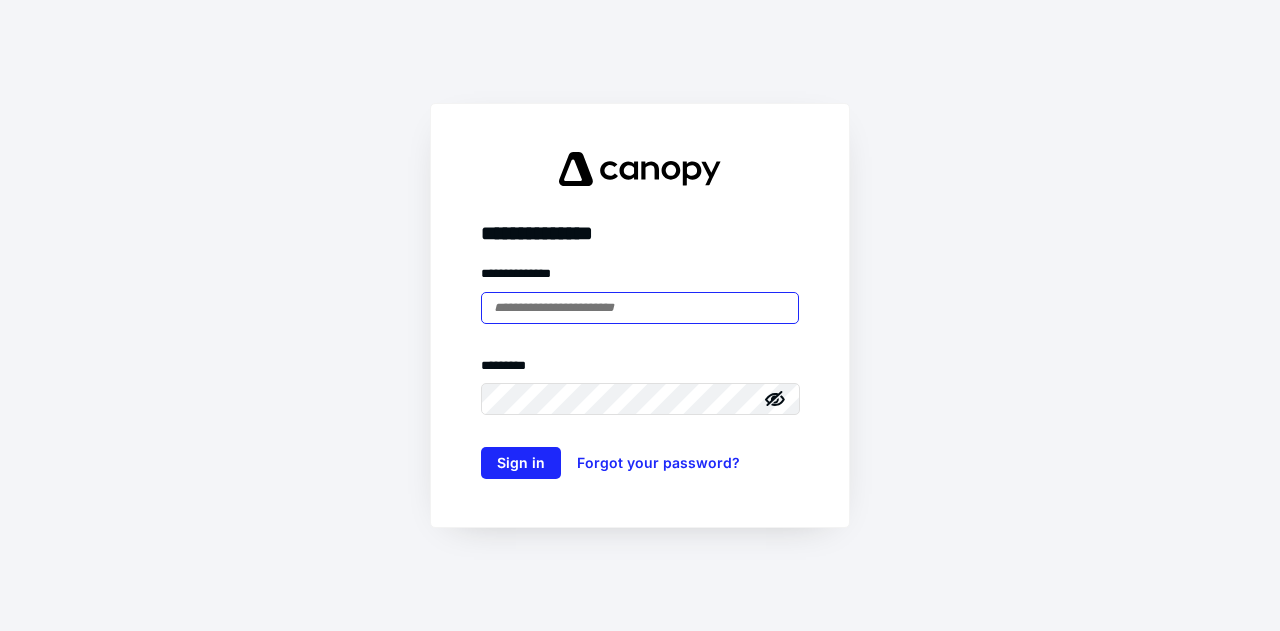 scroll, scrollTop: 0, scrollLeft: 0, axis: both 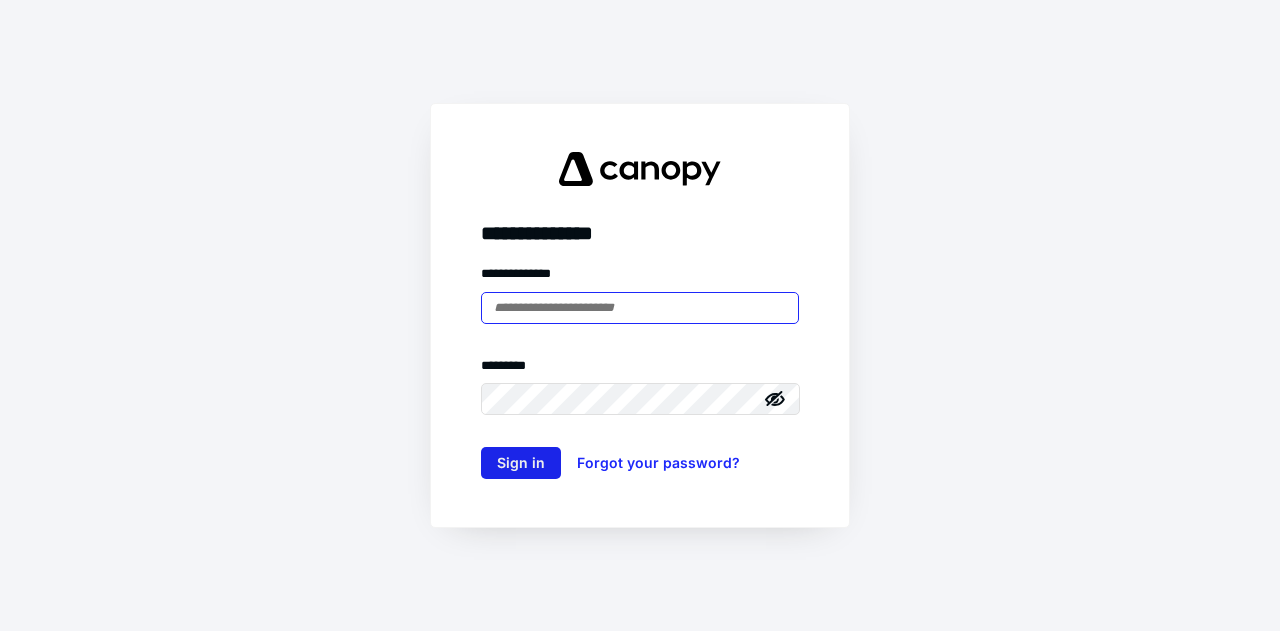 type on "**********" 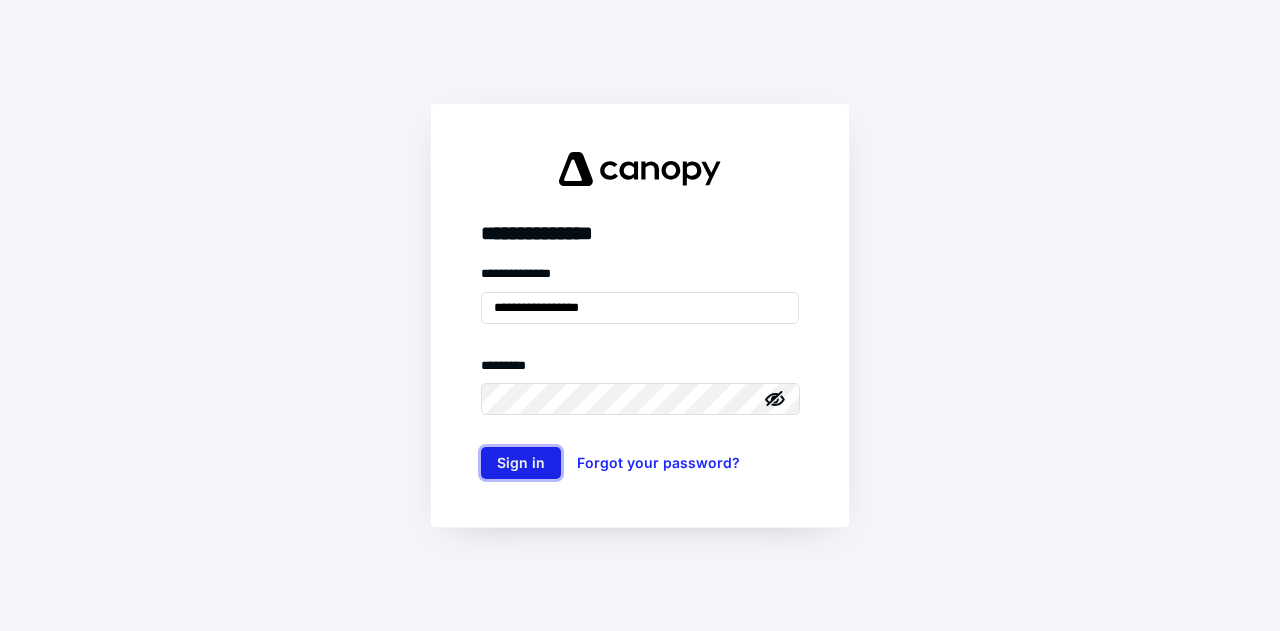 click on "Sign in" at bounding box center (521, 463) 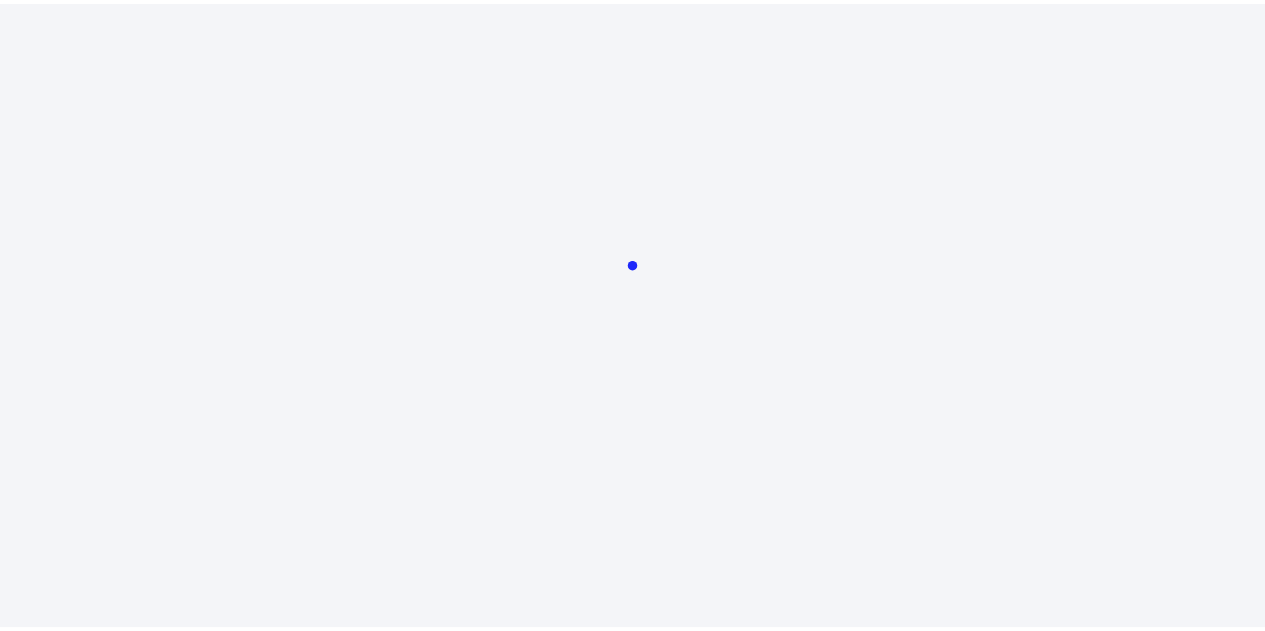 scroll, scrollTop: 0, scrollLeft: 0, axis: both 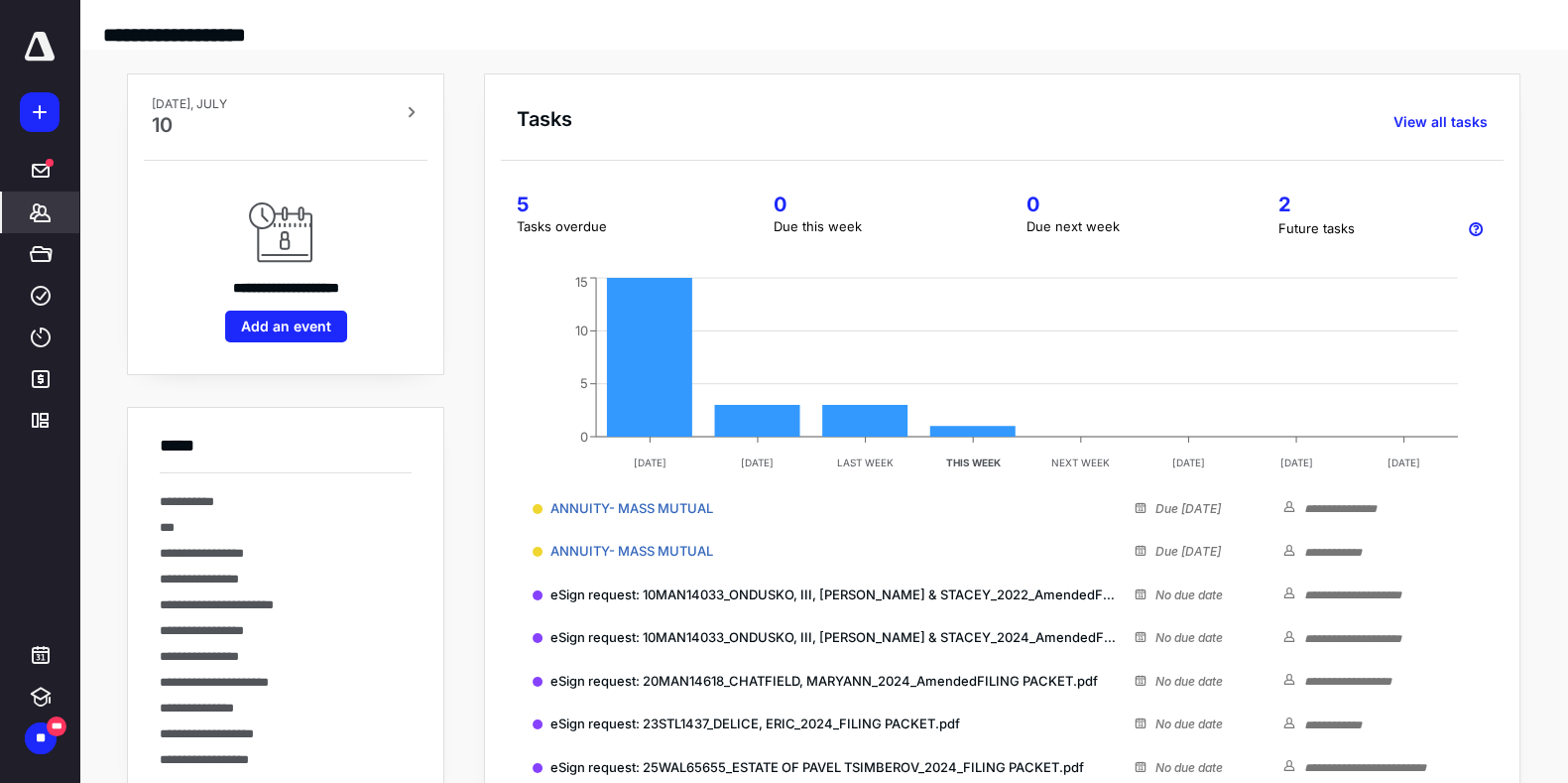 drag, startPoint x: 1120, startPoint y: 6, endPoint x: 37, endPoint y: 230, distance: 1105.9227 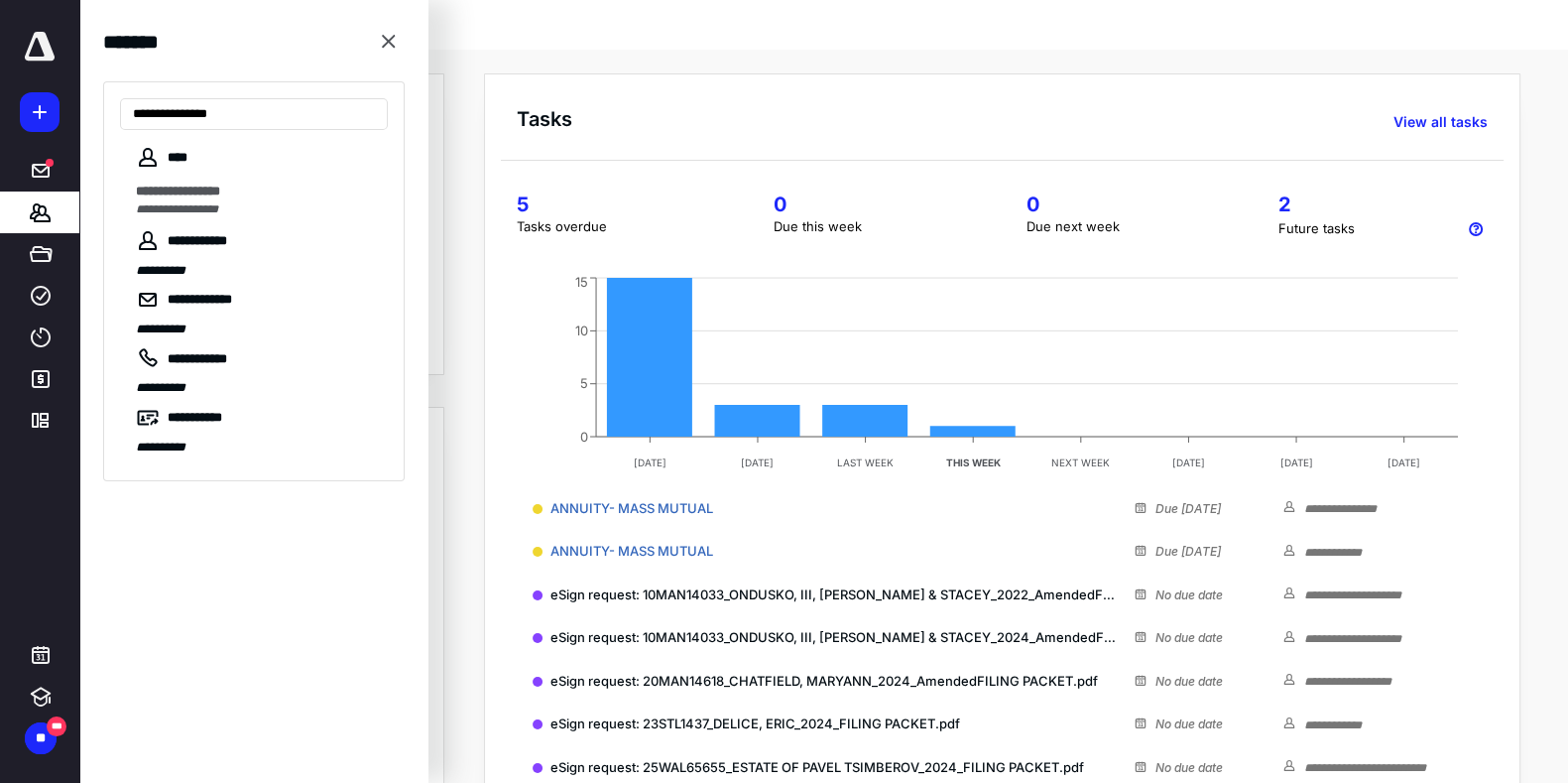 type on "**********" 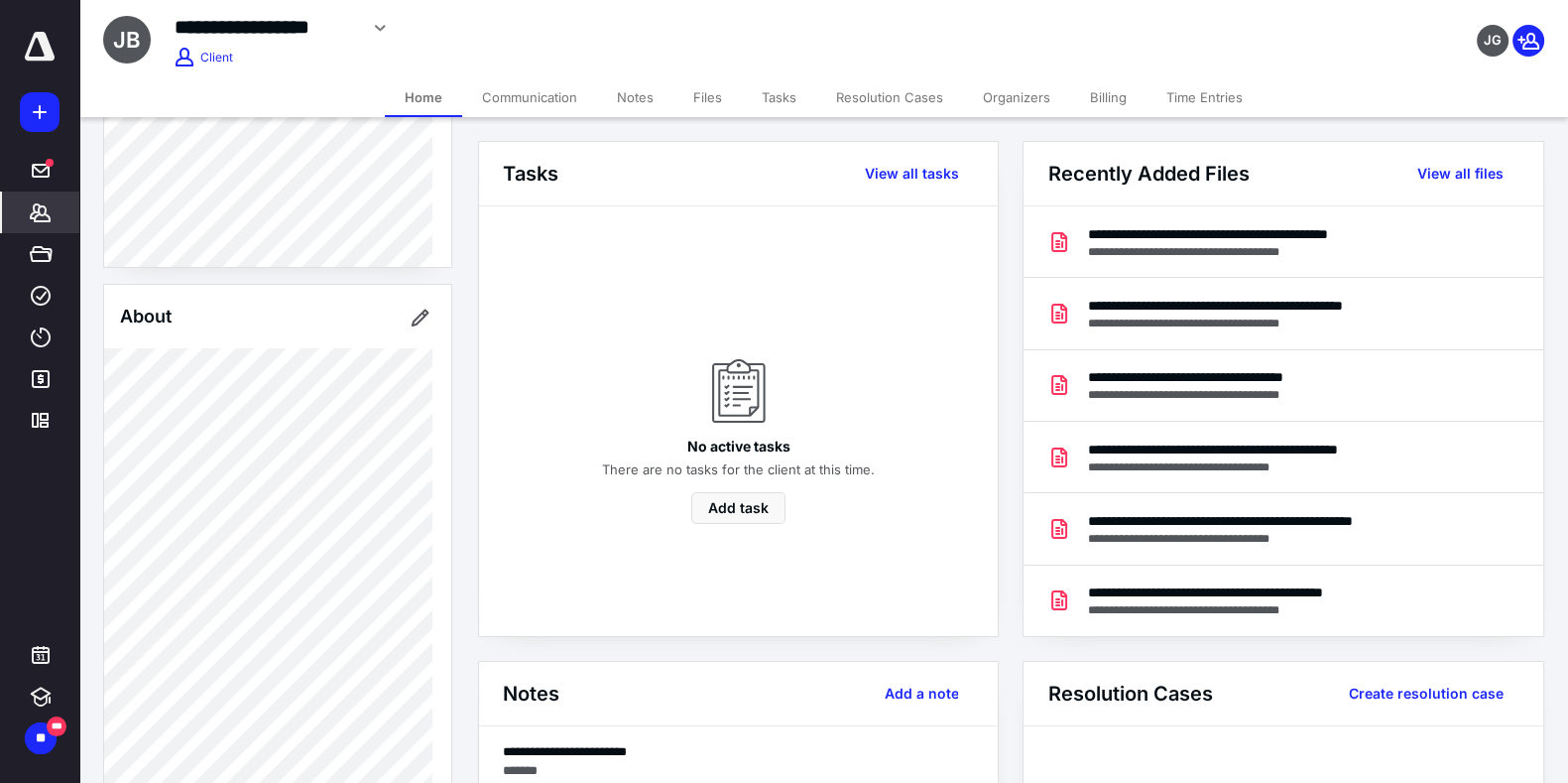 scroll, scrollTop: 315, scrollLeft: 0, axis: vertical 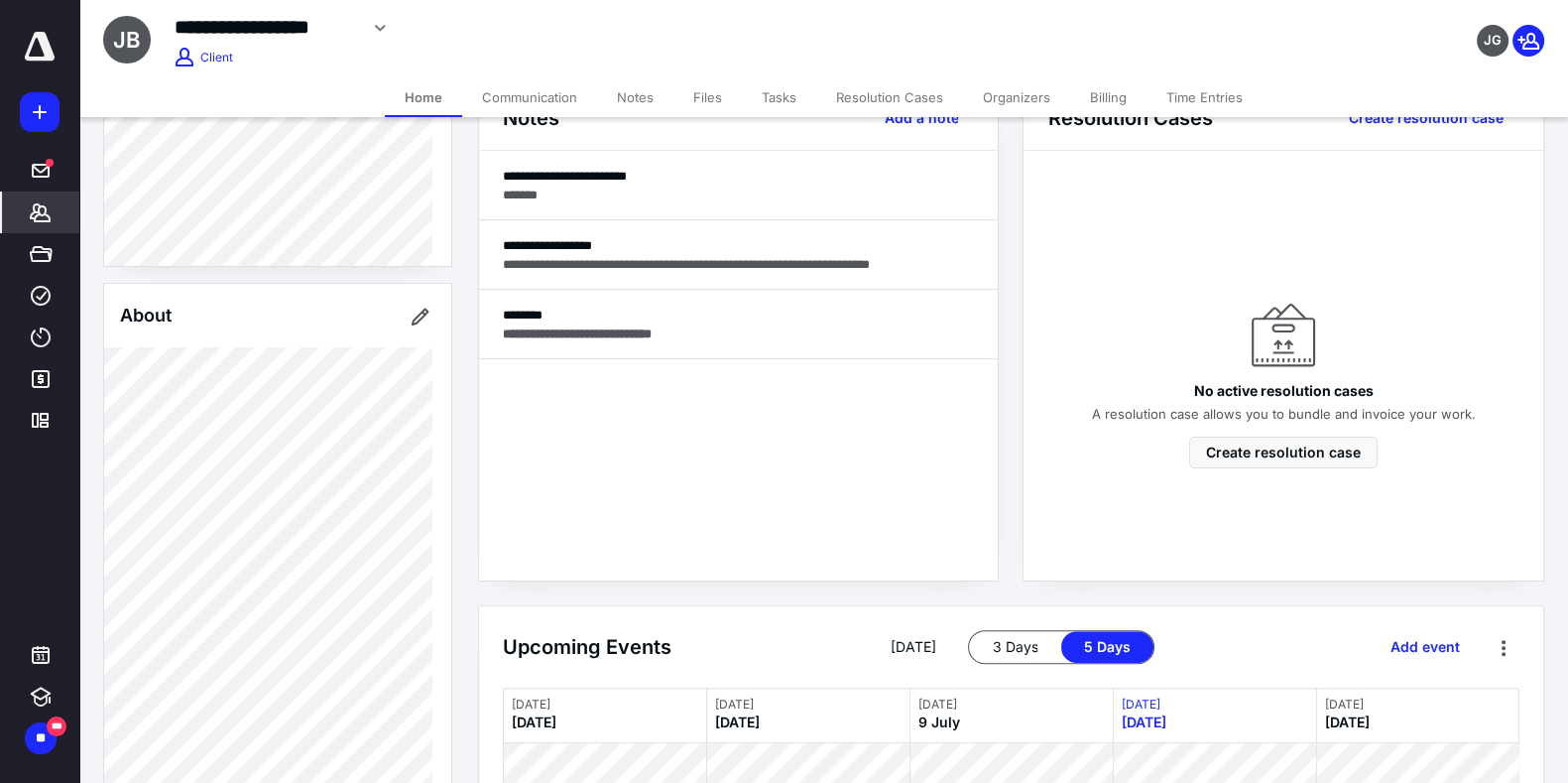 click on "MONDAY 7 July" at bounding box center [605, 716] 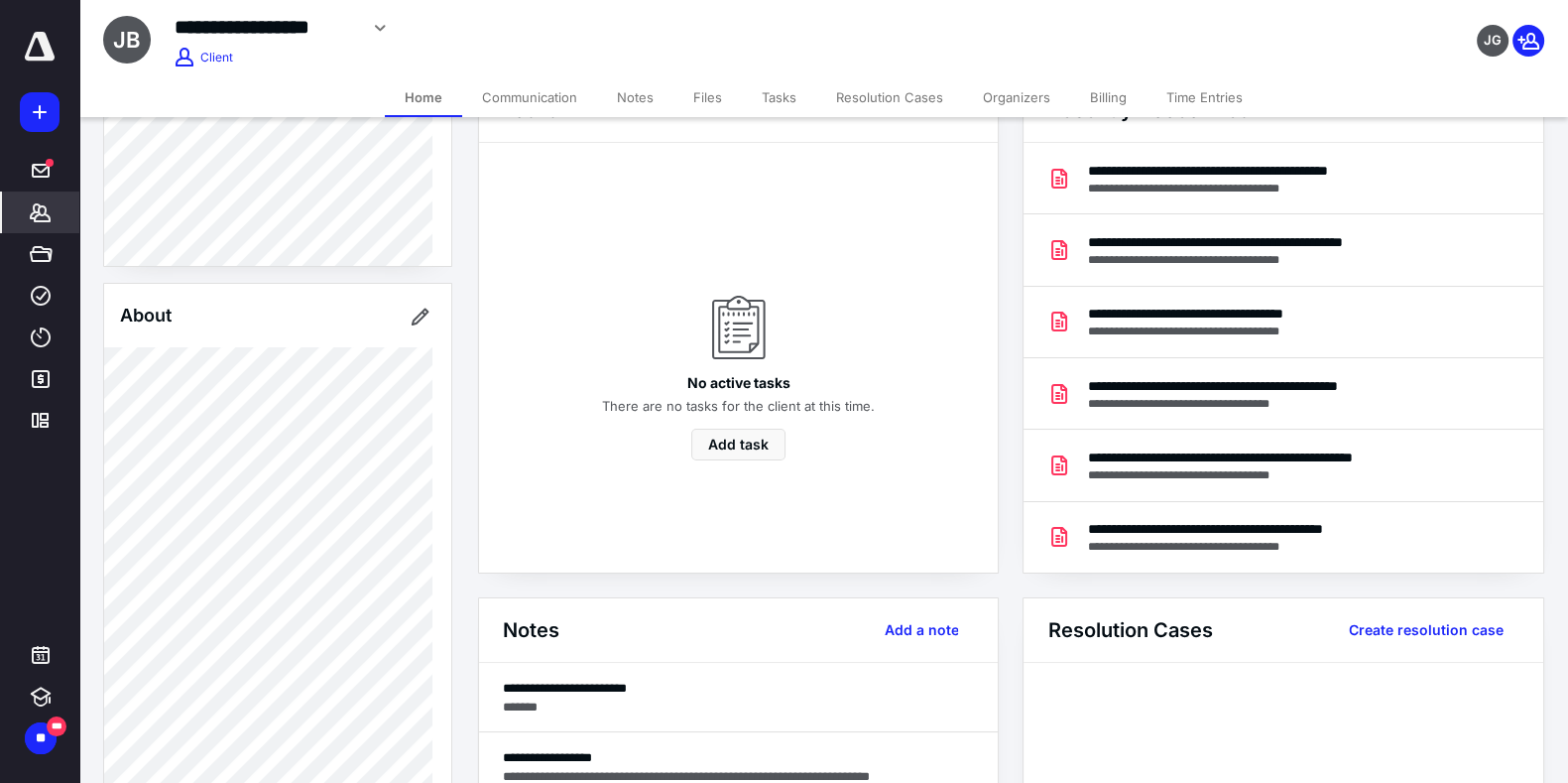 scroll, scrollTop: 0, scrollLeft: 0, axis: both 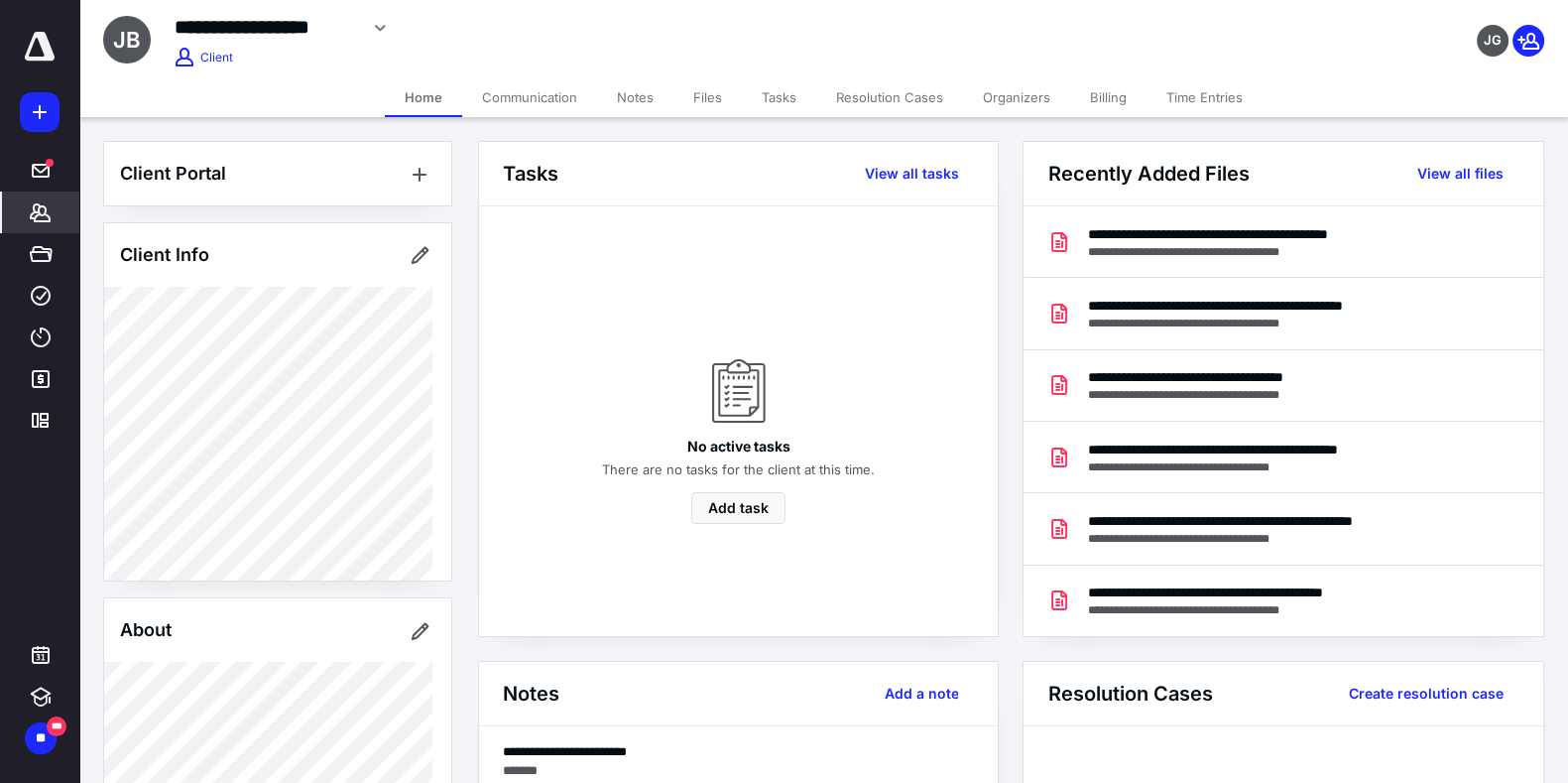 click on "Tasks" at bounding box center (779, 97) 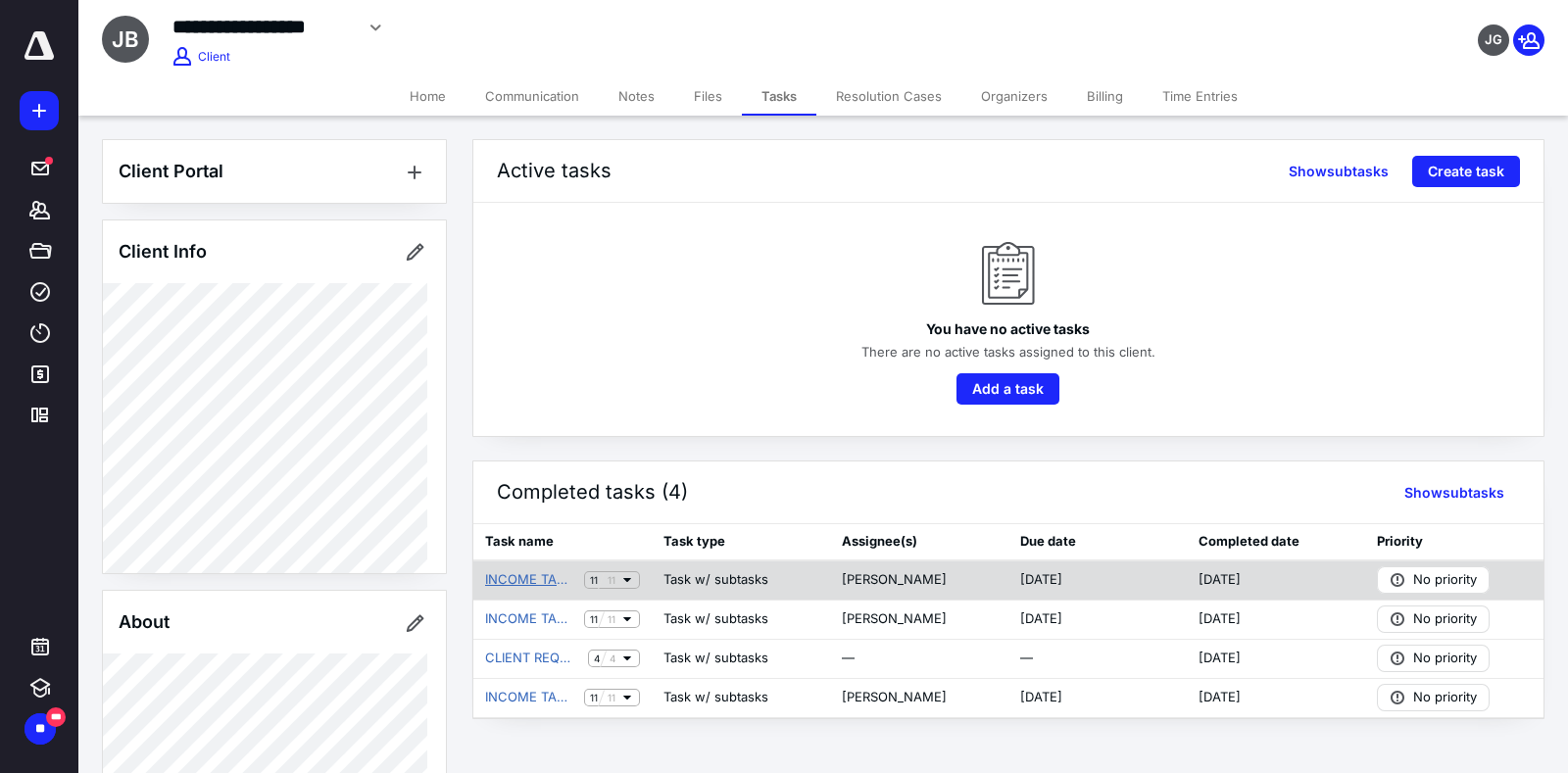 click on "INCOME TAX RETURN - INTERVIEWED" at bounding box center [530, 580] 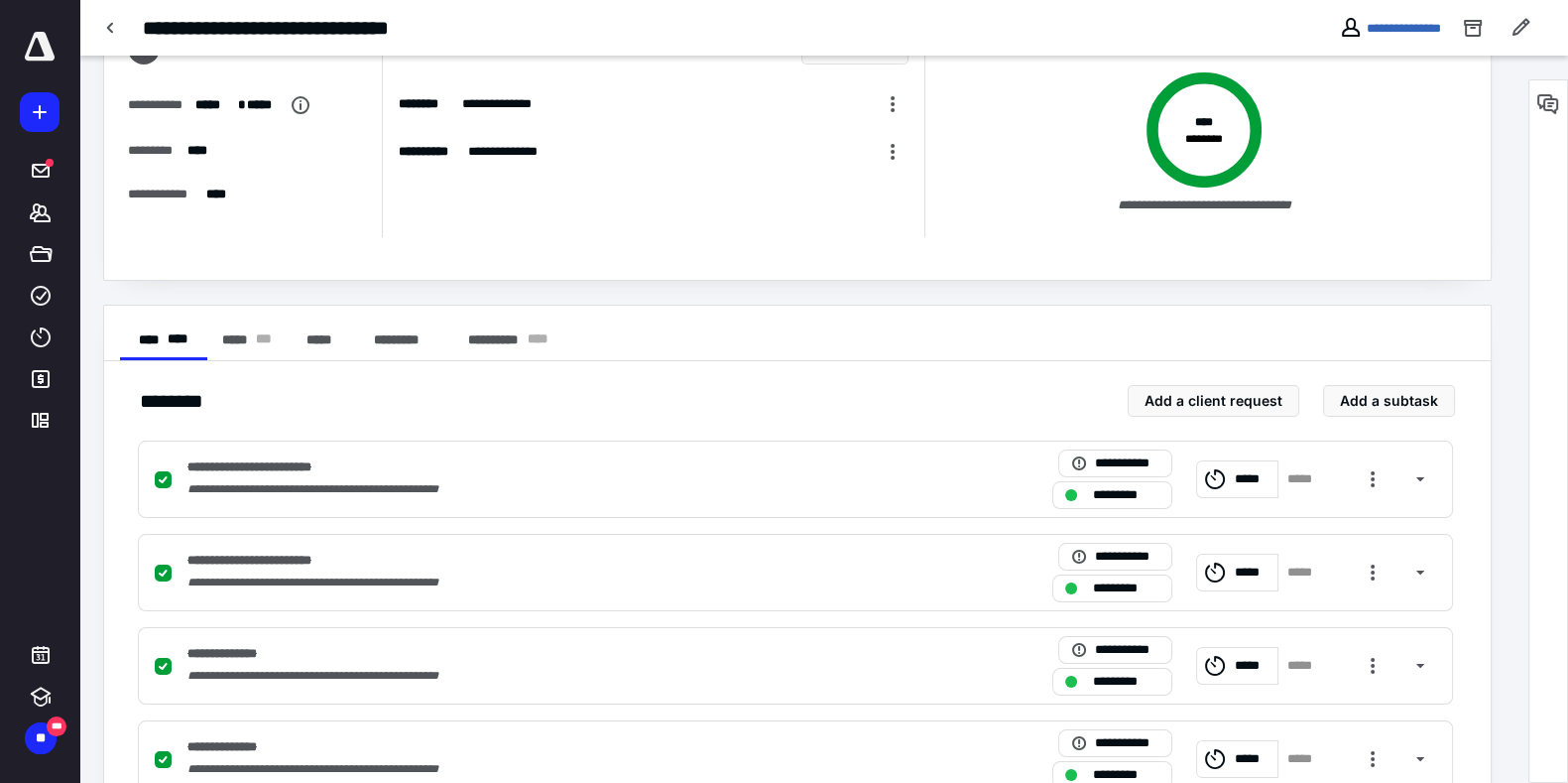 scroll, scrollTop: 134, scrollLeft: 0, axis: vertical 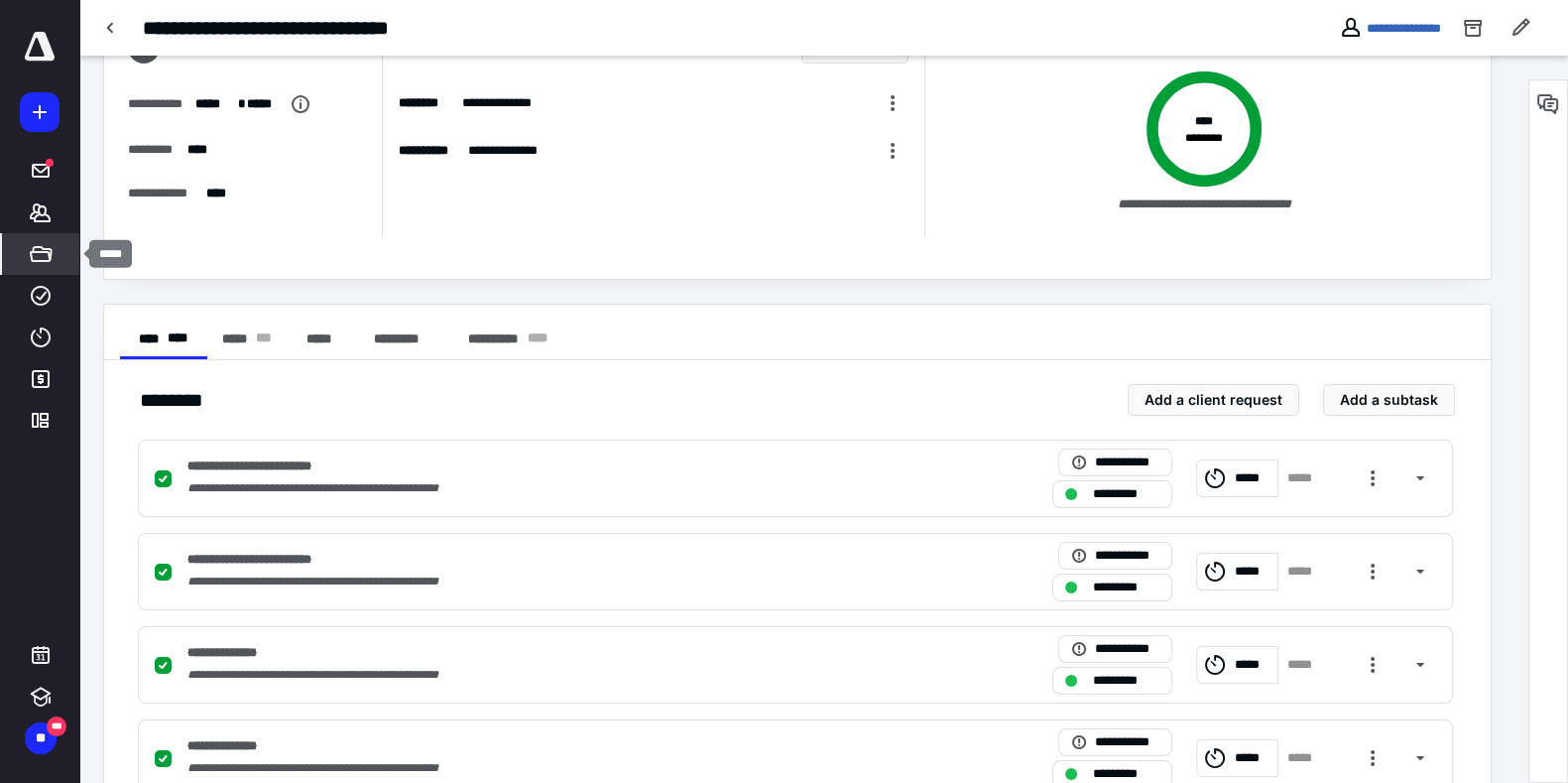 click on "*****" at bounding box center (41, 254) 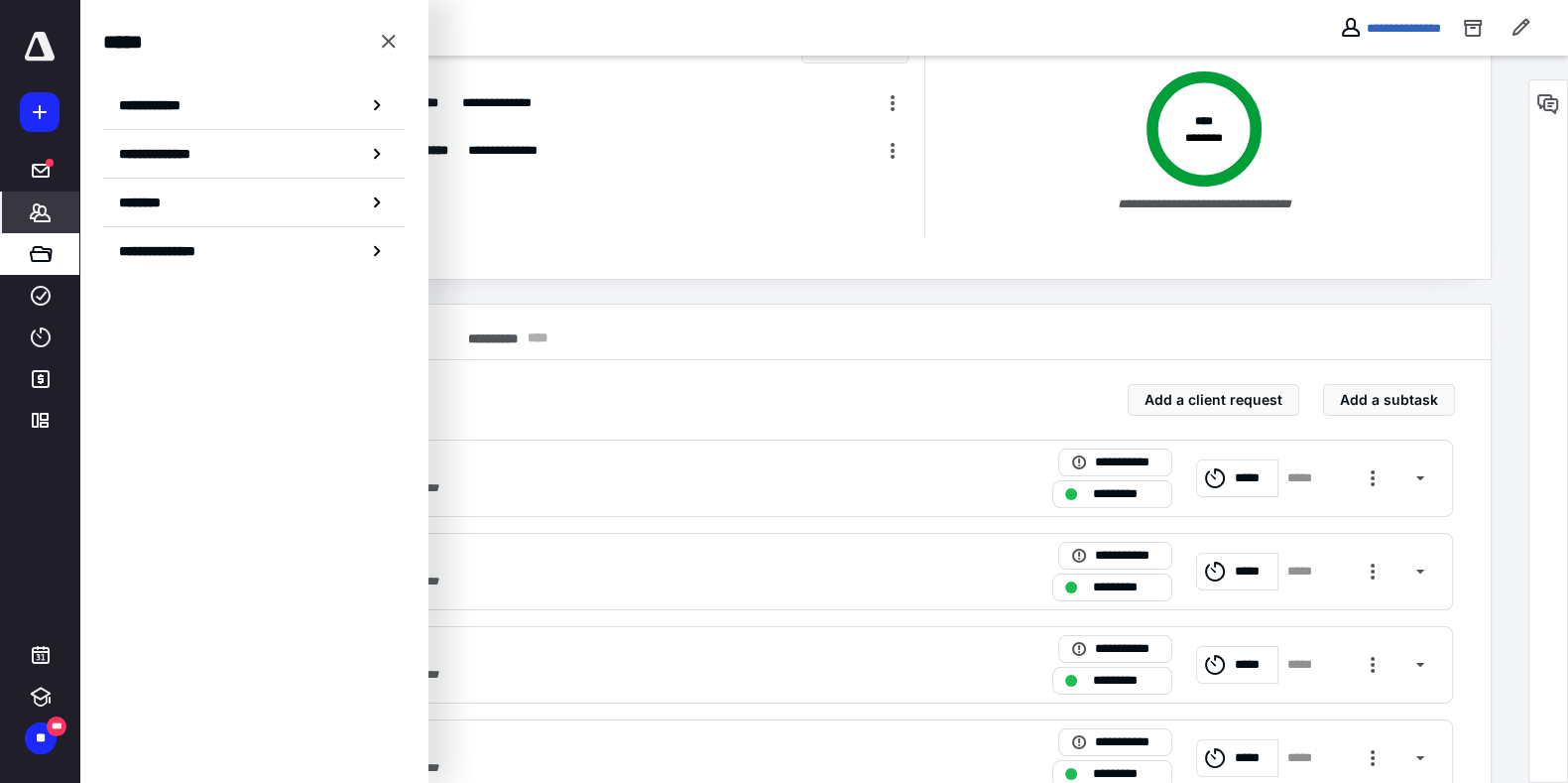 click 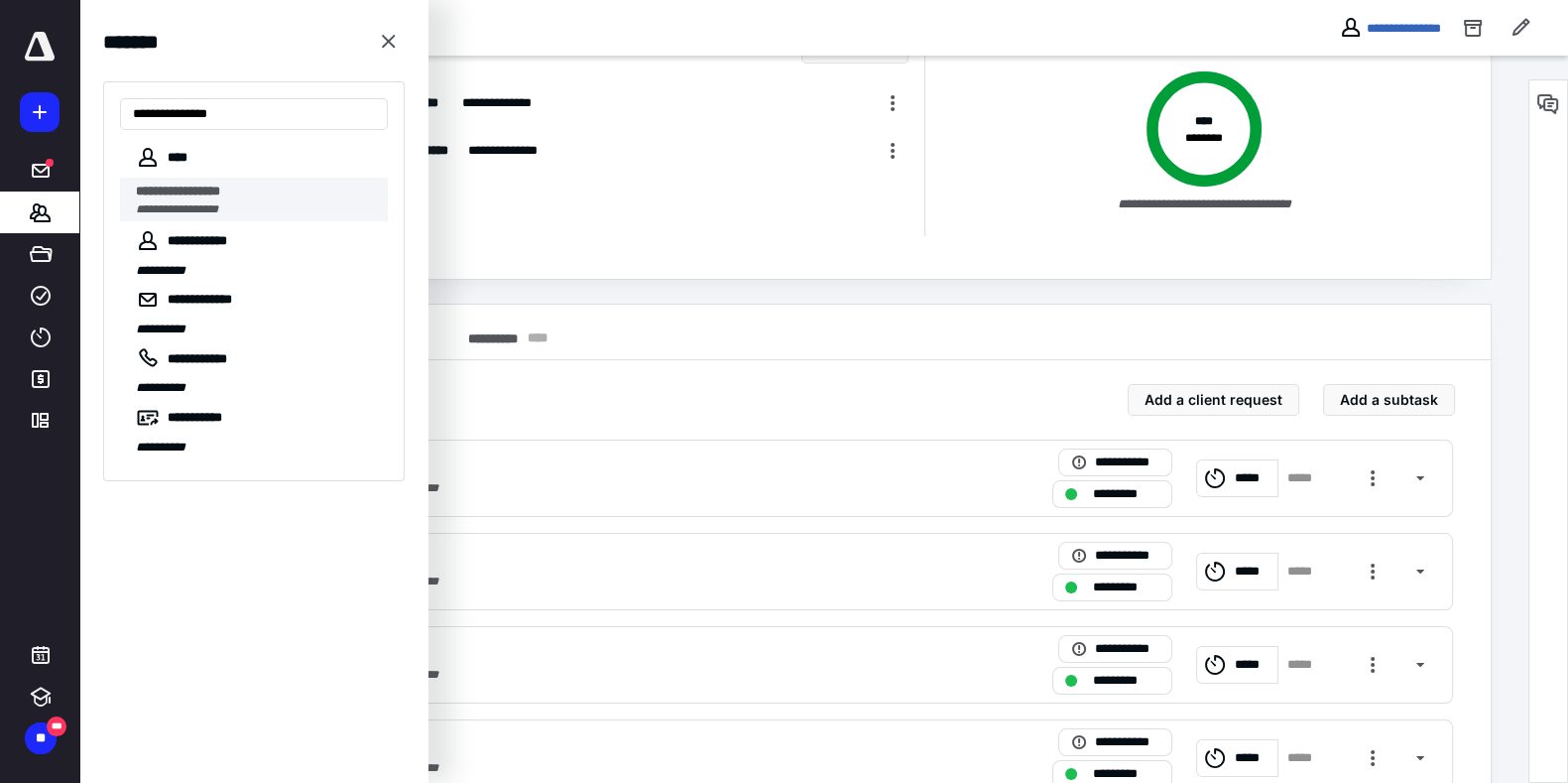 type on "**********" 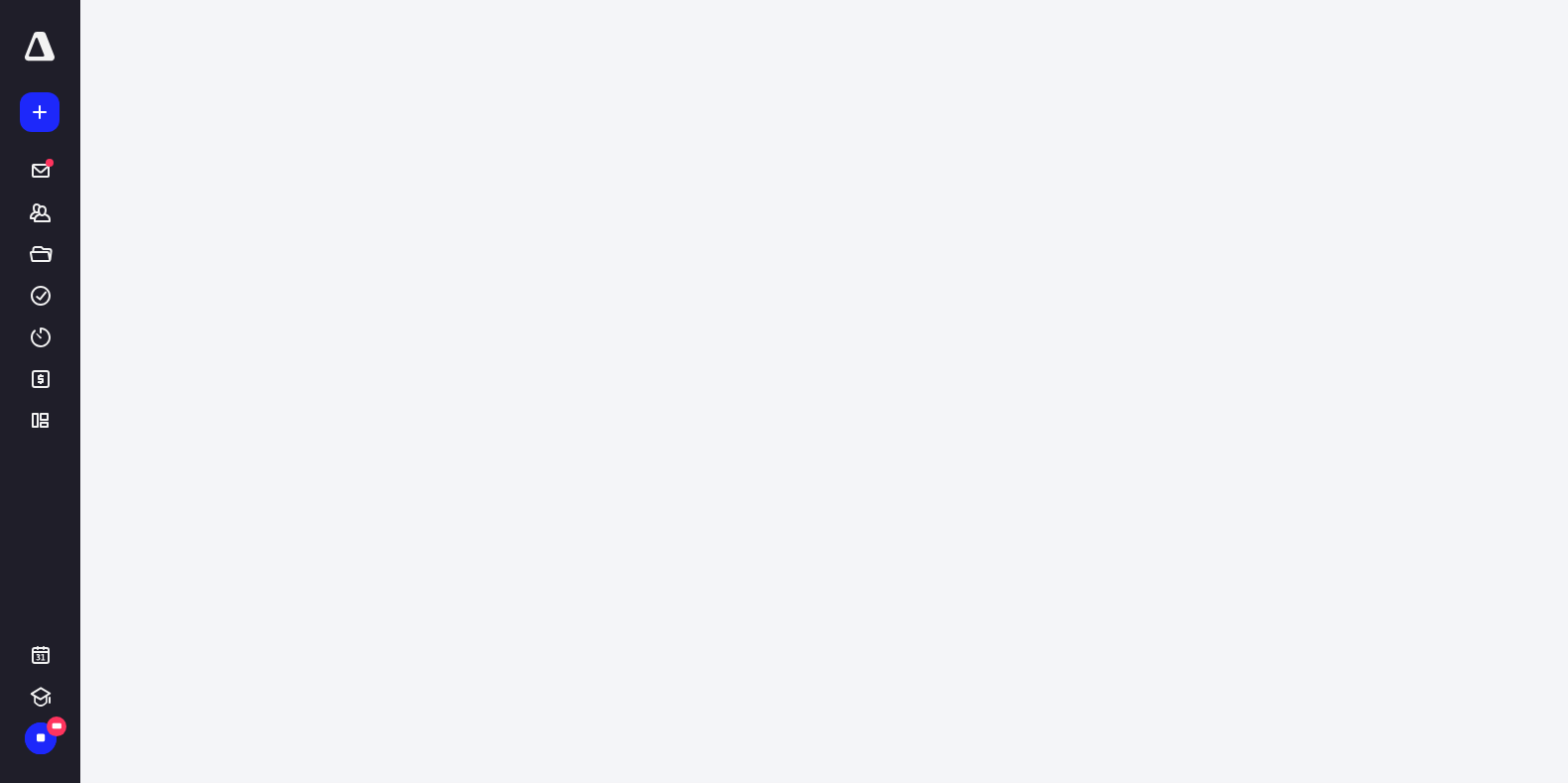 scroll, scrollTop: 0, scrollLeft: 0, axis: both 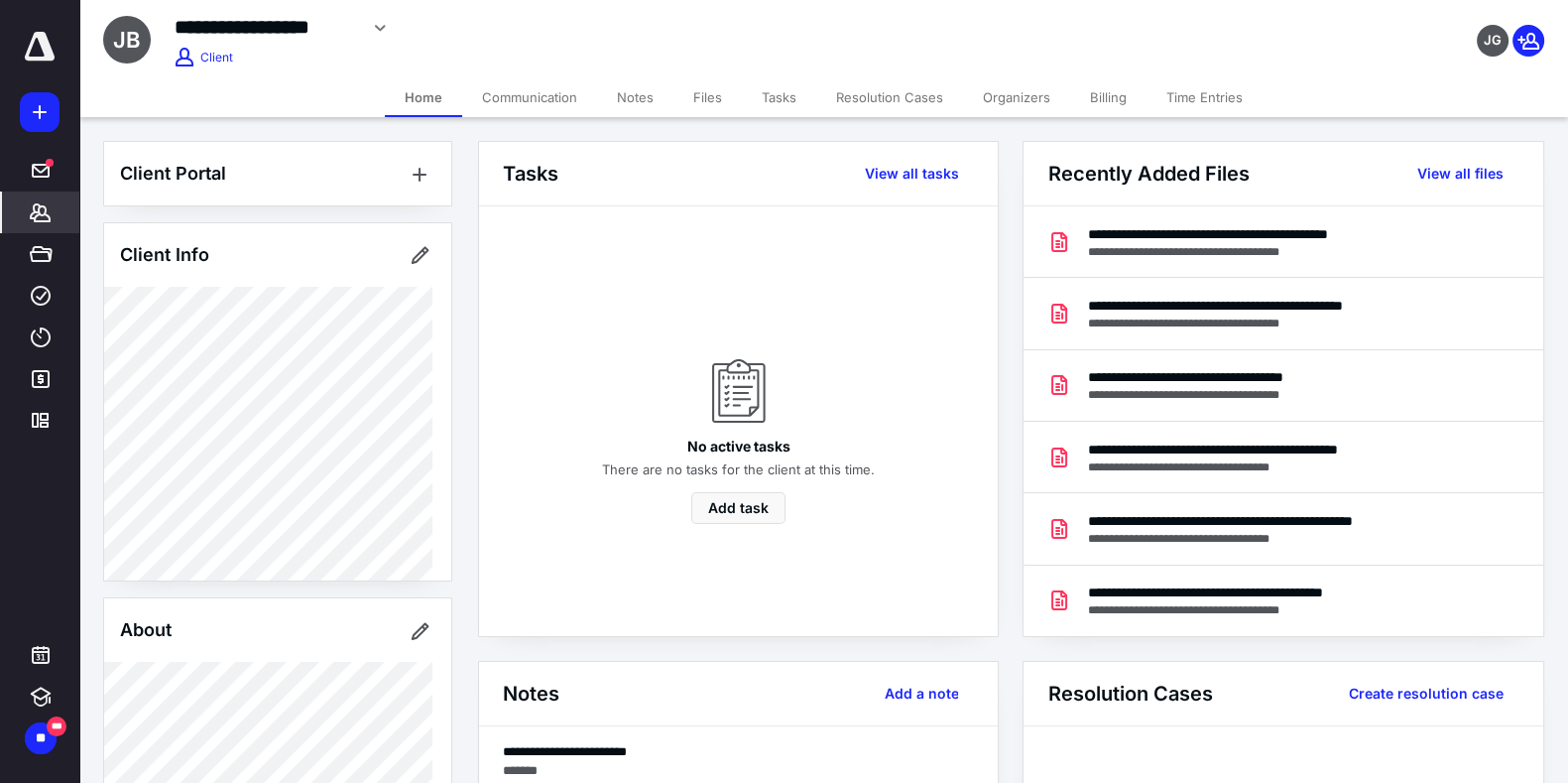 click 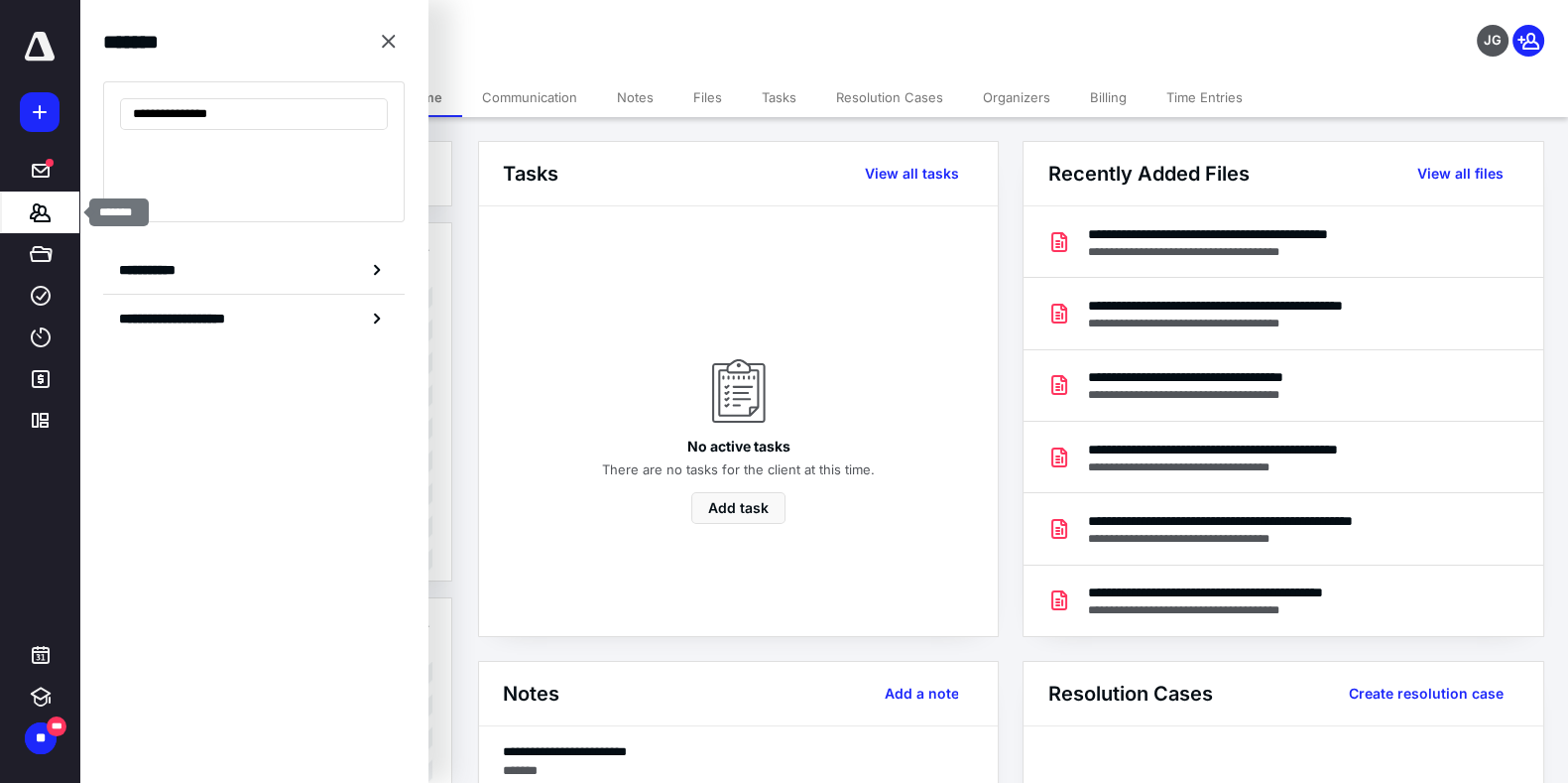 type on "**********" 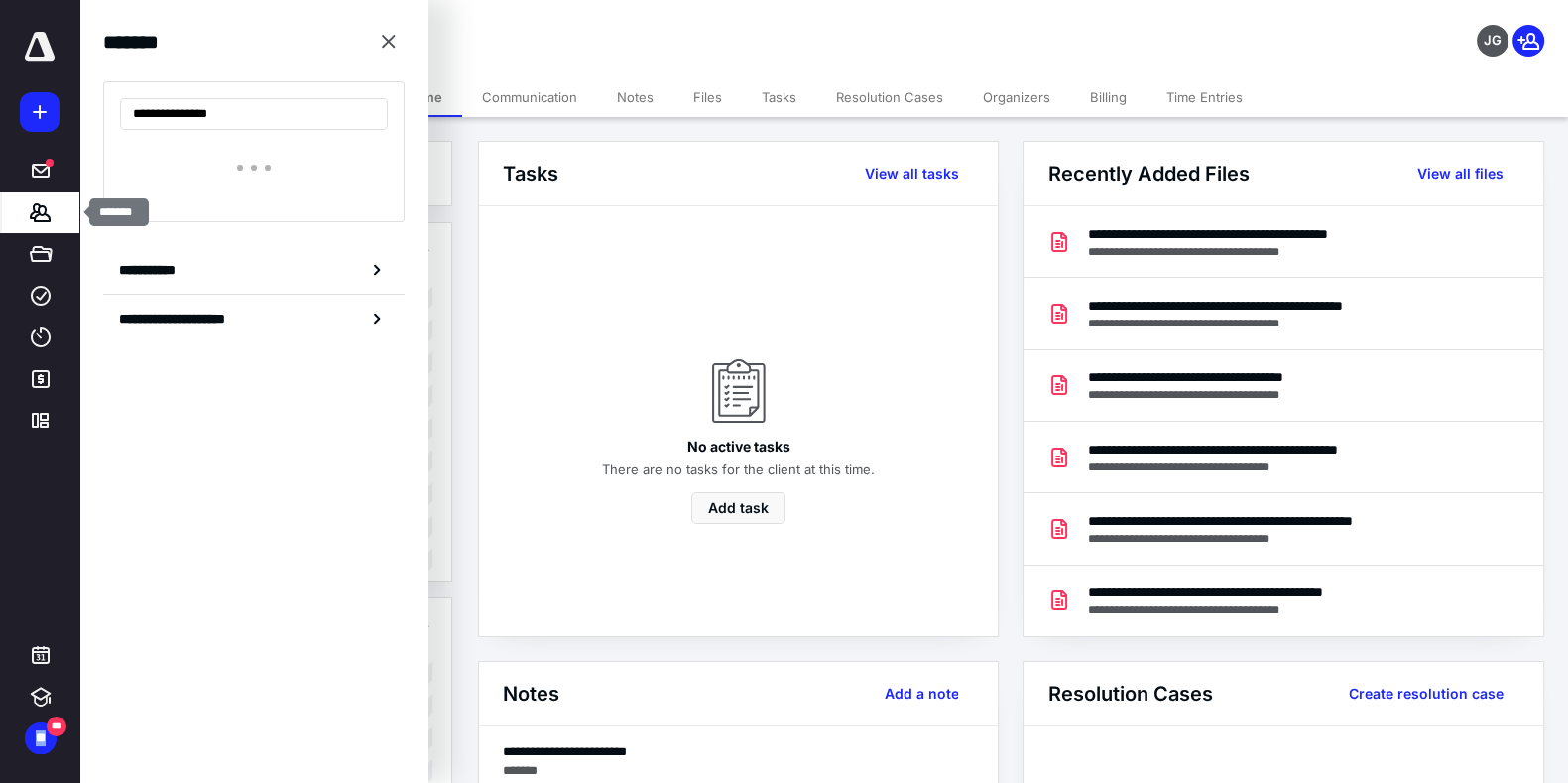 click 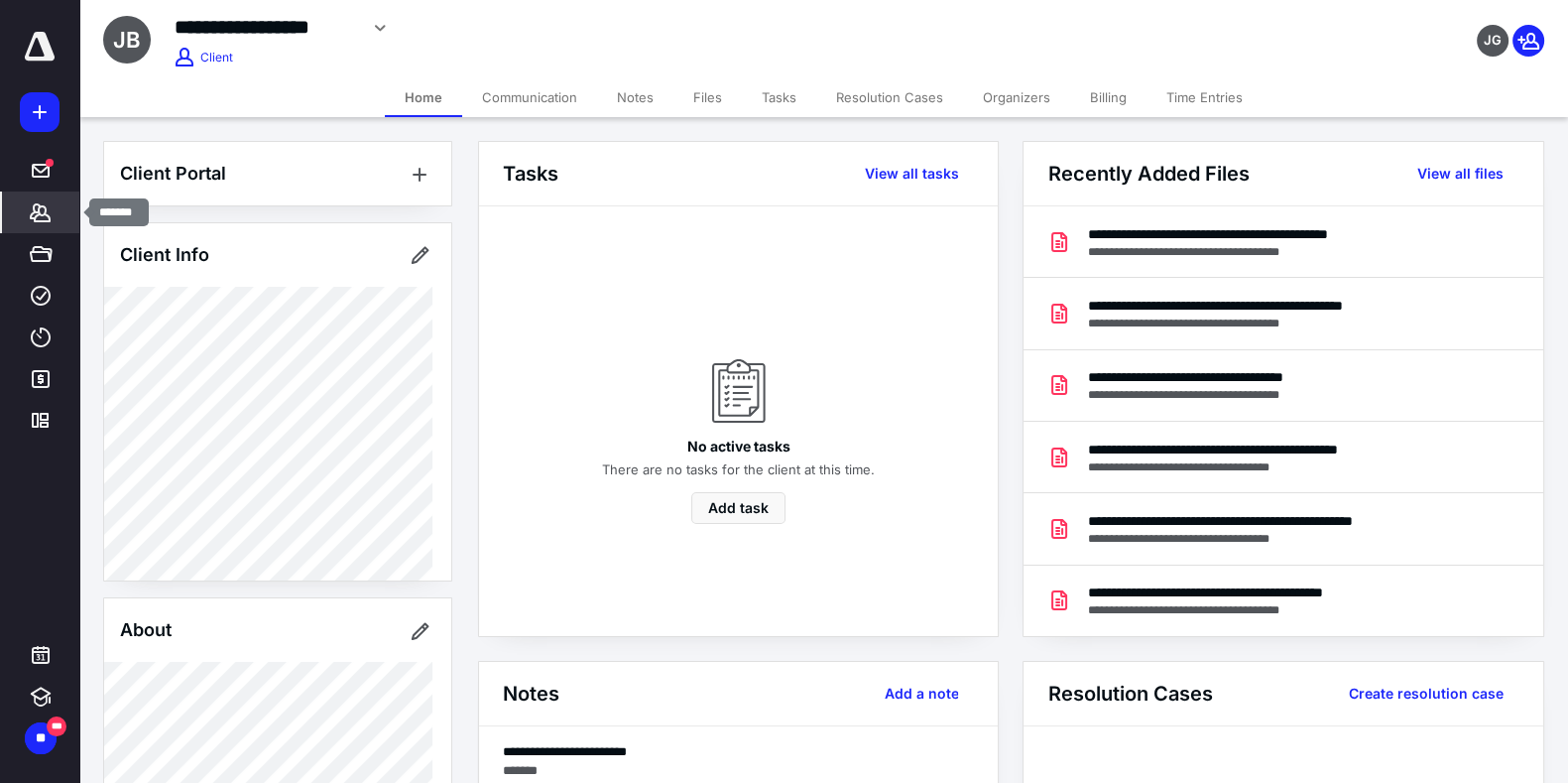 click 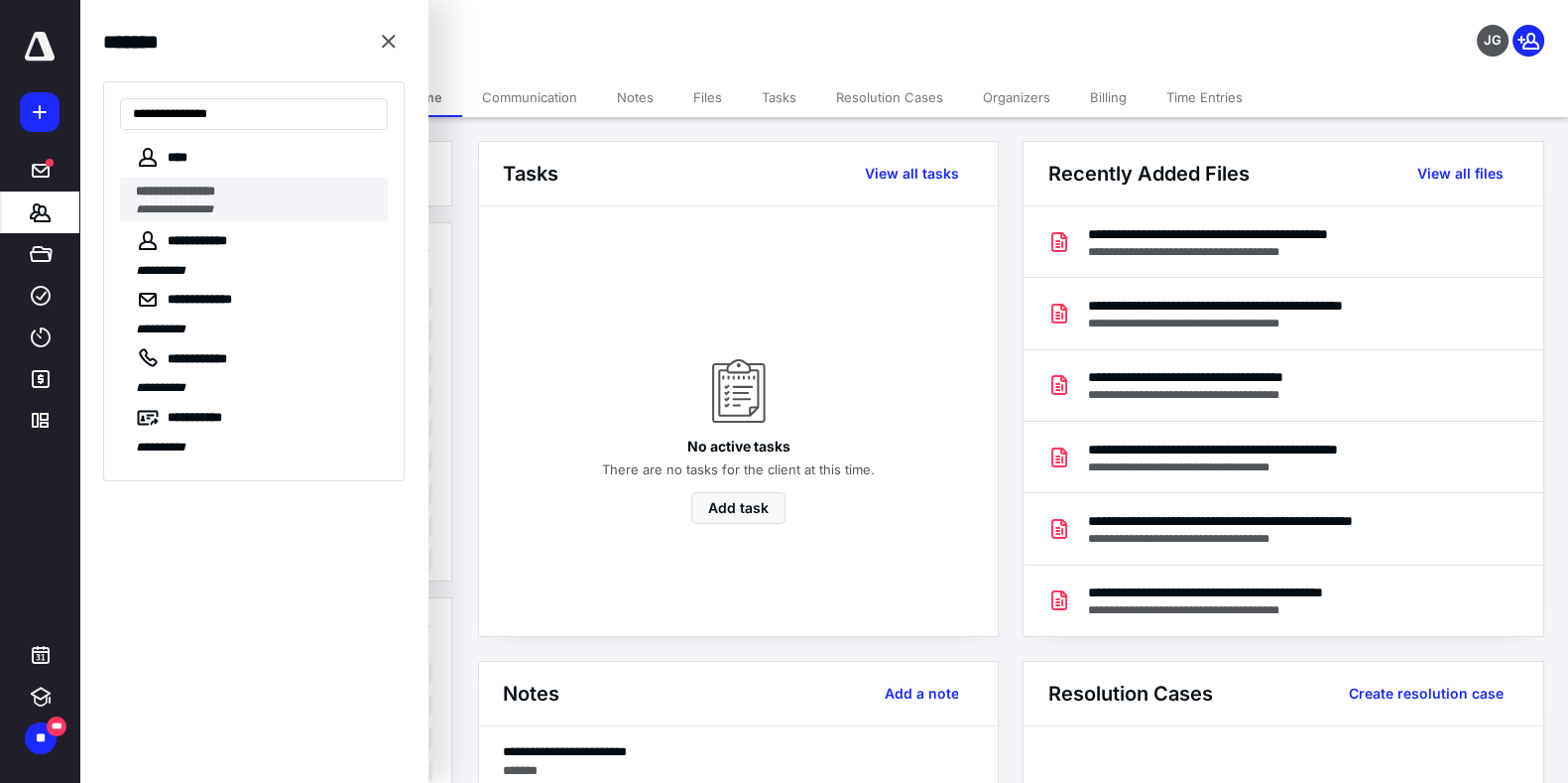 type on "**********" 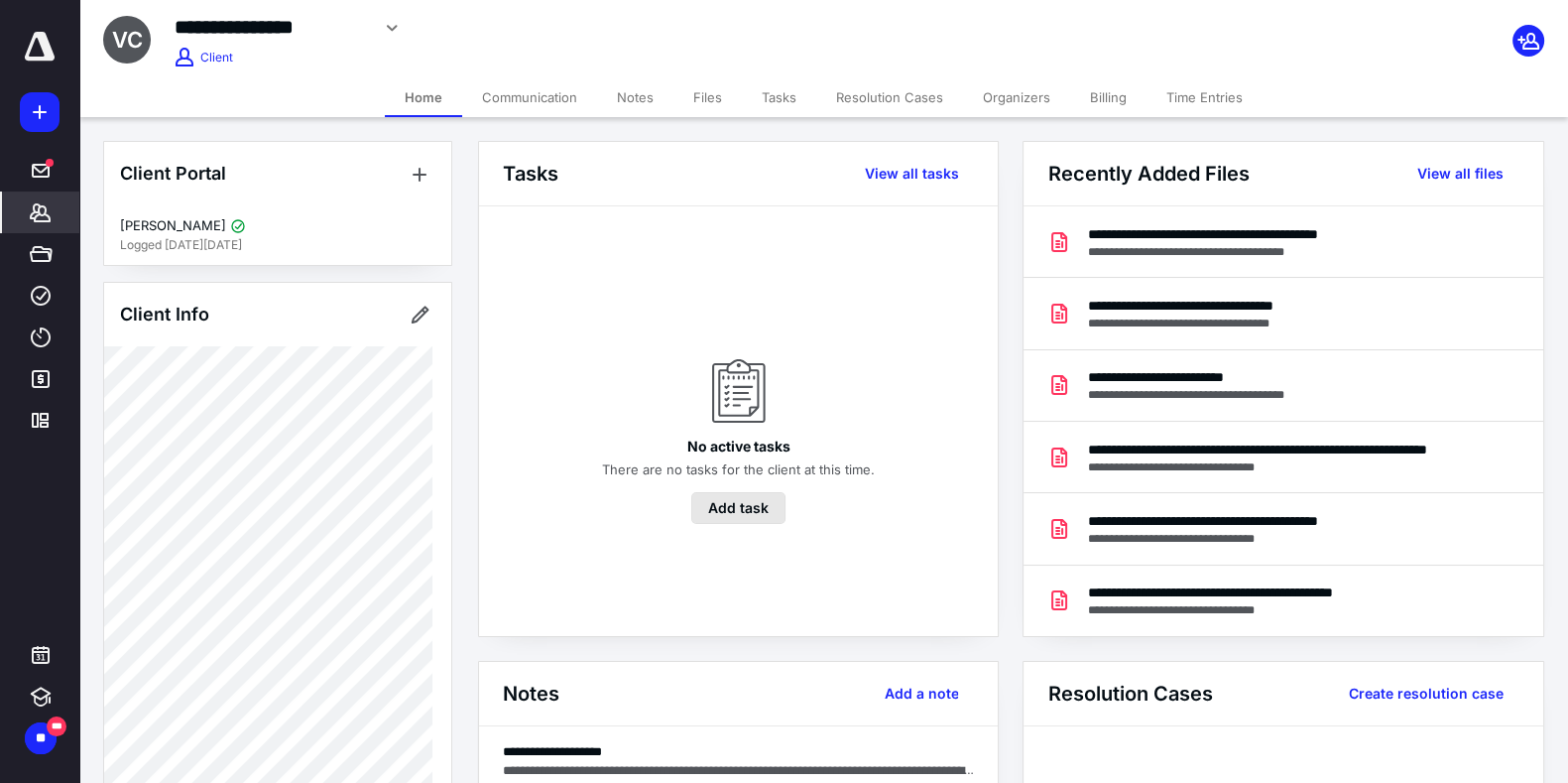 scroll, scrollTop: 108, scrollLeft: 0, axis: vertical 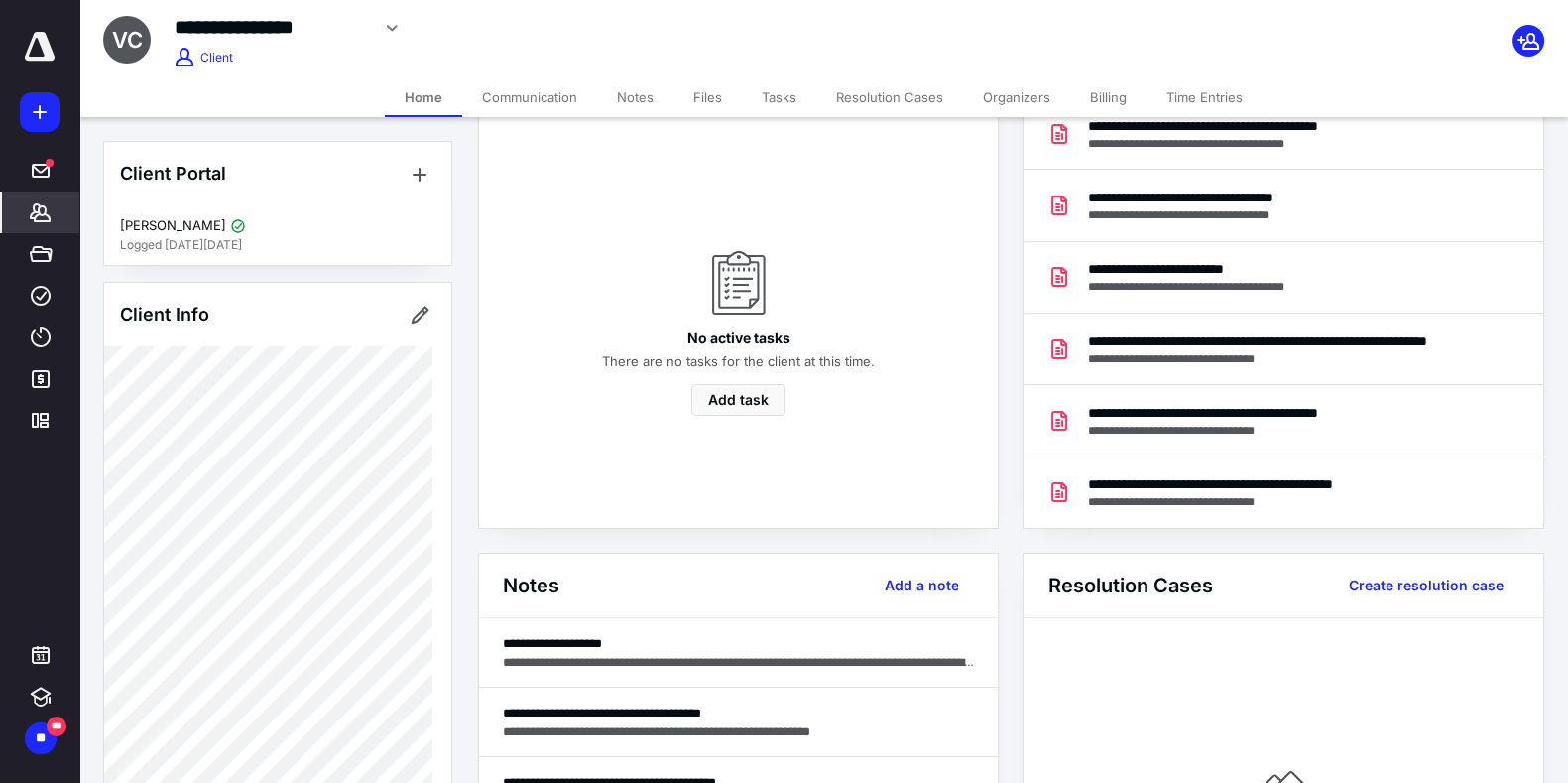 click 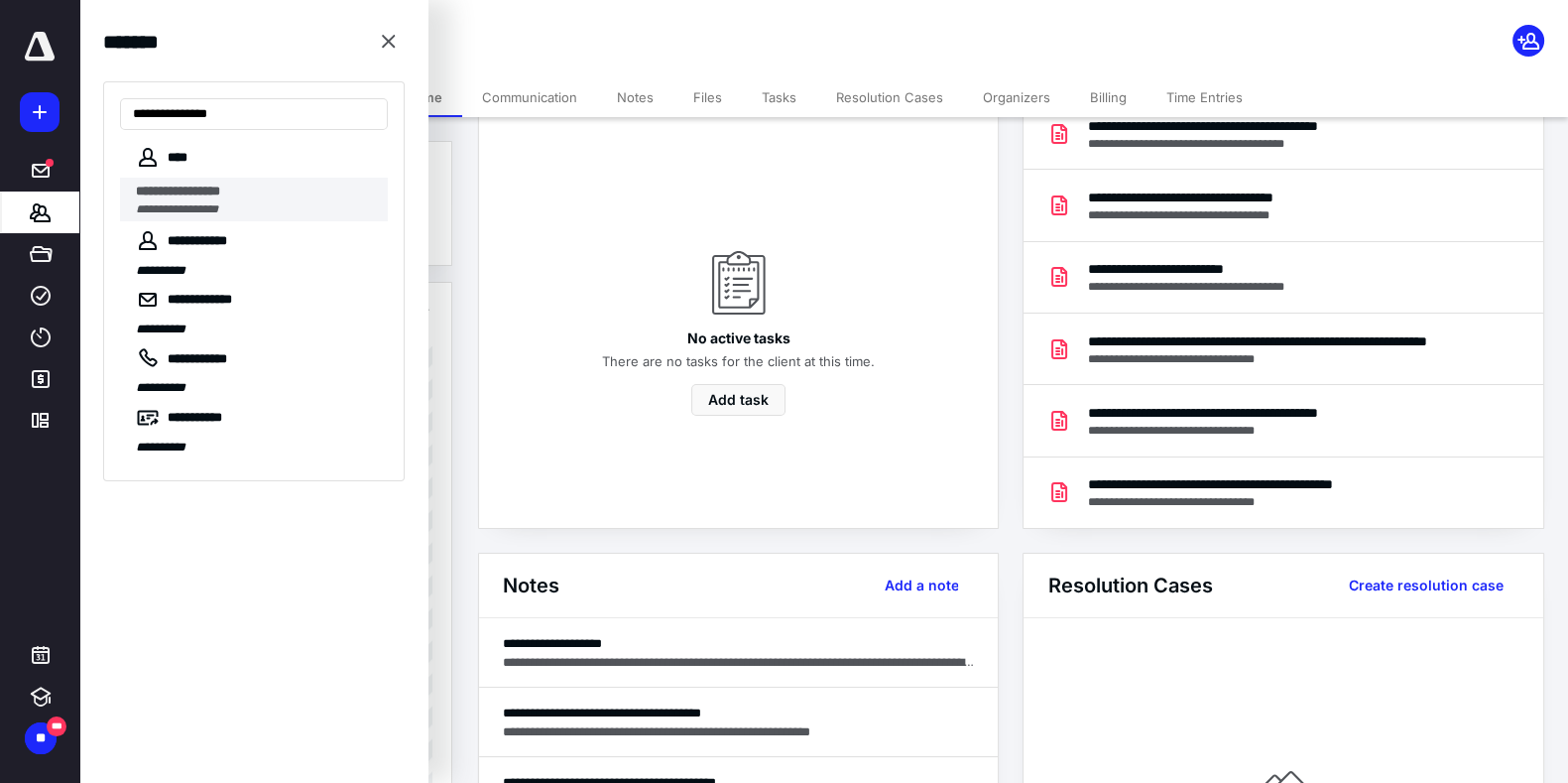 type on "**********" 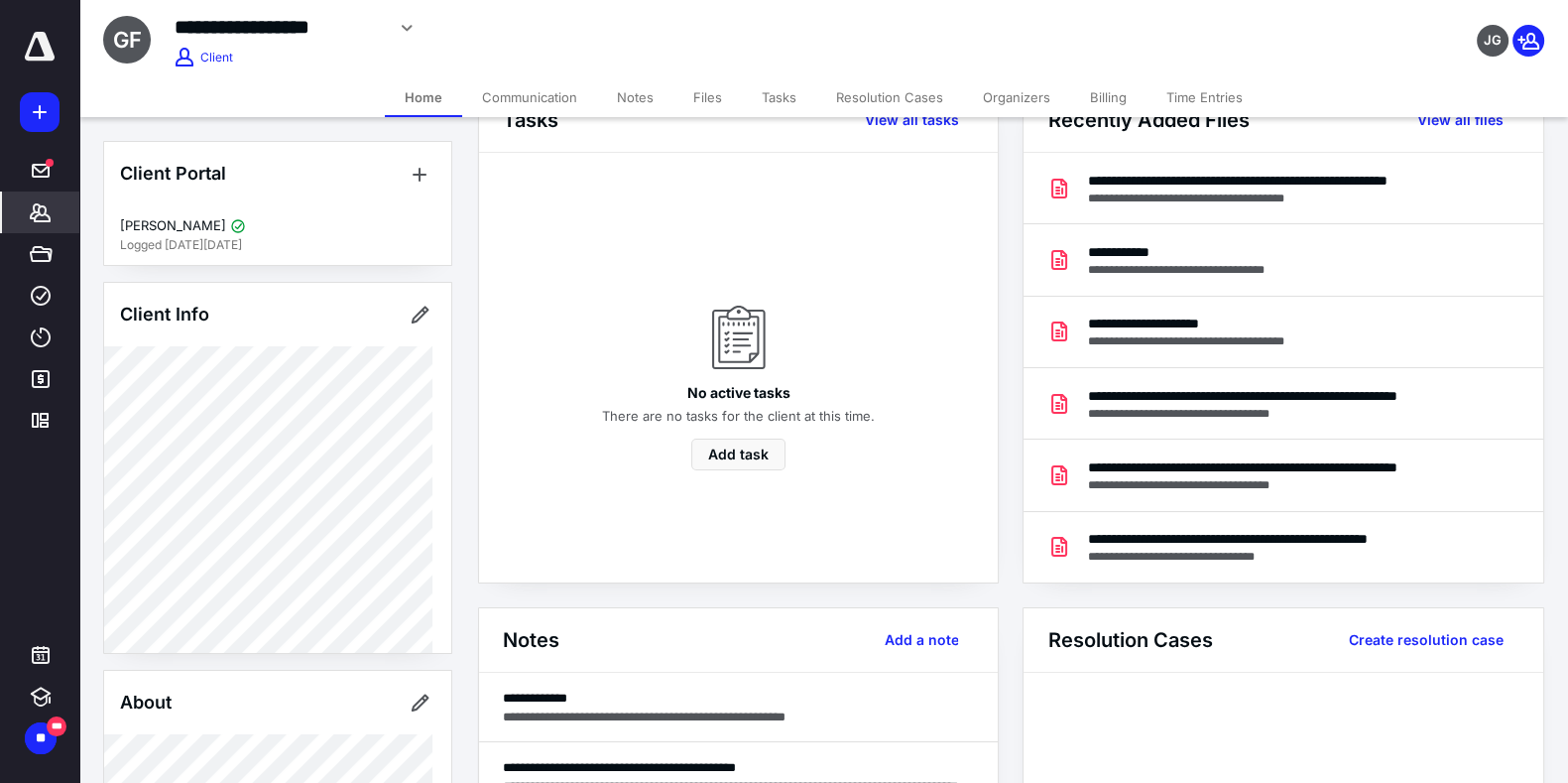 scroll, scrollTop: 0, scrollLeft: 0, axis: both 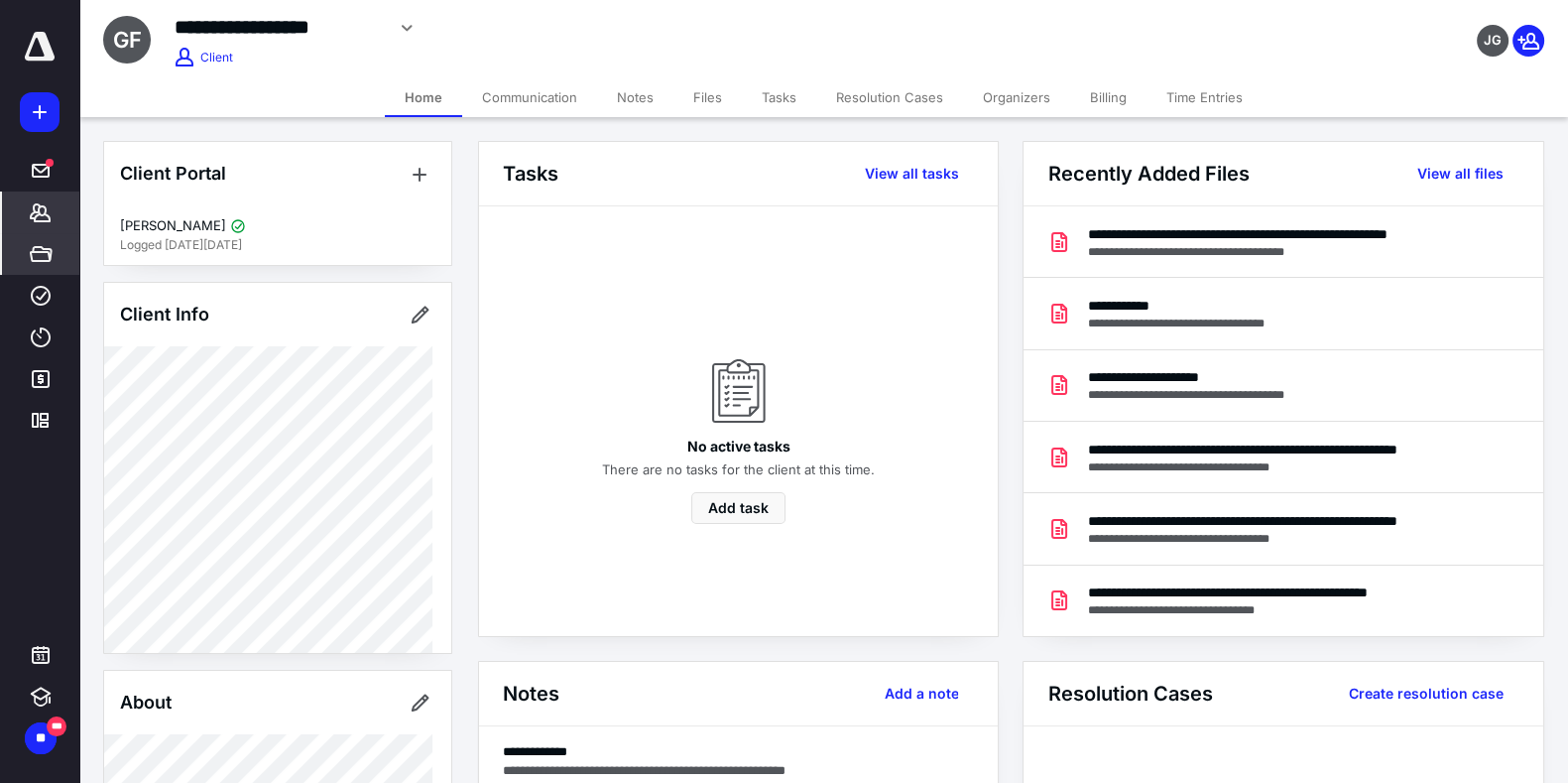 click on "*******" at bounding box center (41, 212) 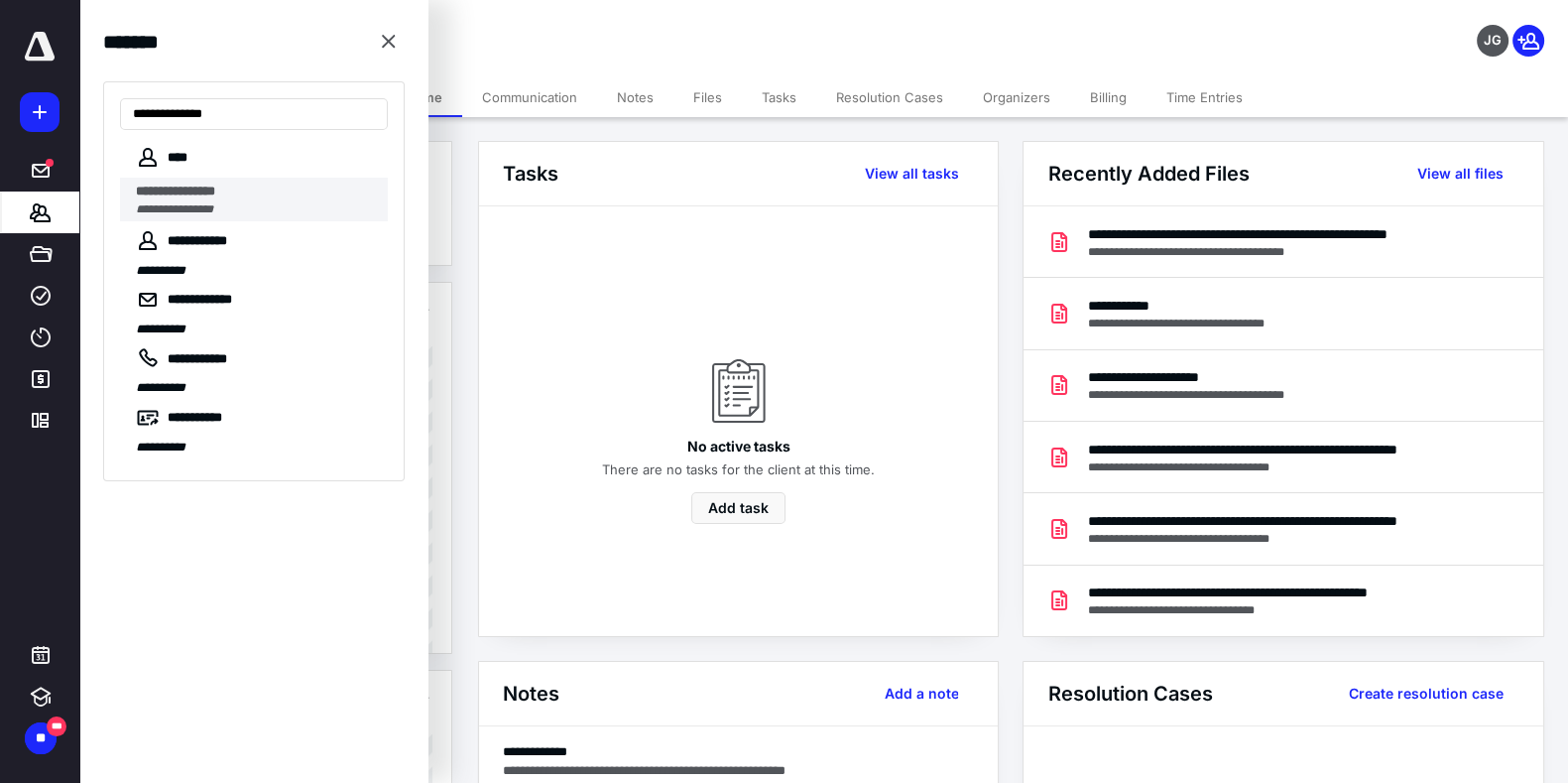 type on "**********" 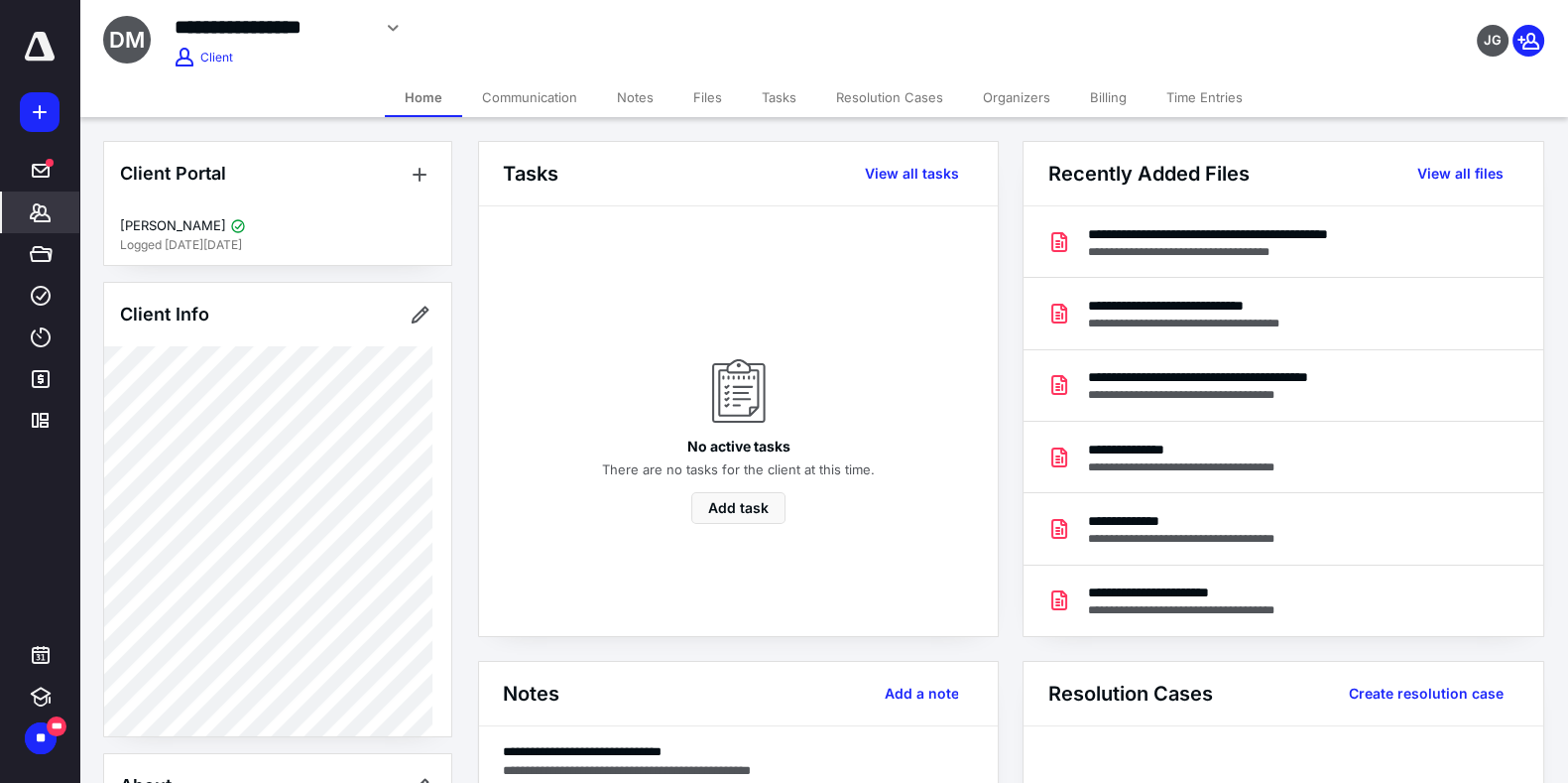 scroll, scrollTop: 536, scrollLeft: 0, axis: vertical 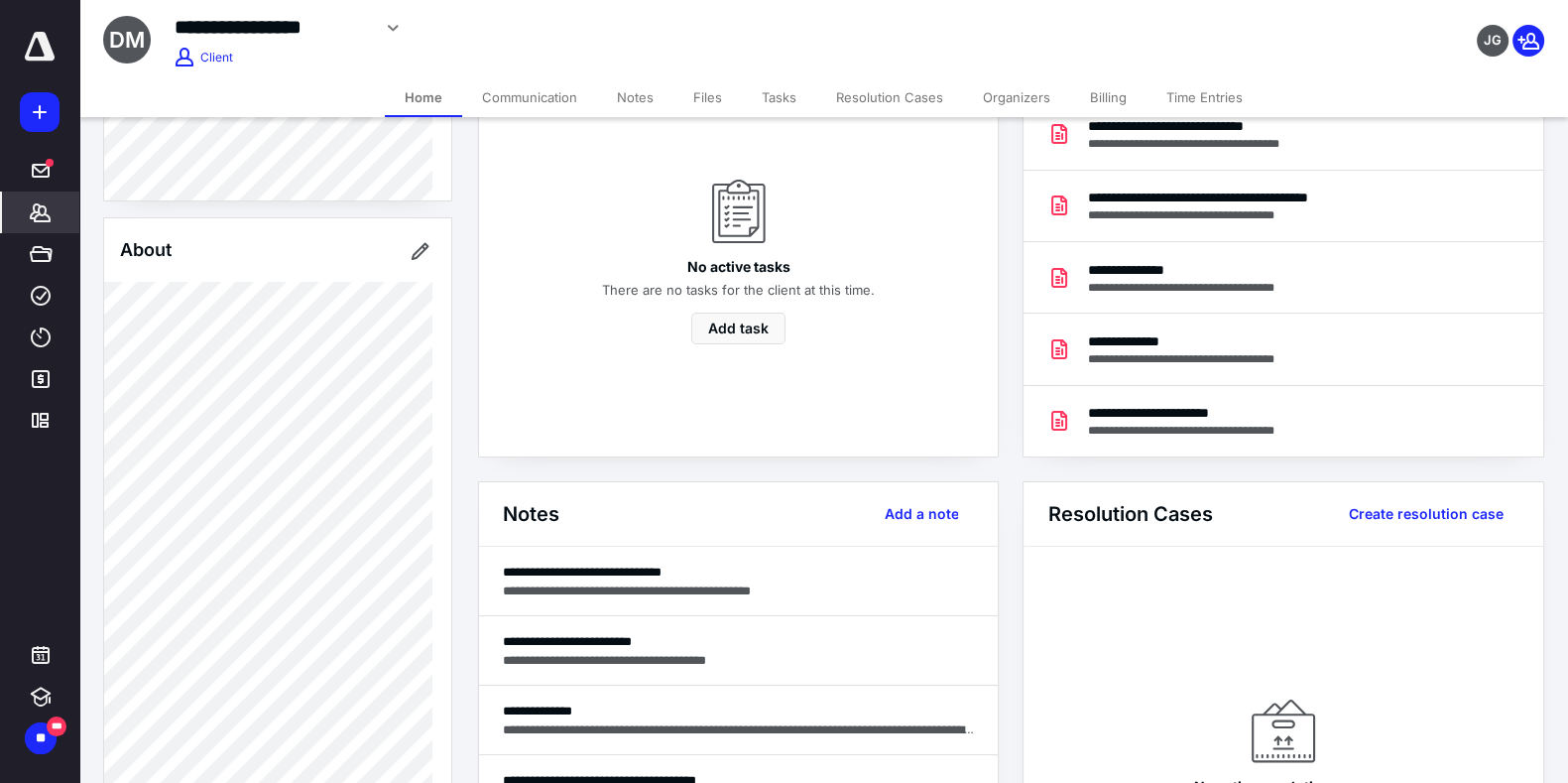 click 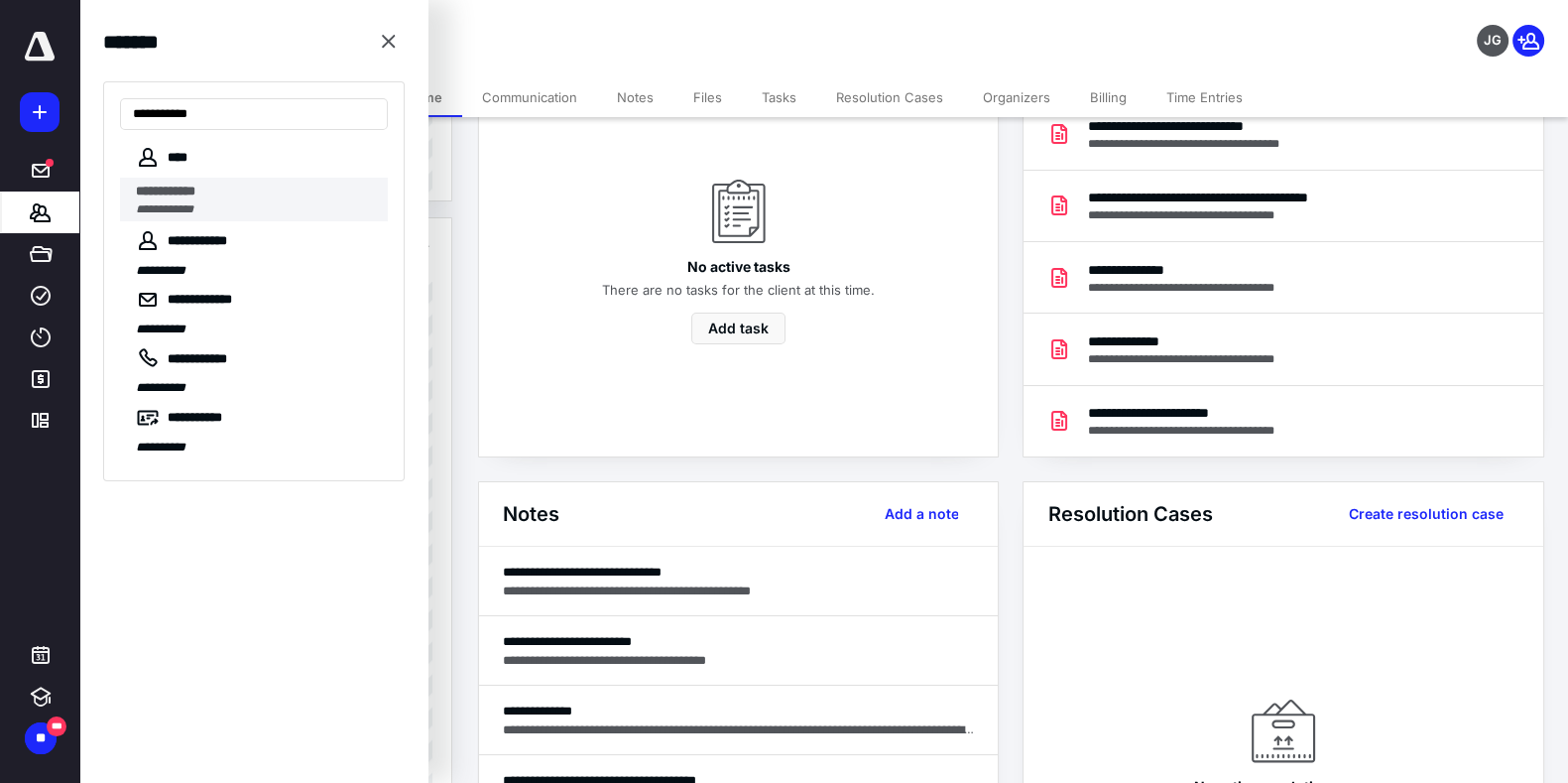 type on "**********" 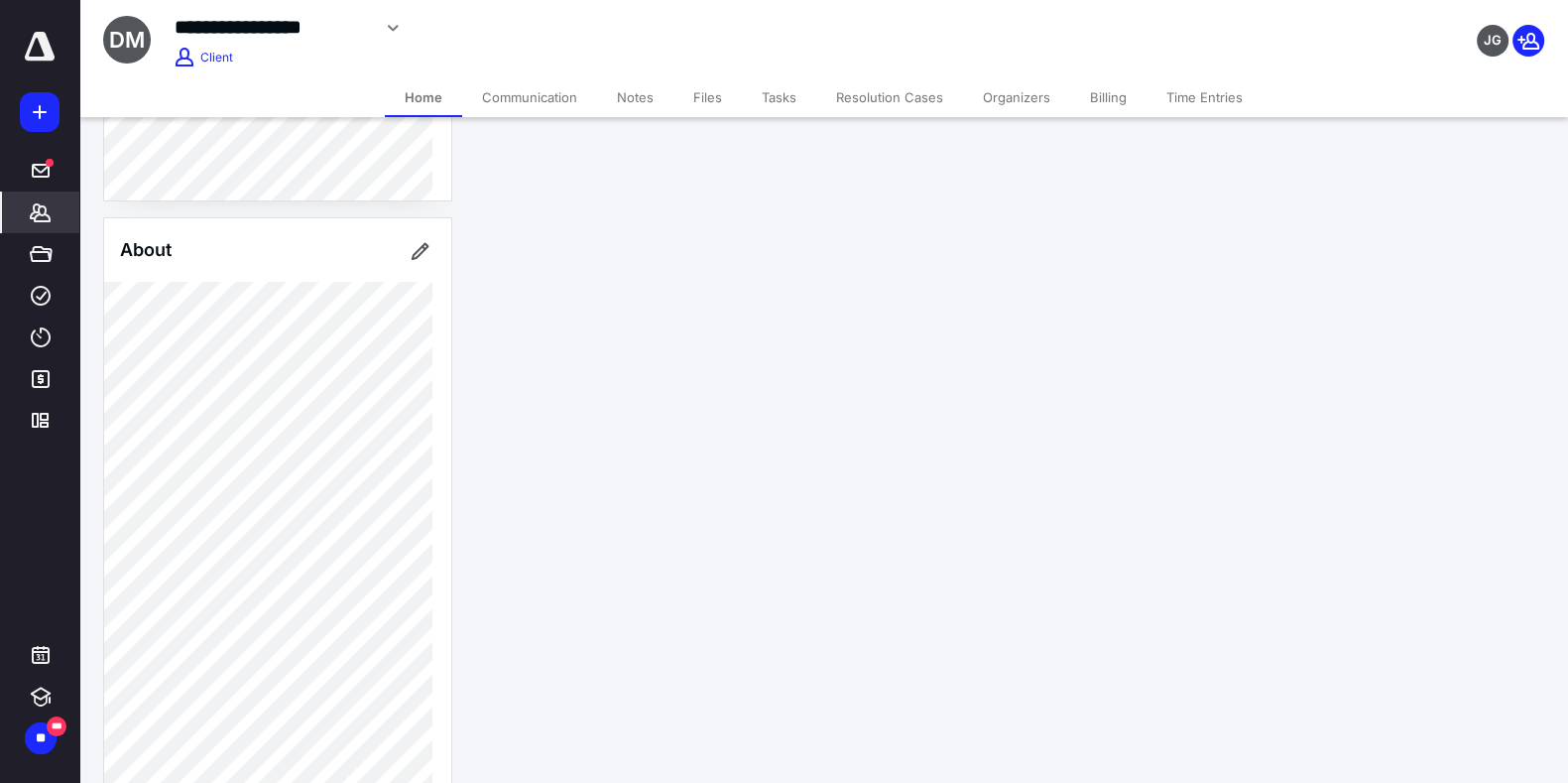 scroll, scrollTop: 0, scrollLeft: 0, axis: both 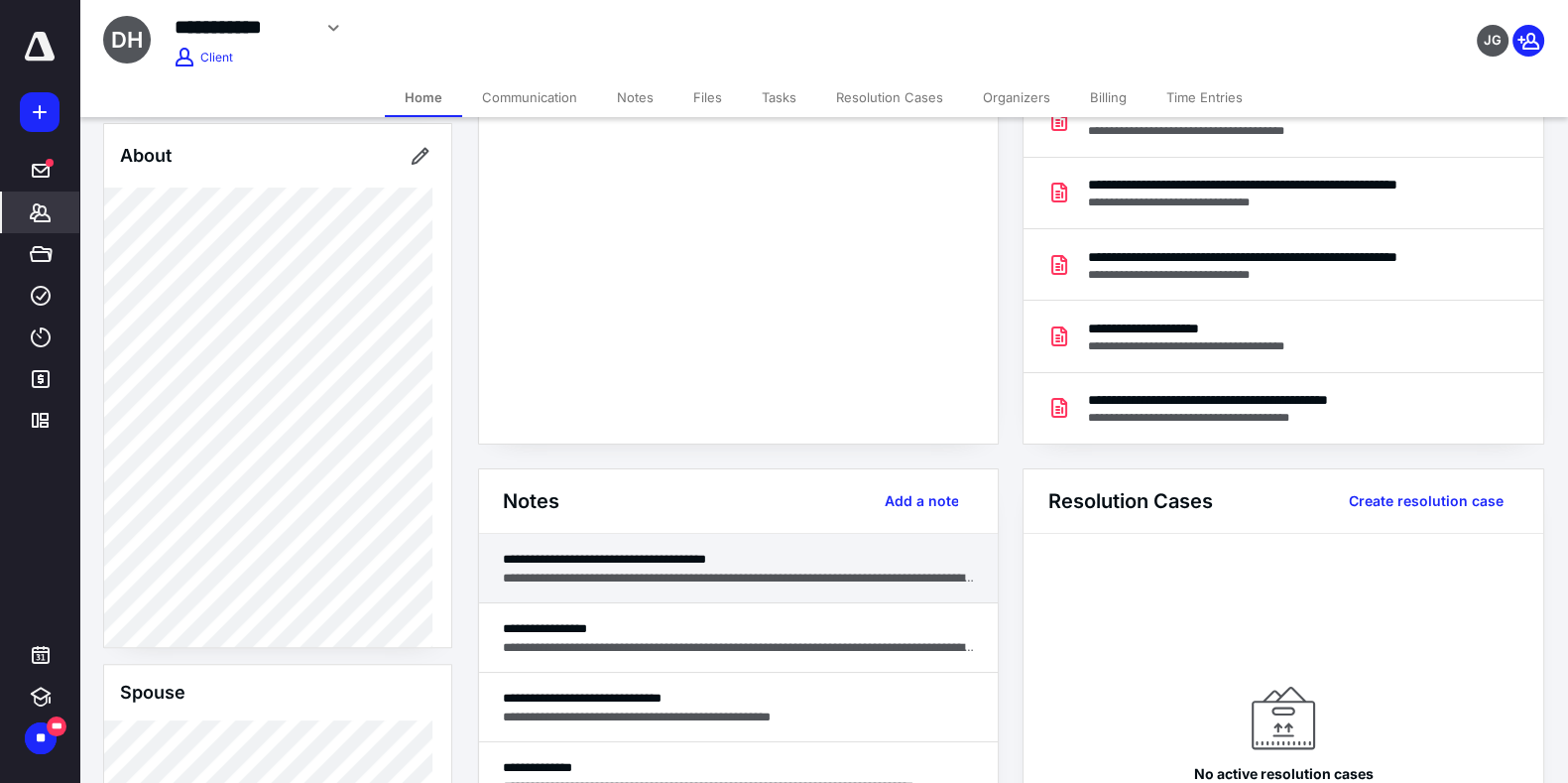 click on "**********" at bounding box center [738, 569] 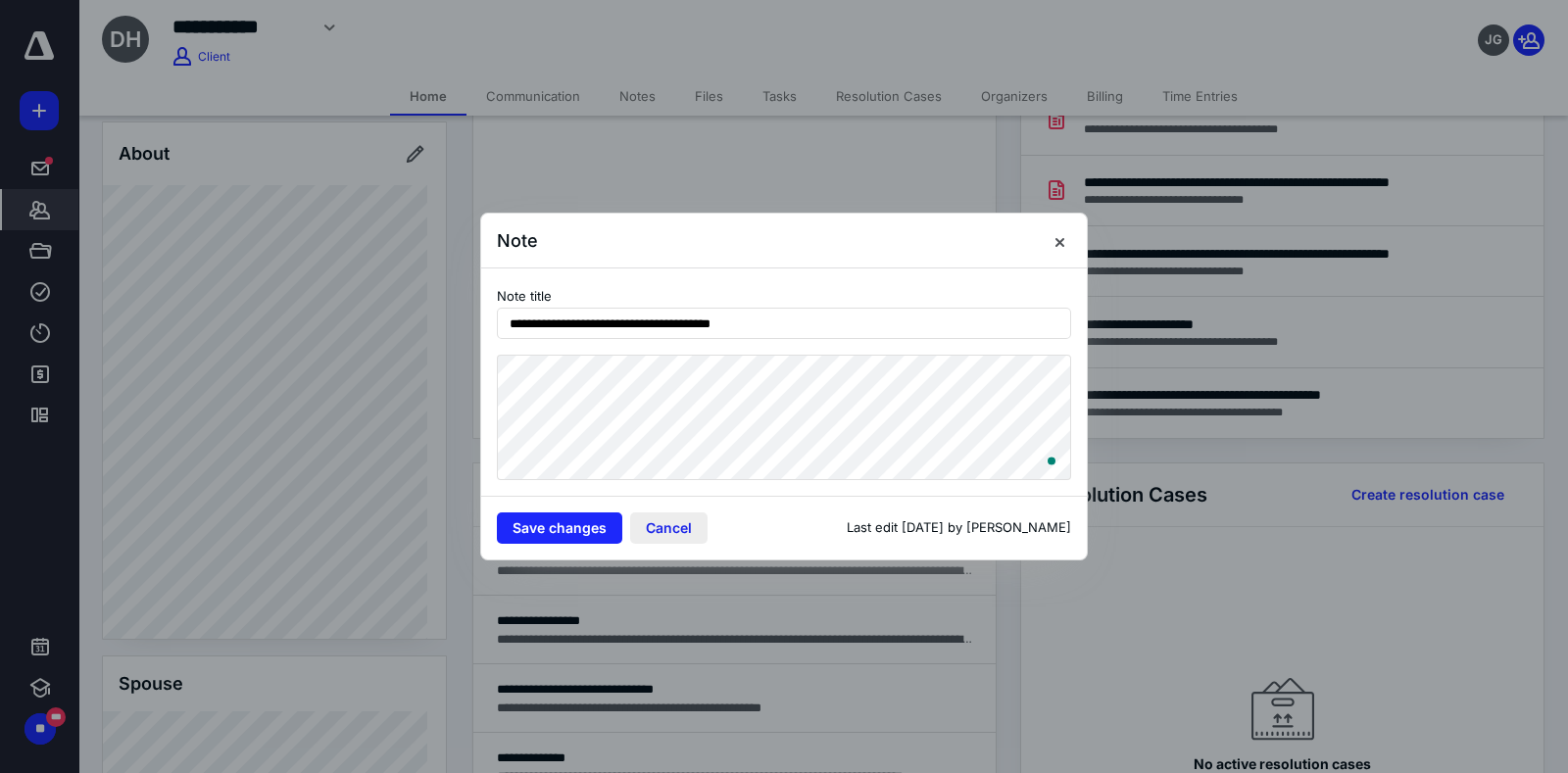 click on "Cancel" at bounding box center [668, 528] 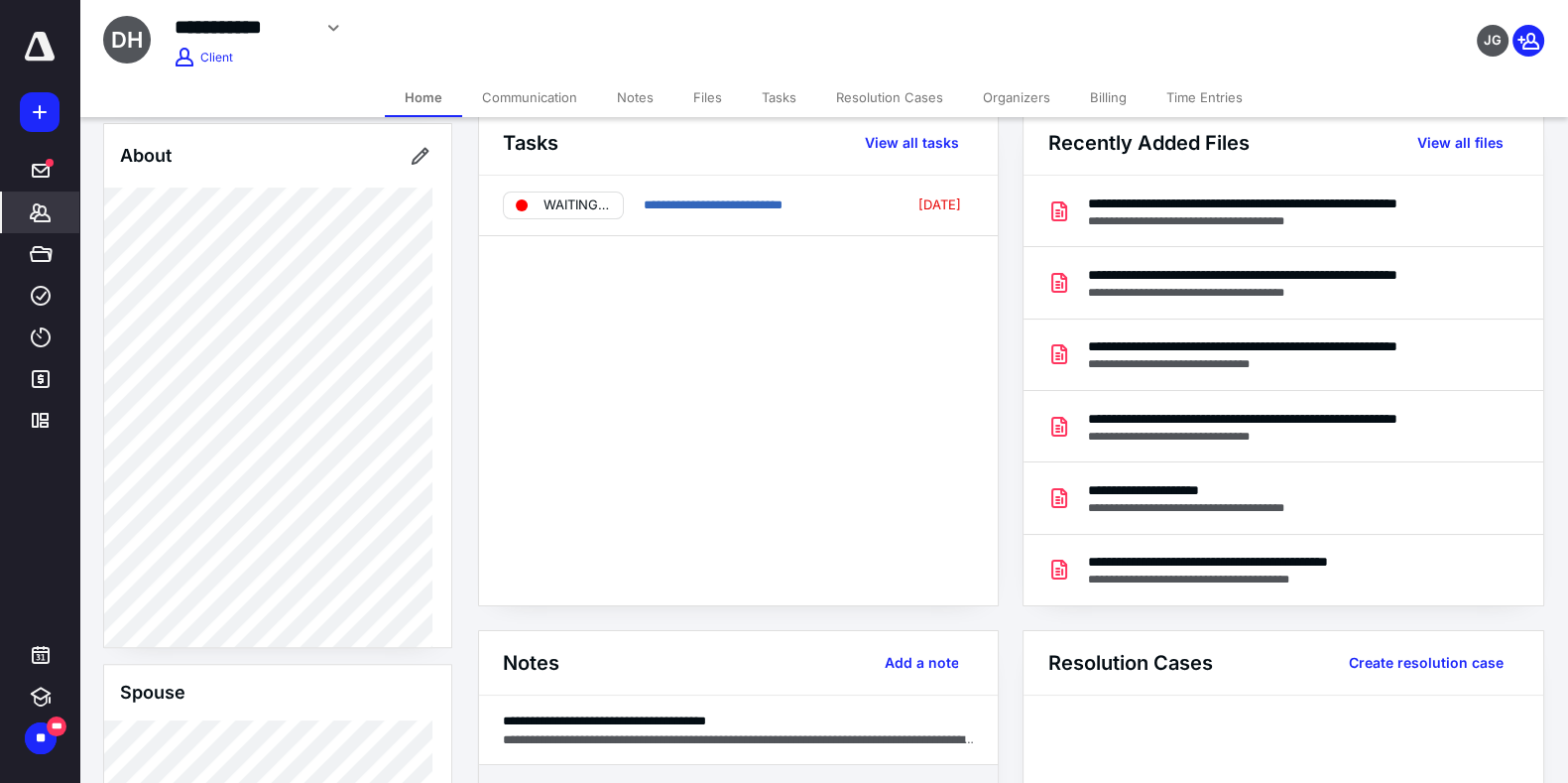 scroll, scrollTop: 0, scrollLeft: 0, axis: both 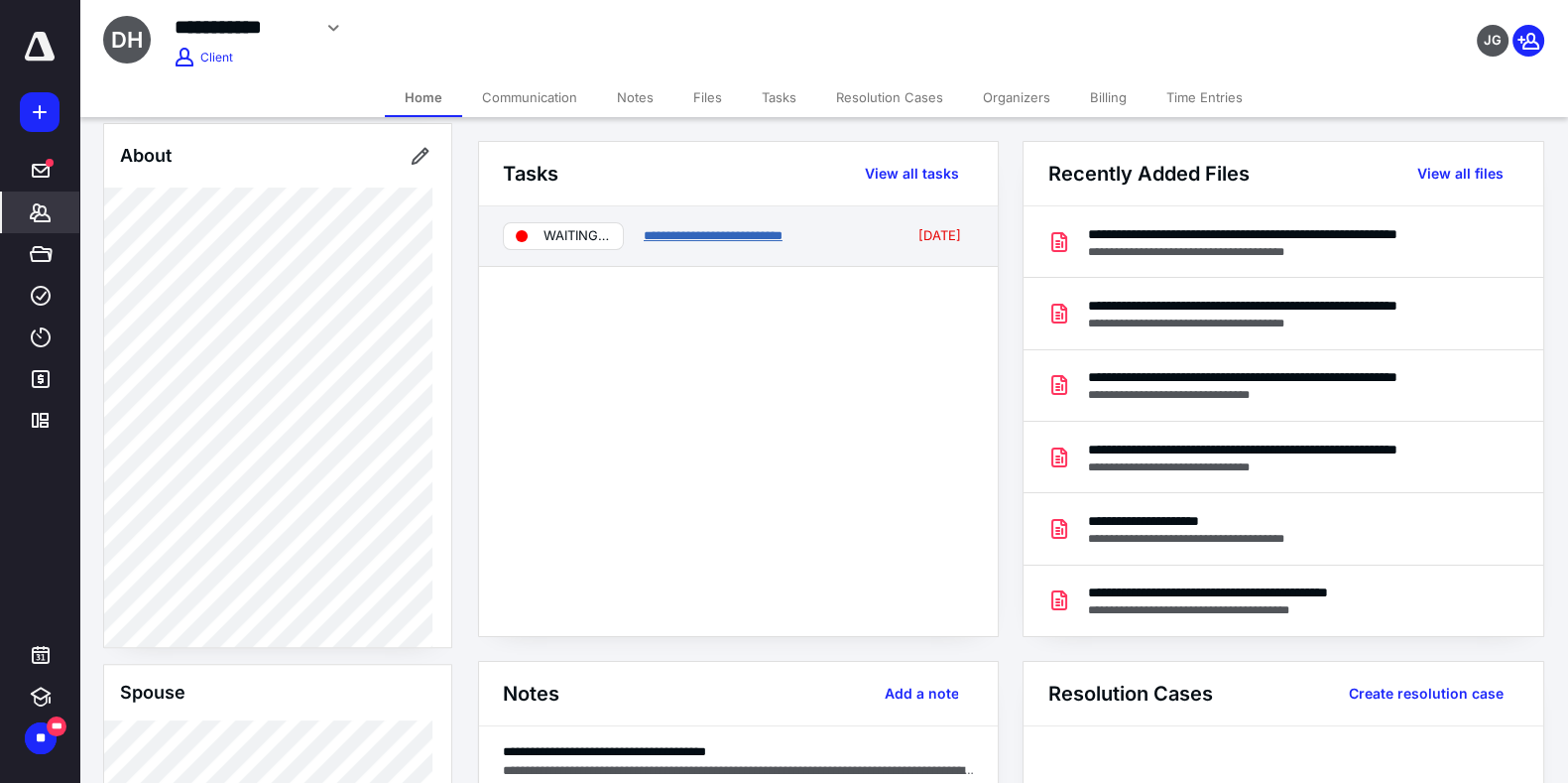 click on "**********" at bounding box center [713, 235] 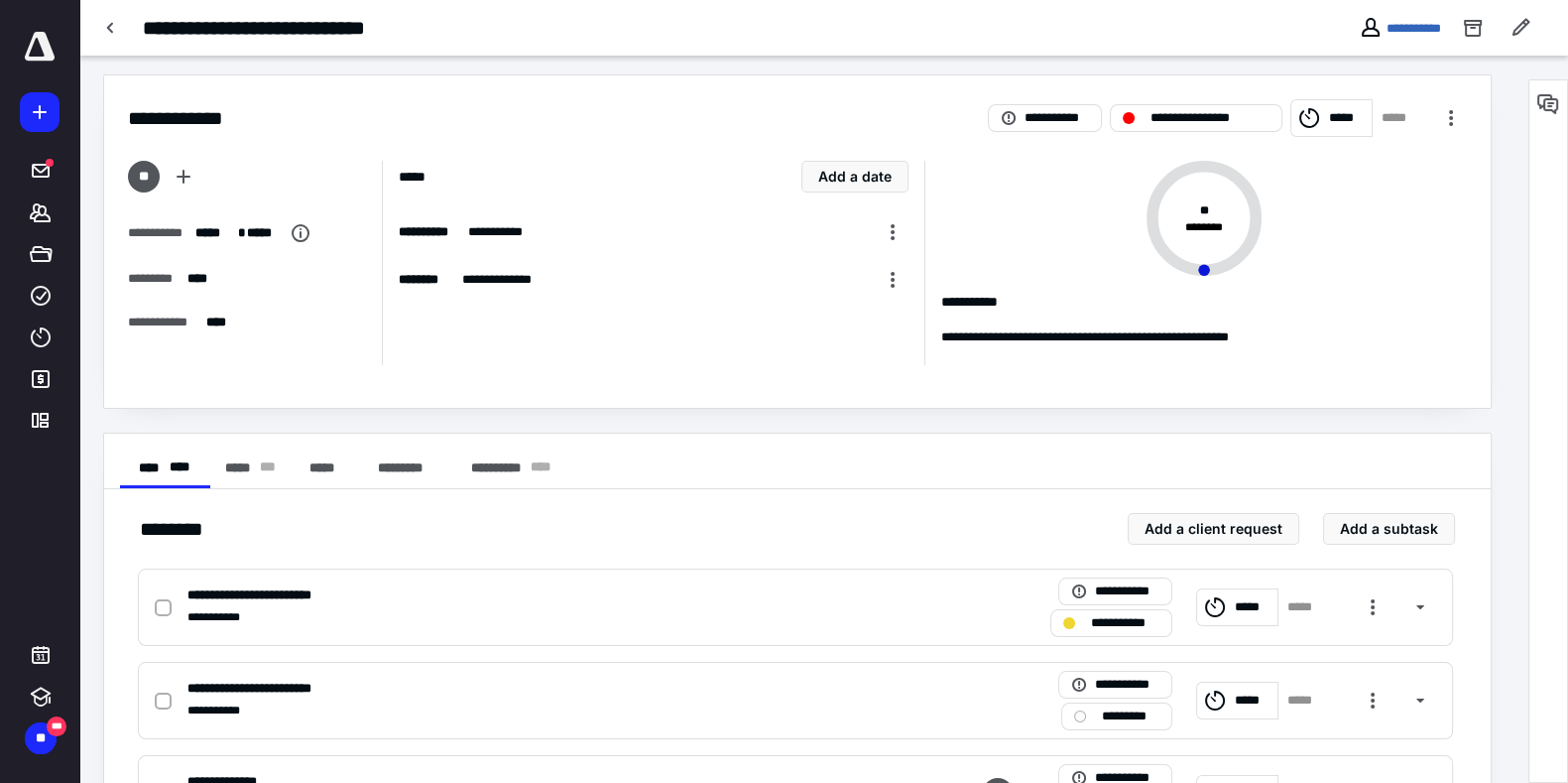 scroll, scrollTop: 0, scrollLeft: 0, axis: both 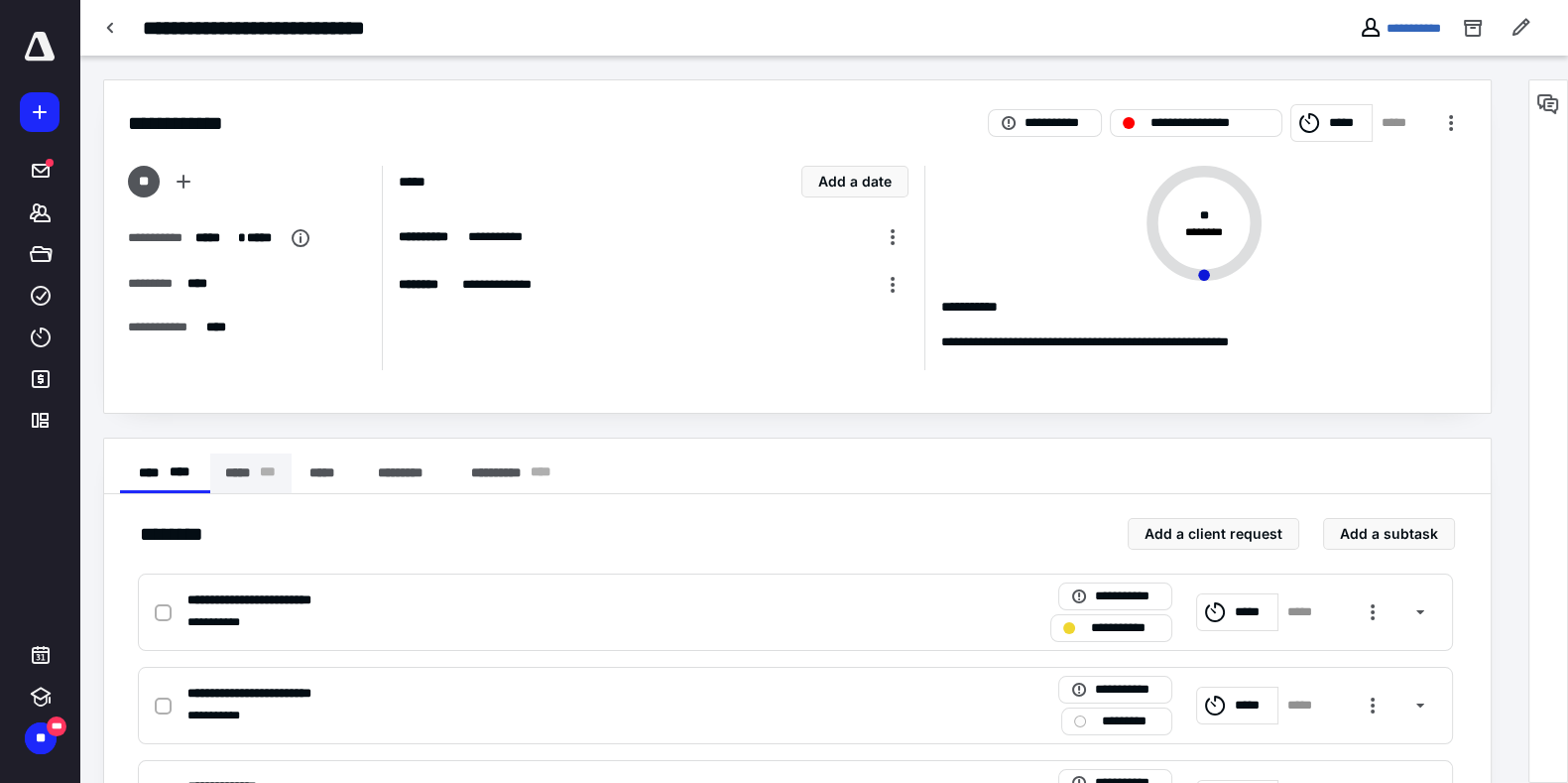 click on "***** * * *" at bounding box center (250, 473) 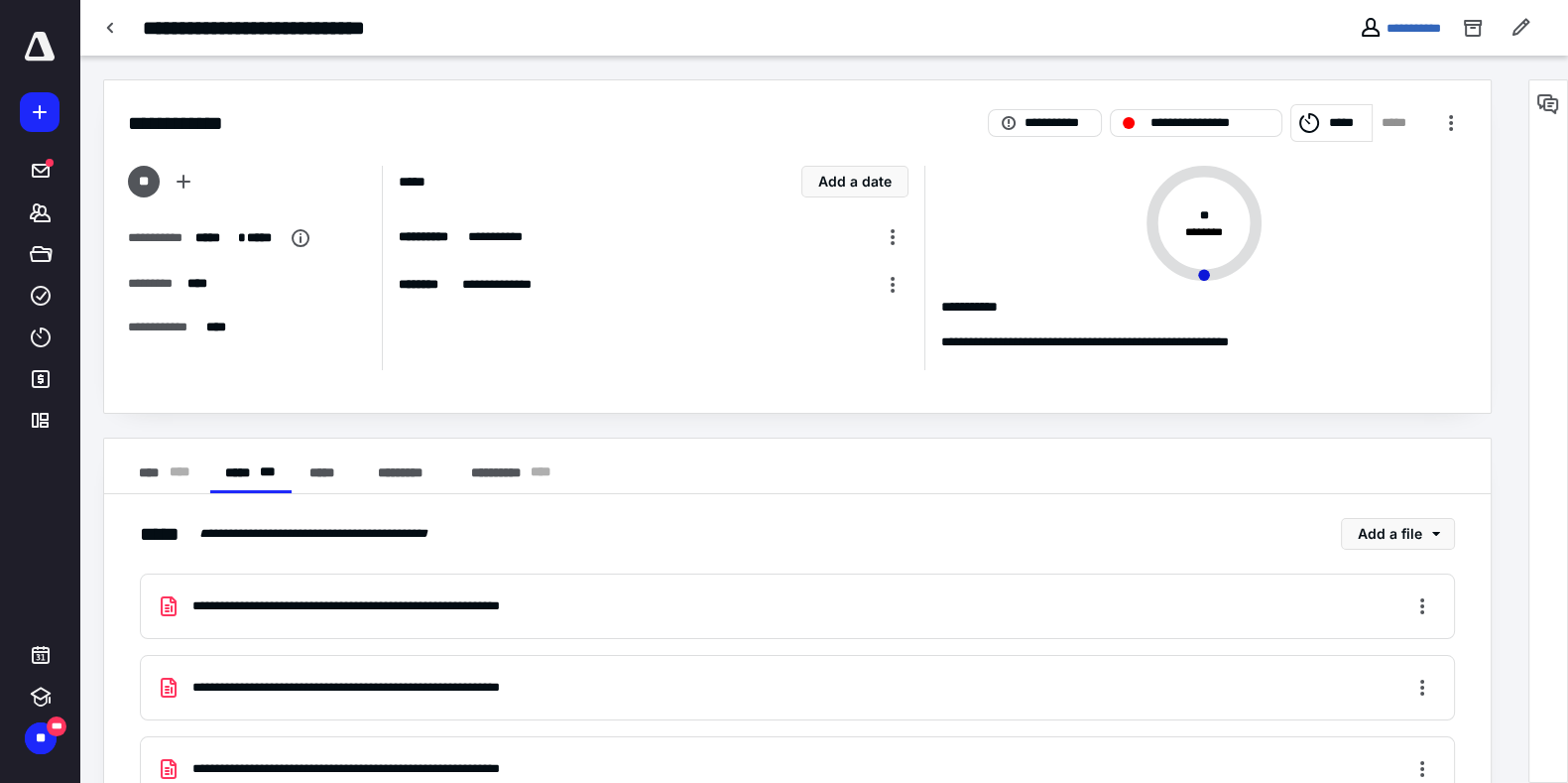 scroll, scrollTop: 65, scrollLeft: 0, axis: vertical 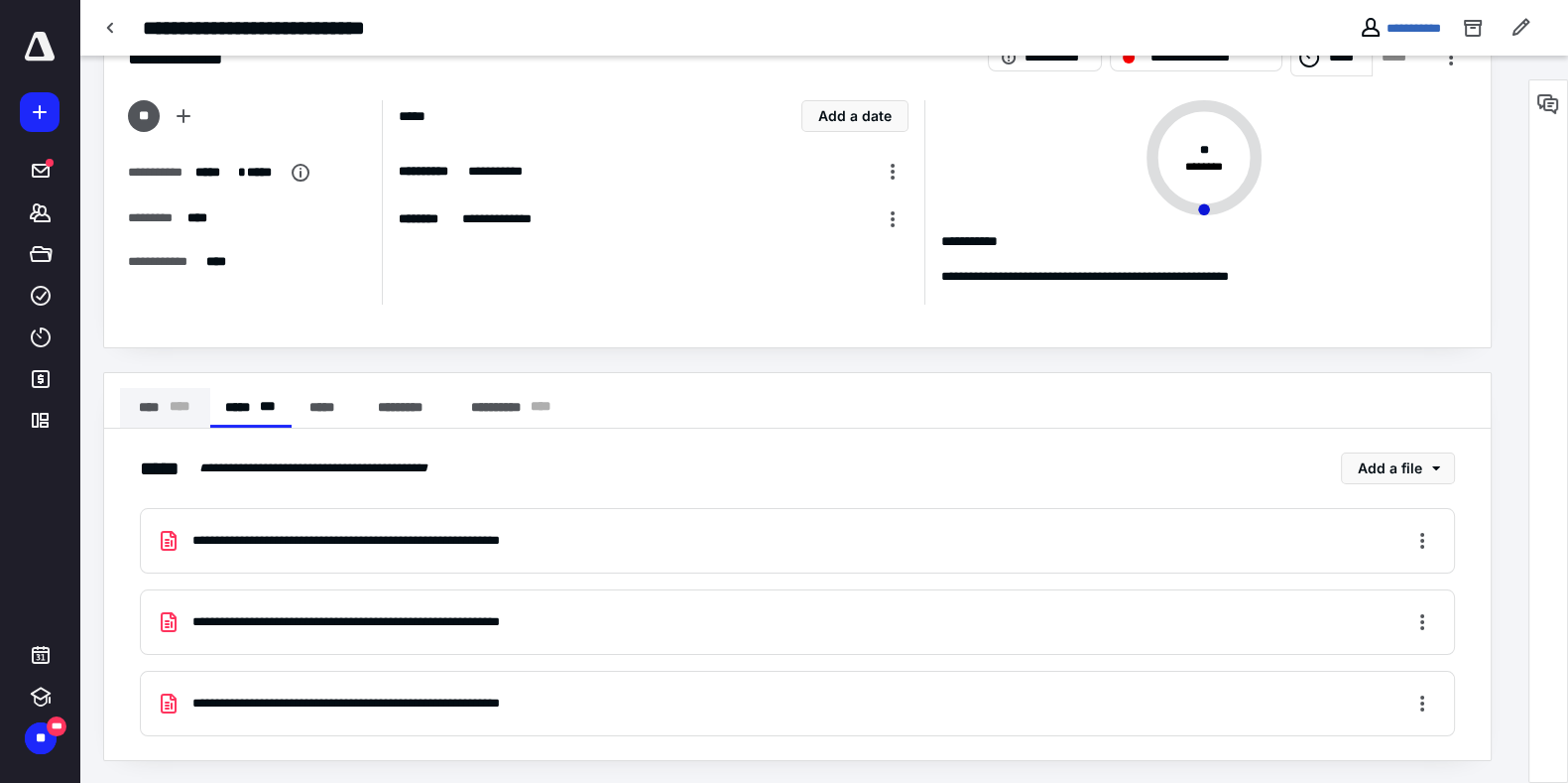click on "* ** *" at bounding box center [179, 408] 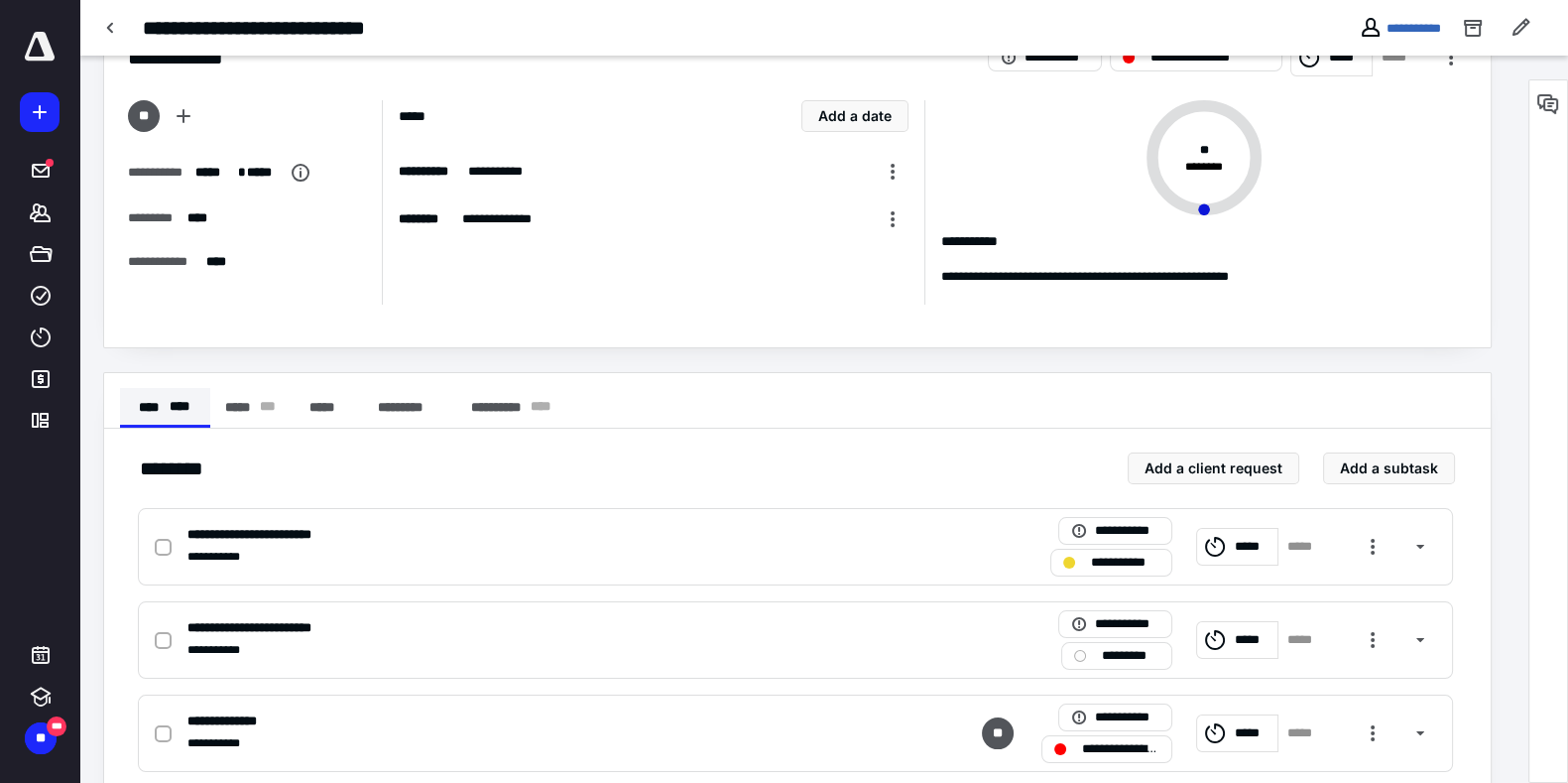 scroll, scrollTop: 0, scrollLeft: 0, axis: both 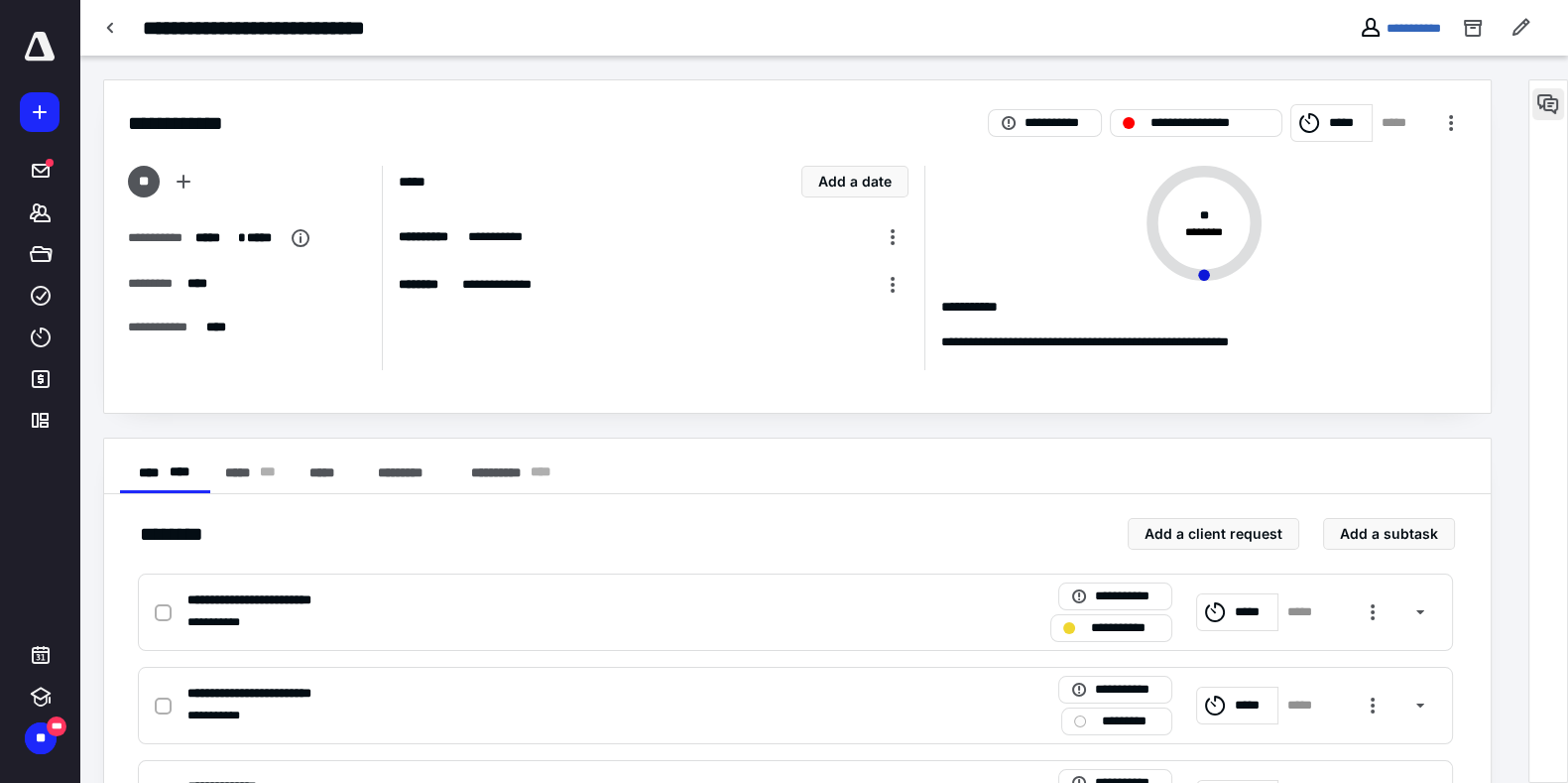 click at bounding box center (1548, 104) 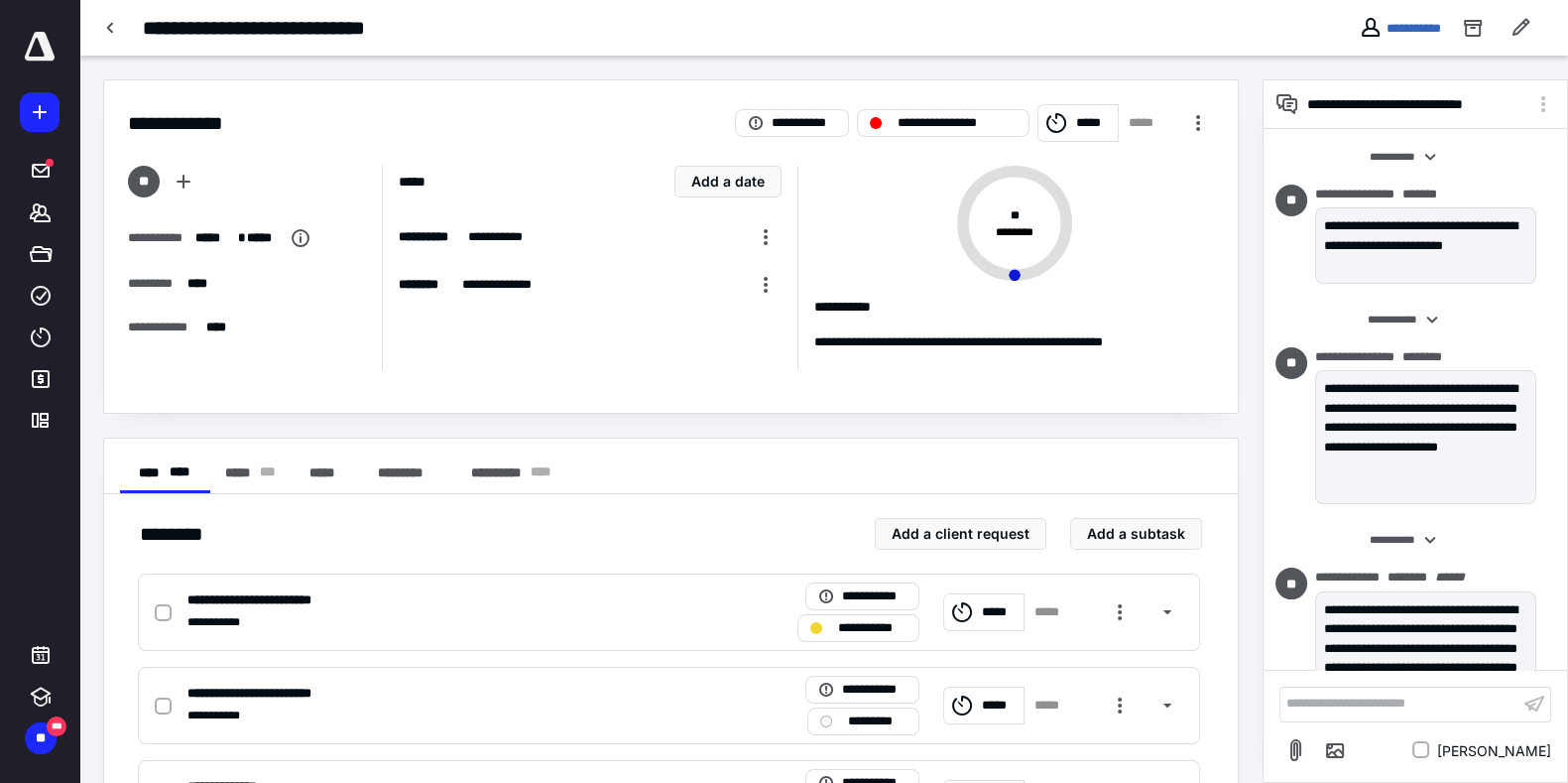 scroll, scrollTop: 130, scrollLeft: 0, axis: vertical 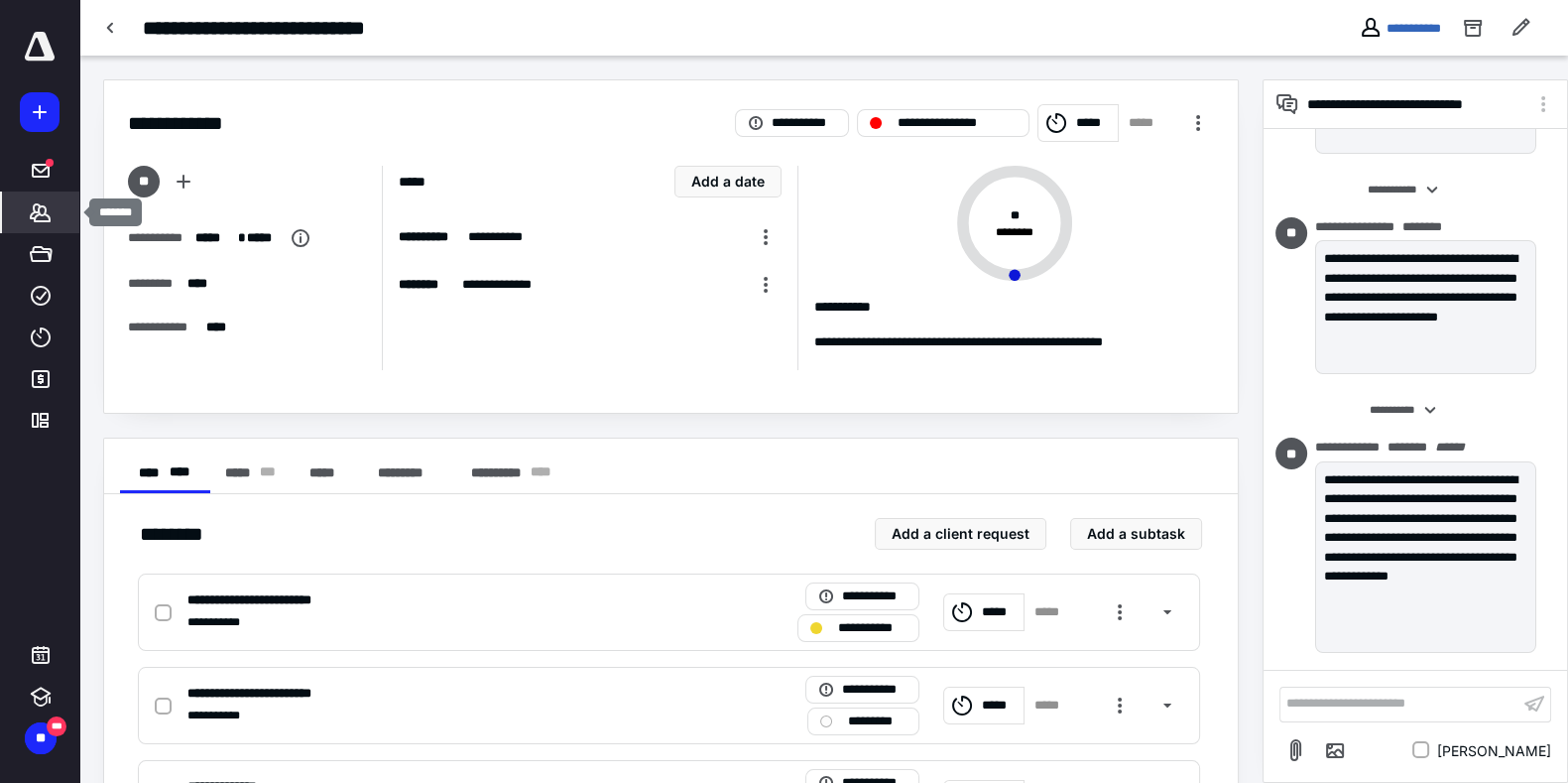 click 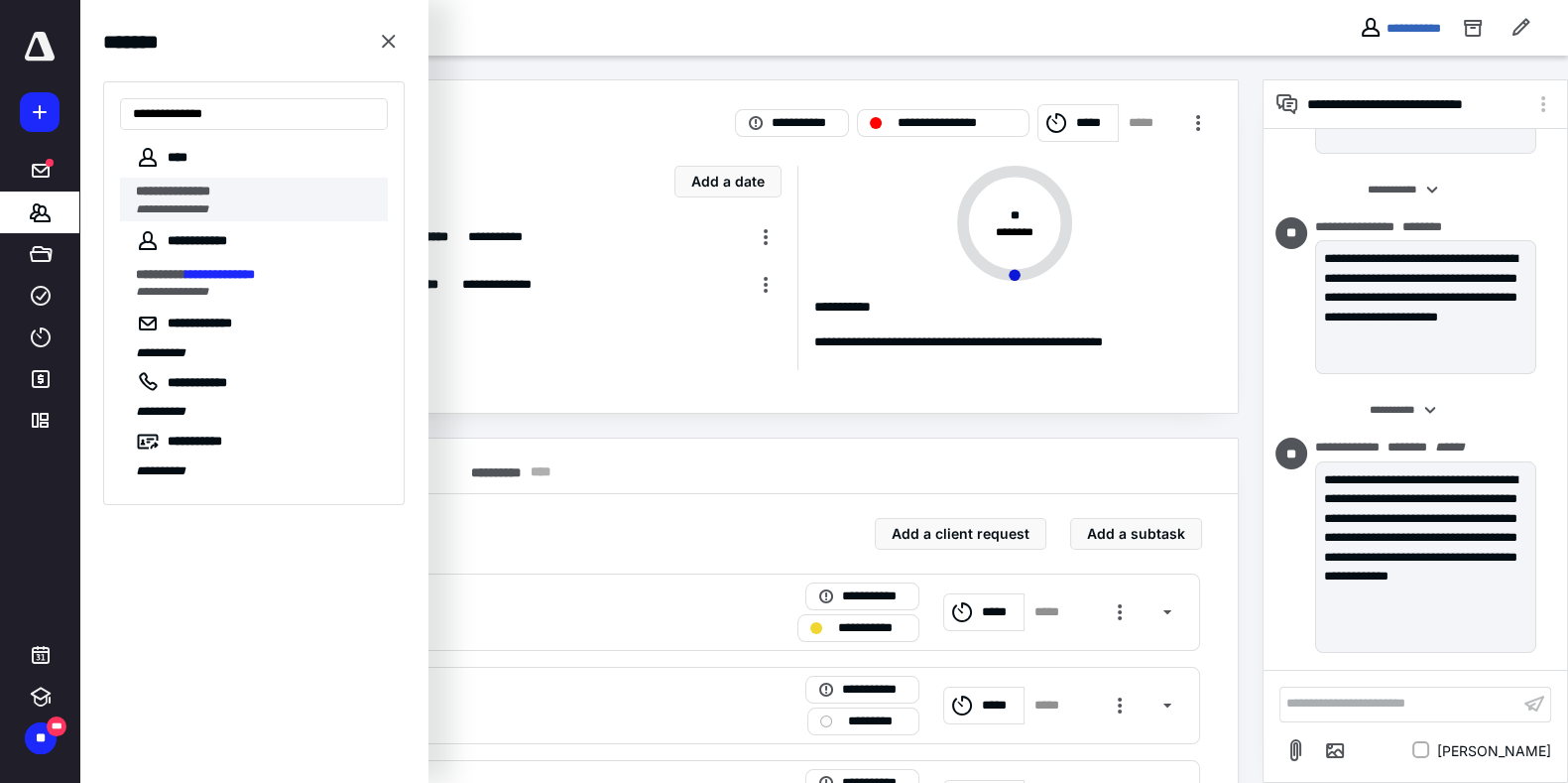 type on "**********" 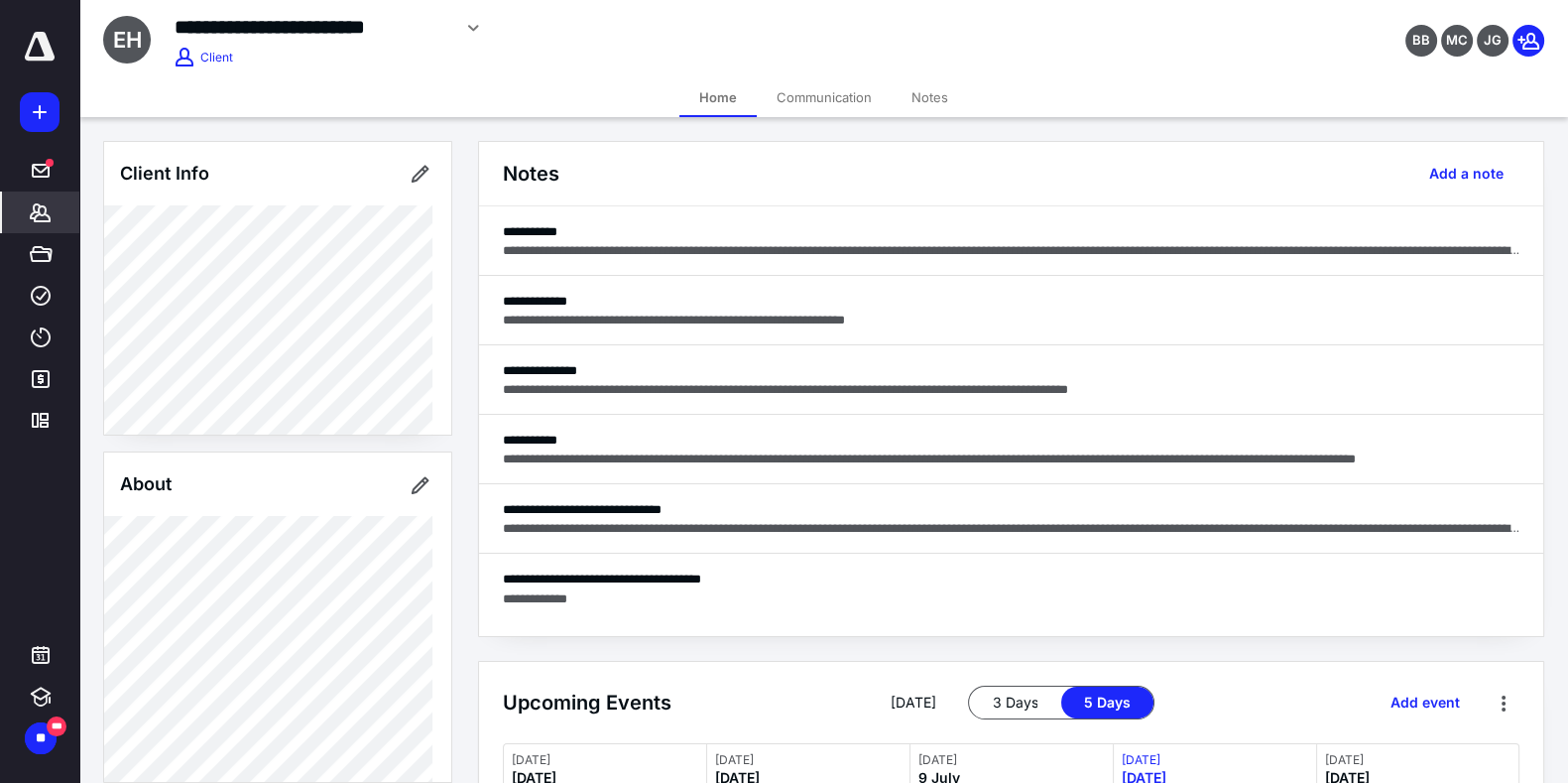 scroll, scrollTop: 347, scrollLeft: 0, axis: vertical 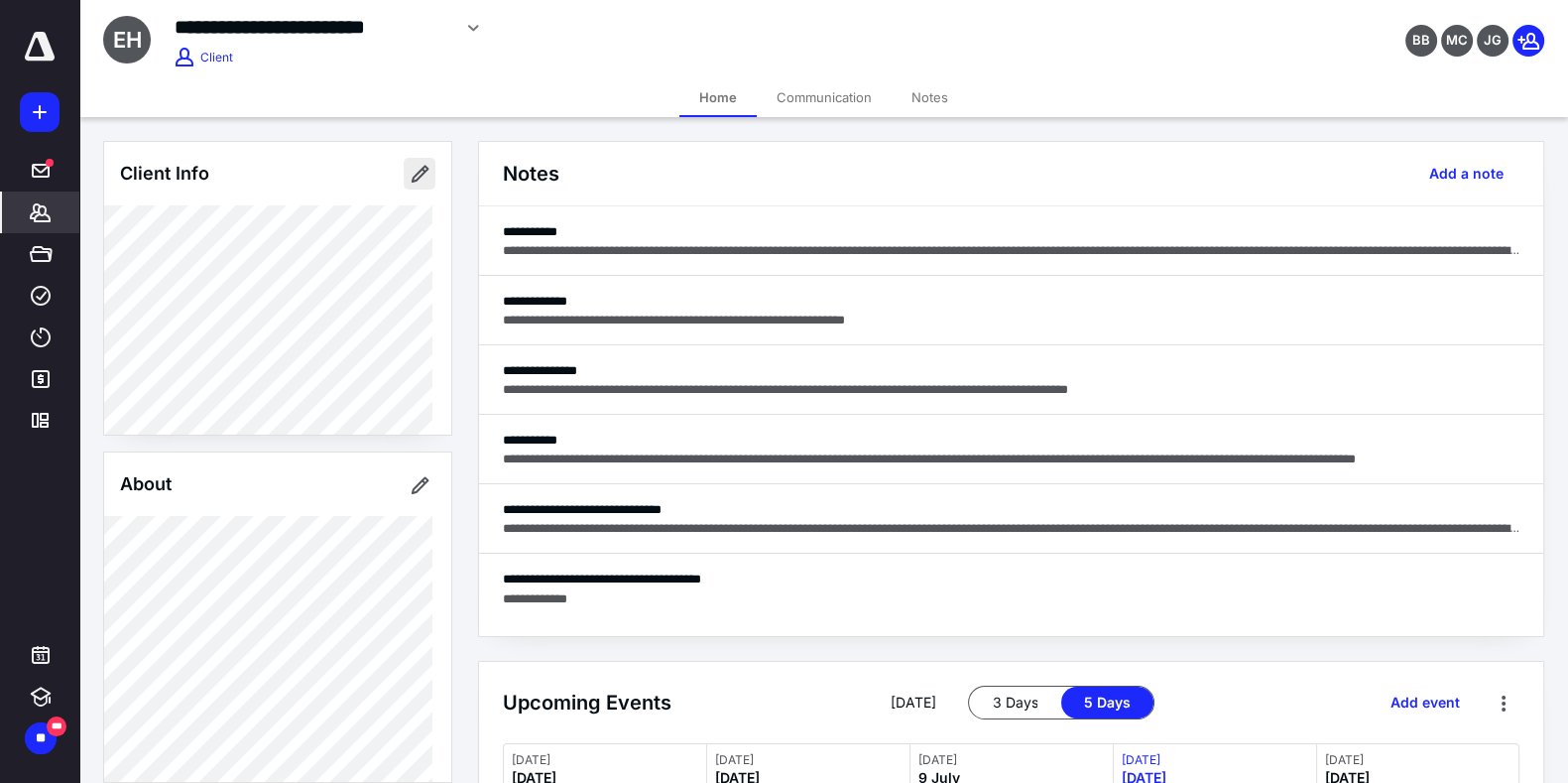 click at bounding box center (420, 174) 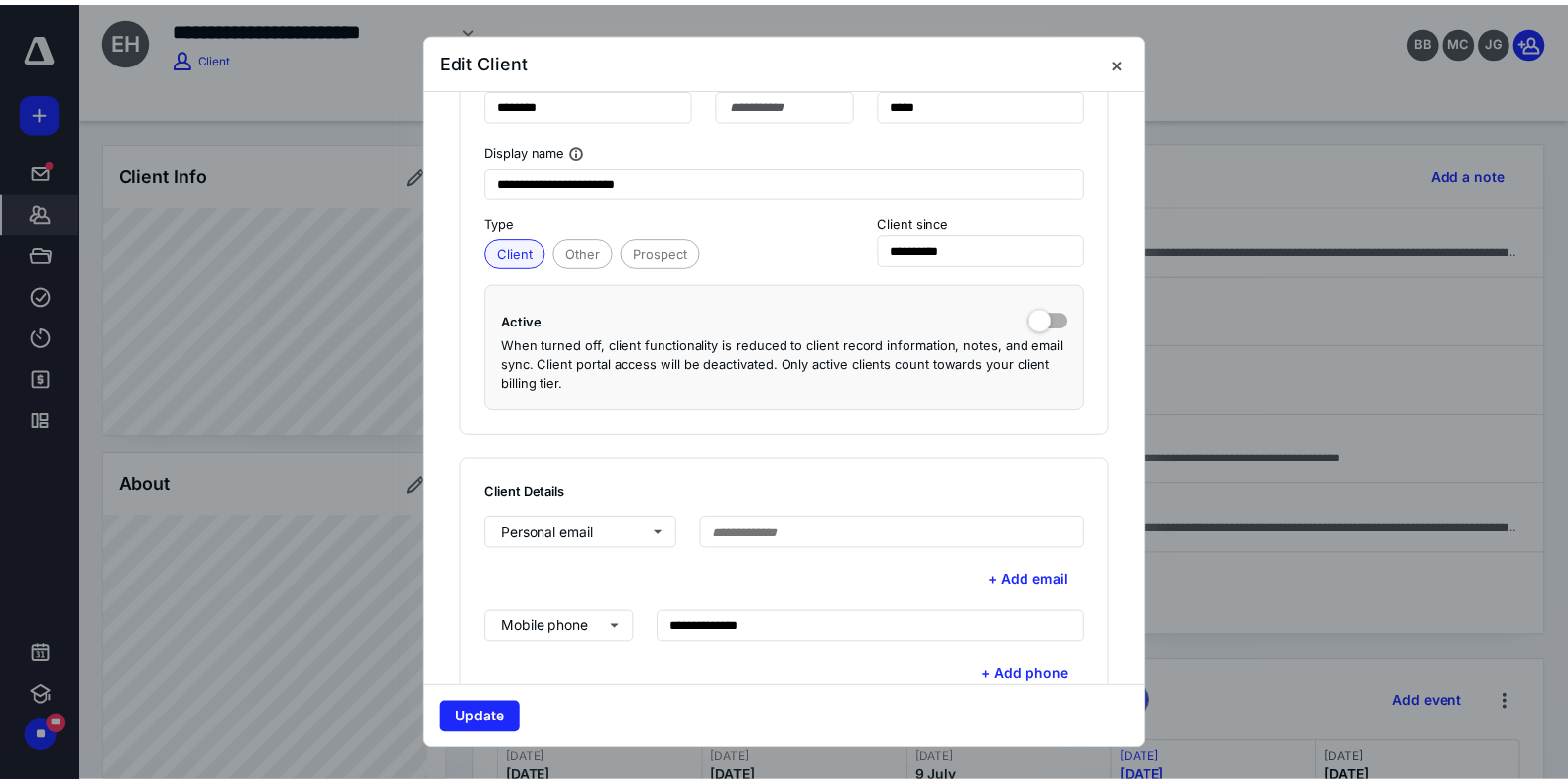 scroll, scrollTop: 114, scrollLeft: 0, axis: vertical 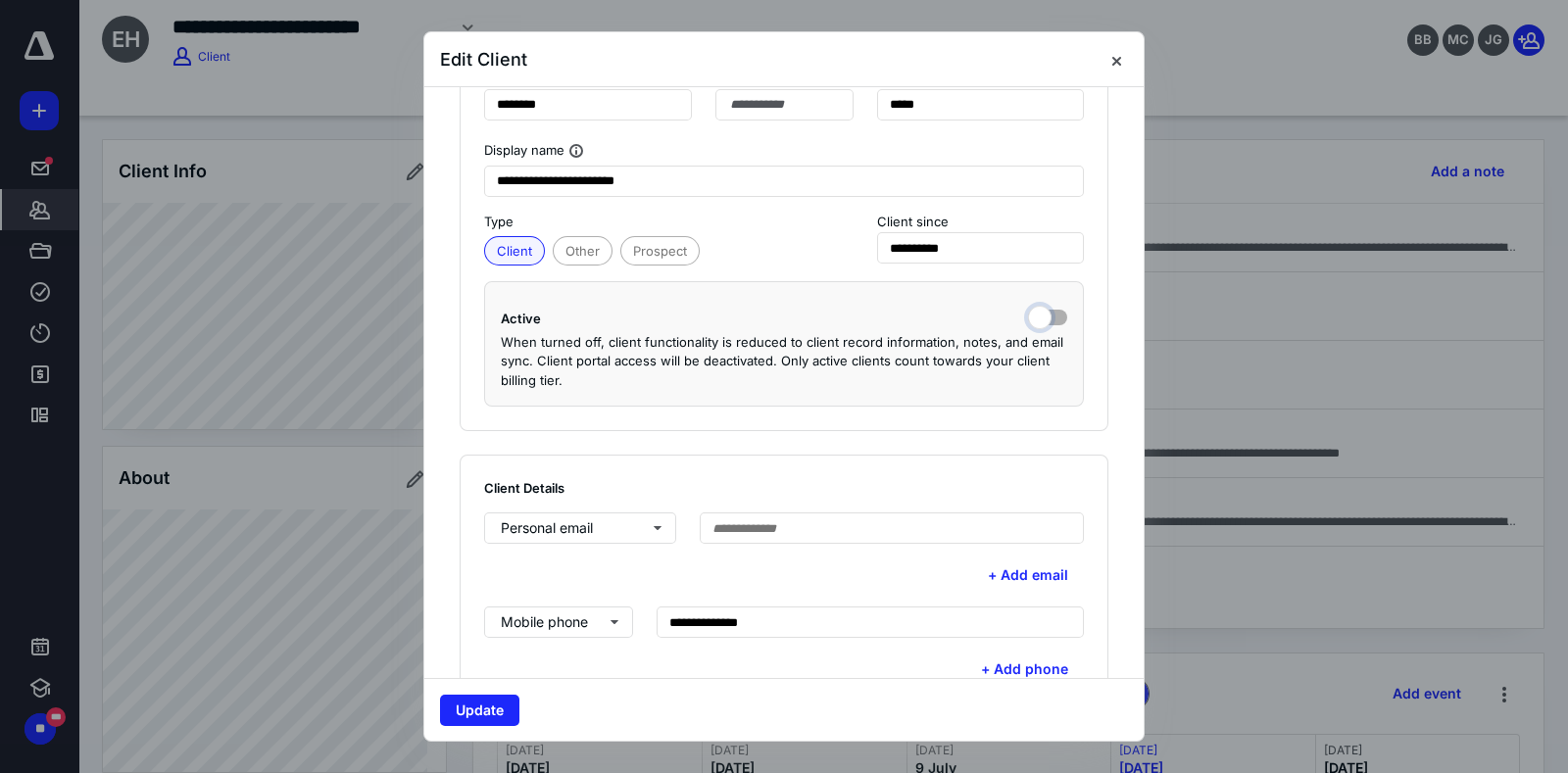 click at bounding box center [1048, 315] 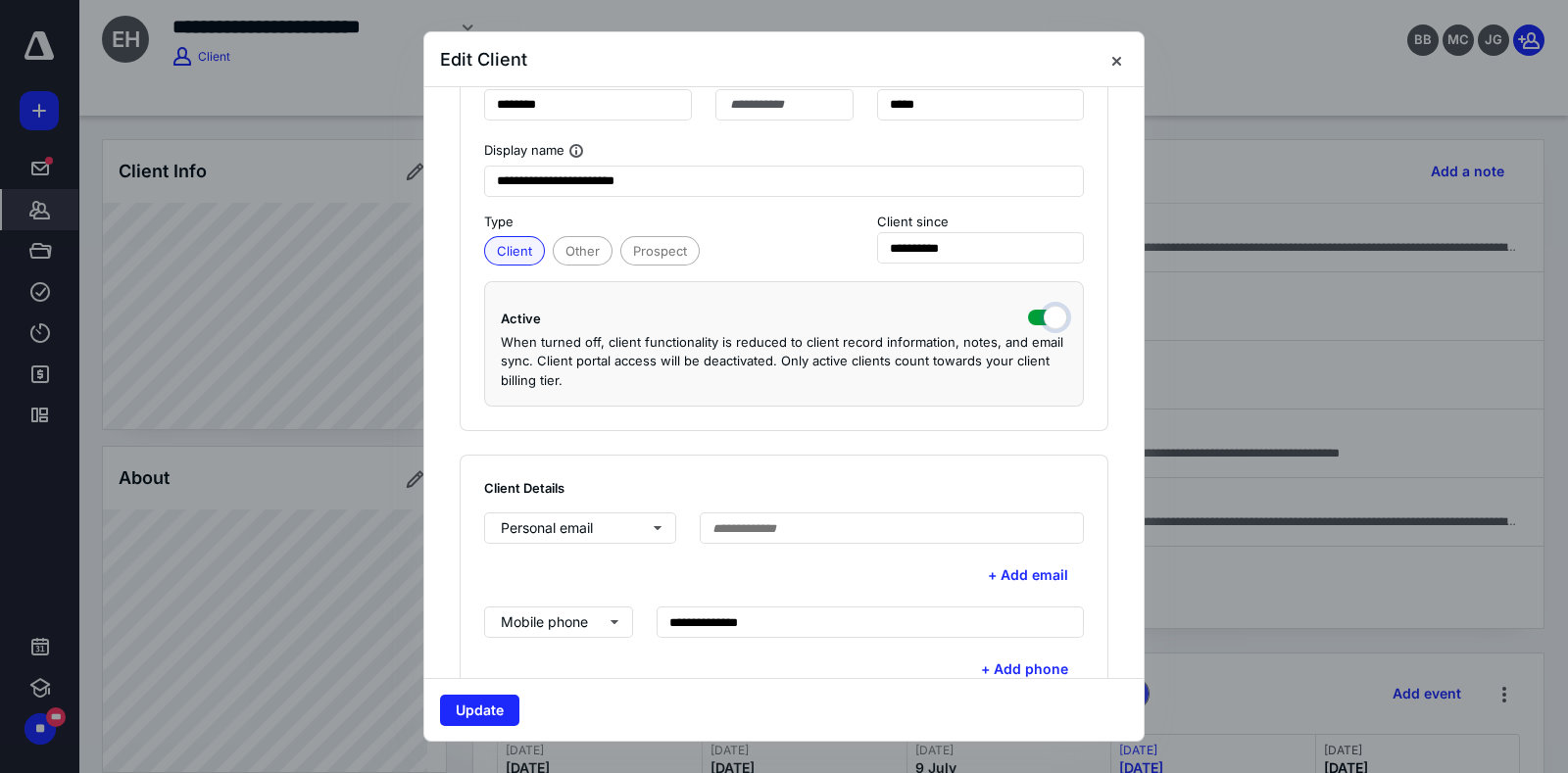 checkbox on "true" 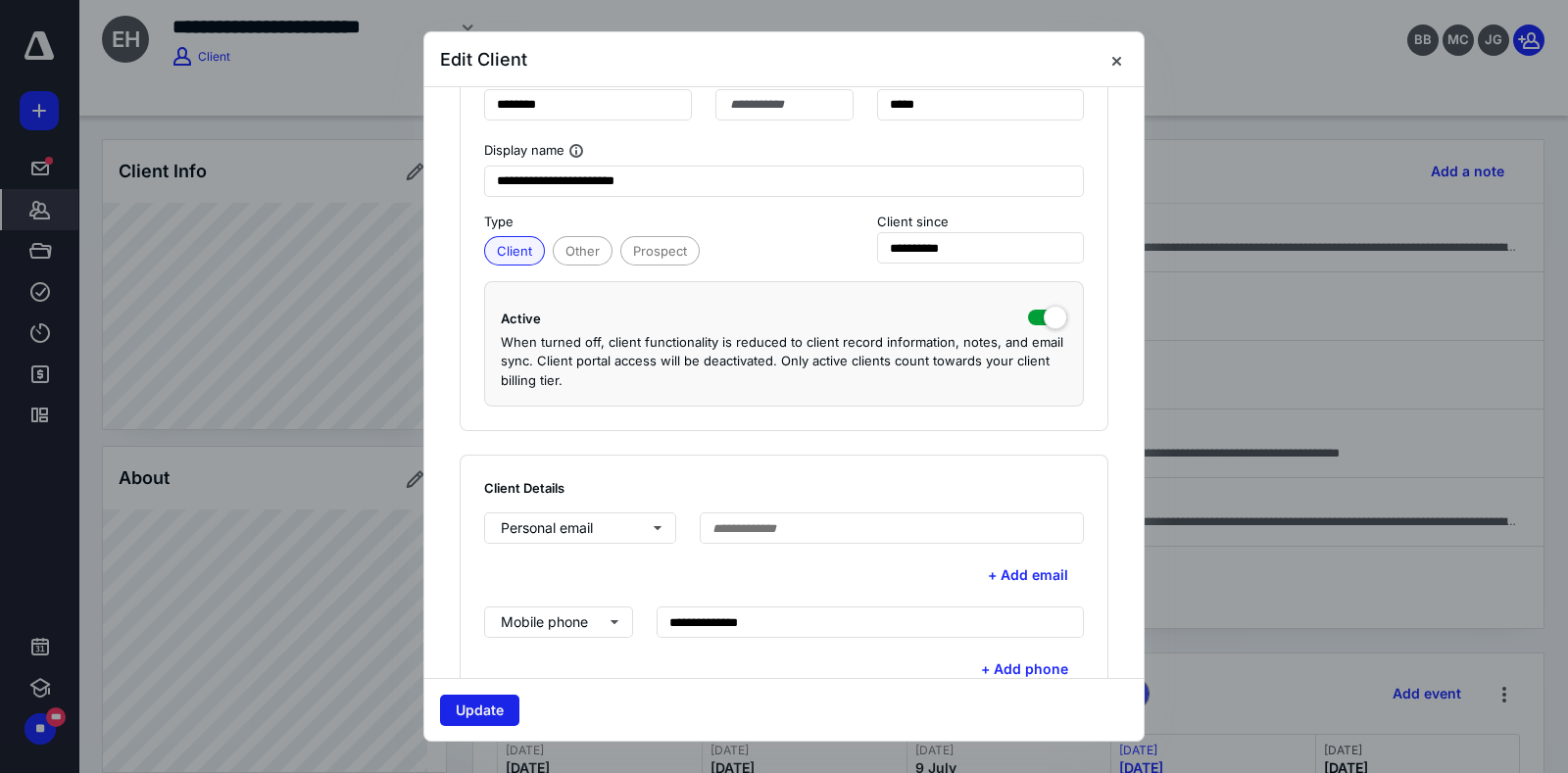 click on "Update" at bounding box center (479, 710) 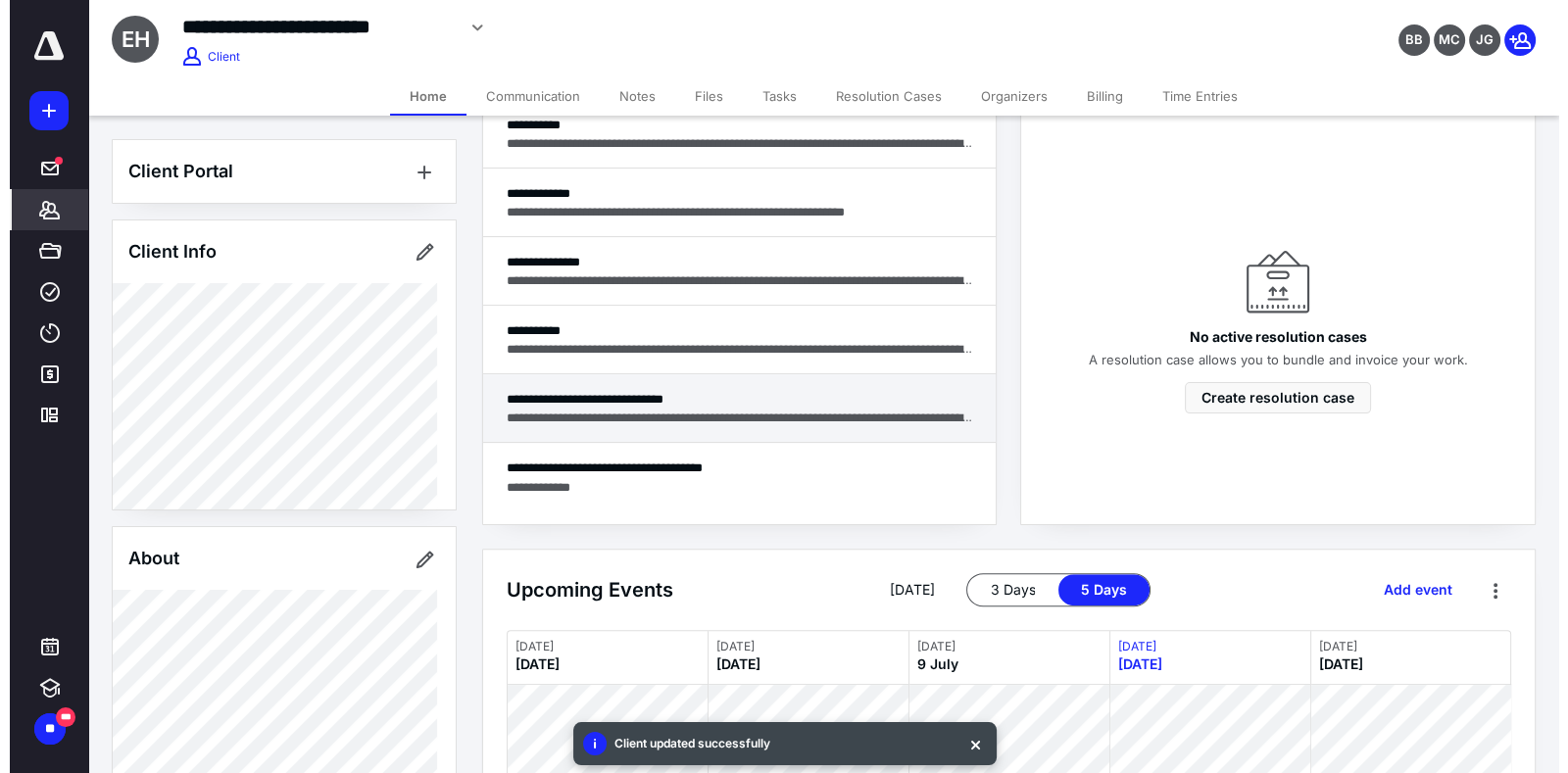 scroll, scrollTop: 0, scrollLeft: 0, axis: both 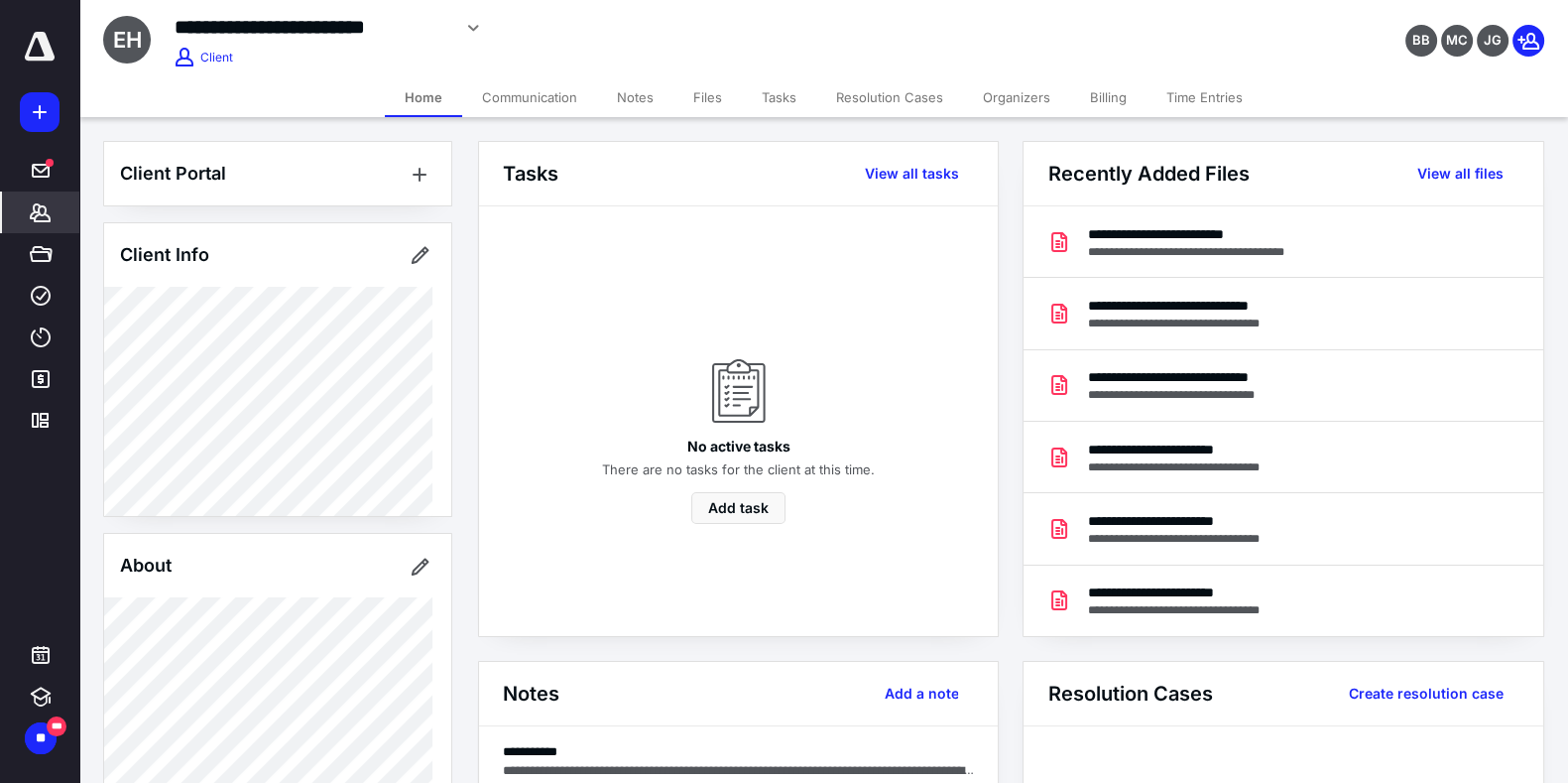 click on "Tasks" at bounding box center (779, 97) 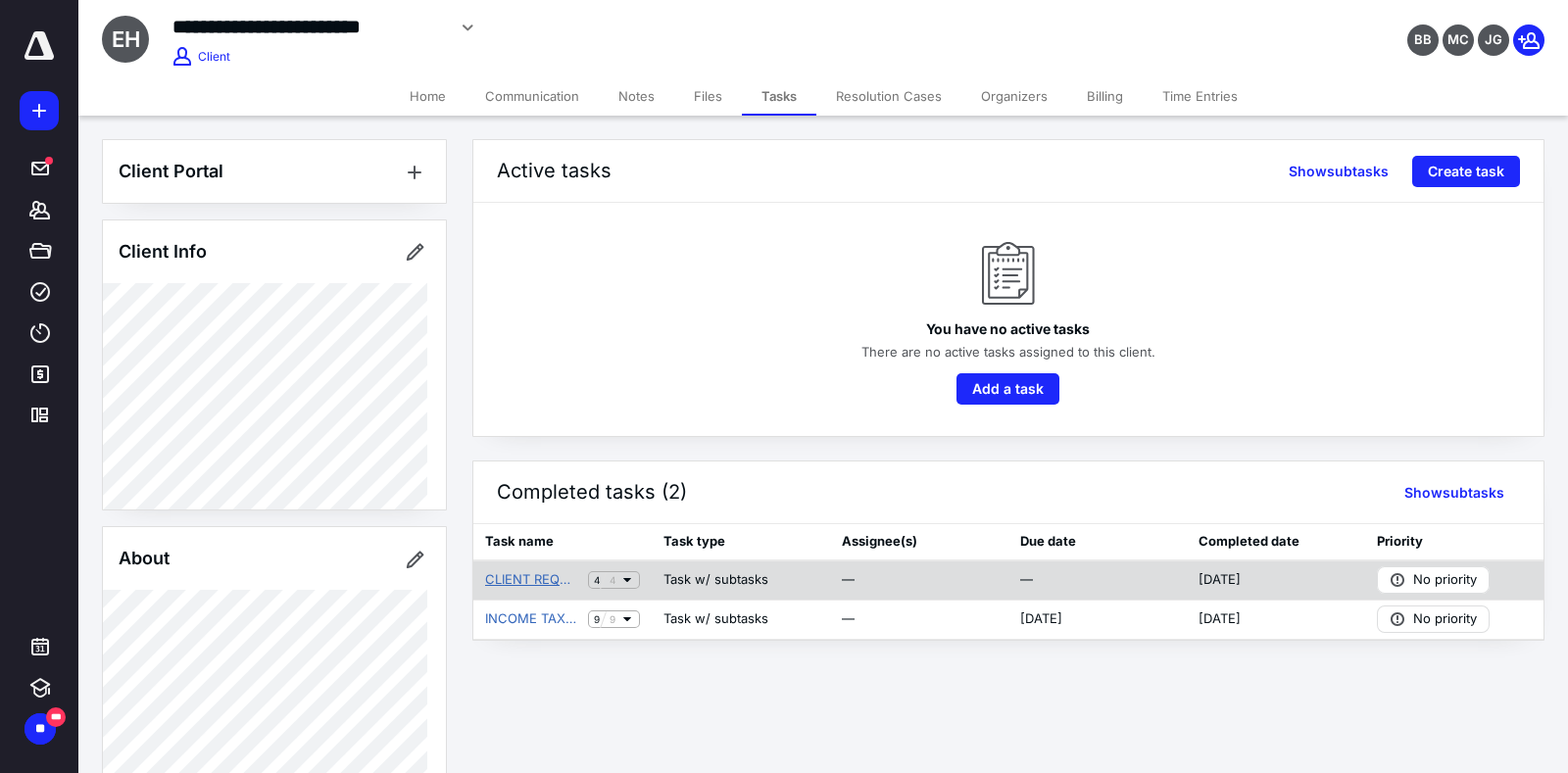 click on "CLIENT REQUEST" at bounding box center (532, 580) 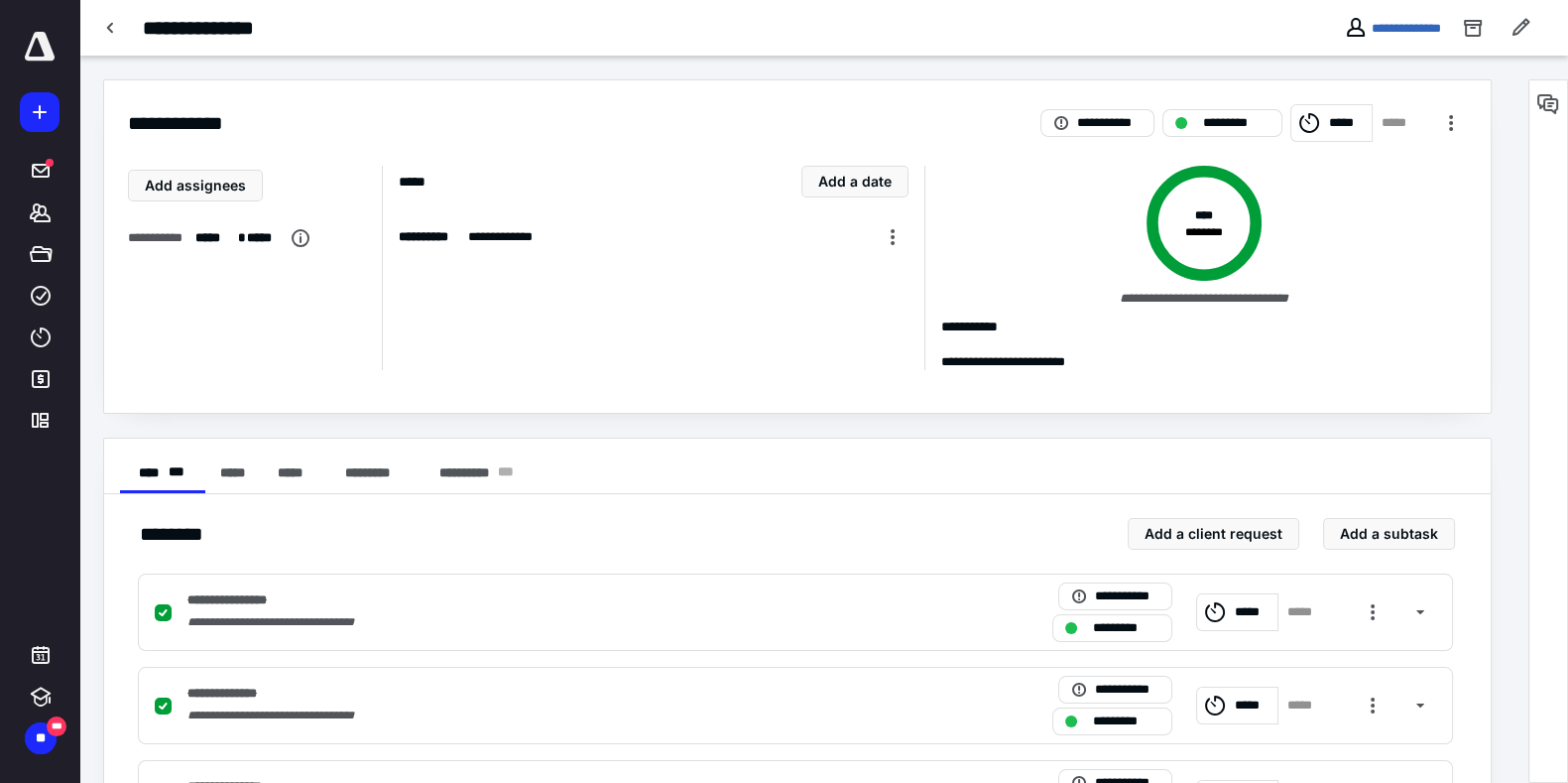 click on "**********" at bounding box center (620, 28) 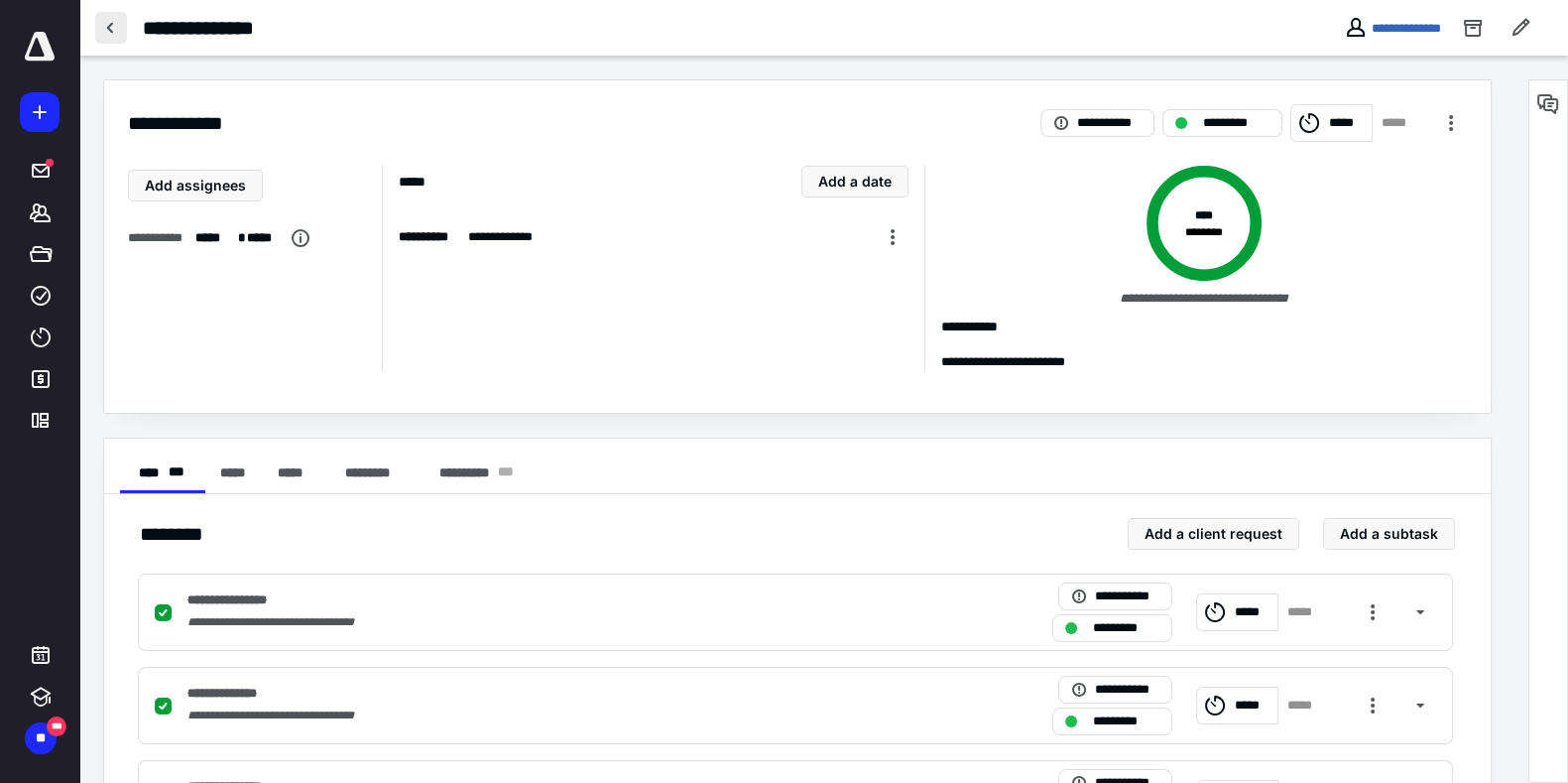 click at bounding box center (111, 28) 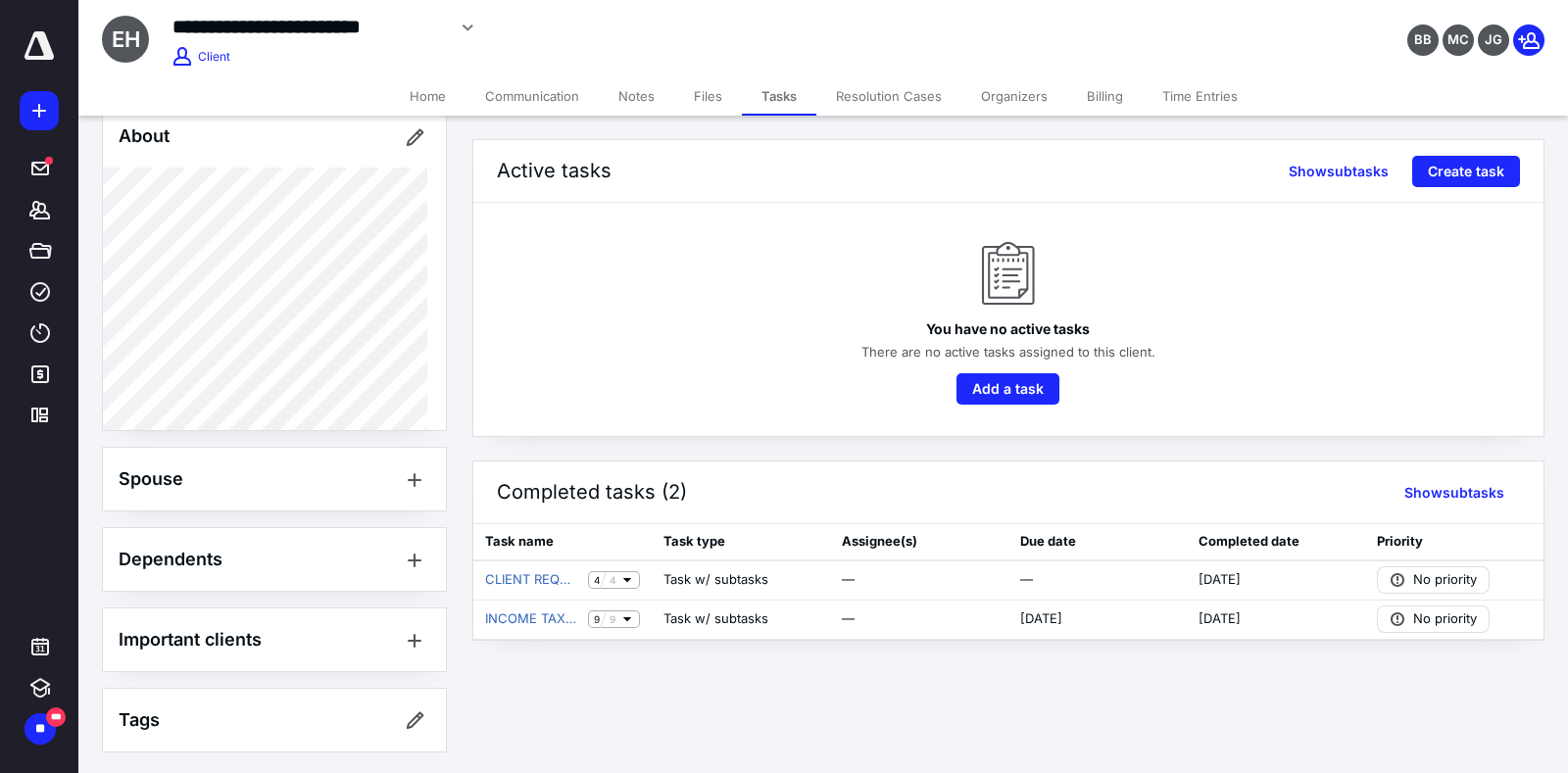 scroll, scrollTop: 0, scrollLeft: 0, axis: both 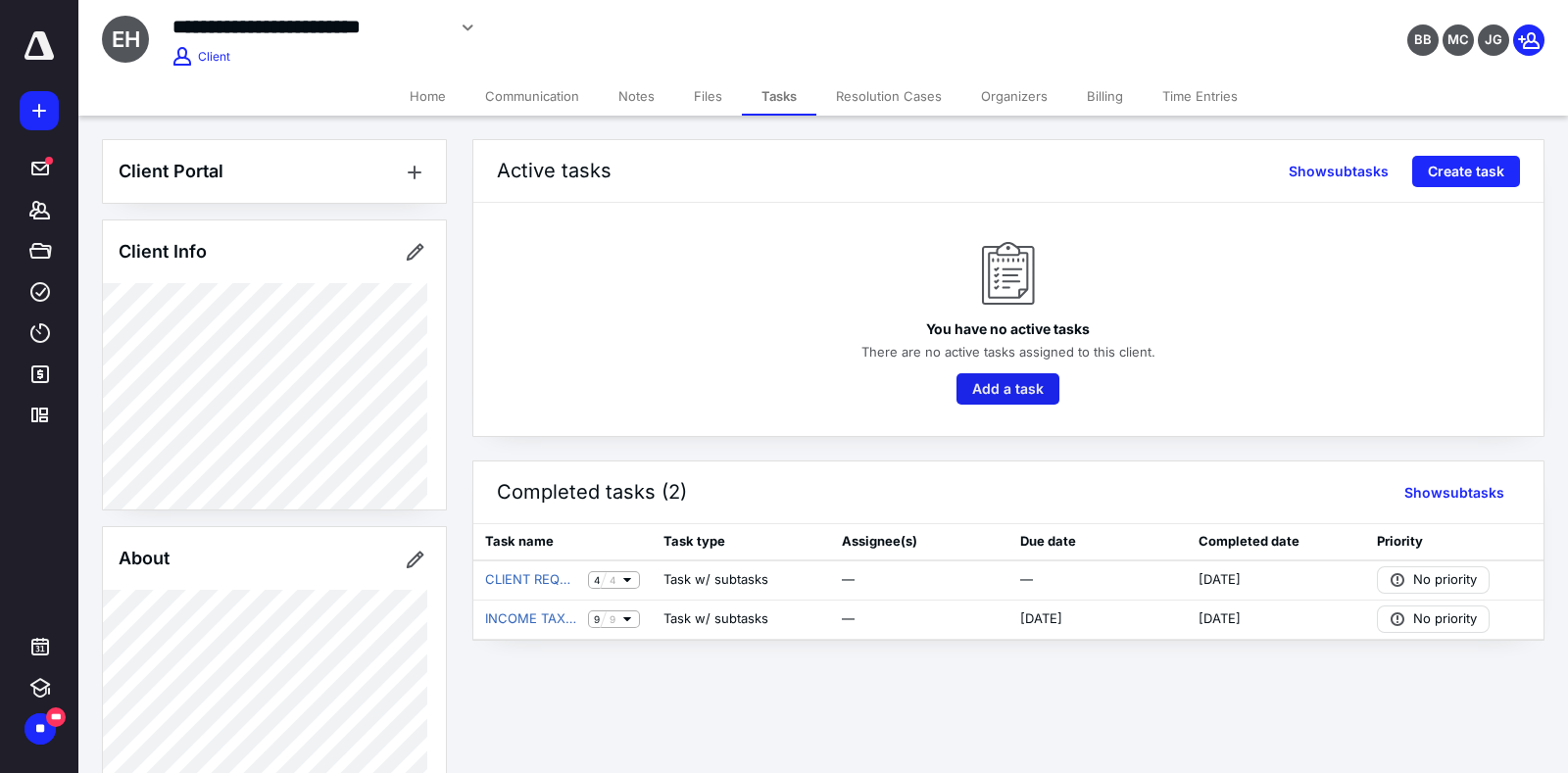 click on "Add a task" at bounding box center (1007, 389) 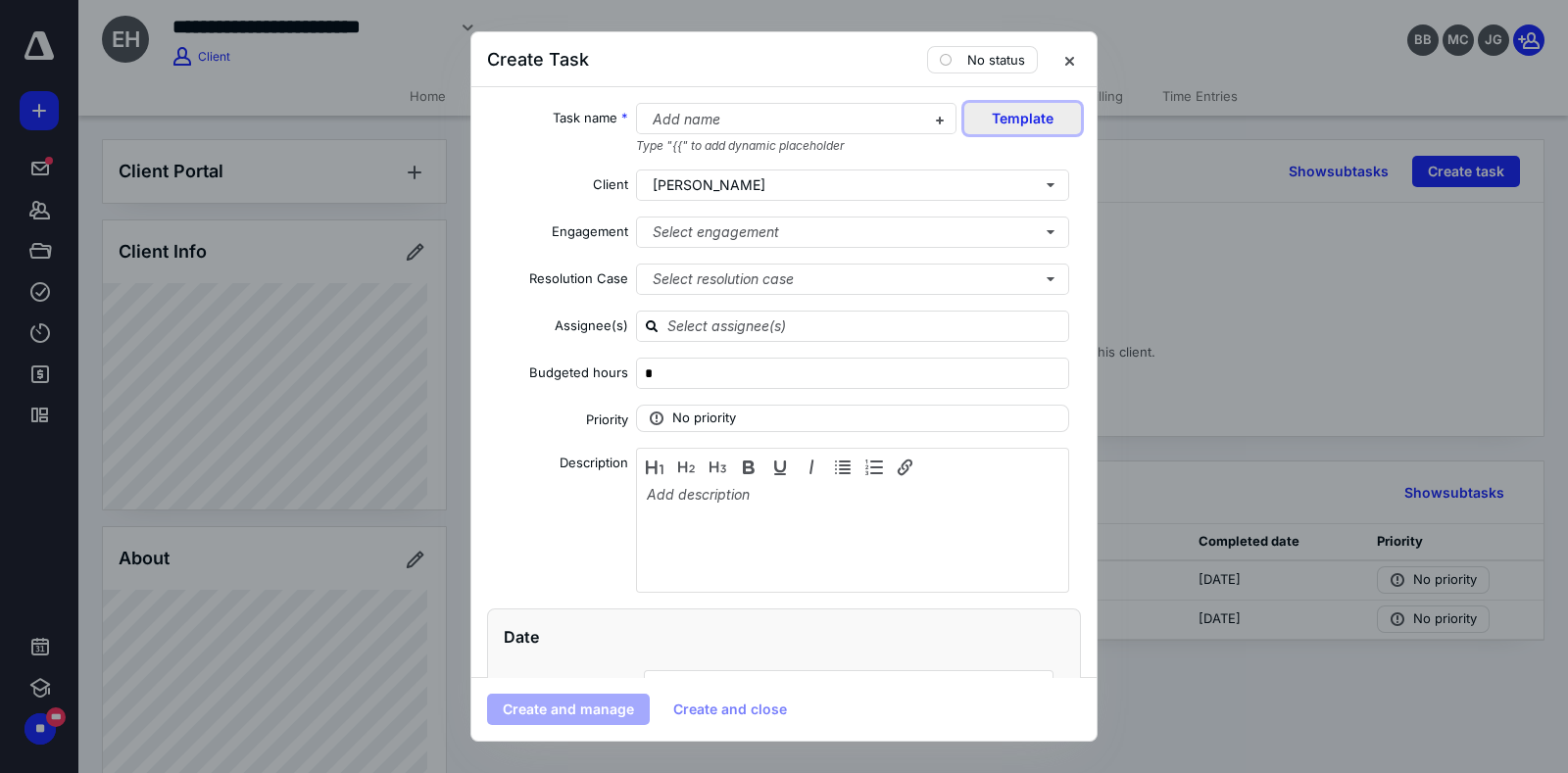 click on "Template" at bounding box center (1022, 119) 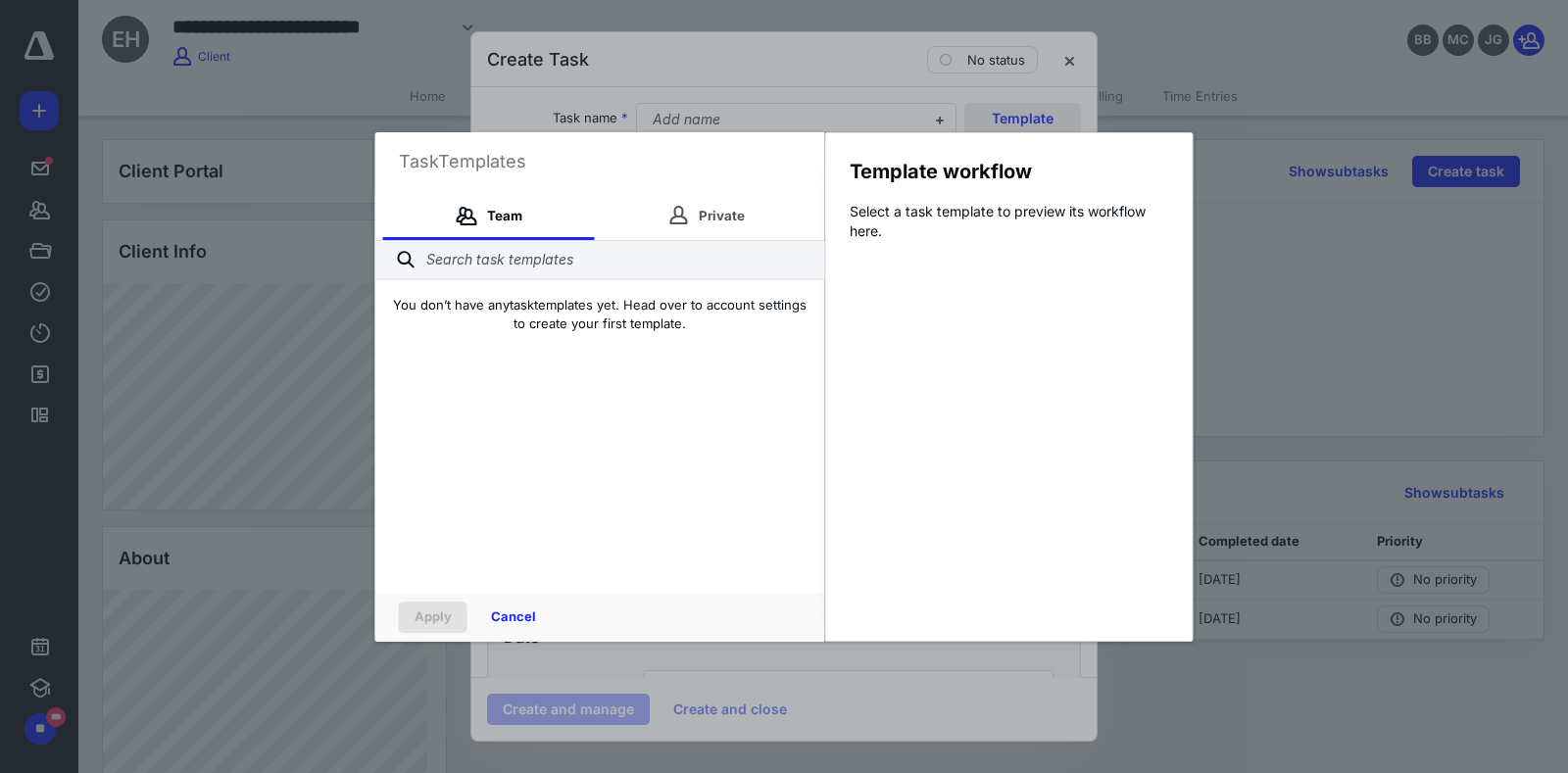 type 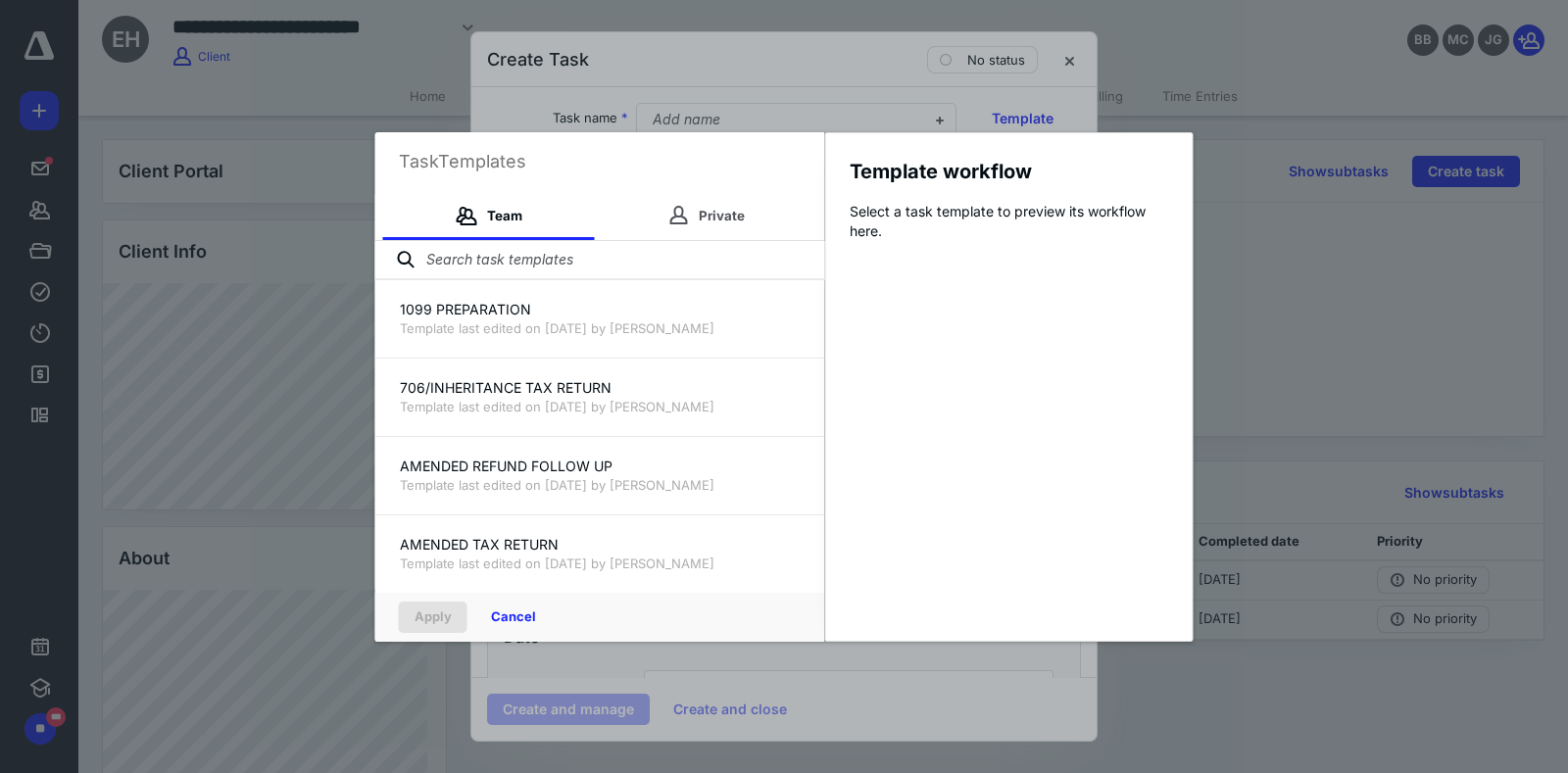 click at bounding box center [600, 261] 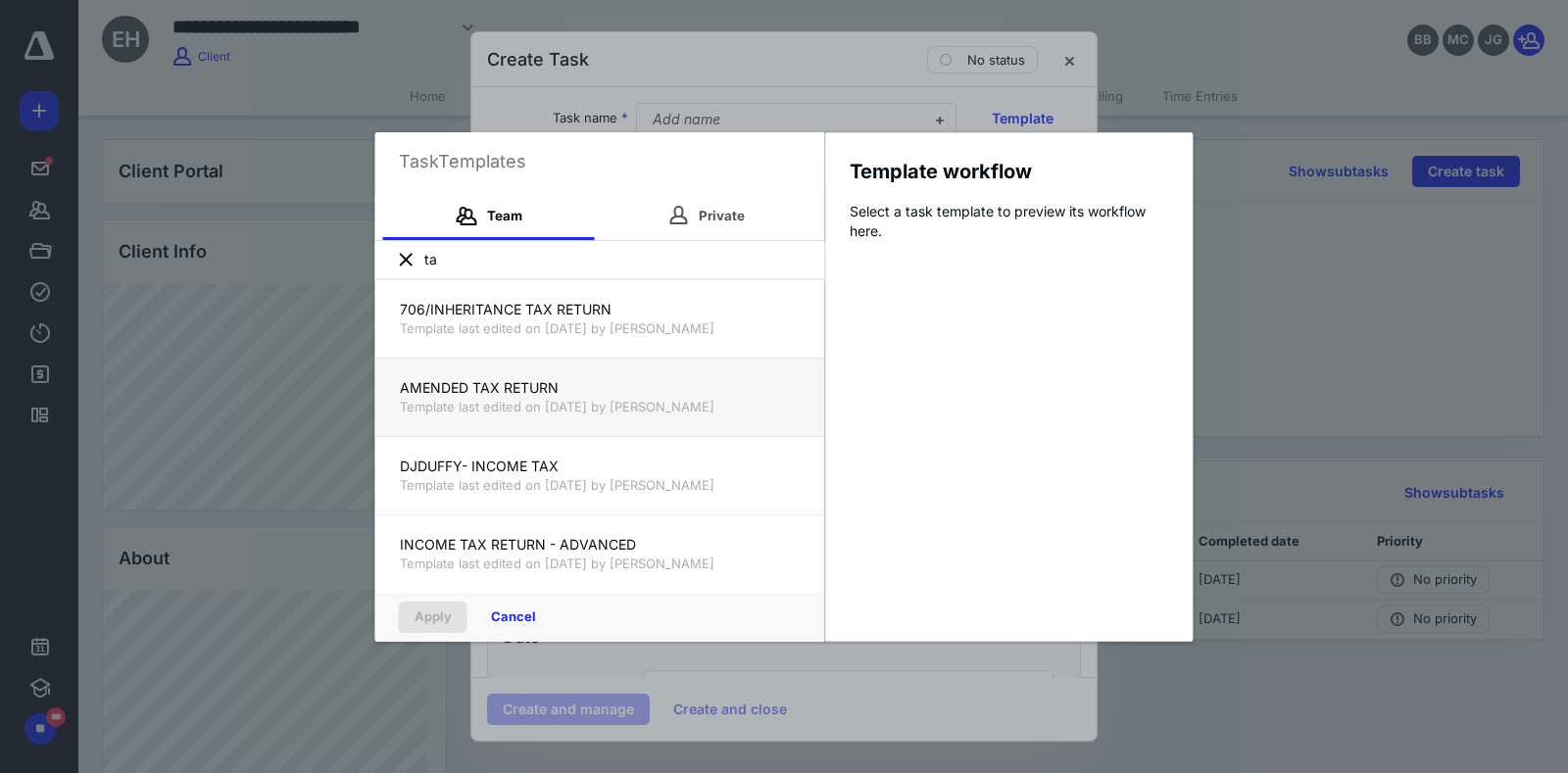 type on "t" 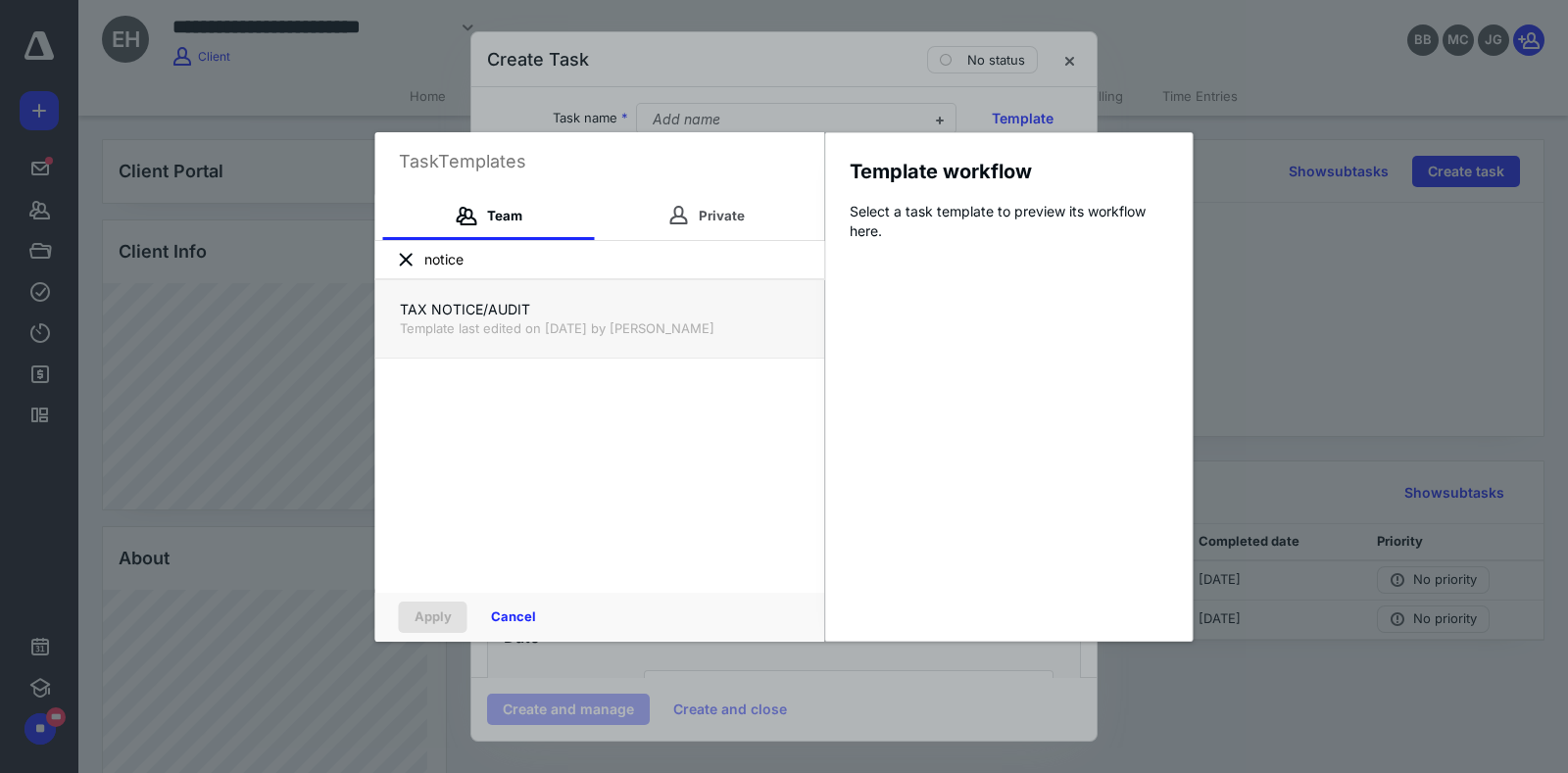 type on "notice" 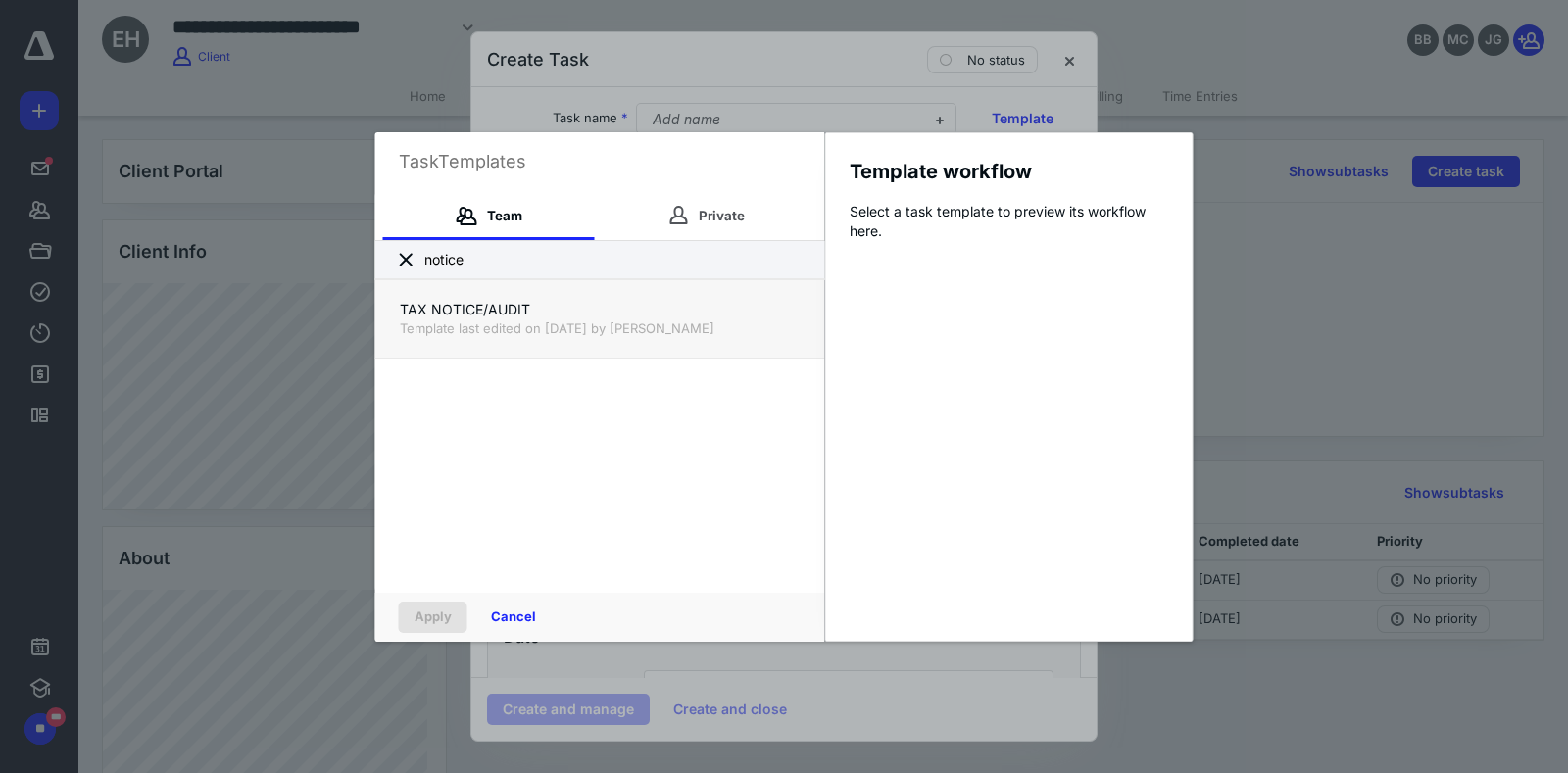 click on "TAX NOTICE/AUDIT" at bounding box center [600, 310] 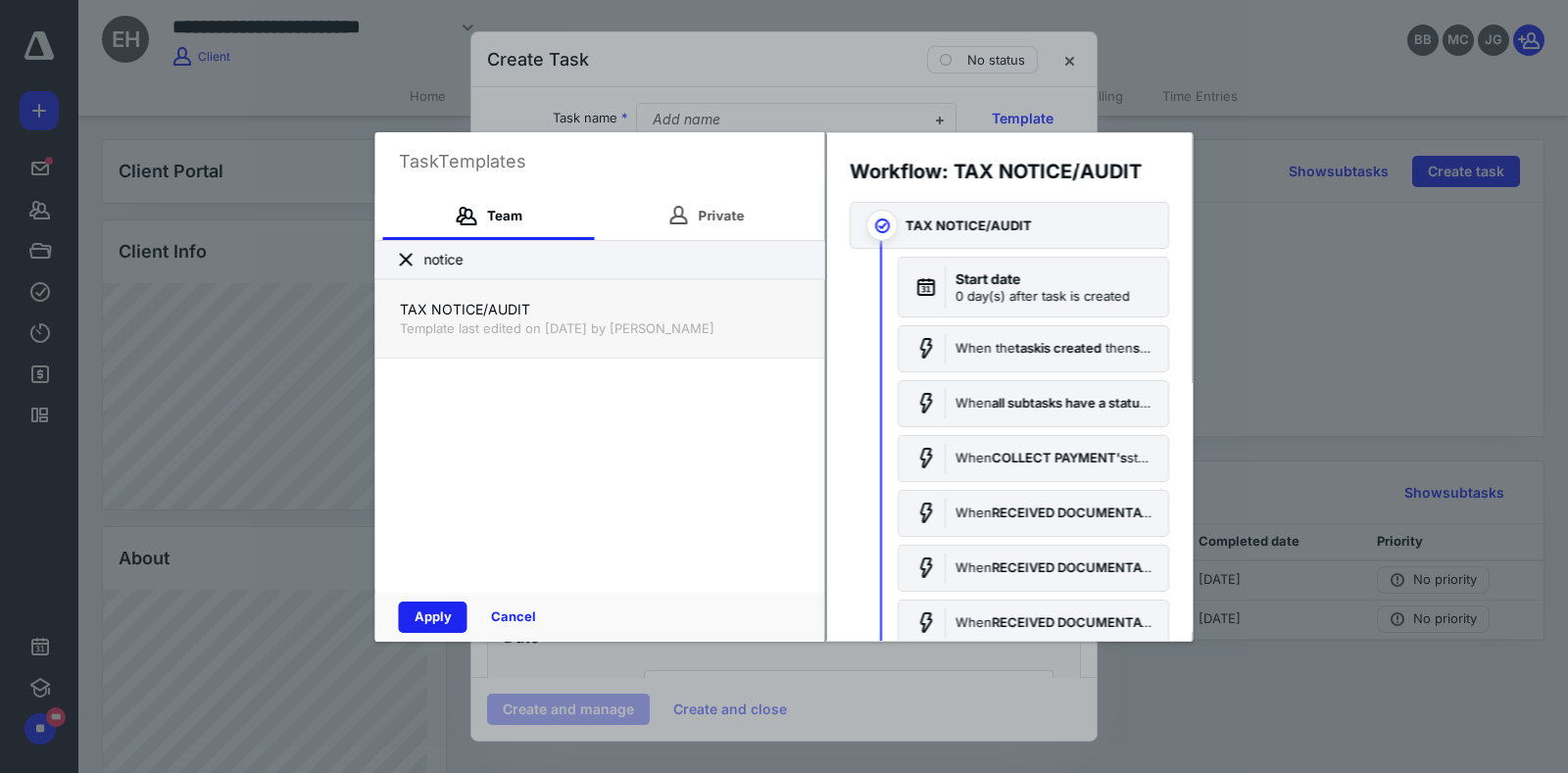 click on "Apply" at bounding box center [433, 617] 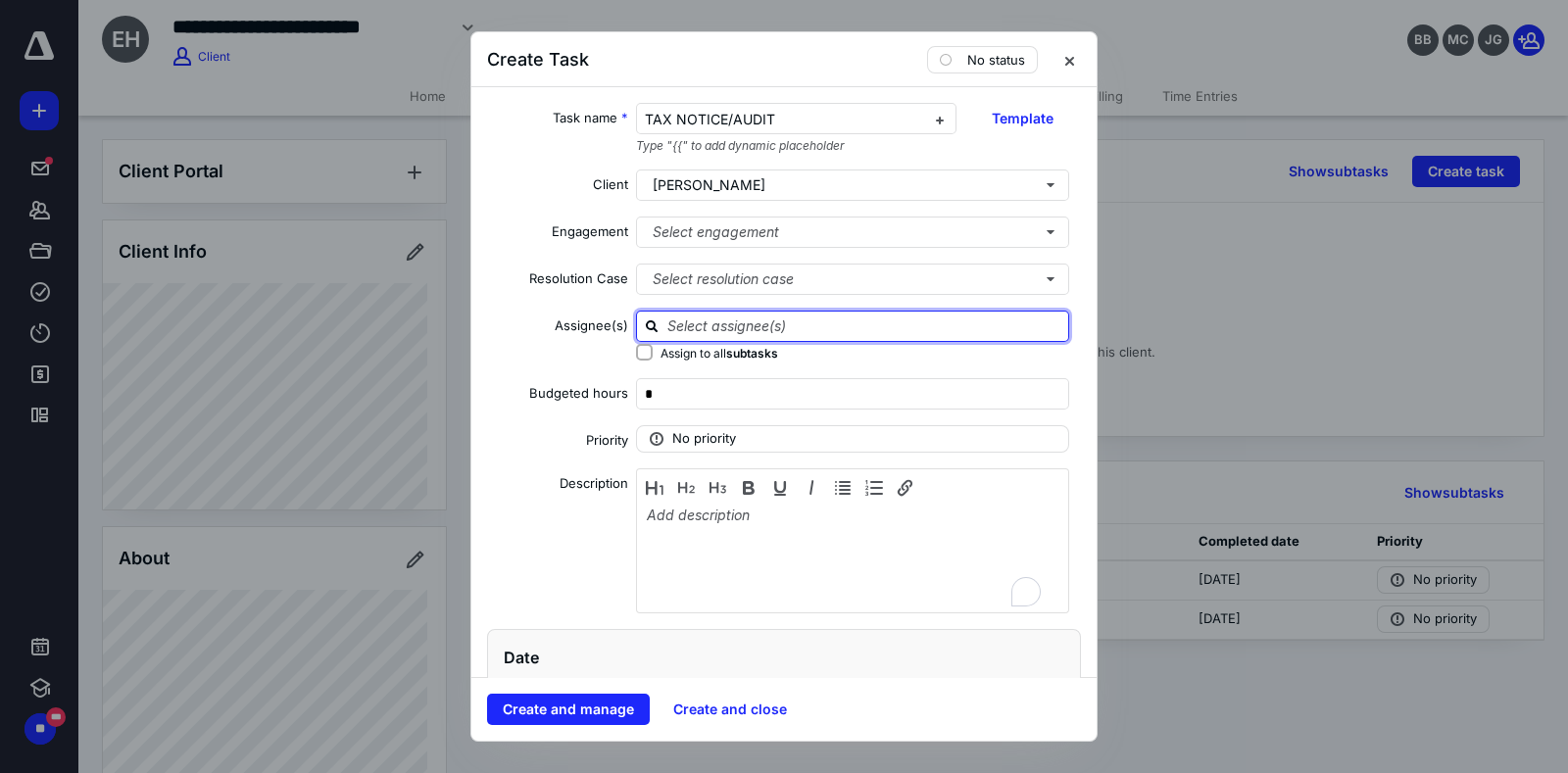 click at bounding box center [864, 325] 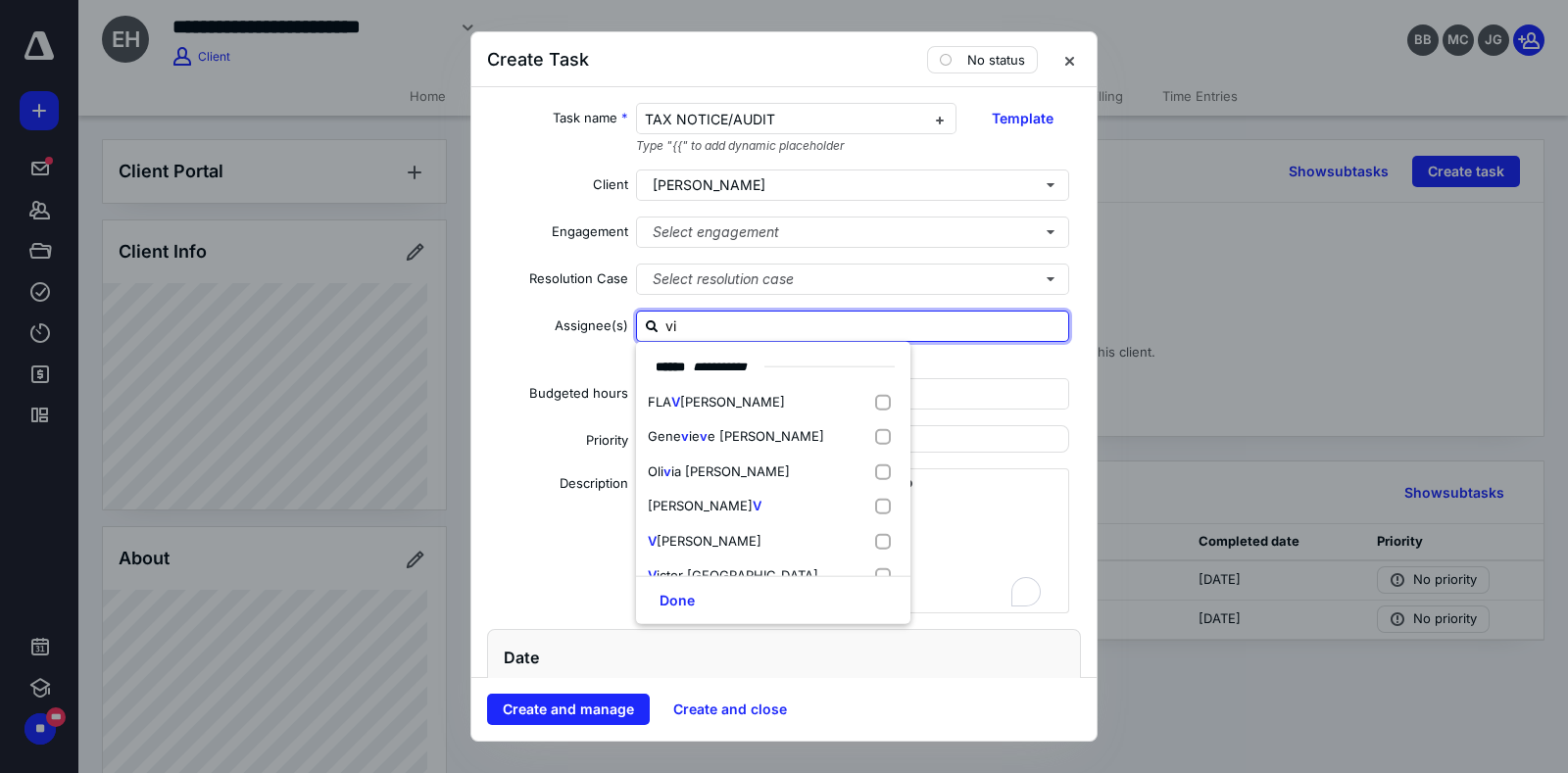 type on "vic" 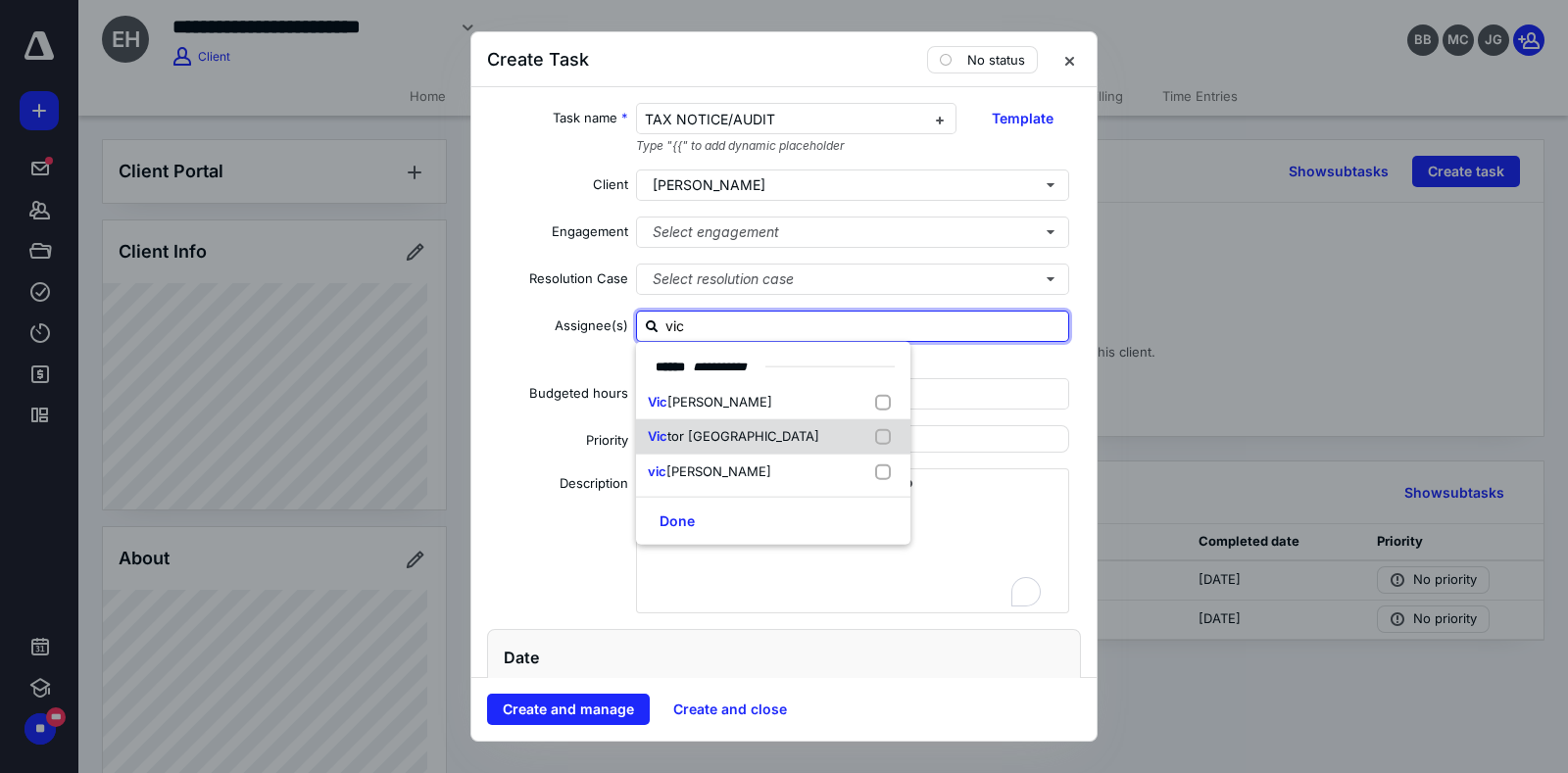 click on "Vic tor Milano" at bounding box center [773, 437] 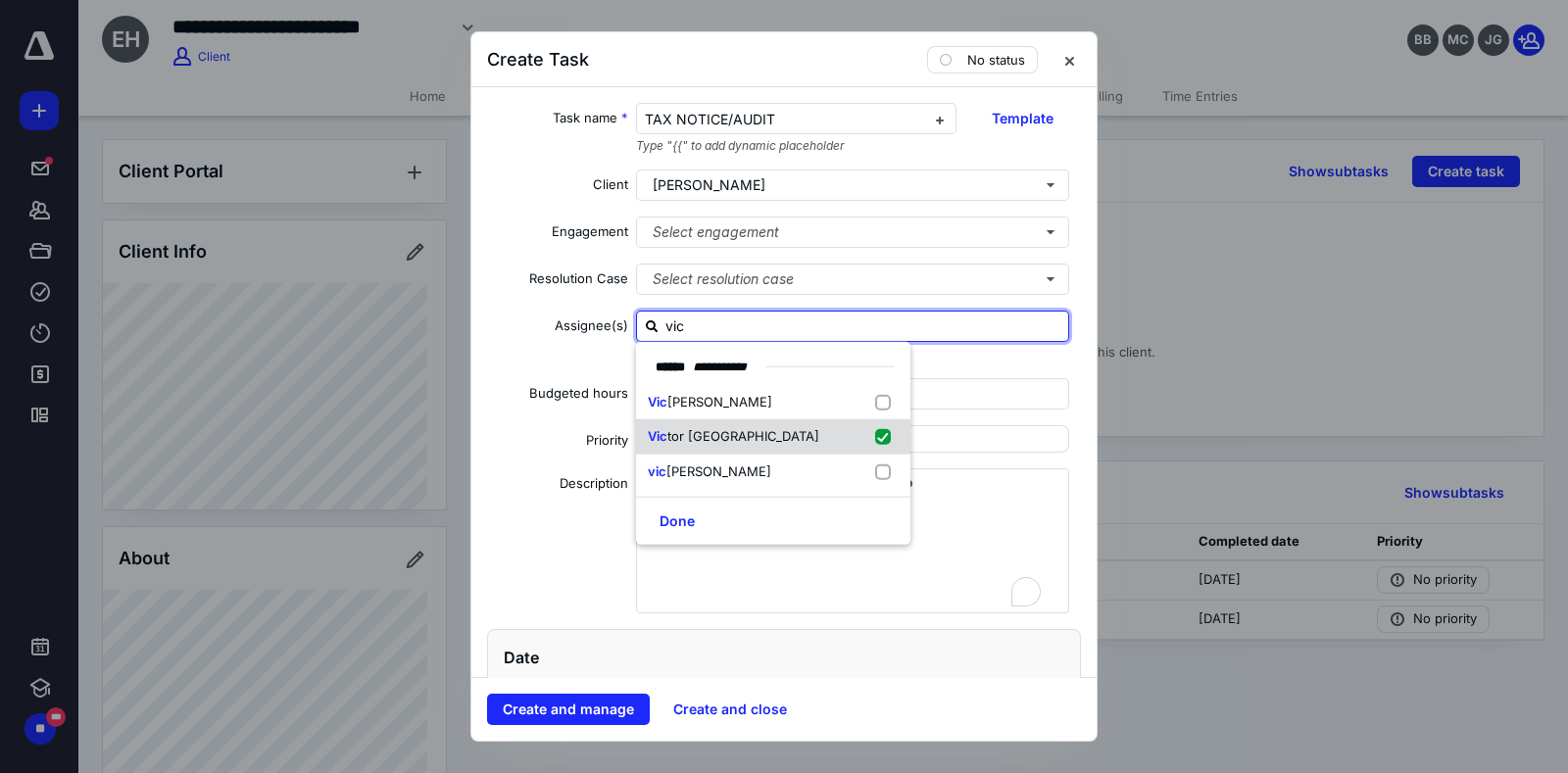 checkbox on "true" 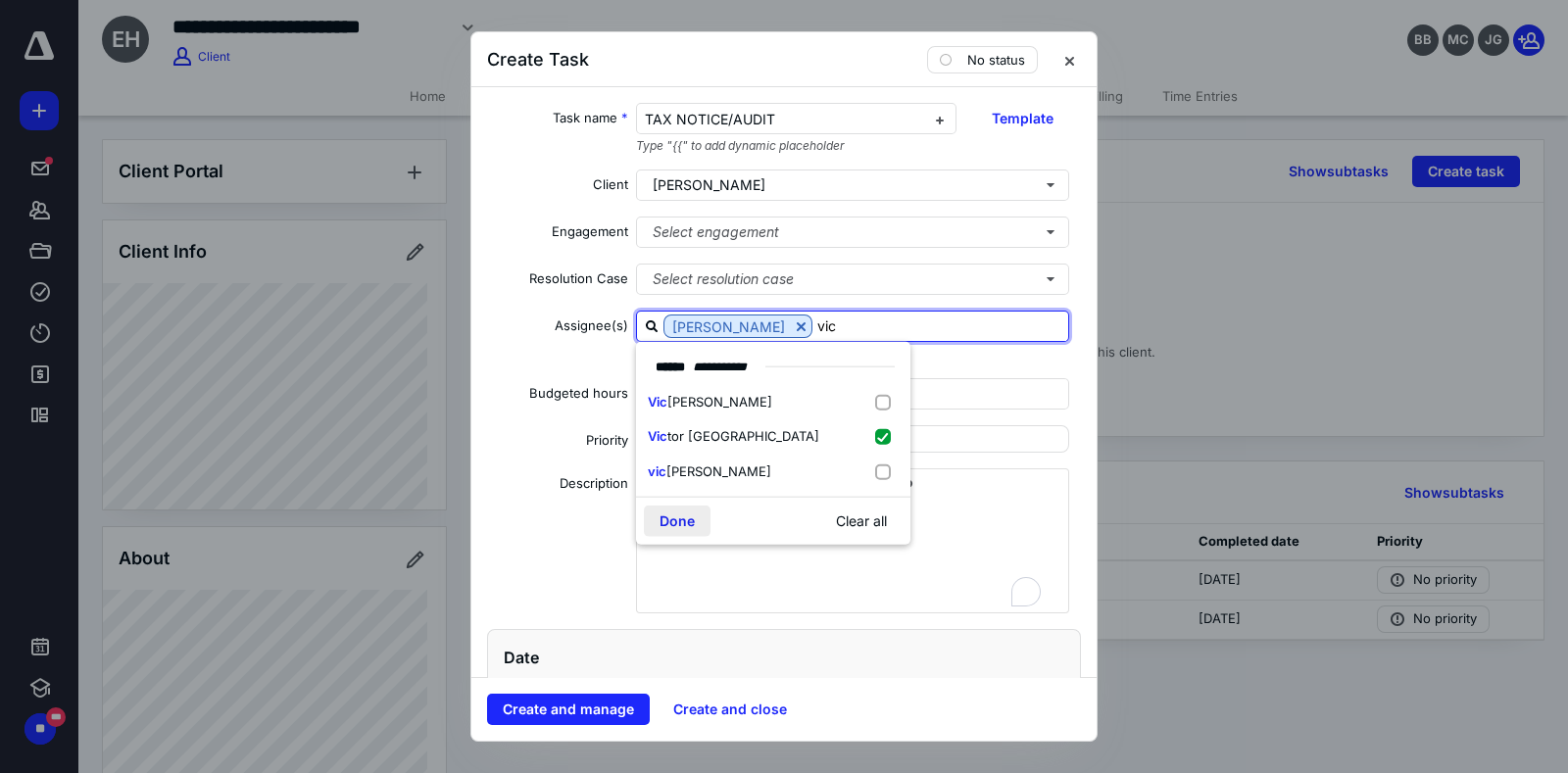 type on "vic" 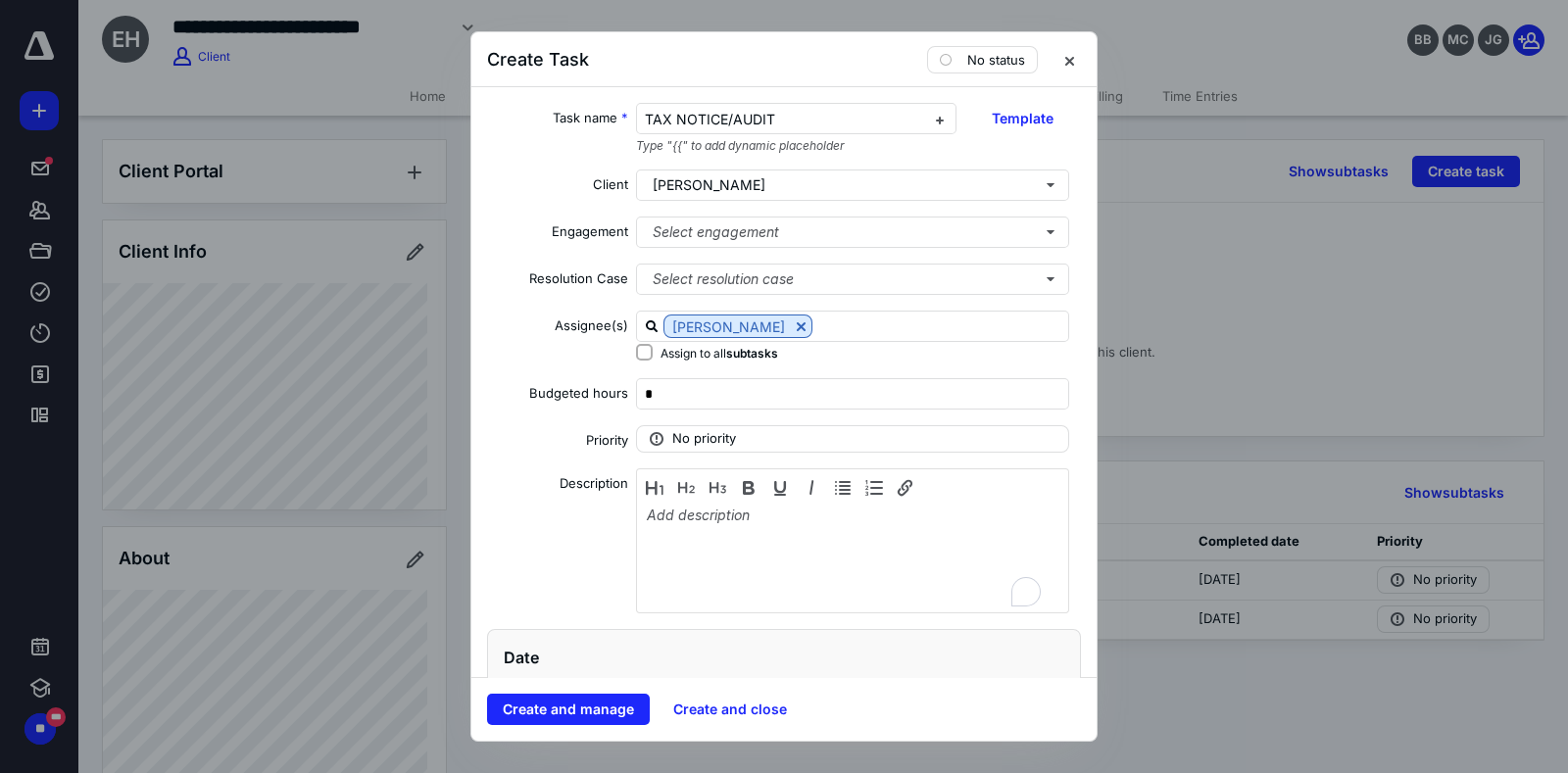 scroll, scrollTop: 200, scrollLeft: 0, axis: vertical 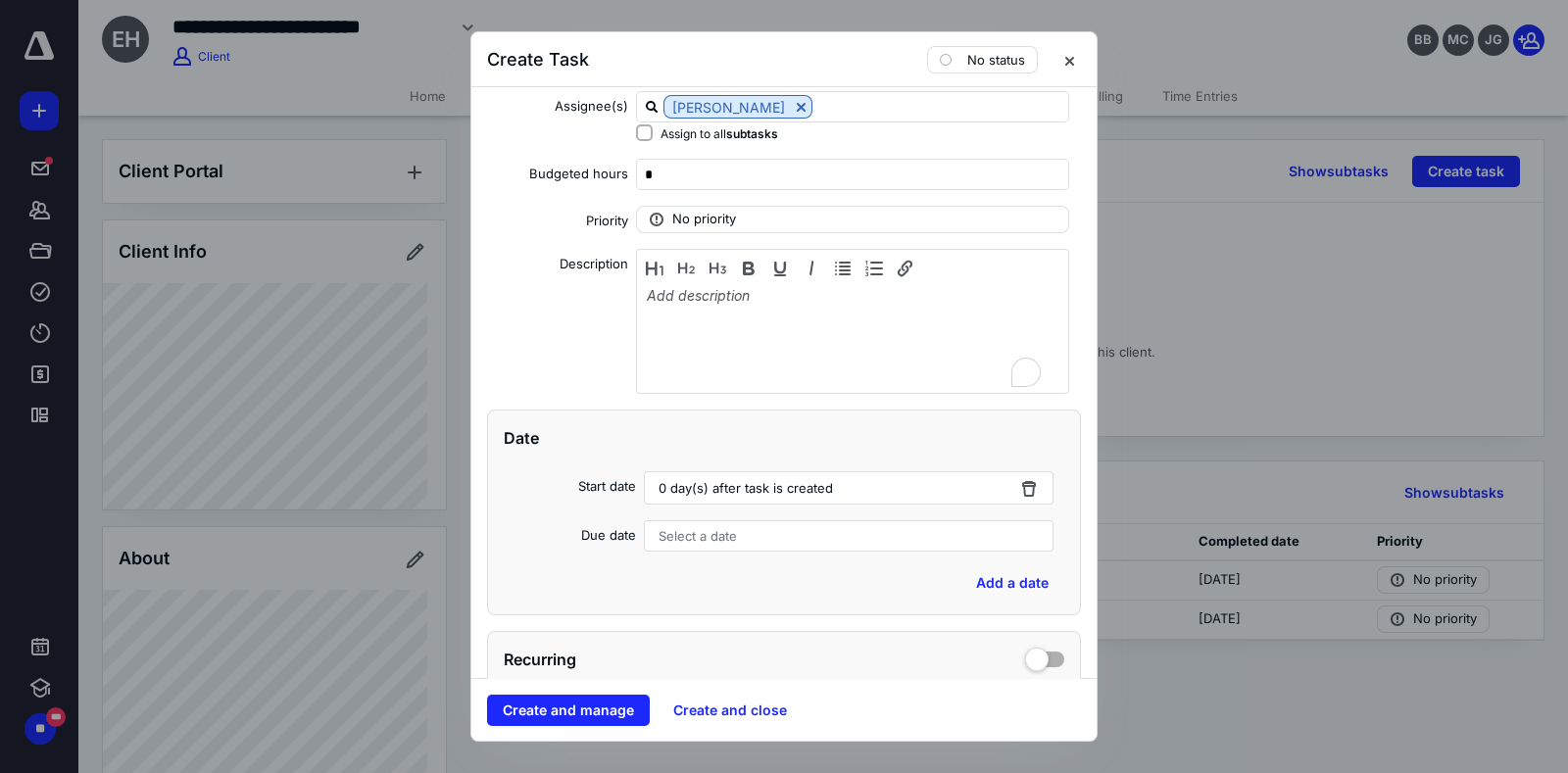 click on "Select a date" at bounding box center [698, 536] 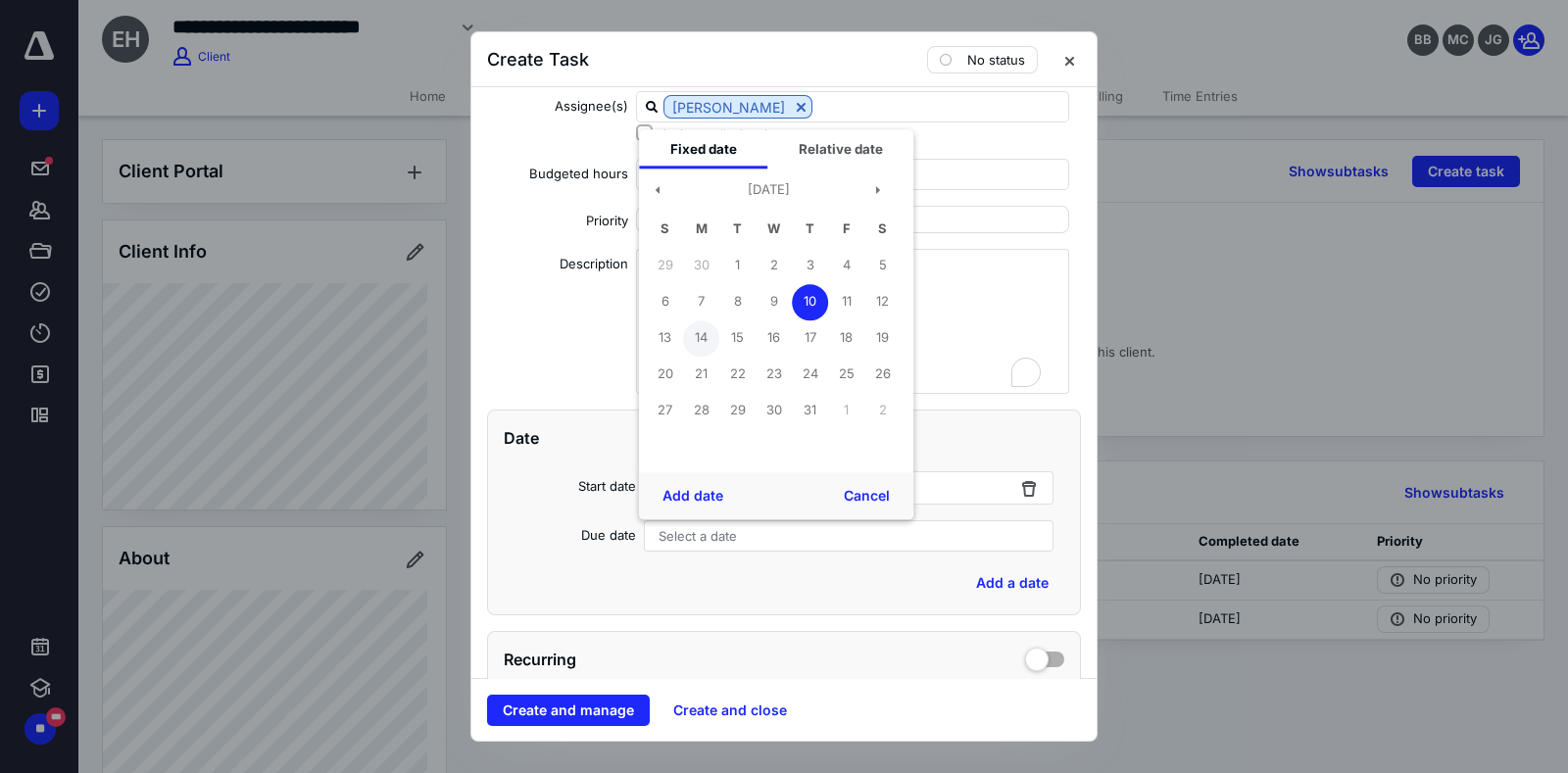 click on "14" at bounding box center (701, 338) 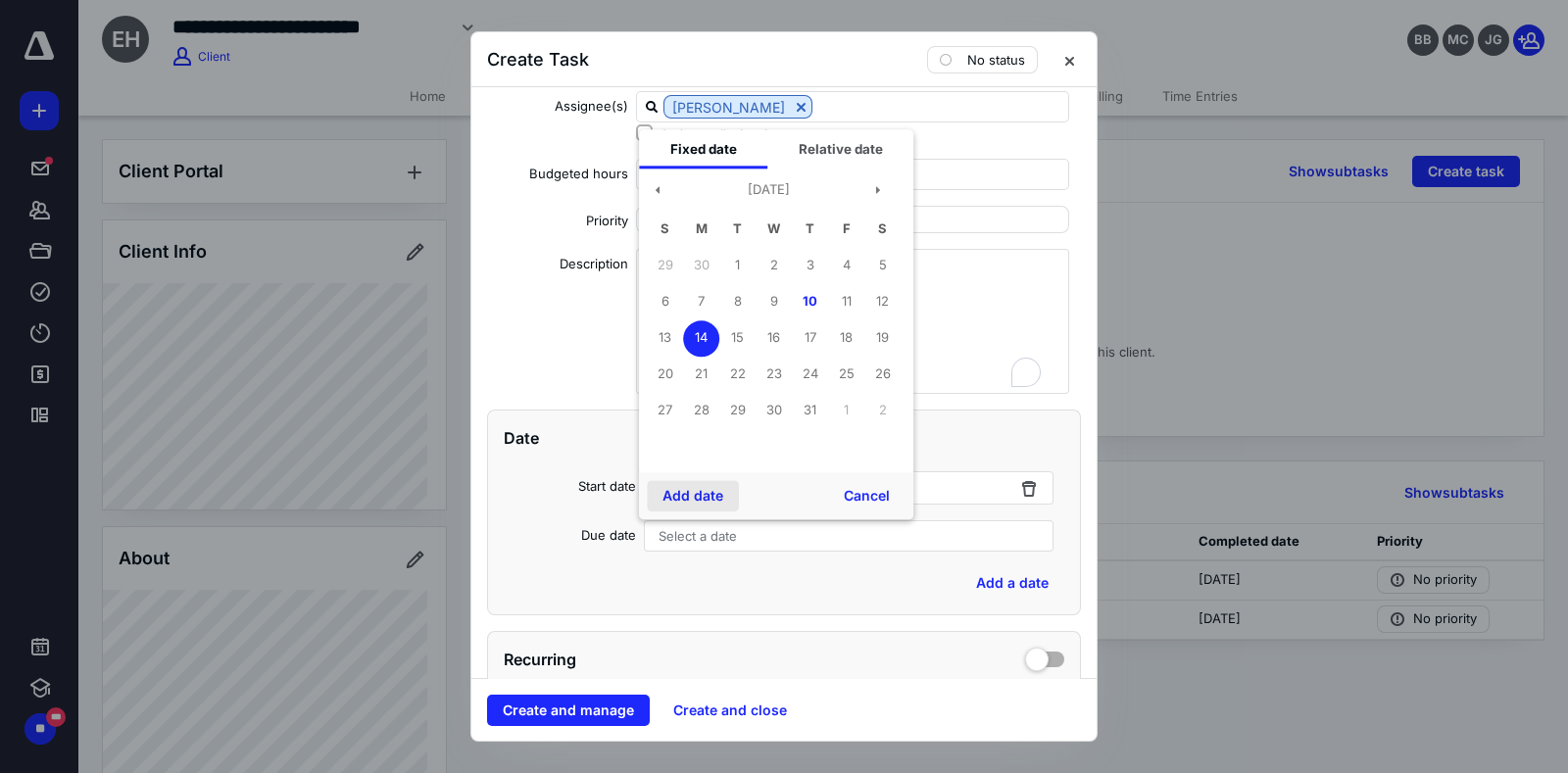 click on "Add date" at bounding box center [693, 496] 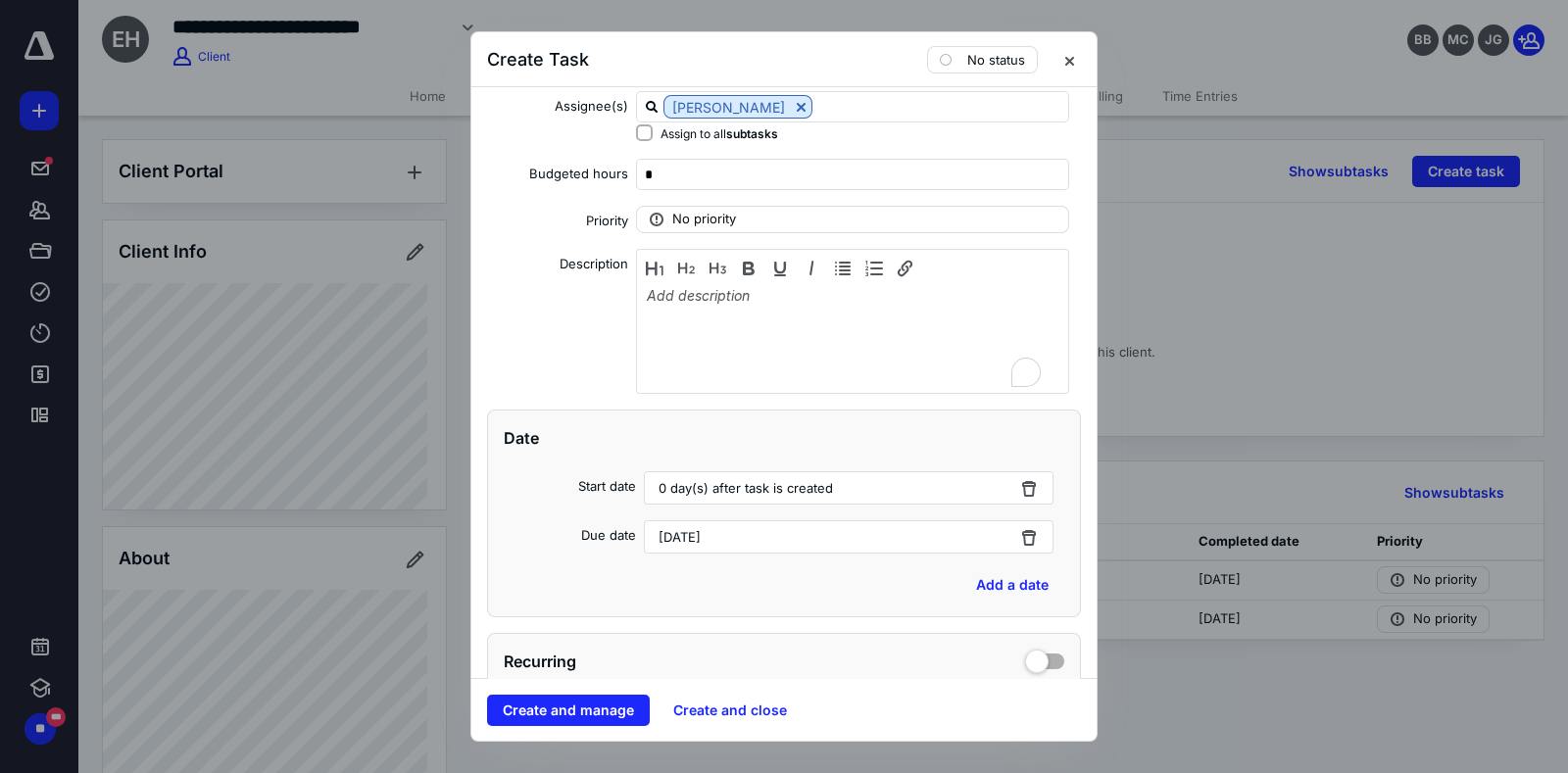 scroll, scrollTop: 438, scrollLeft: 0, axis: vertical 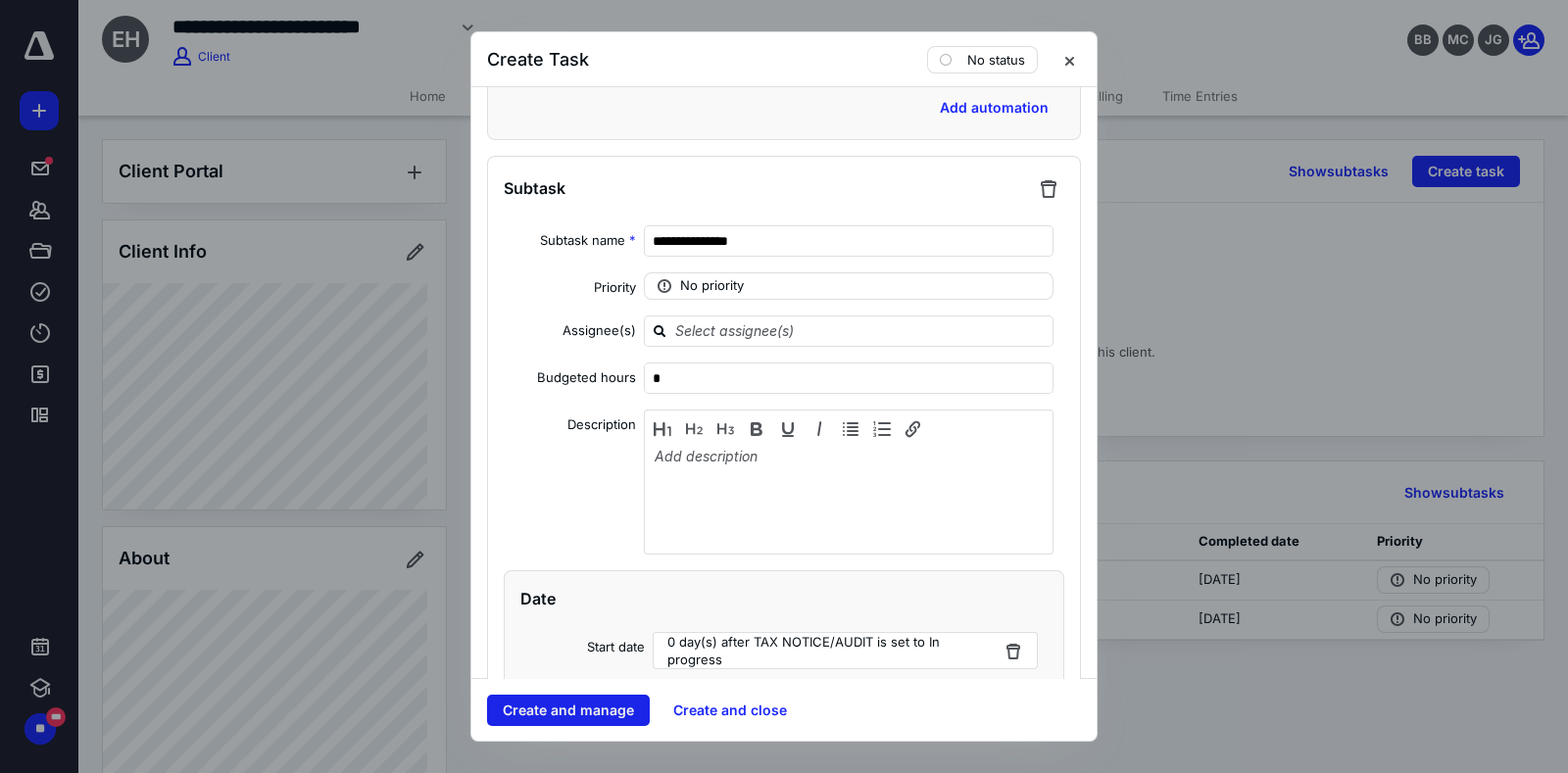 click on "Create and manage" at bounding box center [568, 710] 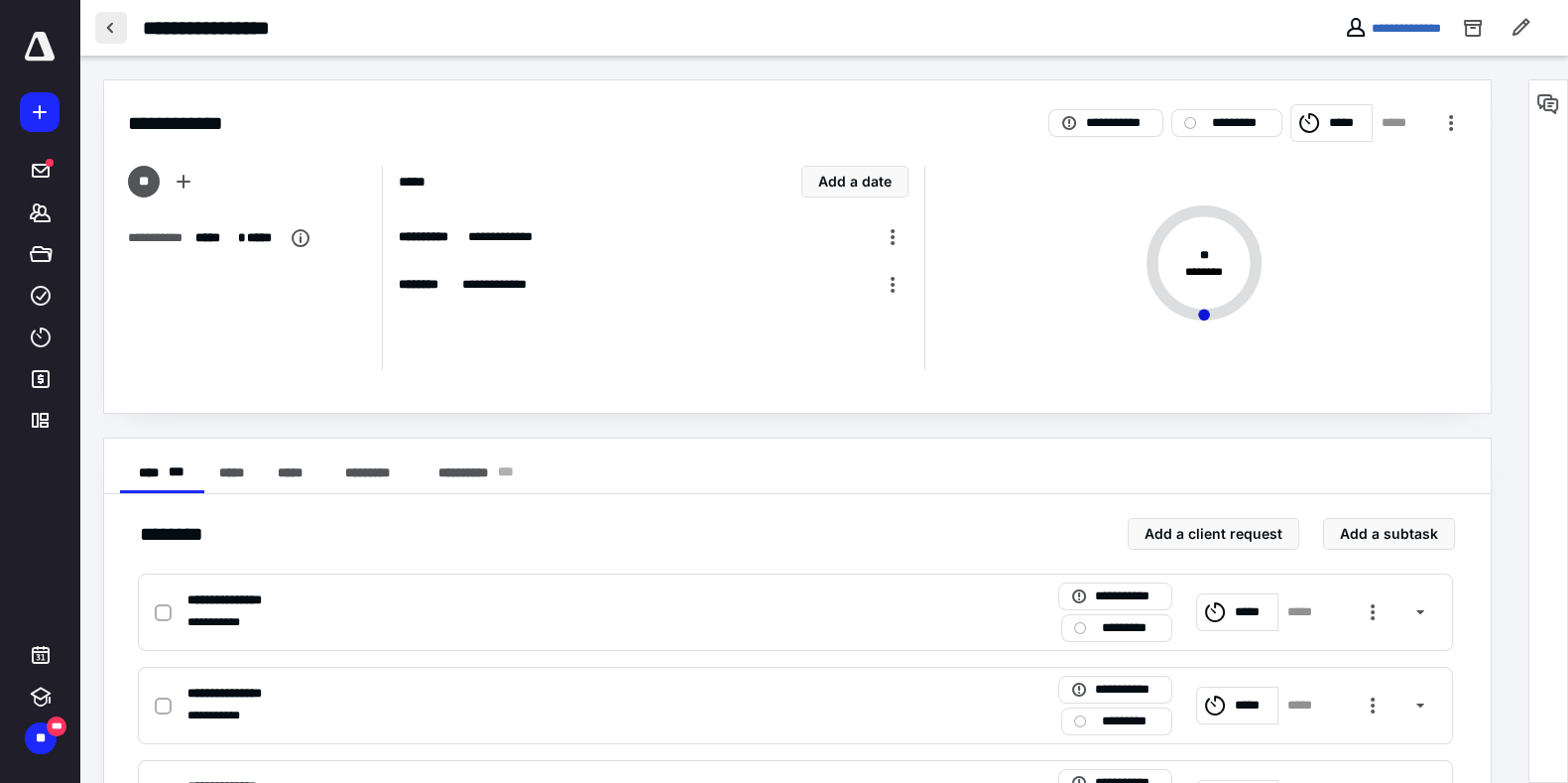 click at bounding box center (111, 28) 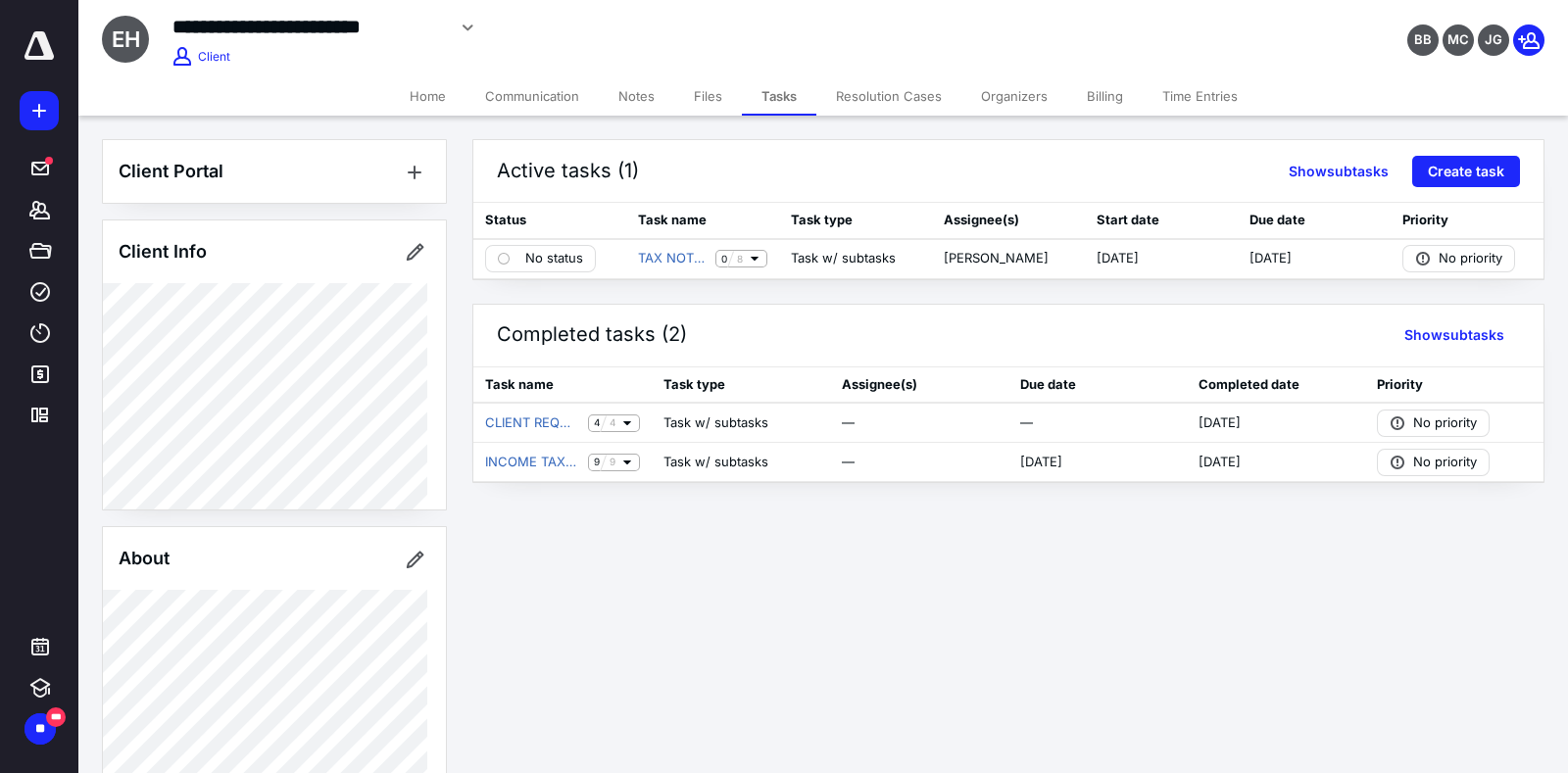 click on "Files" at bounding box center [708, 96] 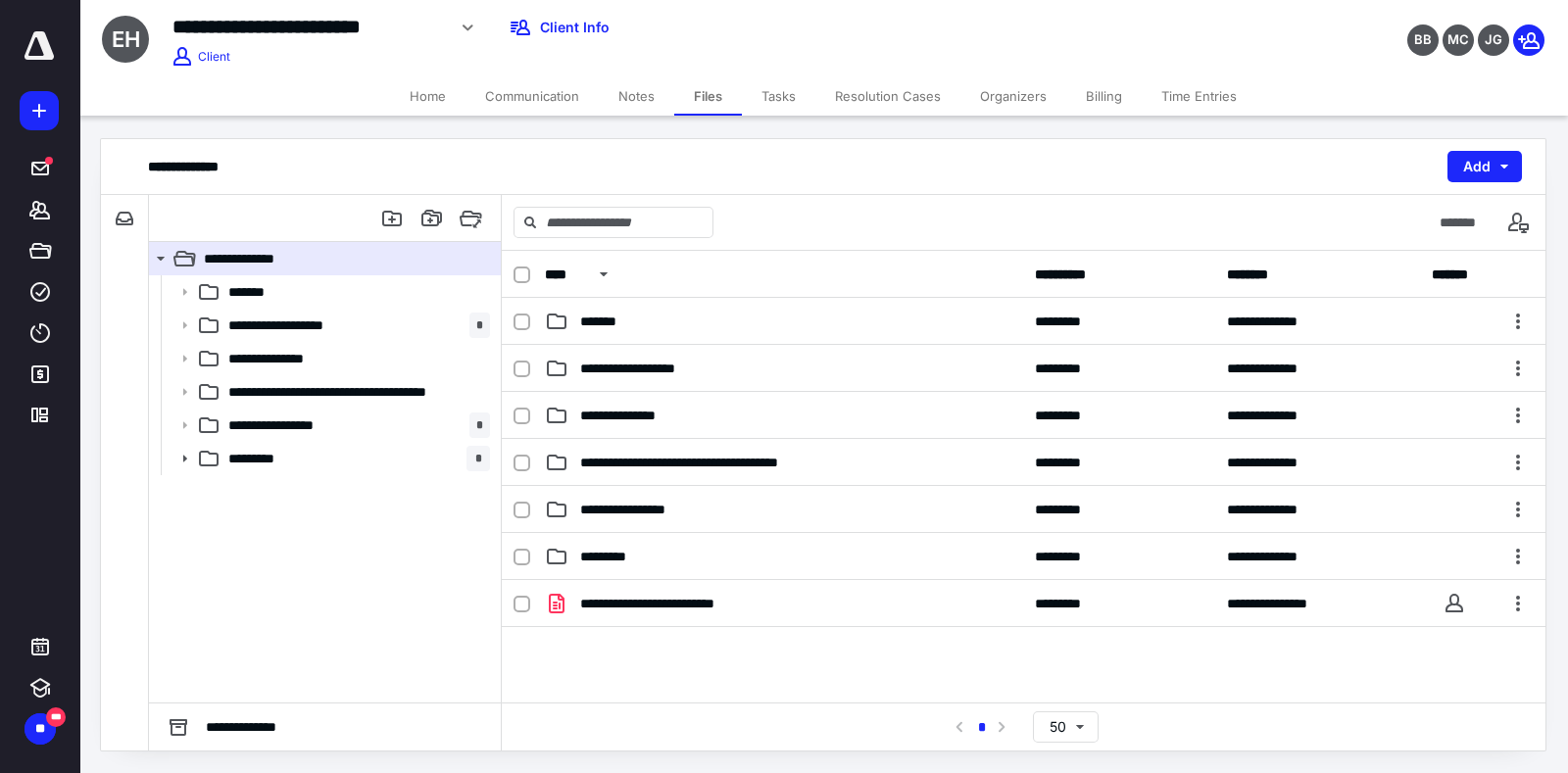 click on "**********" at bounding box center (1023, 556) 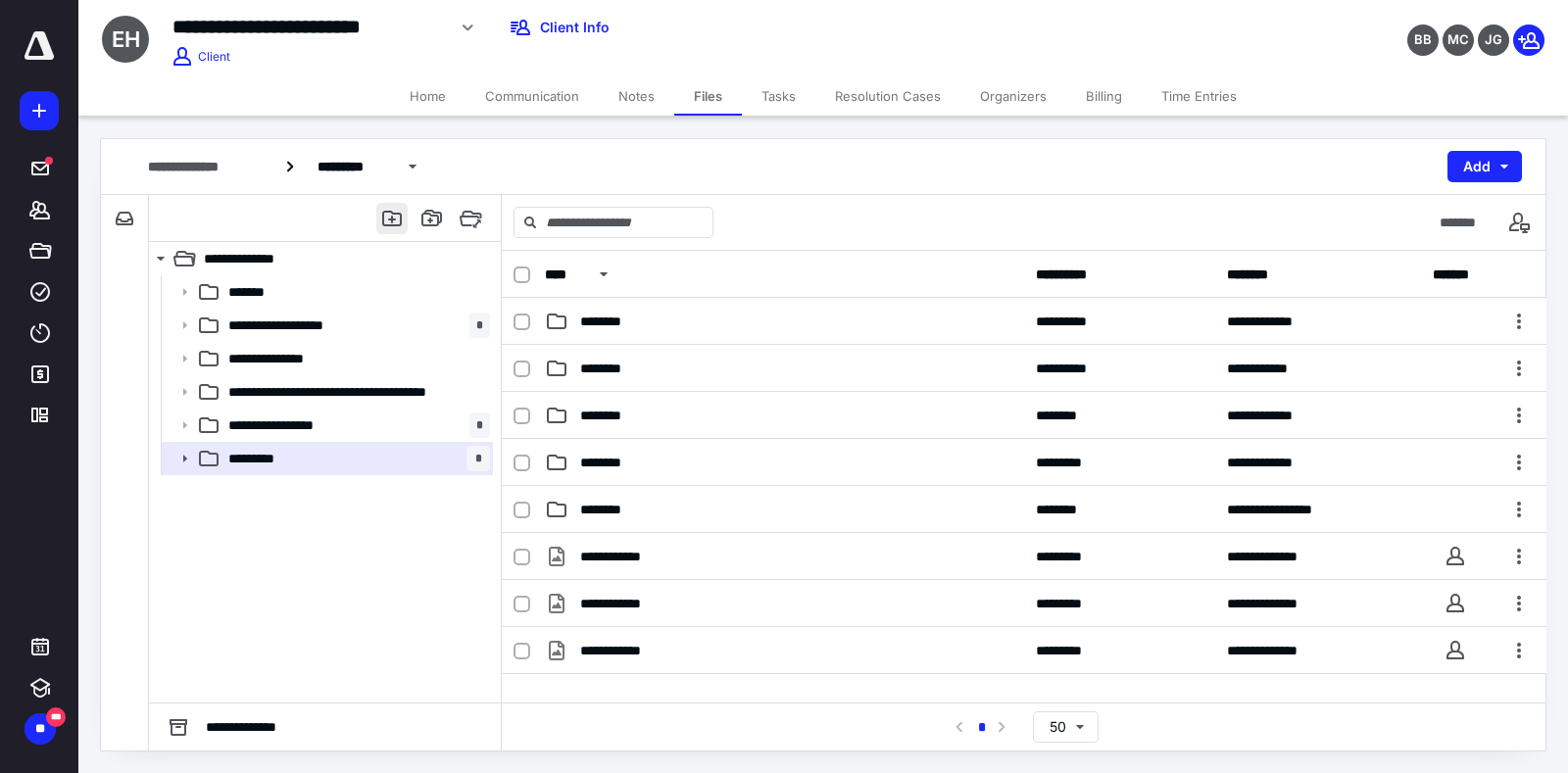 click at bounding box center [392, 218] 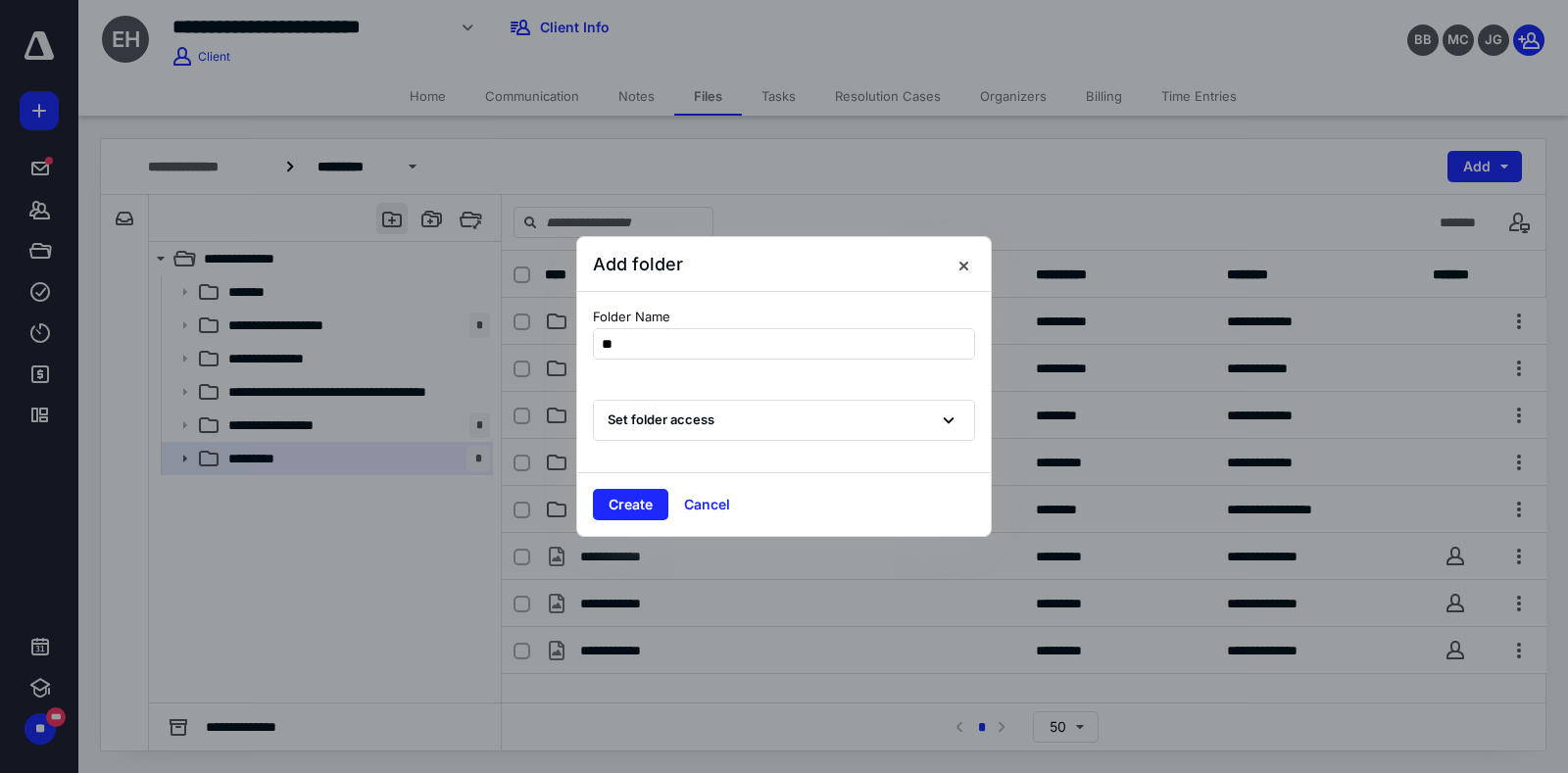 type on "*" 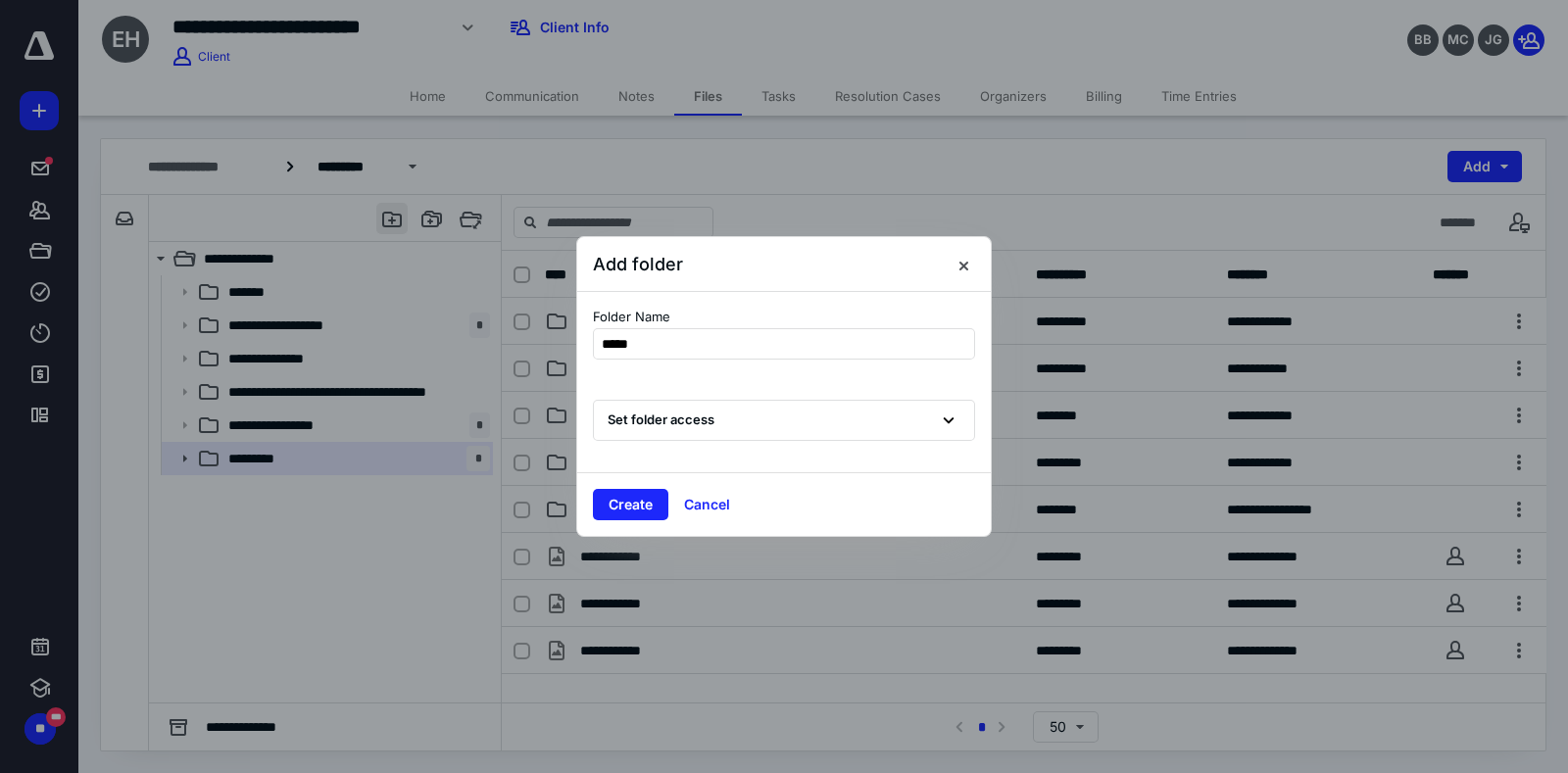 type on "******" 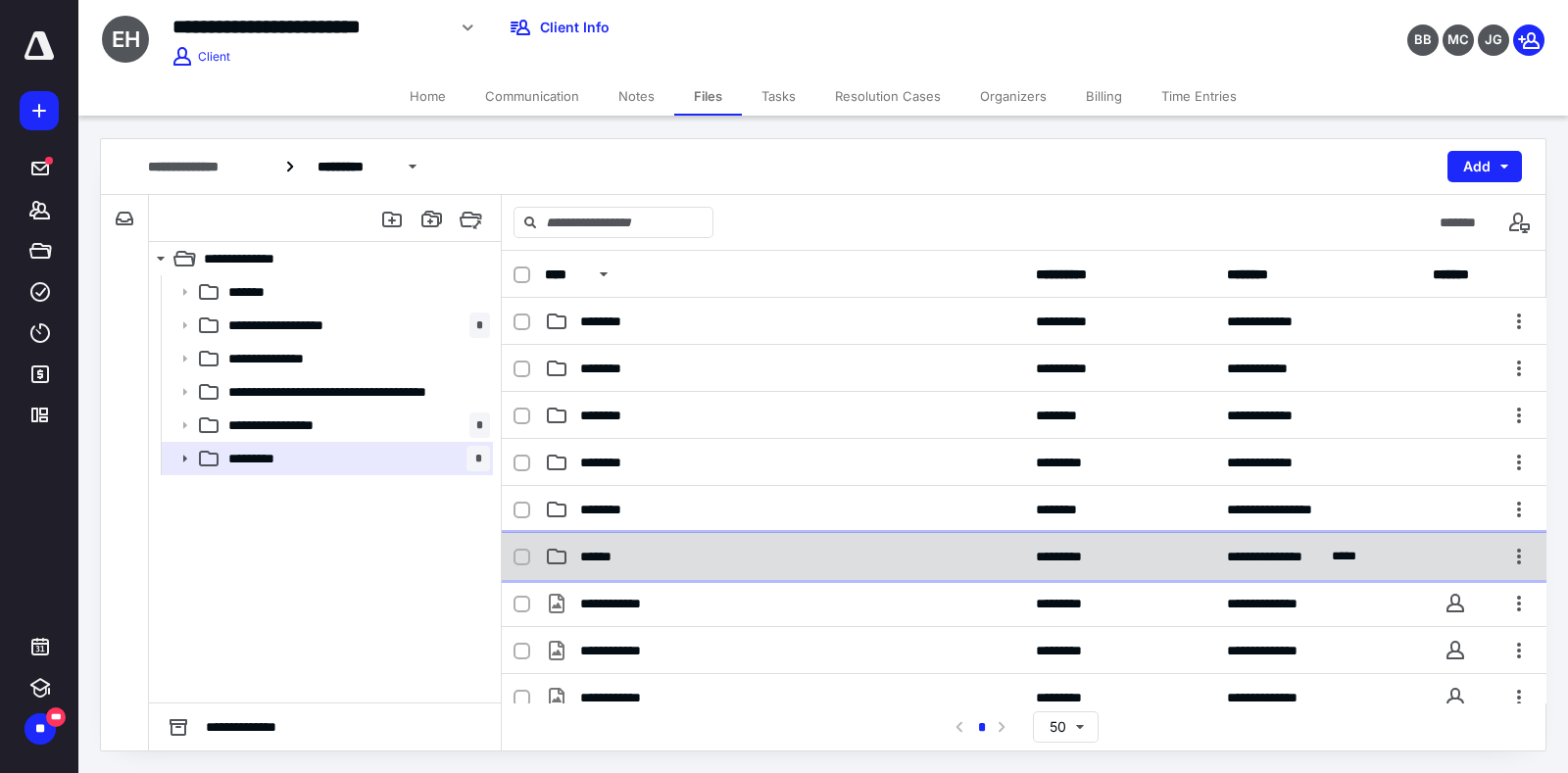 click on "******" at bounding box center (784, 556) 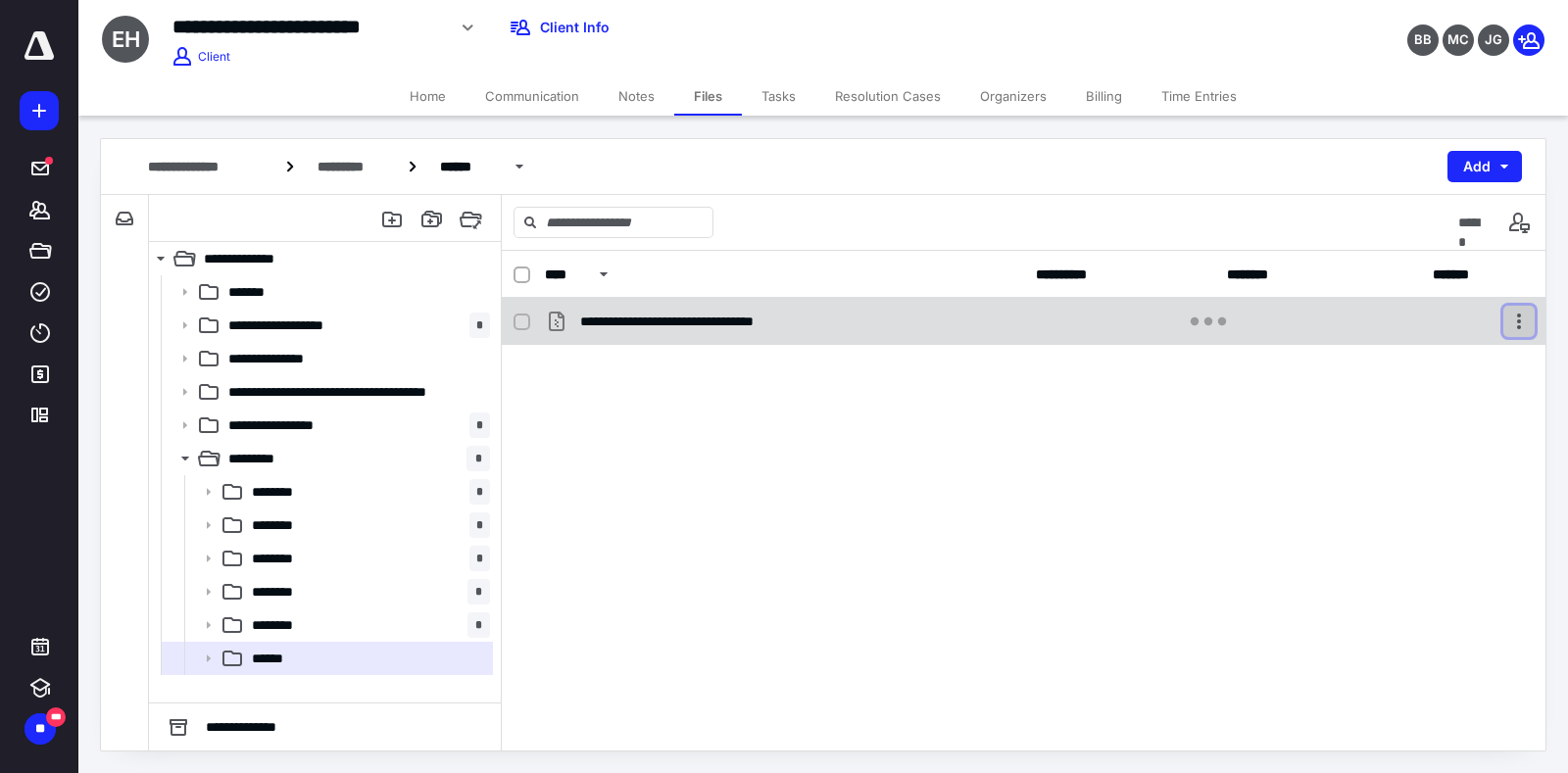 click at bounding box center (1519, 321) 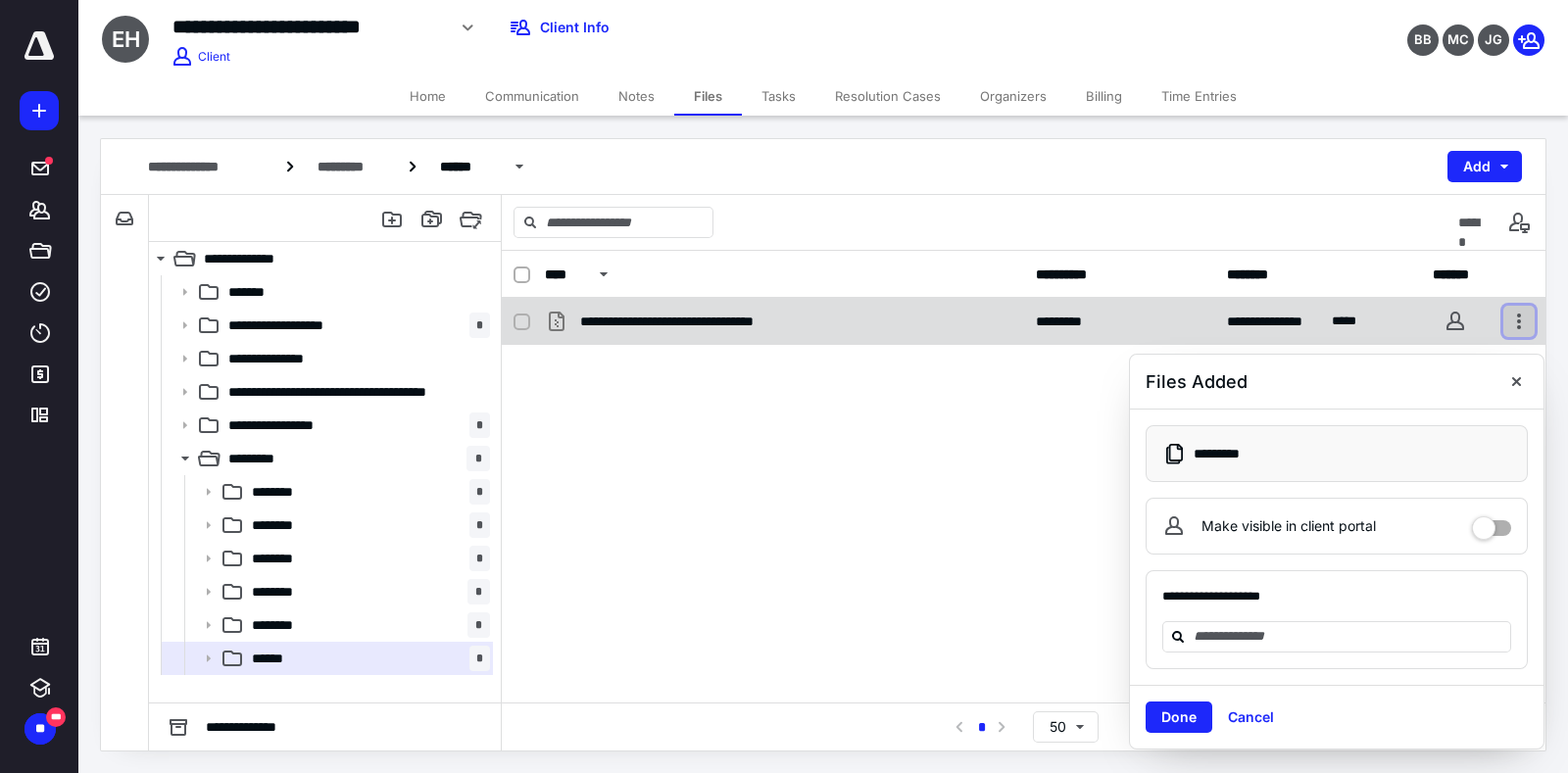 click at bounding box center [1519, 321] 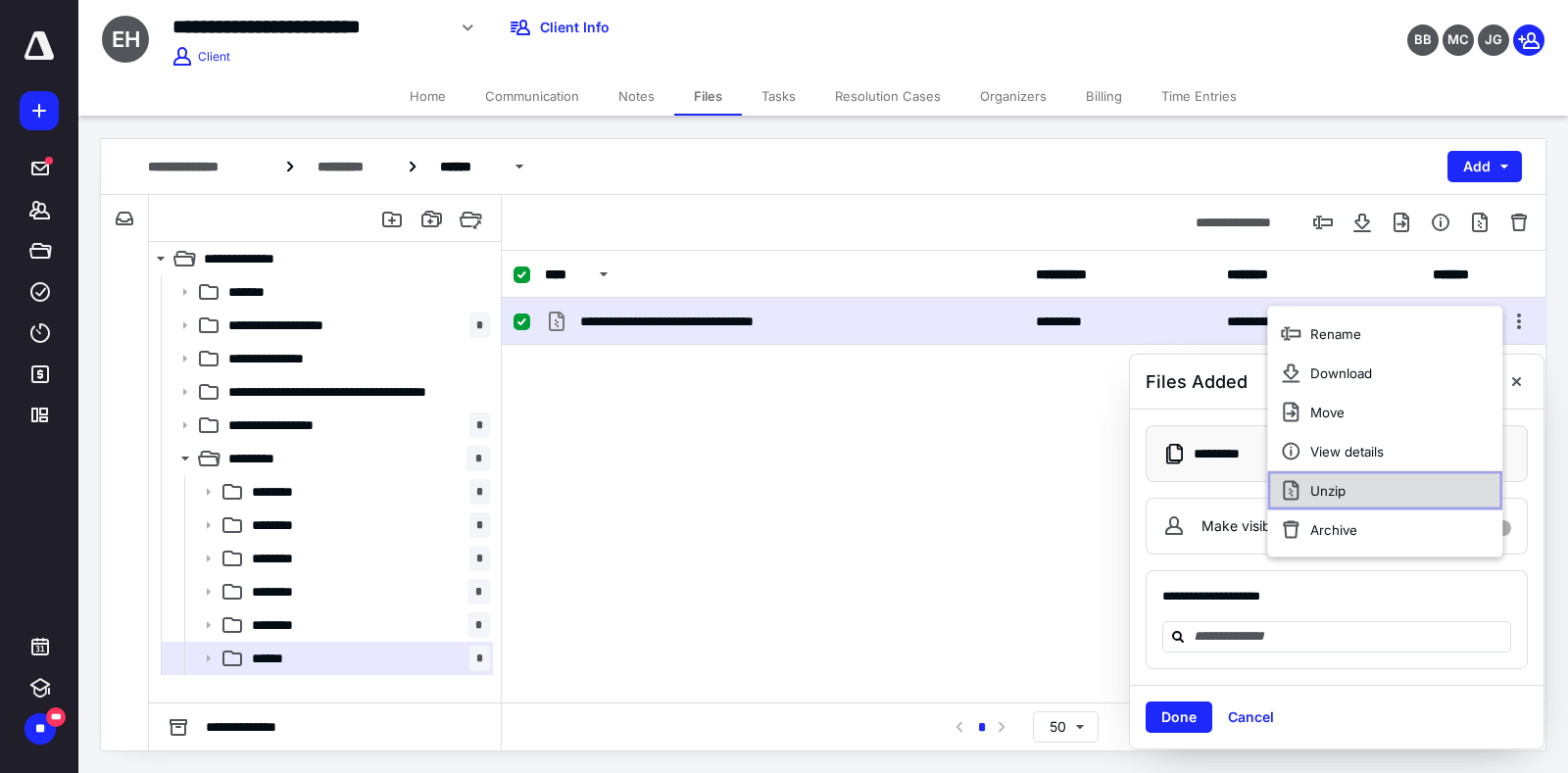 click on "Unzip" at bounding box center (1385, 491) 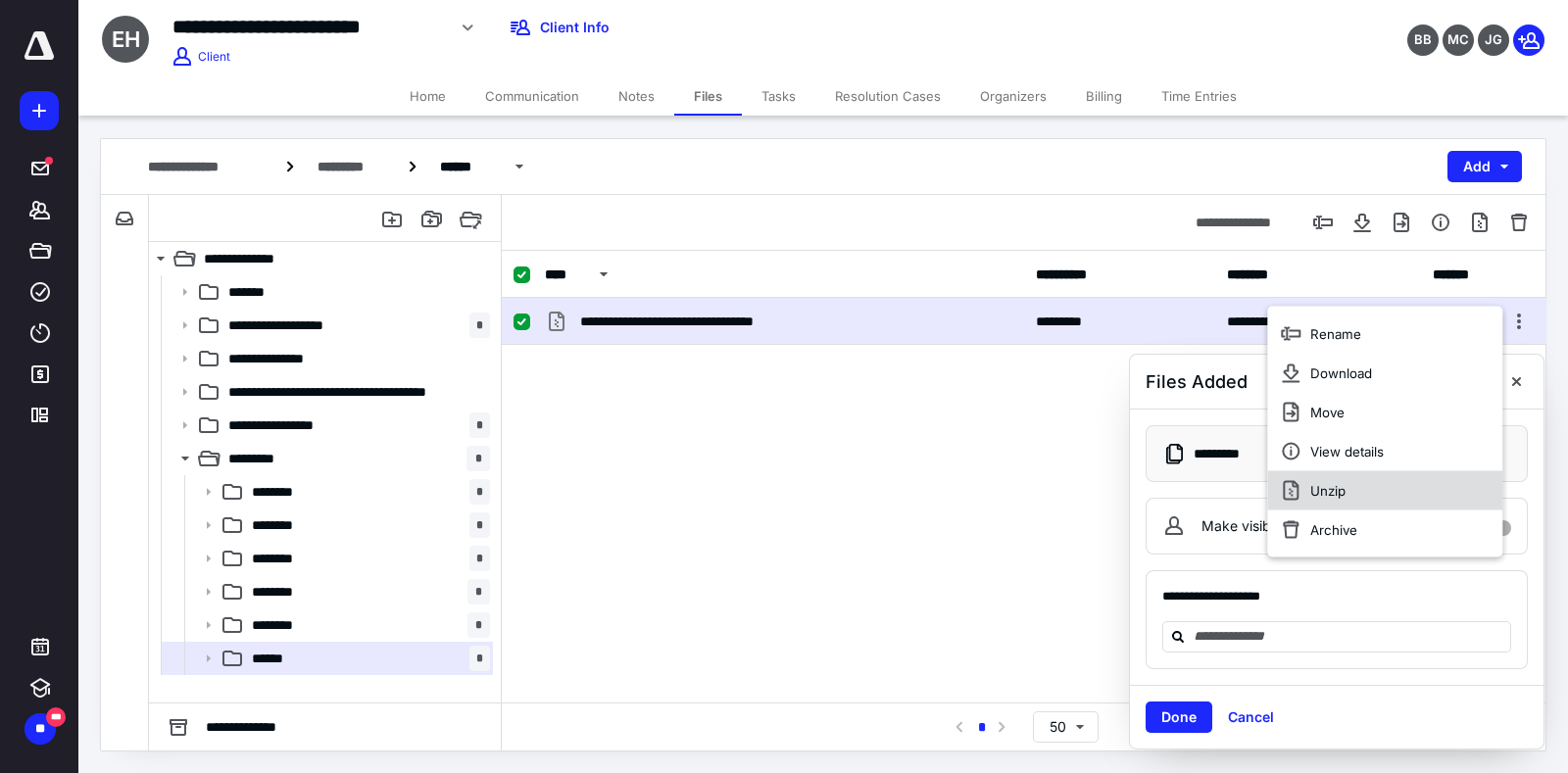 checkbox on "false" 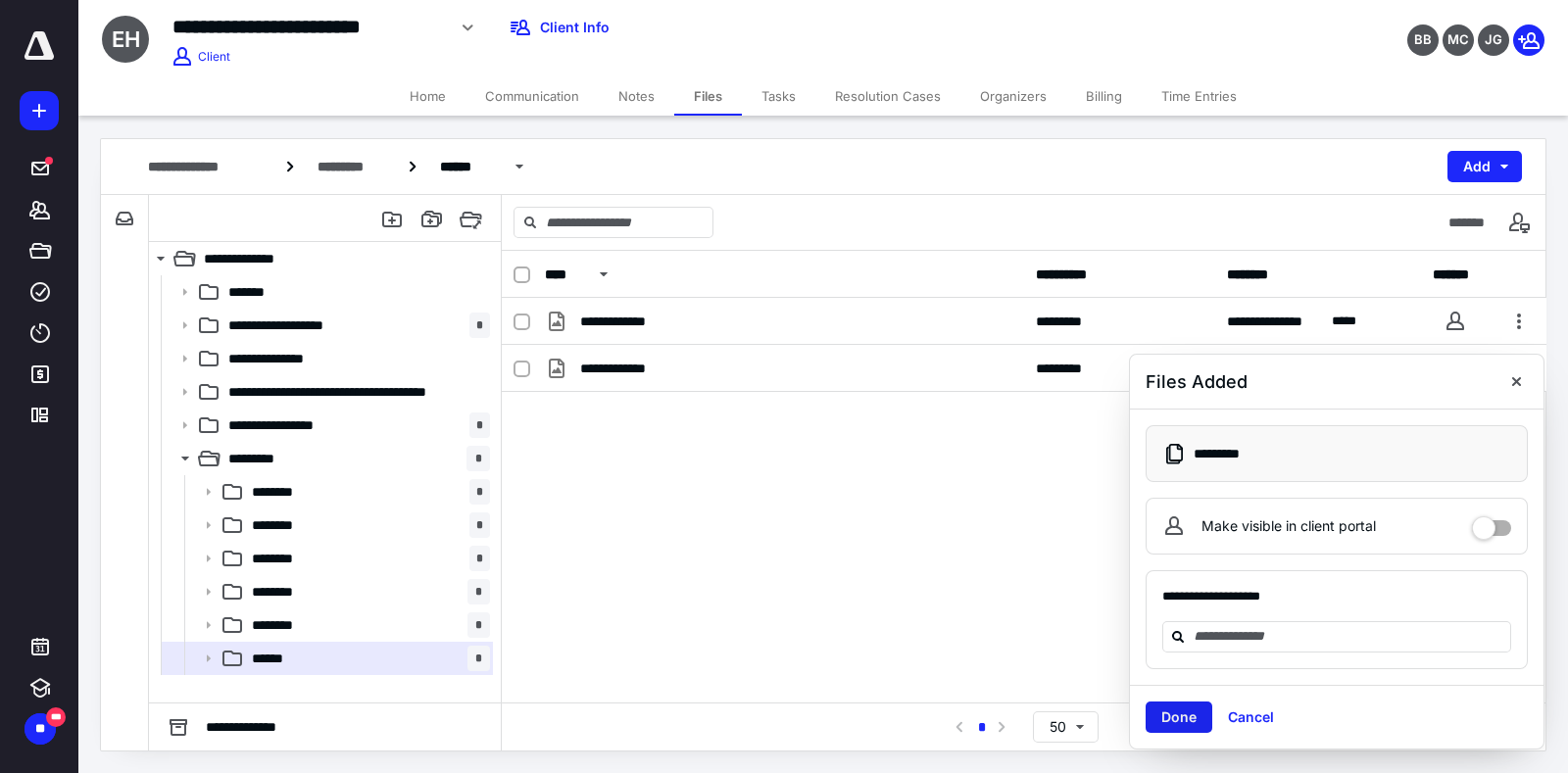 click on "Done" at bounding box center [1179, 717] 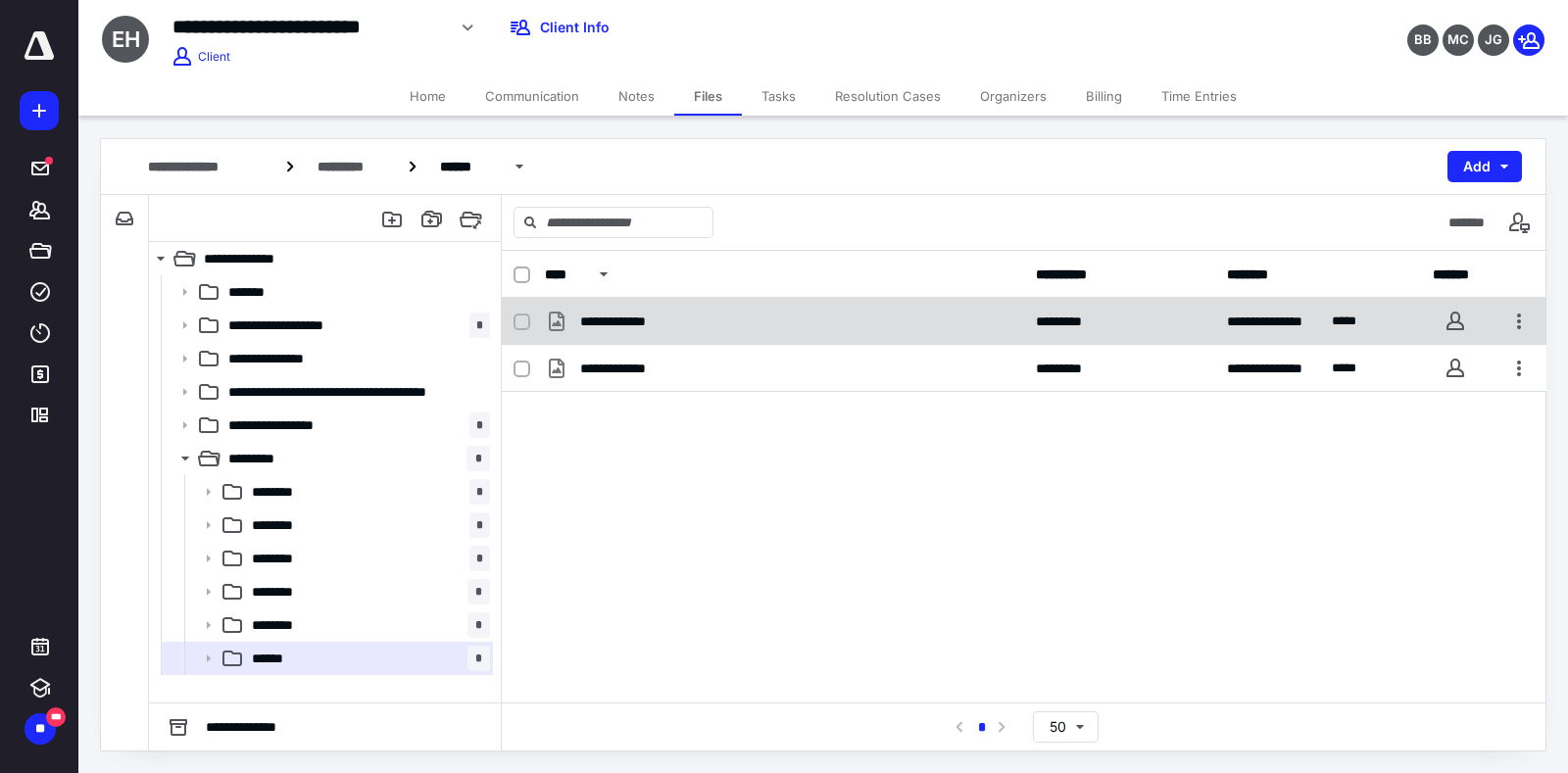 click on "**********" at bounding box center [784, 321] 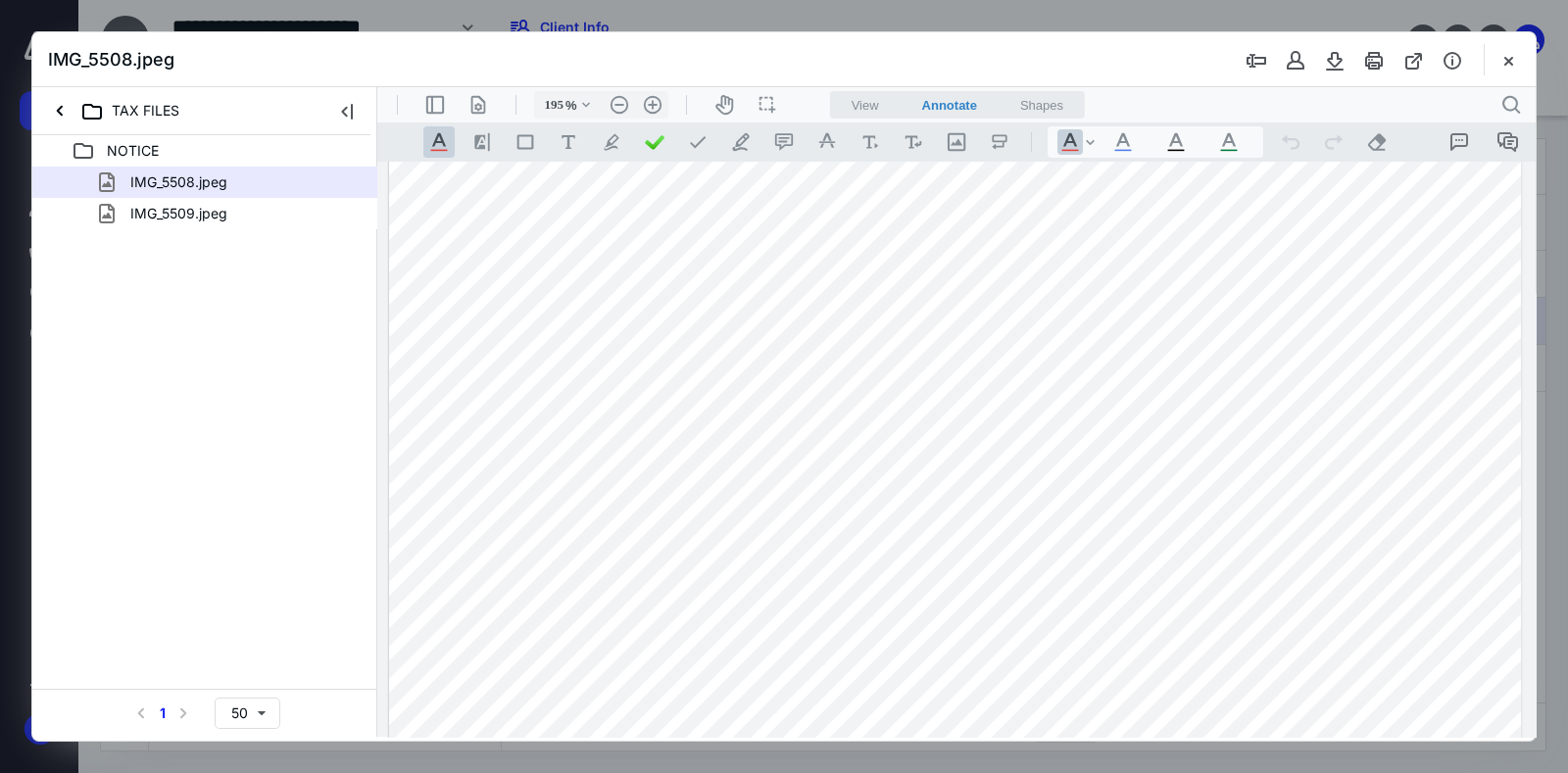 scroll, scrollTop: 69, scrollLeft: 0, axis: vertical 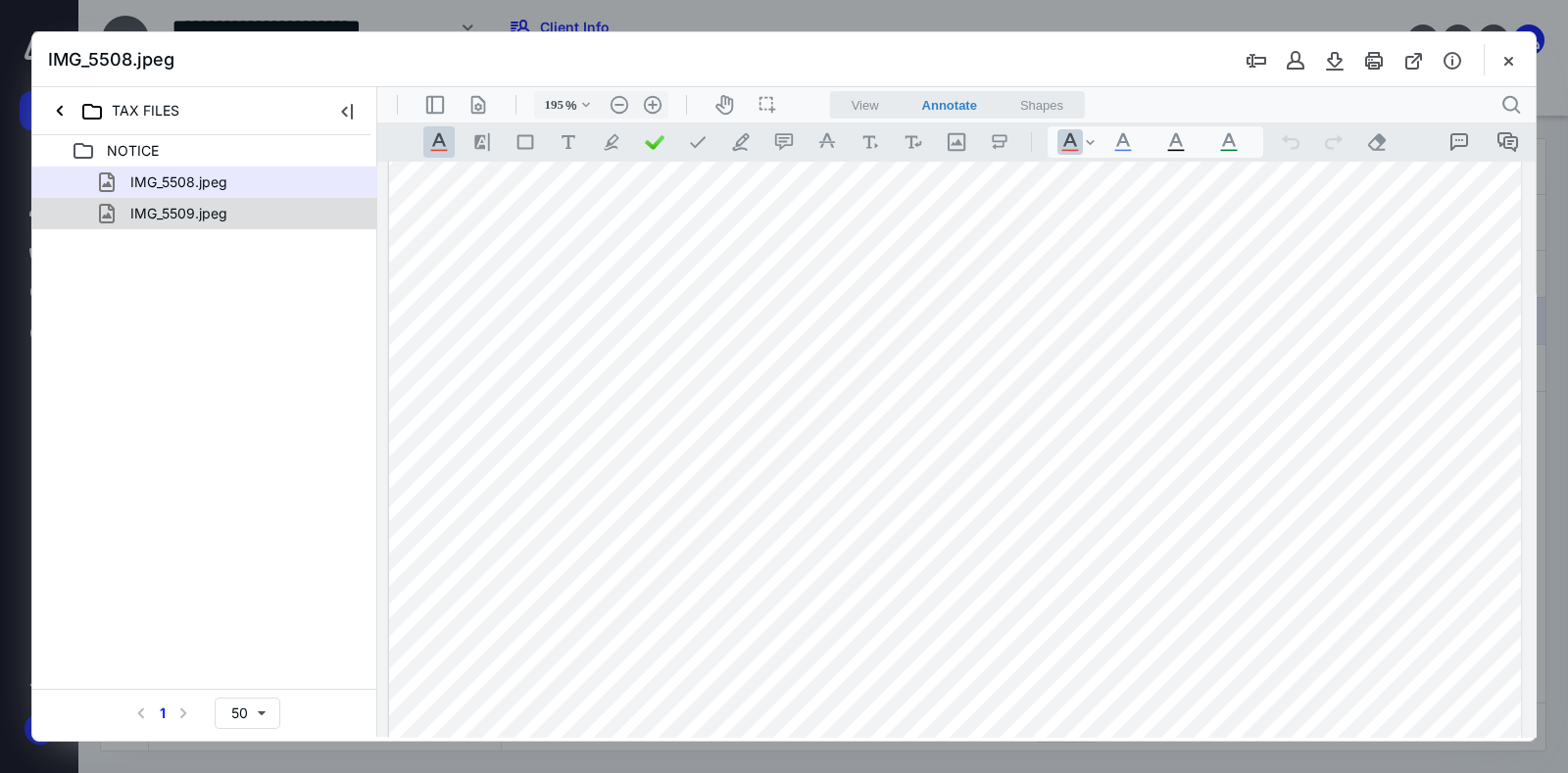 click on "IMG_5509.jpeg" at bounding box center (232, 214) 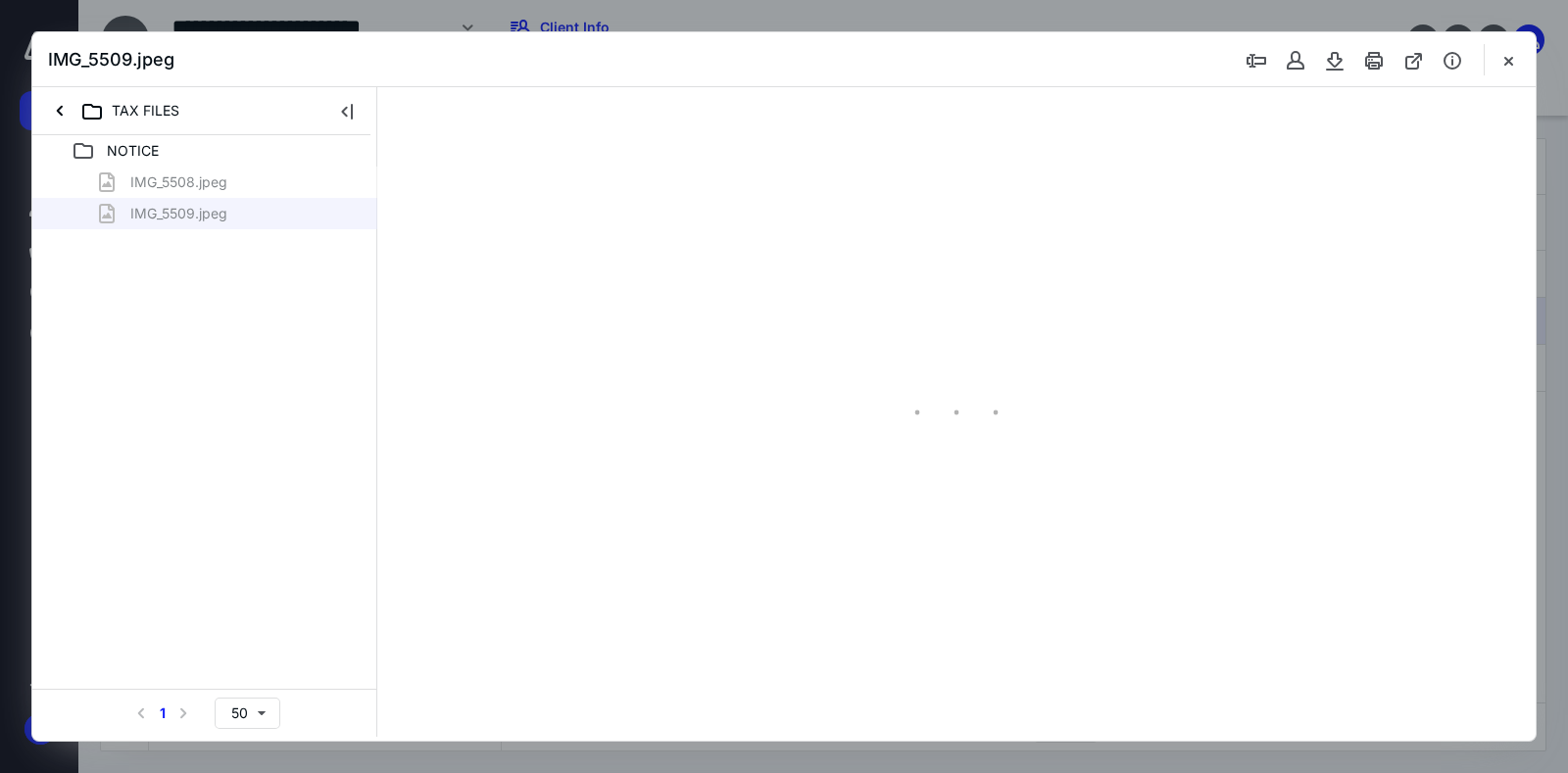 type on "195" 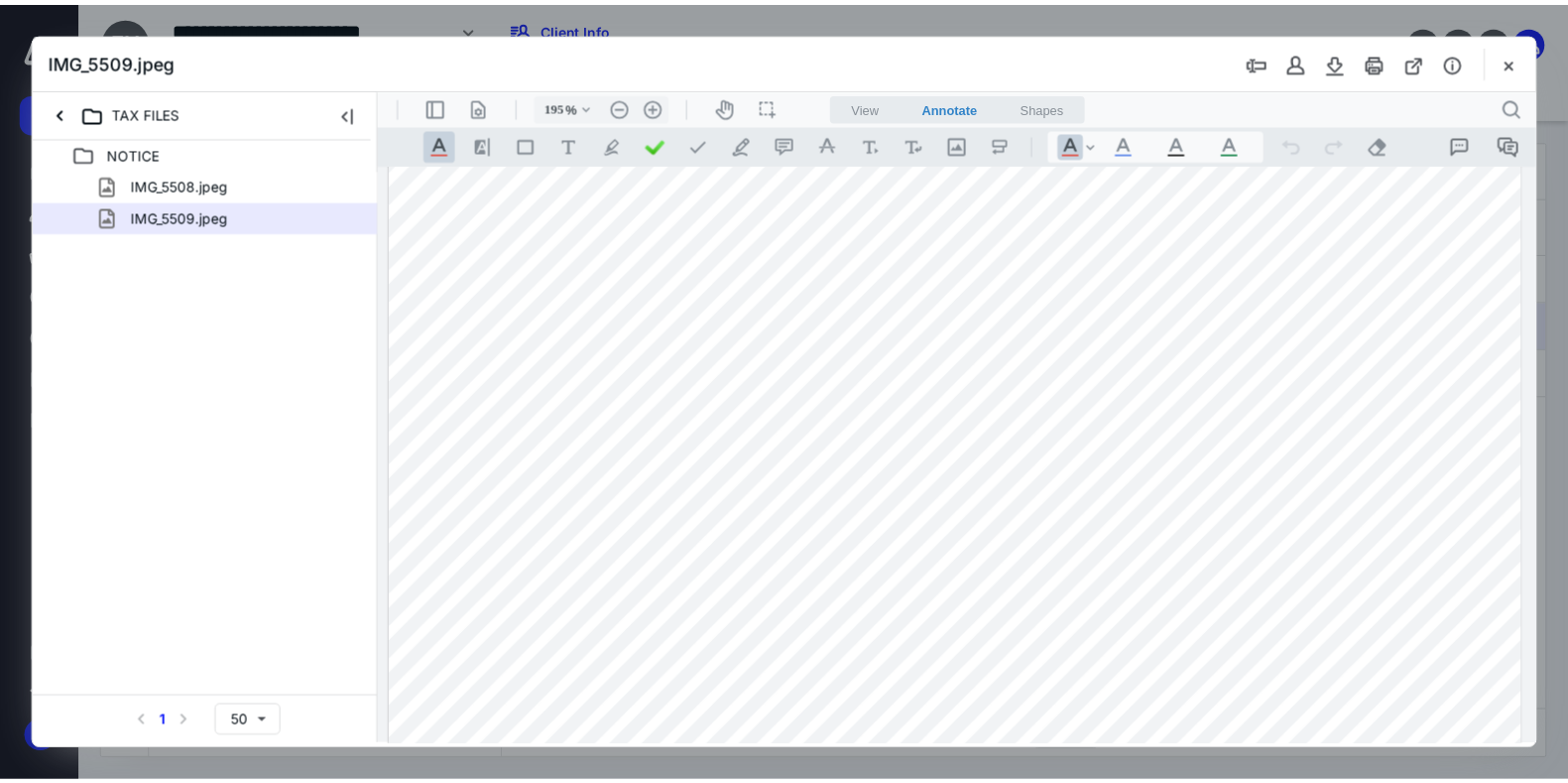 scroll, scrollTop: 704, scrollLeft: 0, axis: vertical 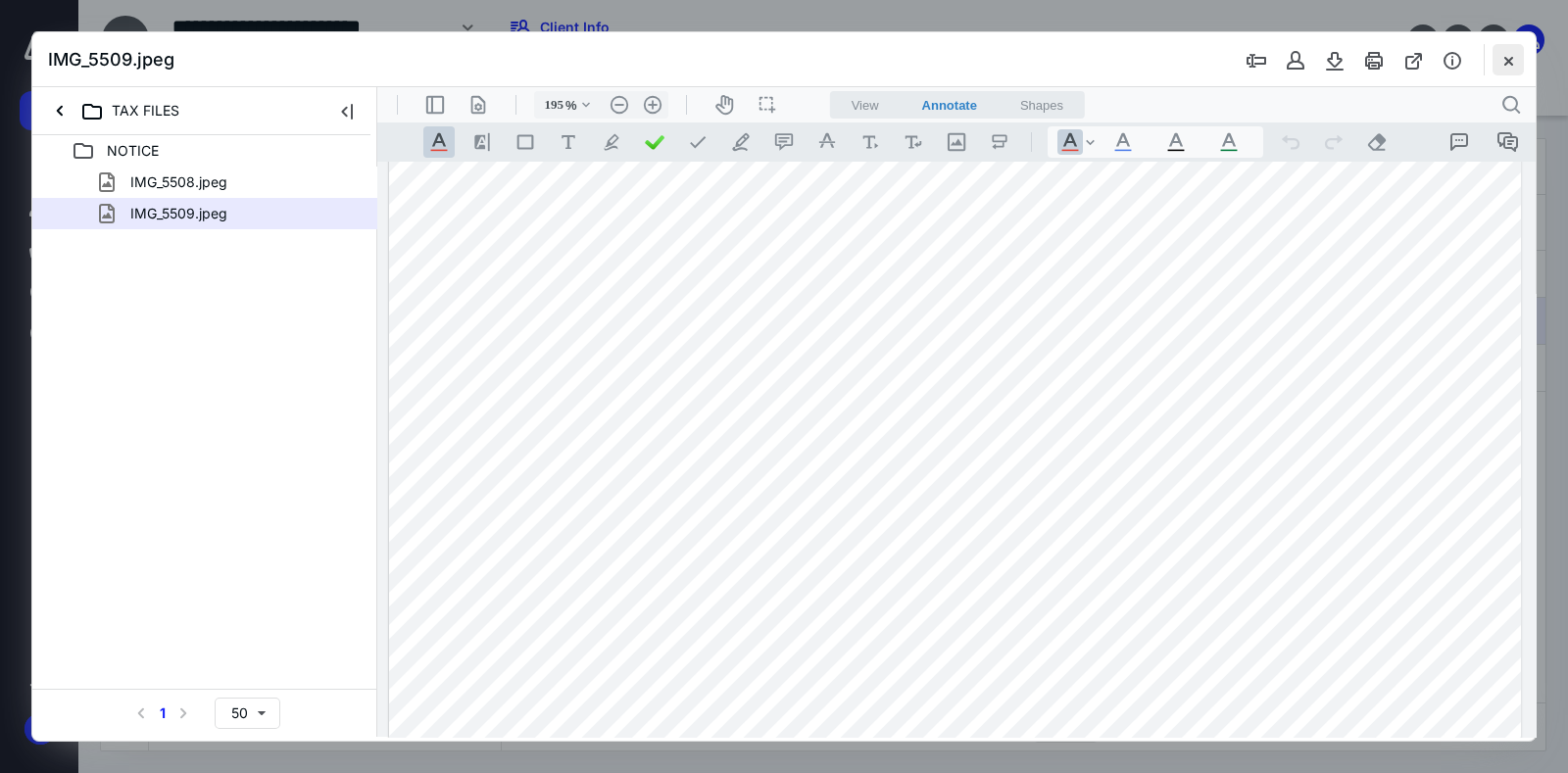 click at bounding box center (1508, 60) 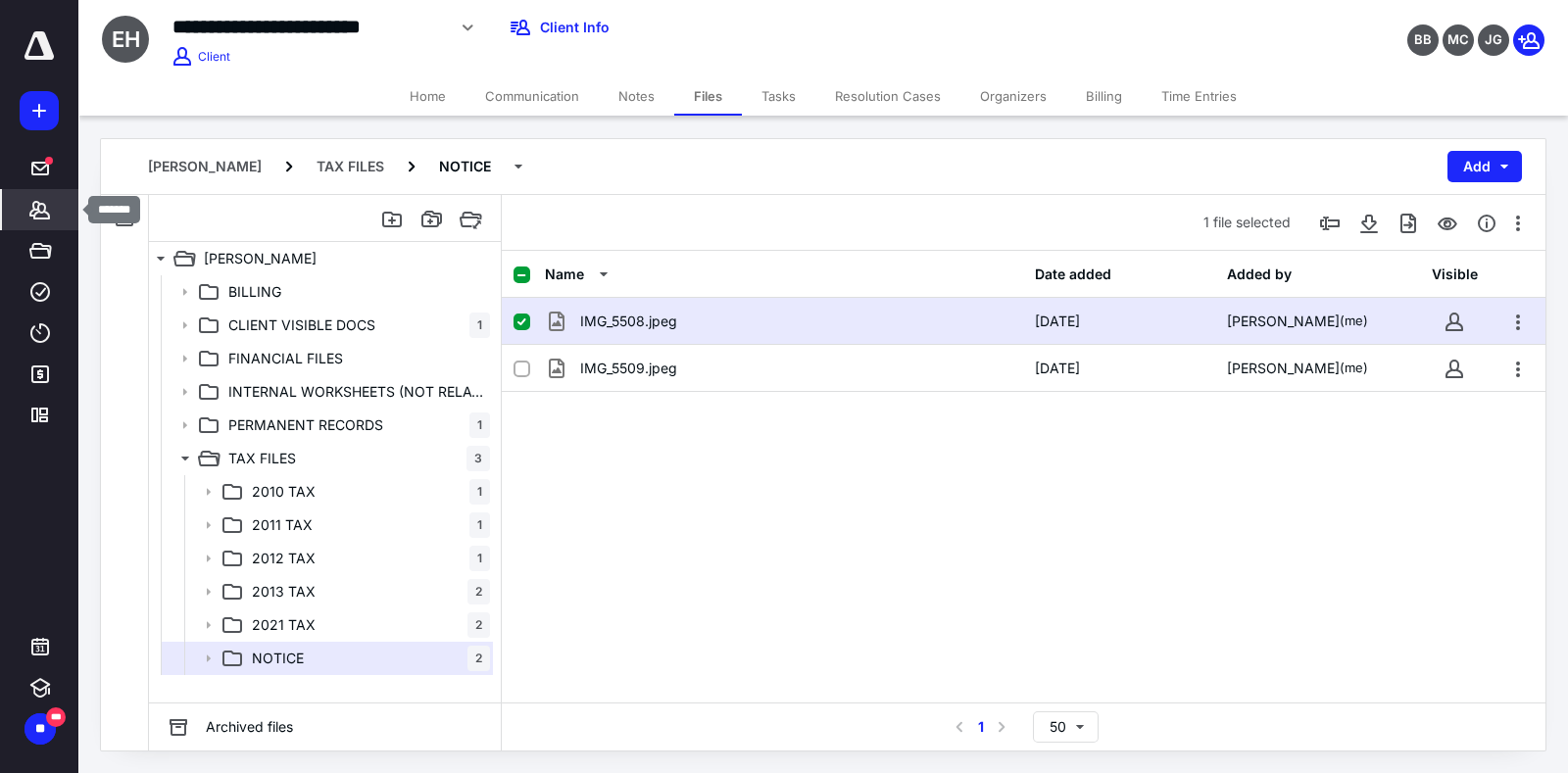 click 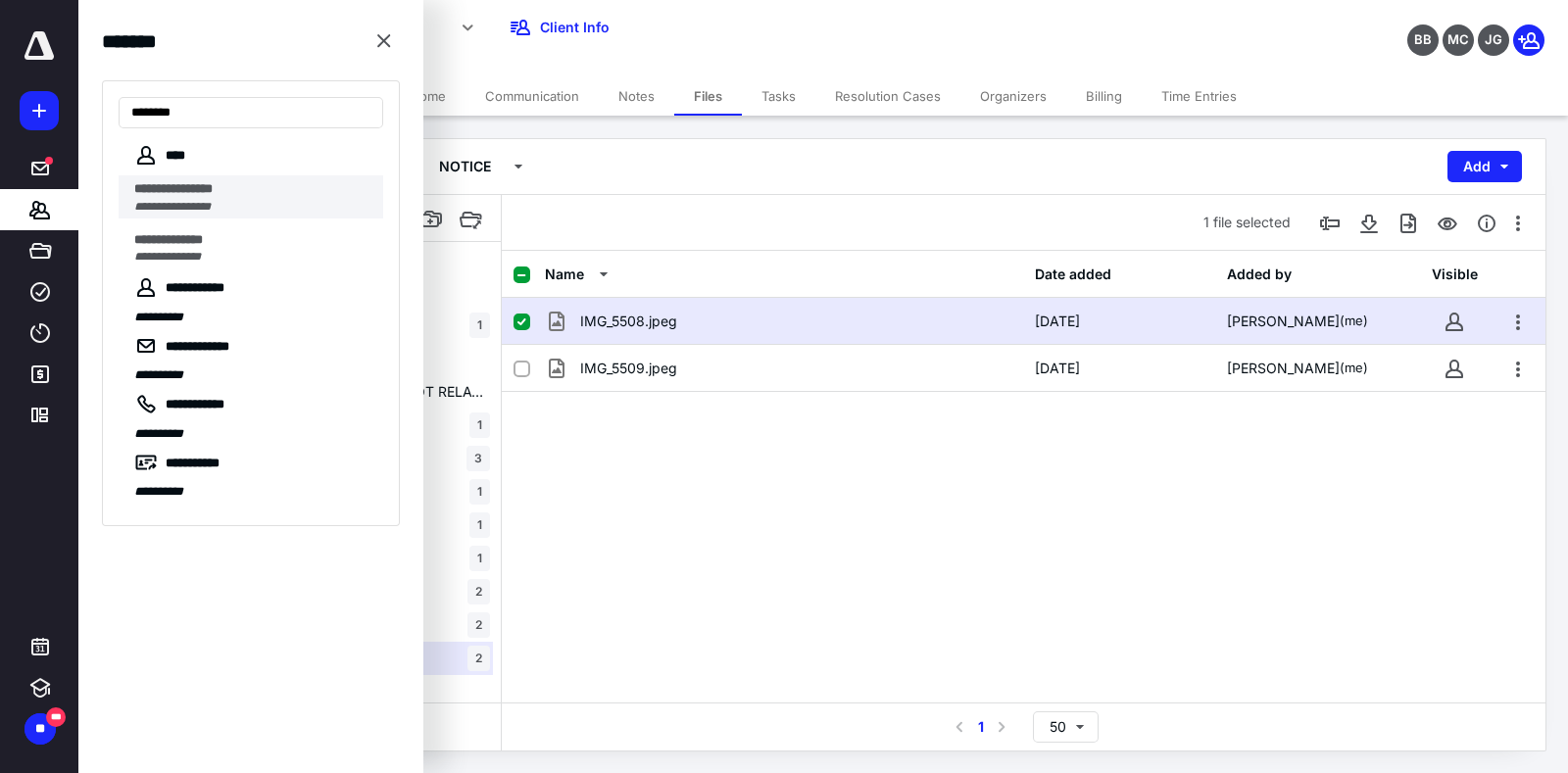 type on "********" 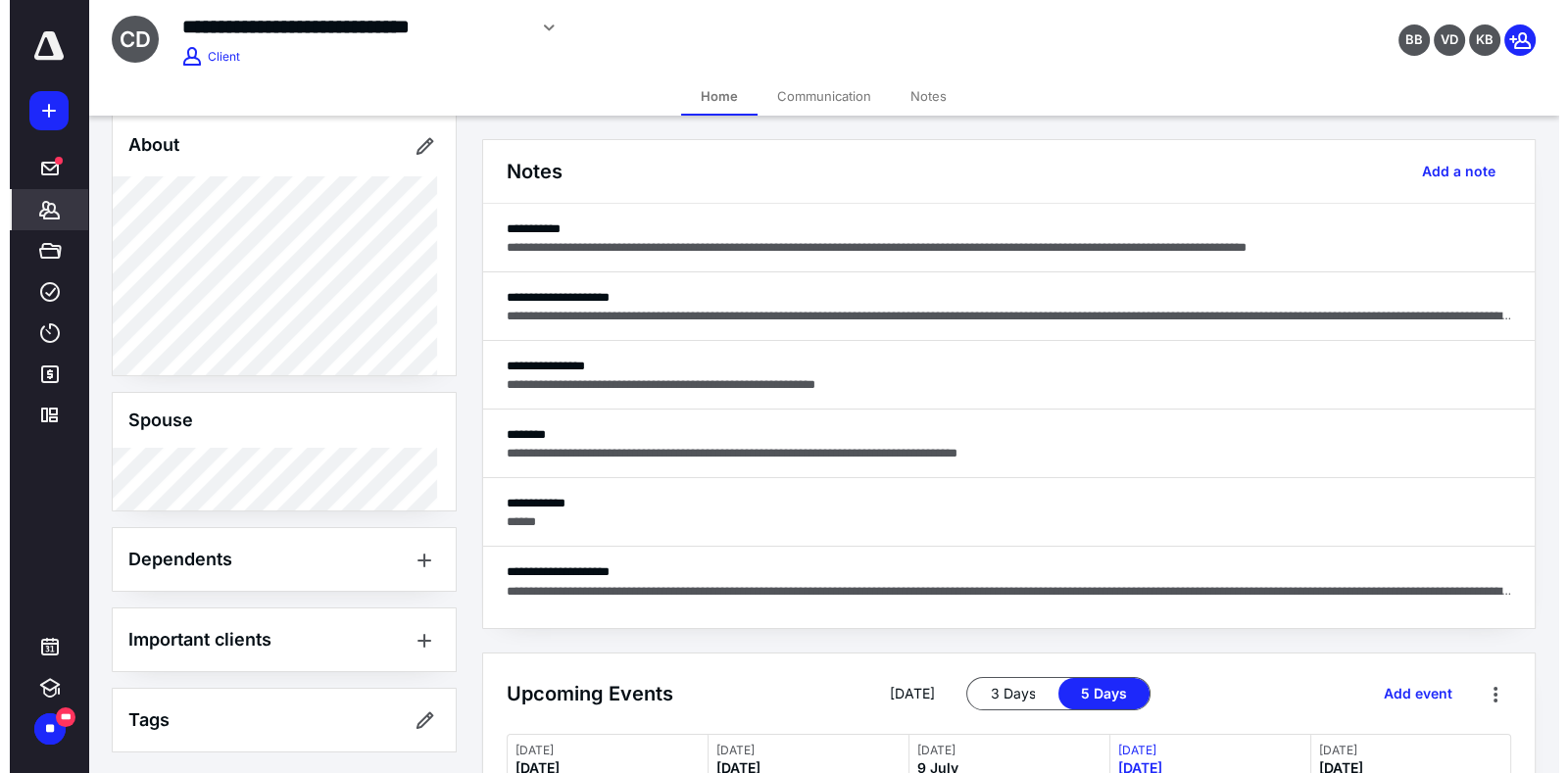 scroll, scrollTop: 333, scrollLeft: 0, axis: vertical 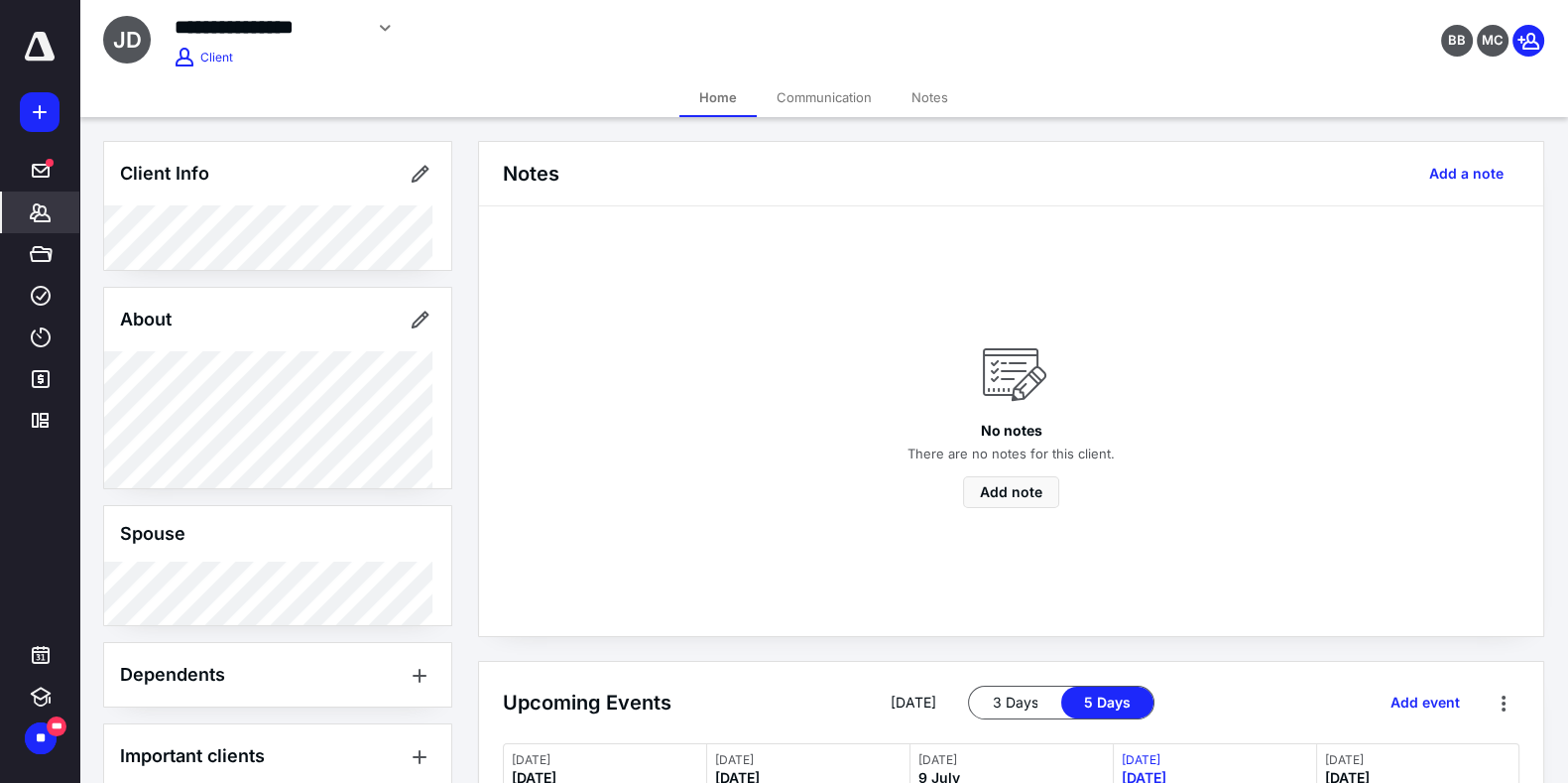 click 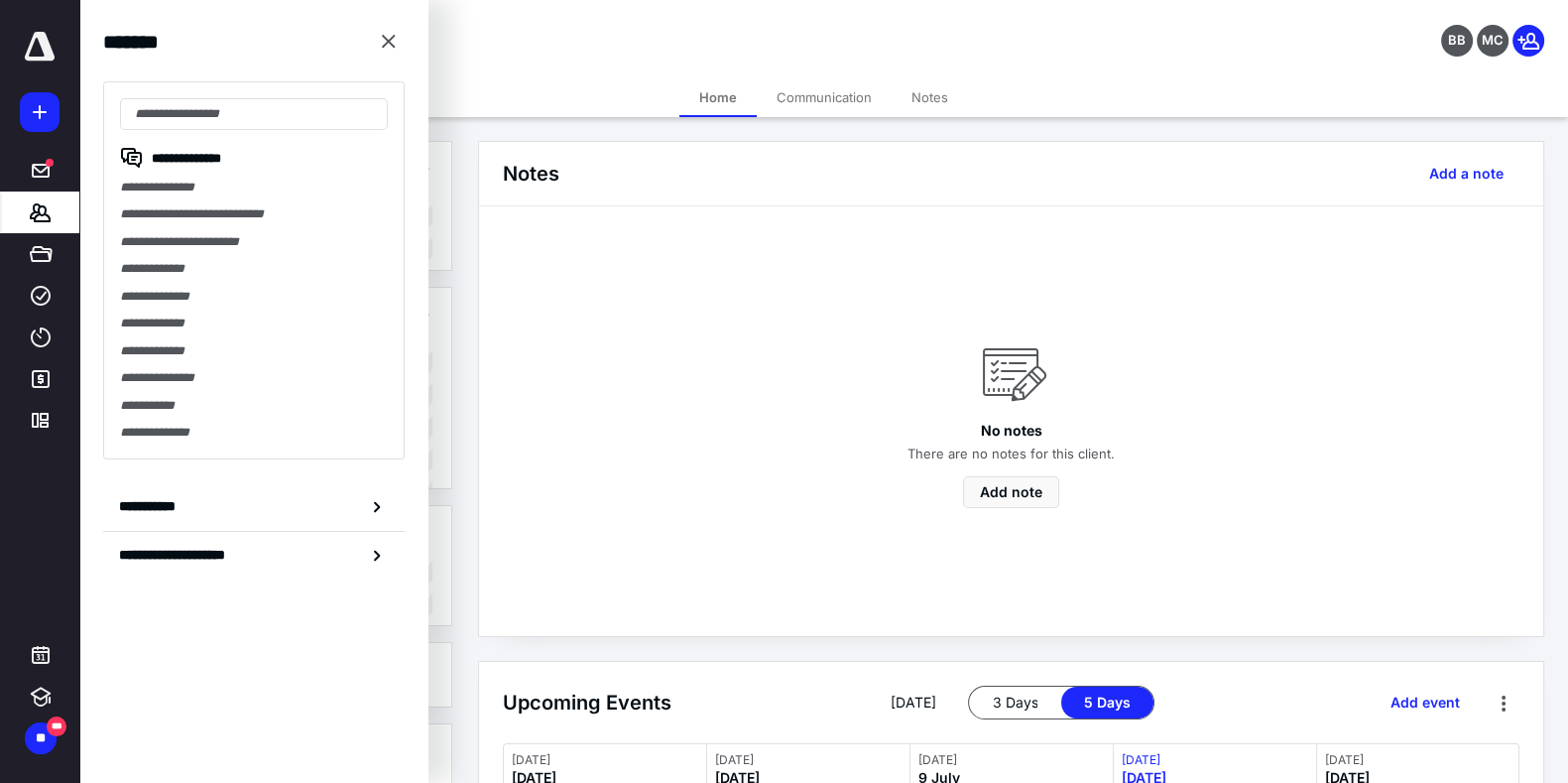 click on "**********" at bounding box center [254, 270] 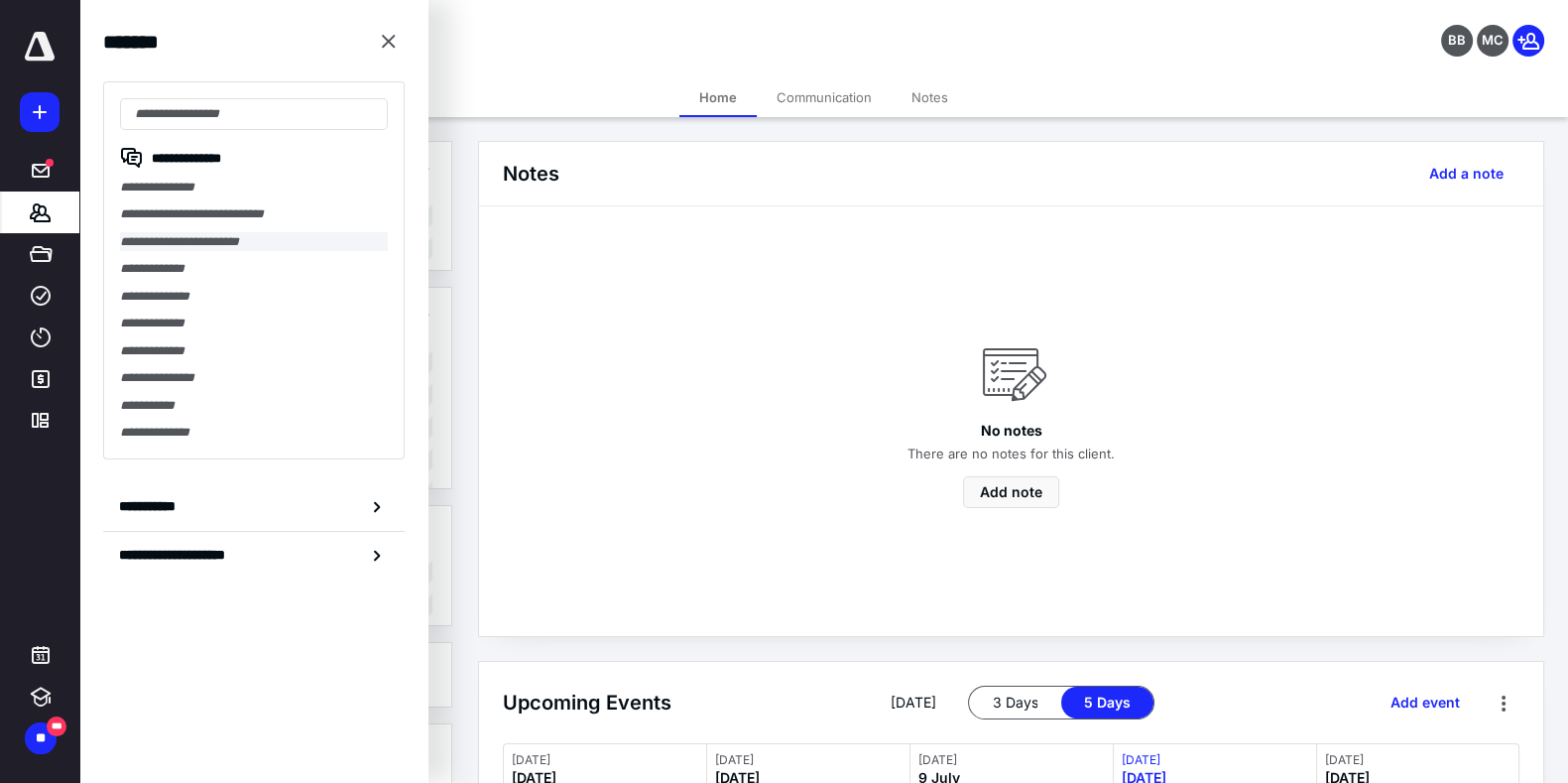 click on "**********" at bounding box center [254, 241] 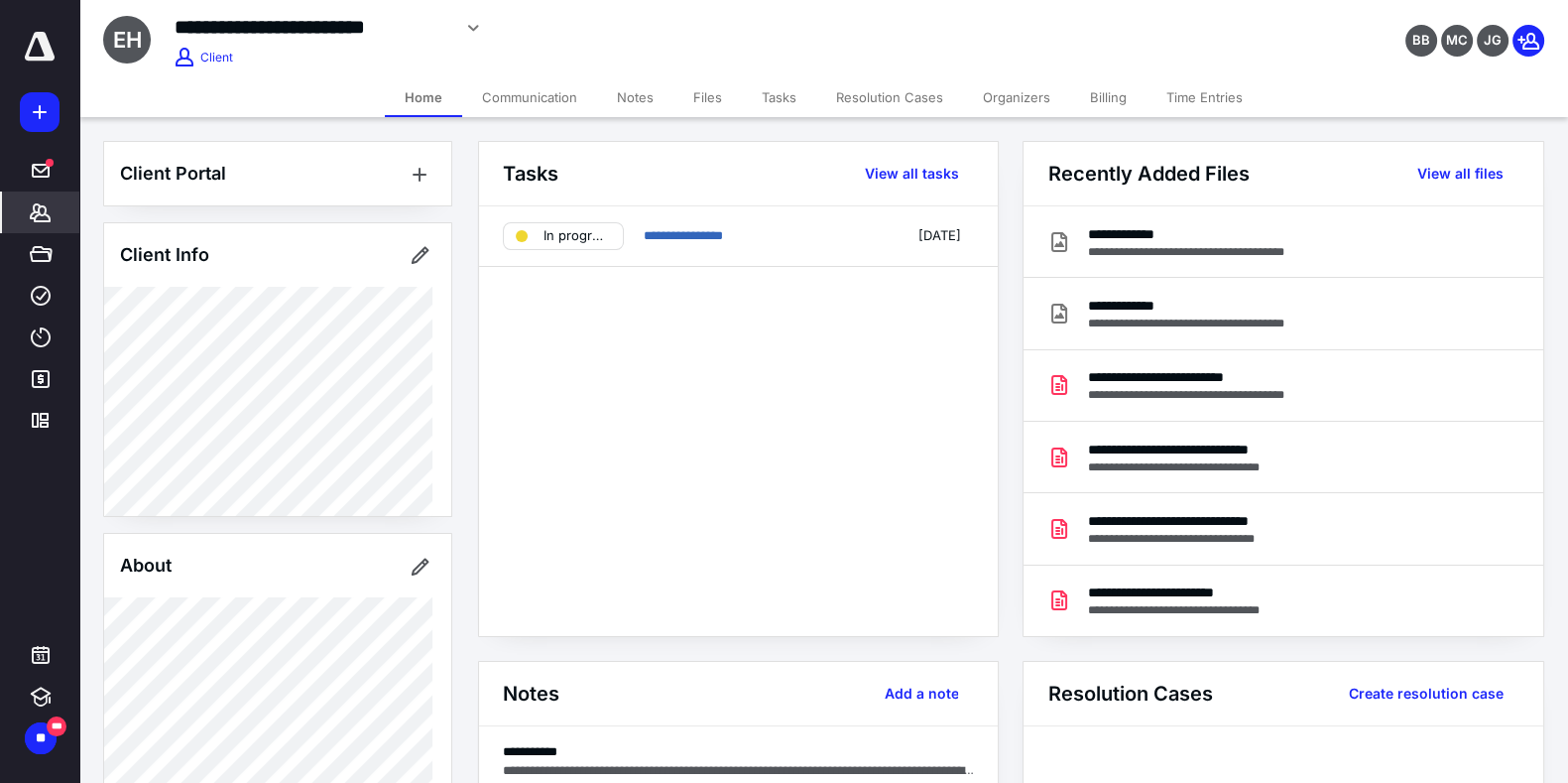 click on "Tasks" at bounding box center [779, 97] 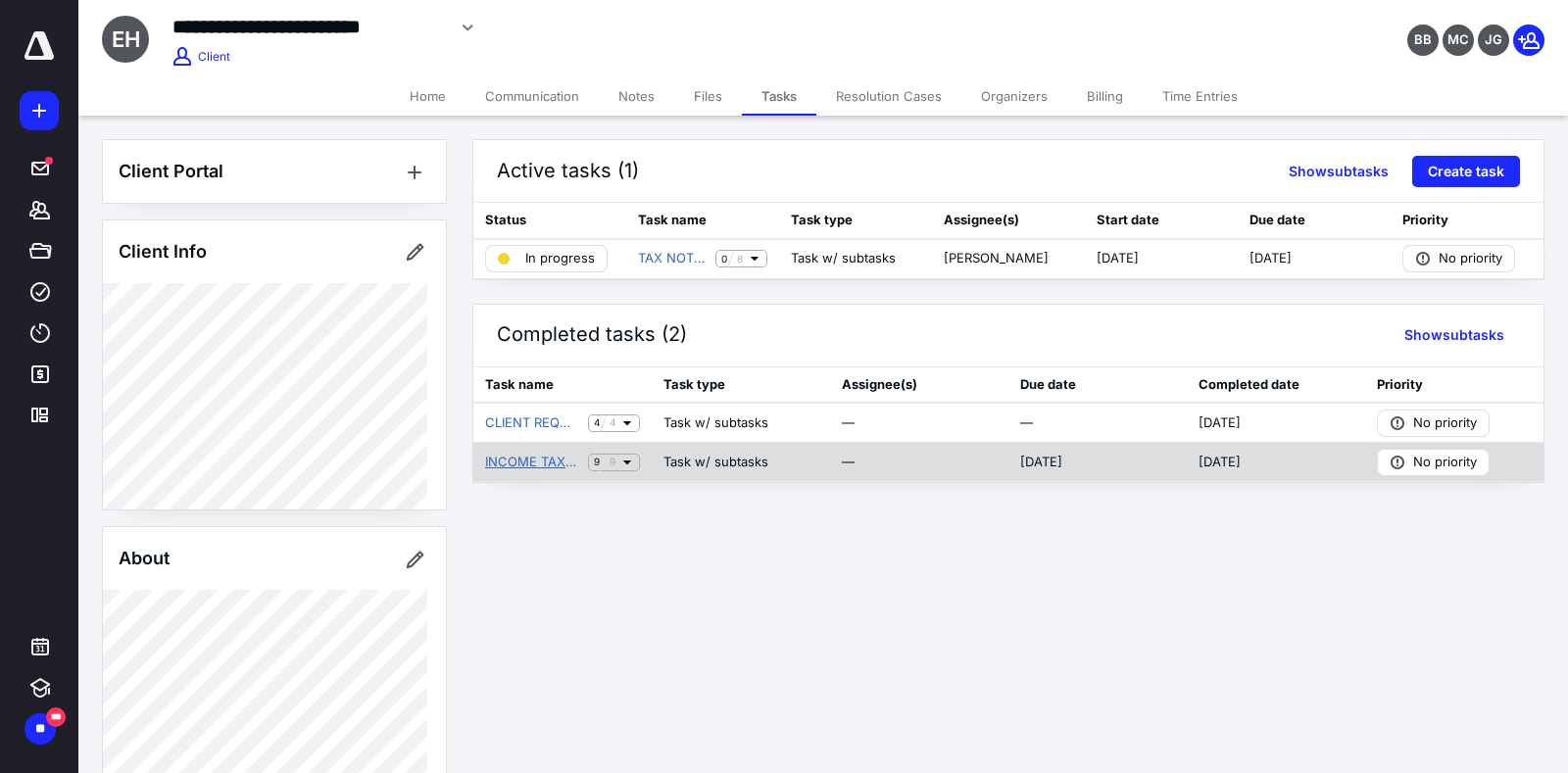 click on "INCOME TAX RETURN - ADVANCED" at bounding box center (532, 462) 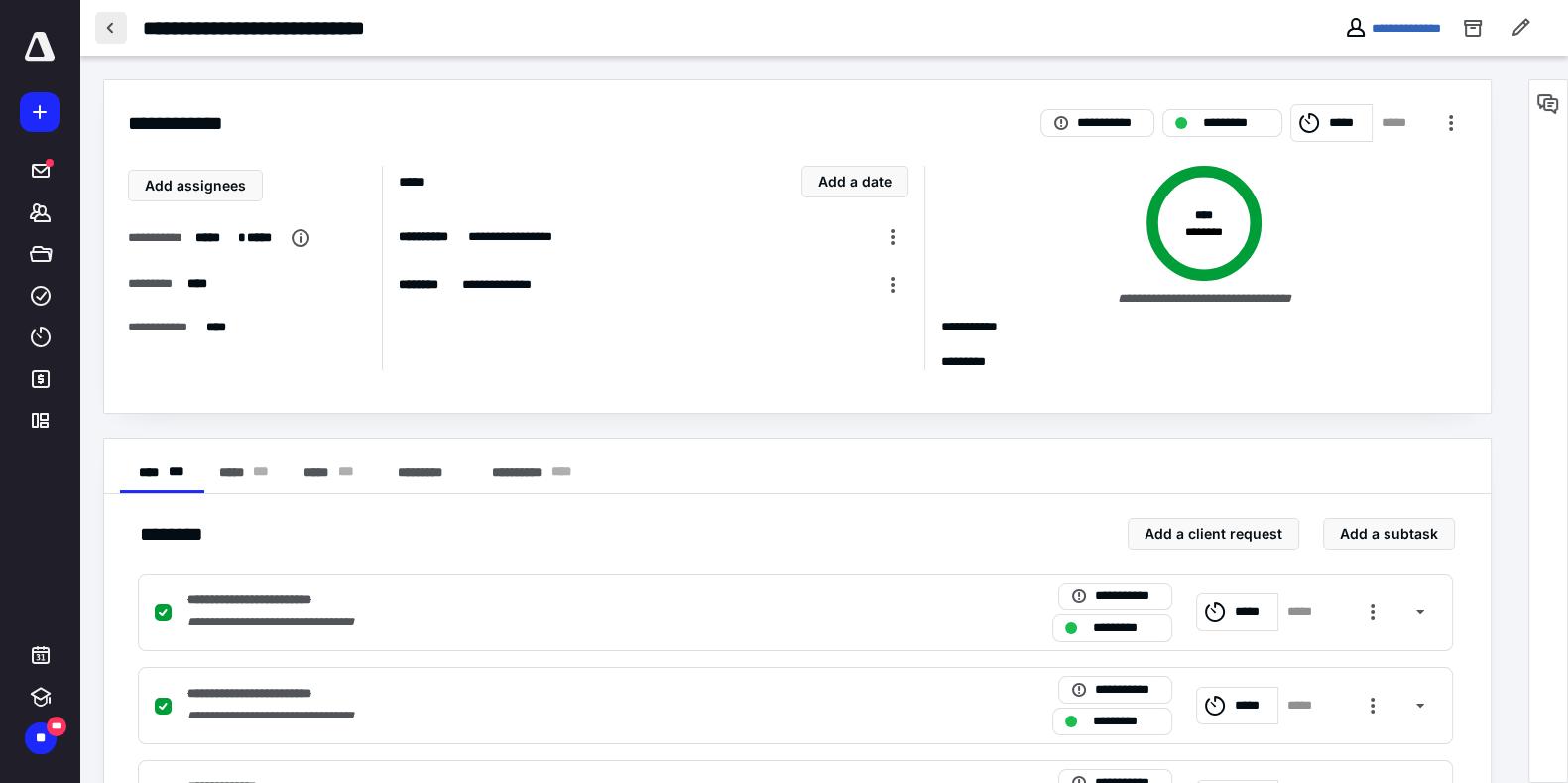 click at bounding box center (111, 28) 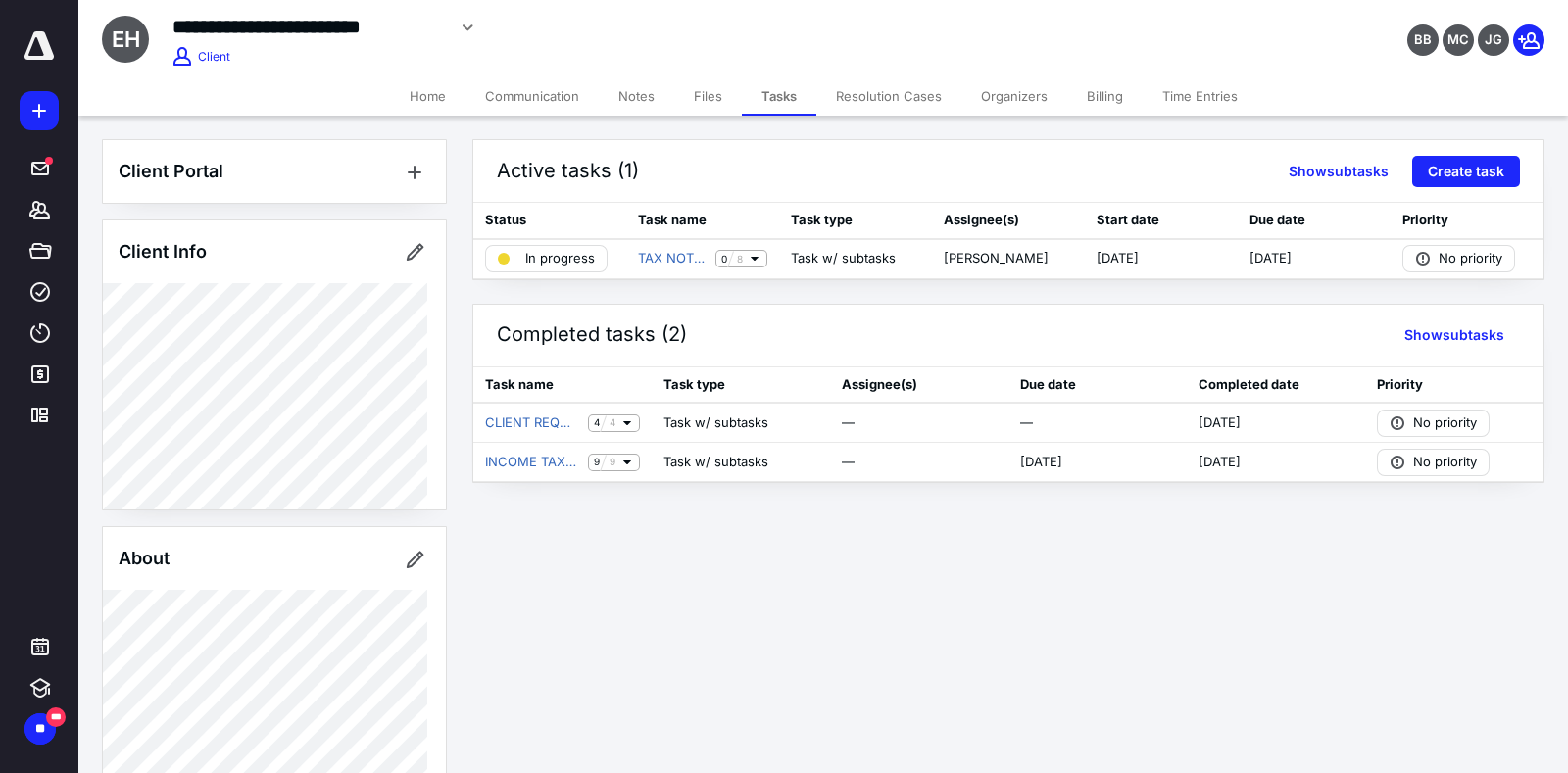 click on "Files" at bounding box center (708, 96) 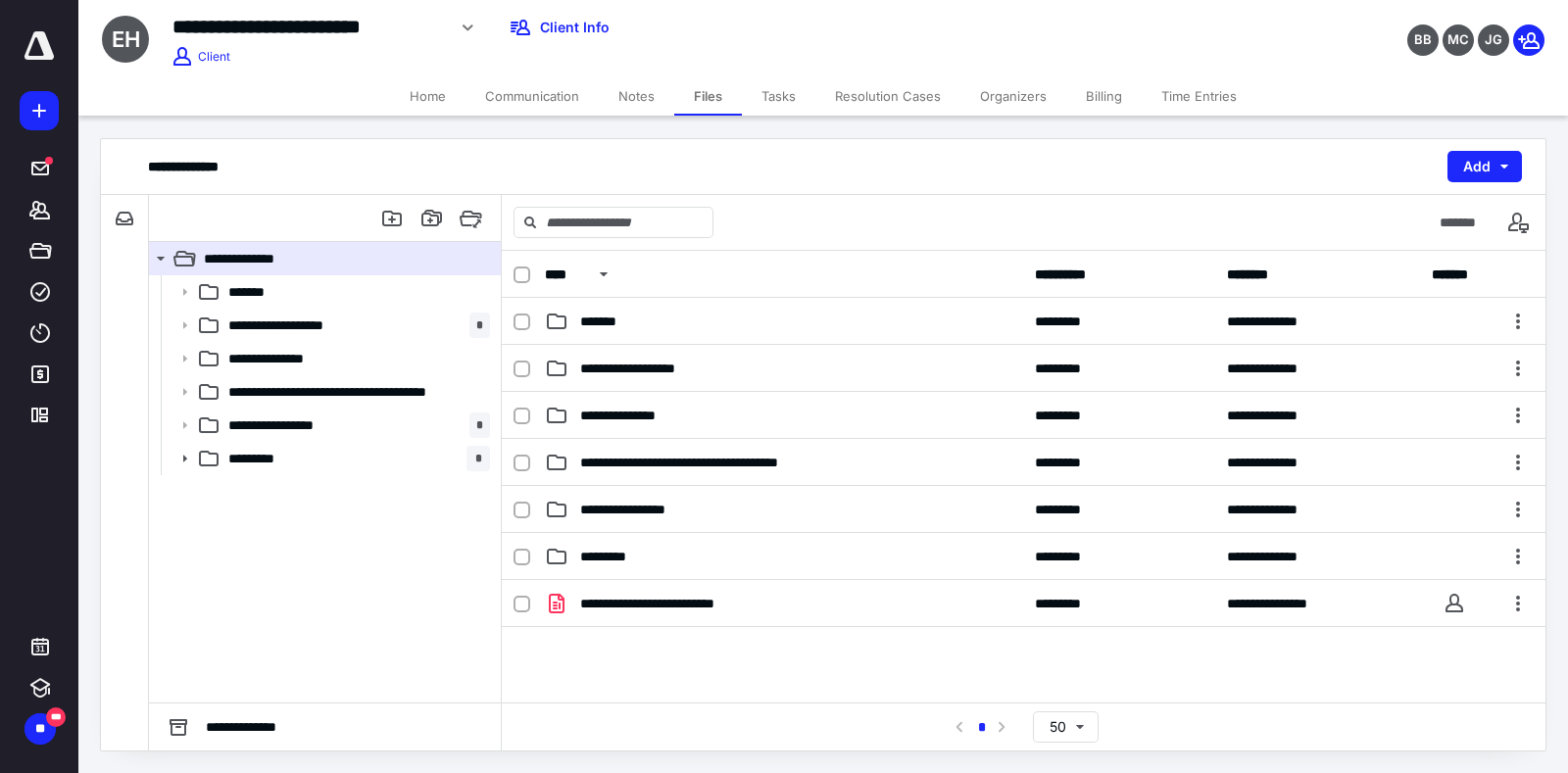 click on "Home" at bounding box center [427, 96] 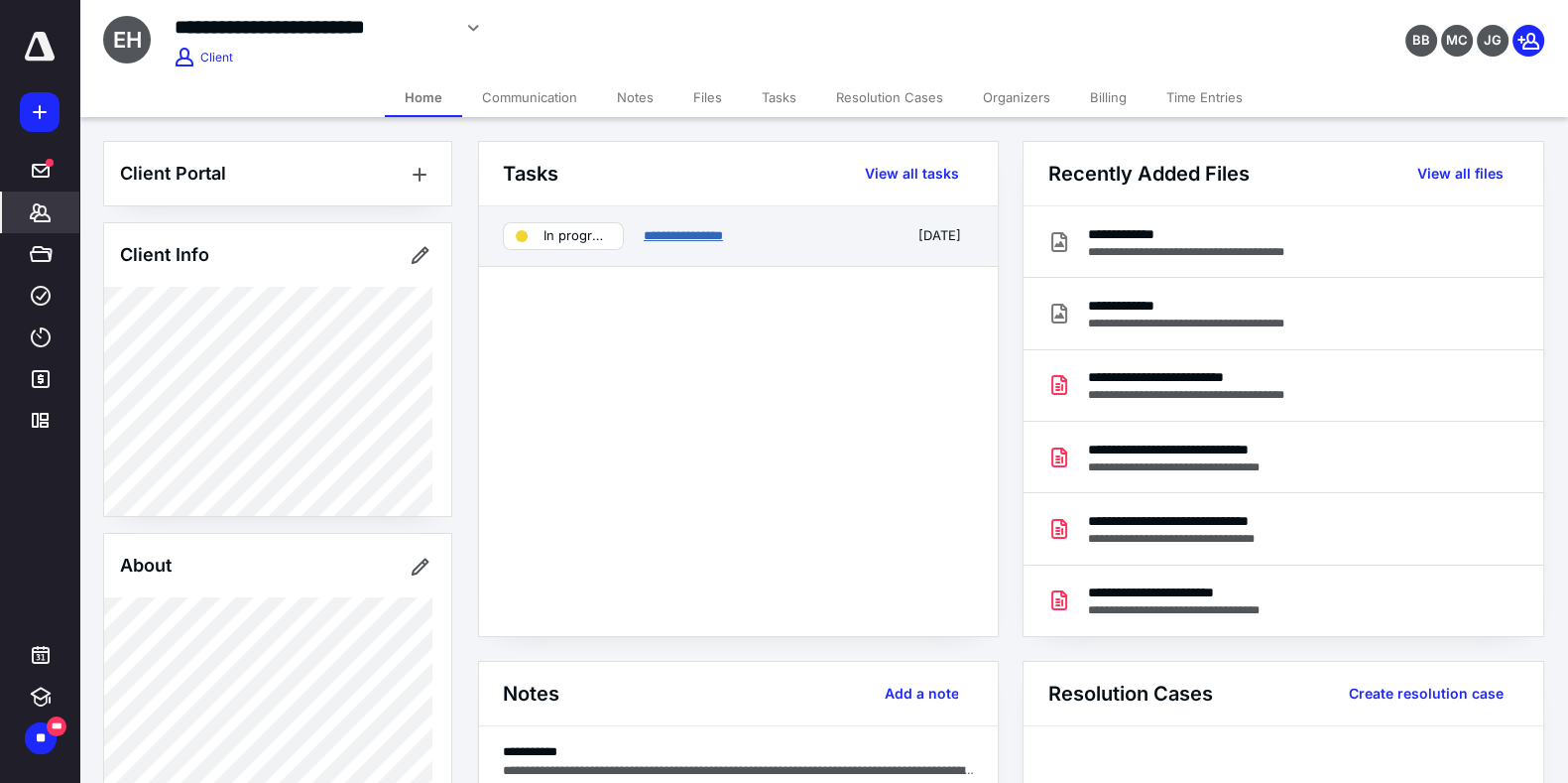 click on "**********" at bounding box center (683, 235) 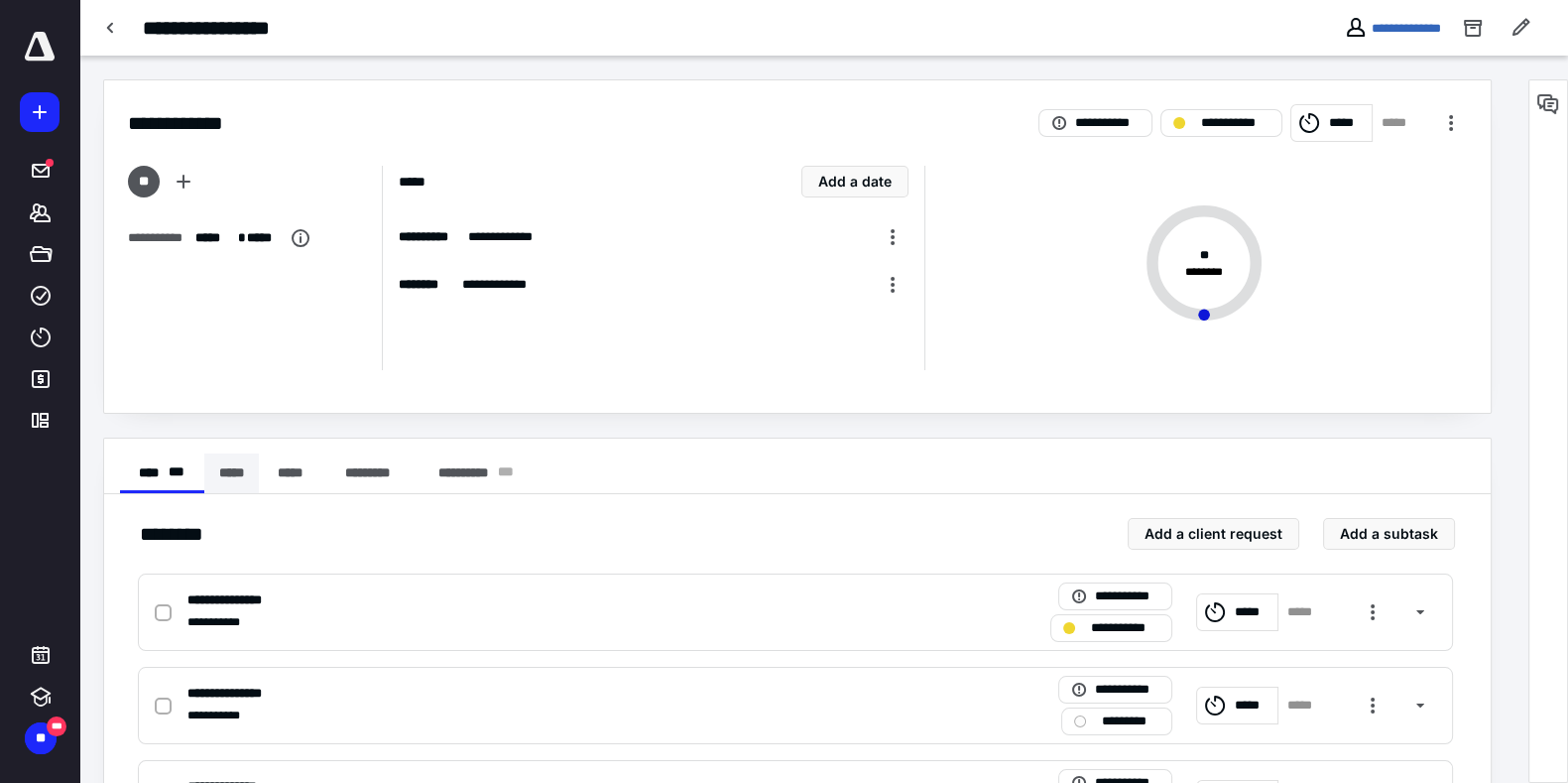 click on "*****" at bounding box center (231, 473) 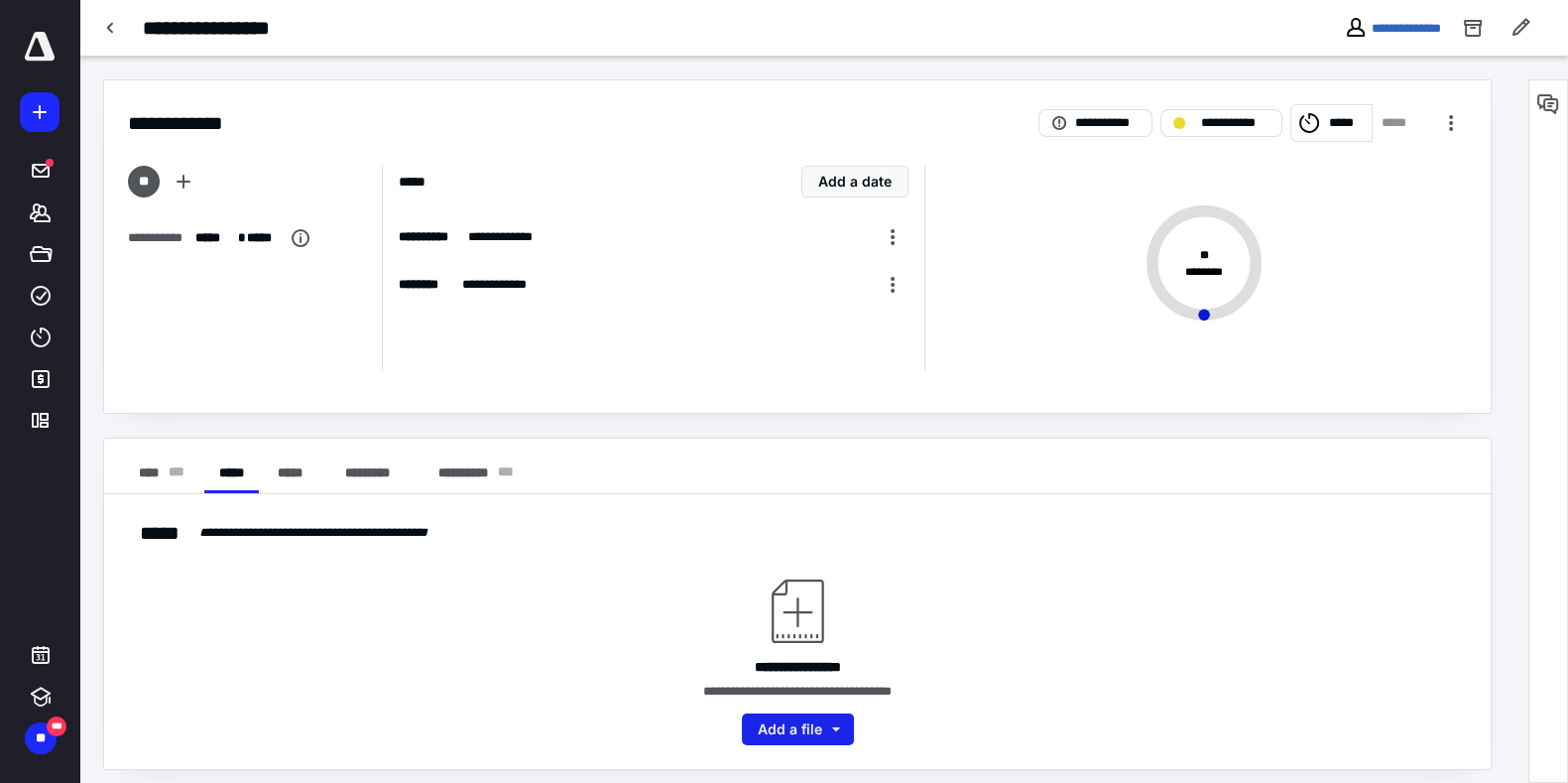 click on "Add a file" at bounding box center (797, 729) 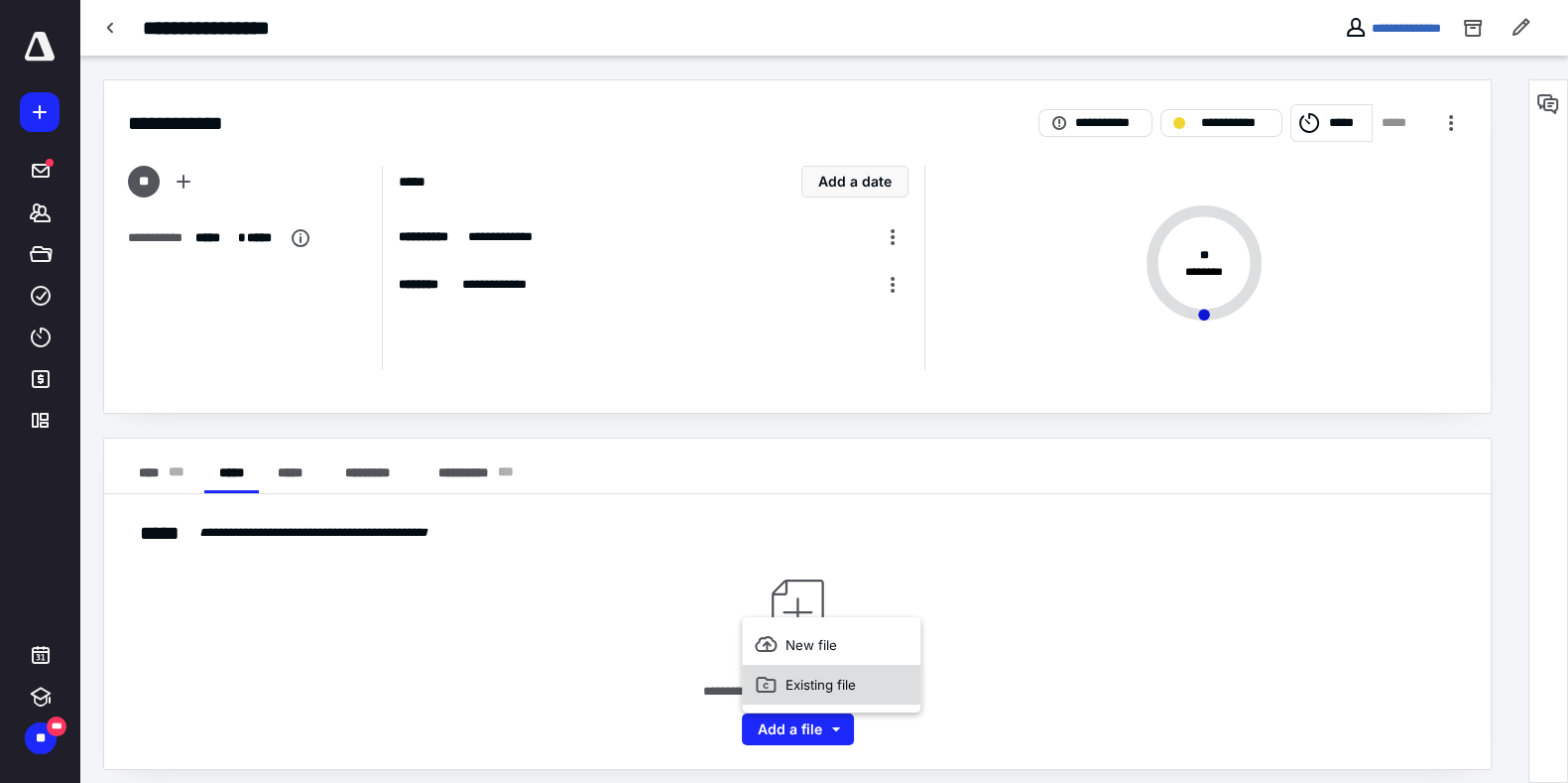 click on "Existing file" at bounding box center (831, 685) 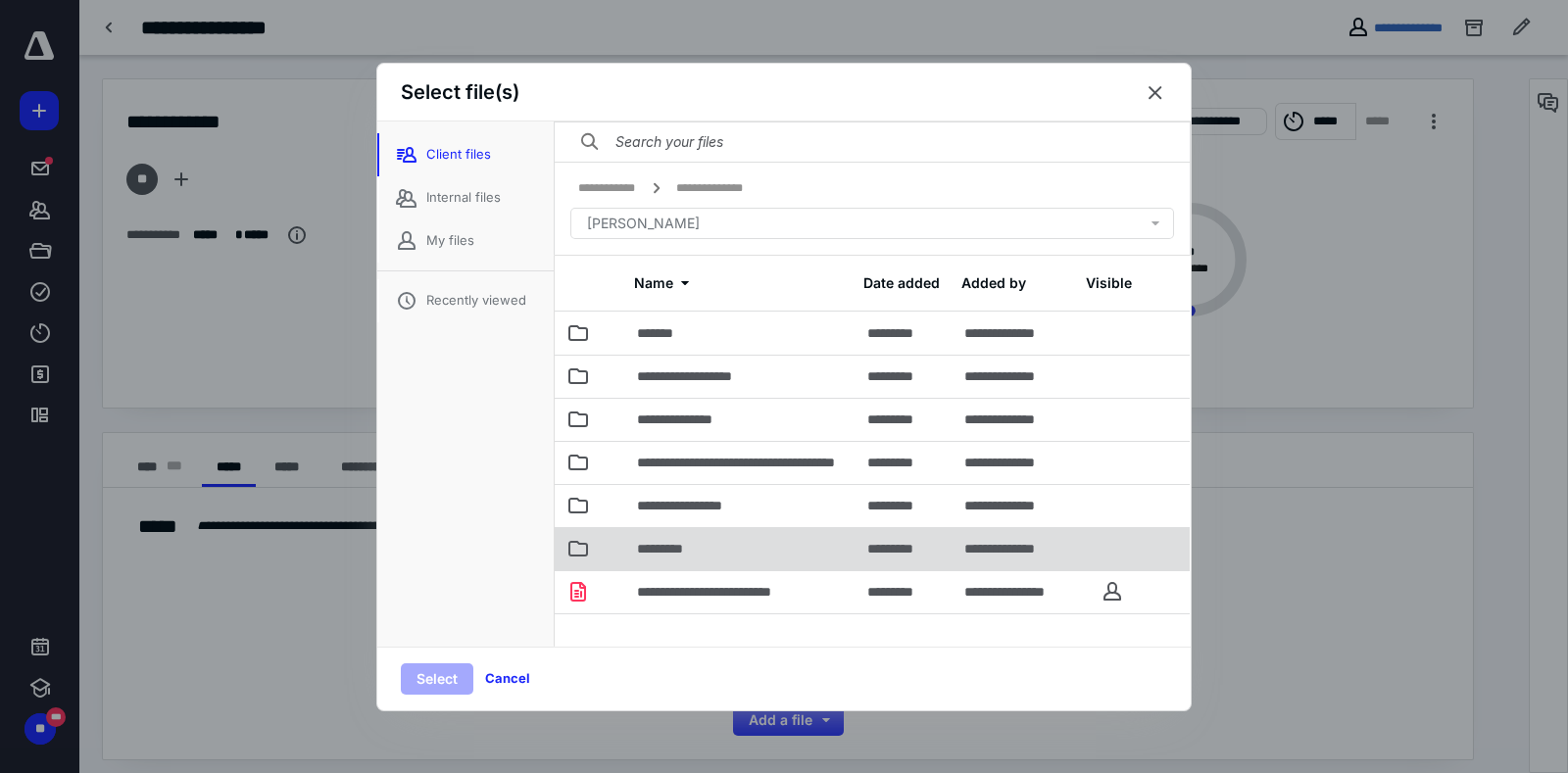 click on "*********" at bounding box center (740, 549) 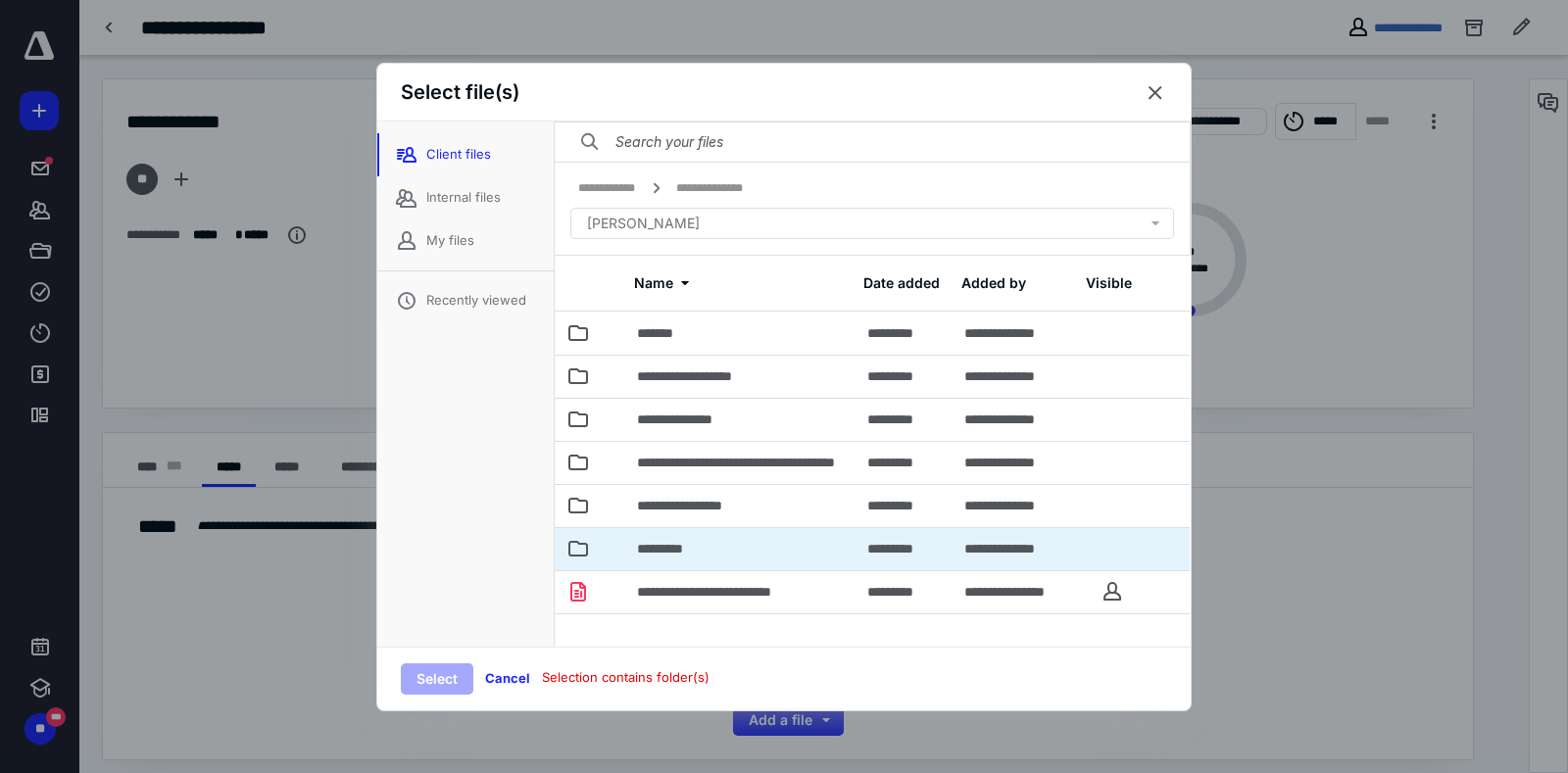click on "*********" at bounding box center (740, 549) 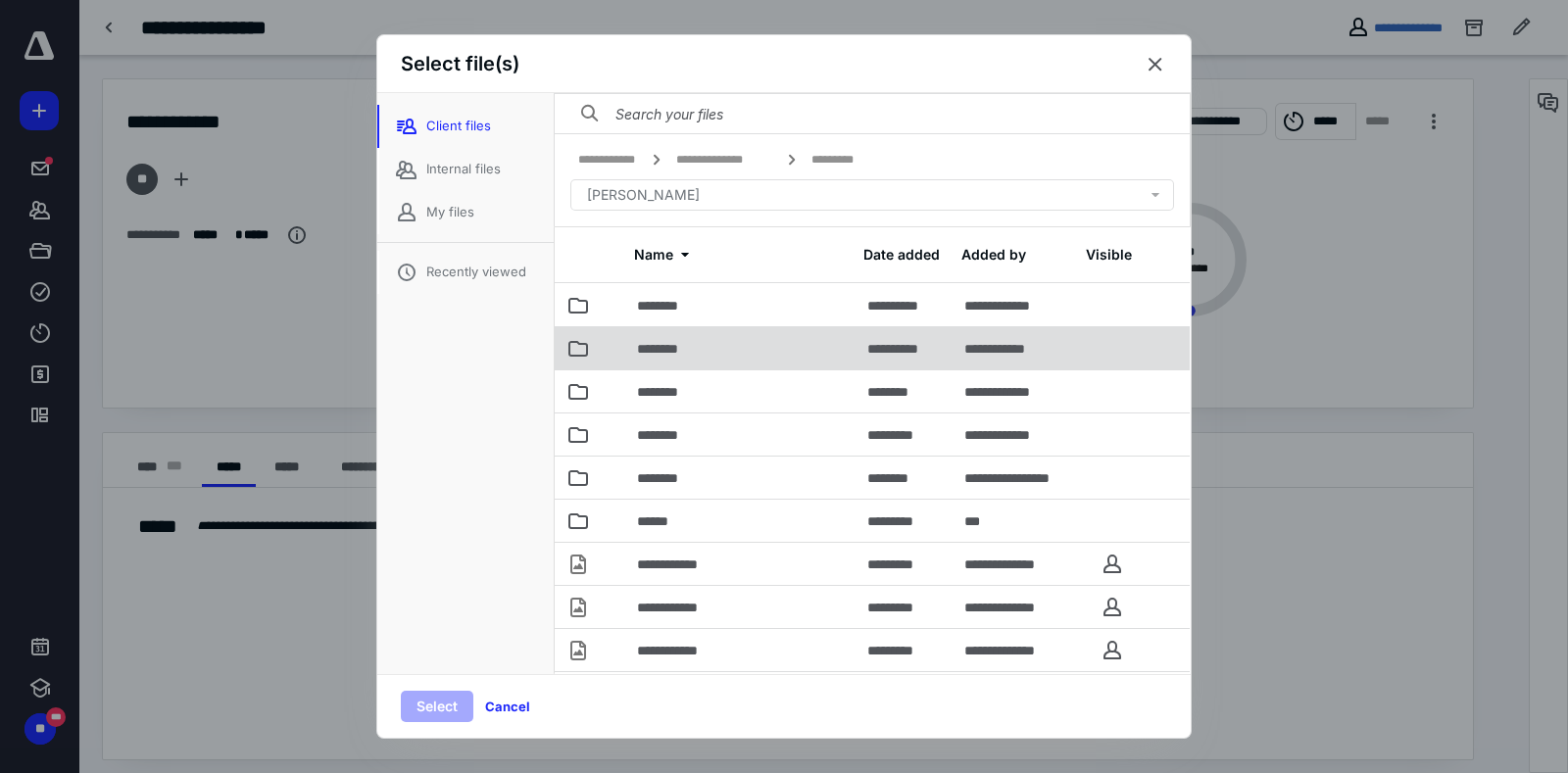 scroll, scrollTop: 55, scrollLeft: 0, axis: vertical 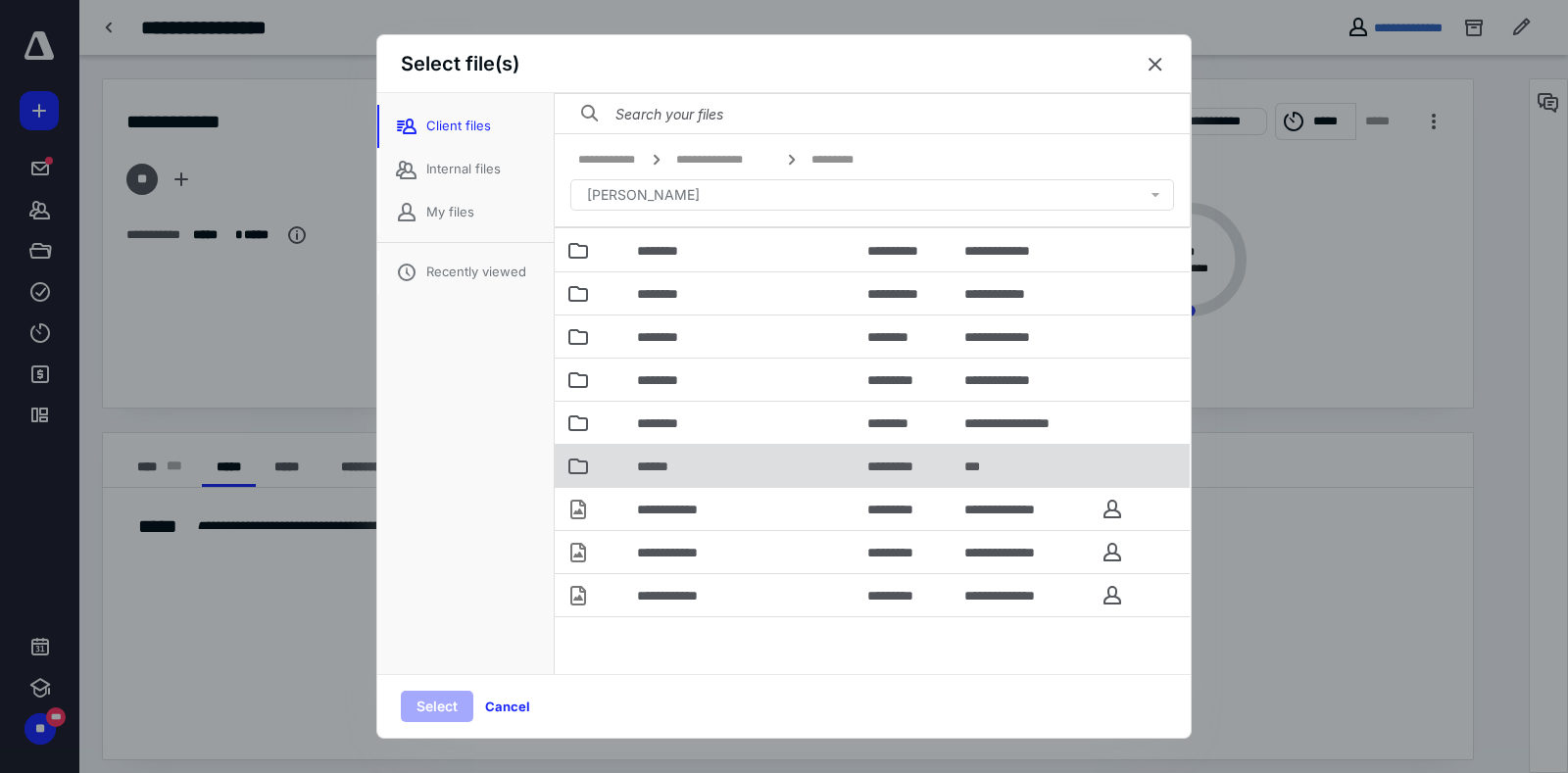 click on "******" at bounding box center (740, 465) 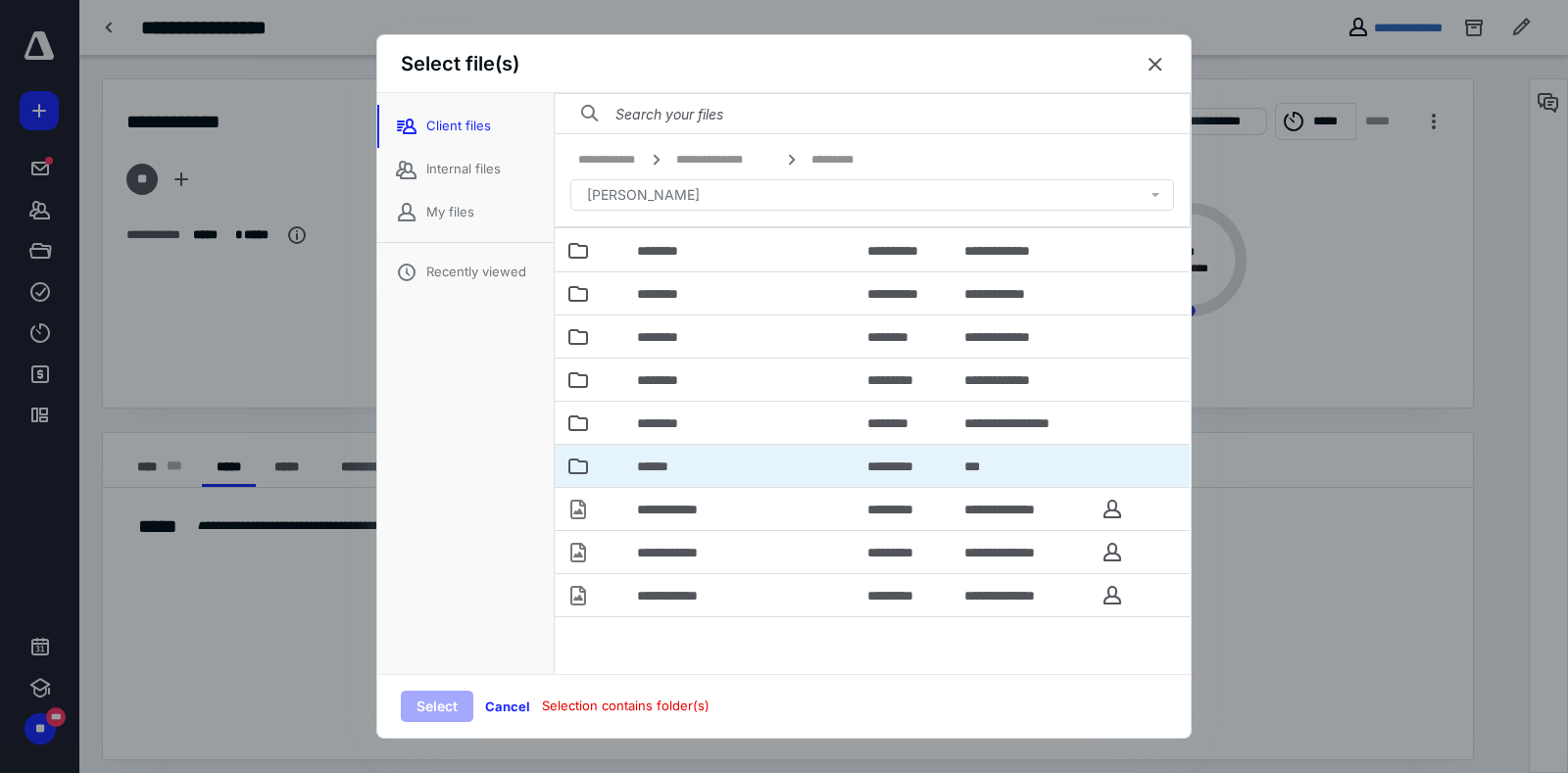 click on "******" at bounding box center [740, 465] 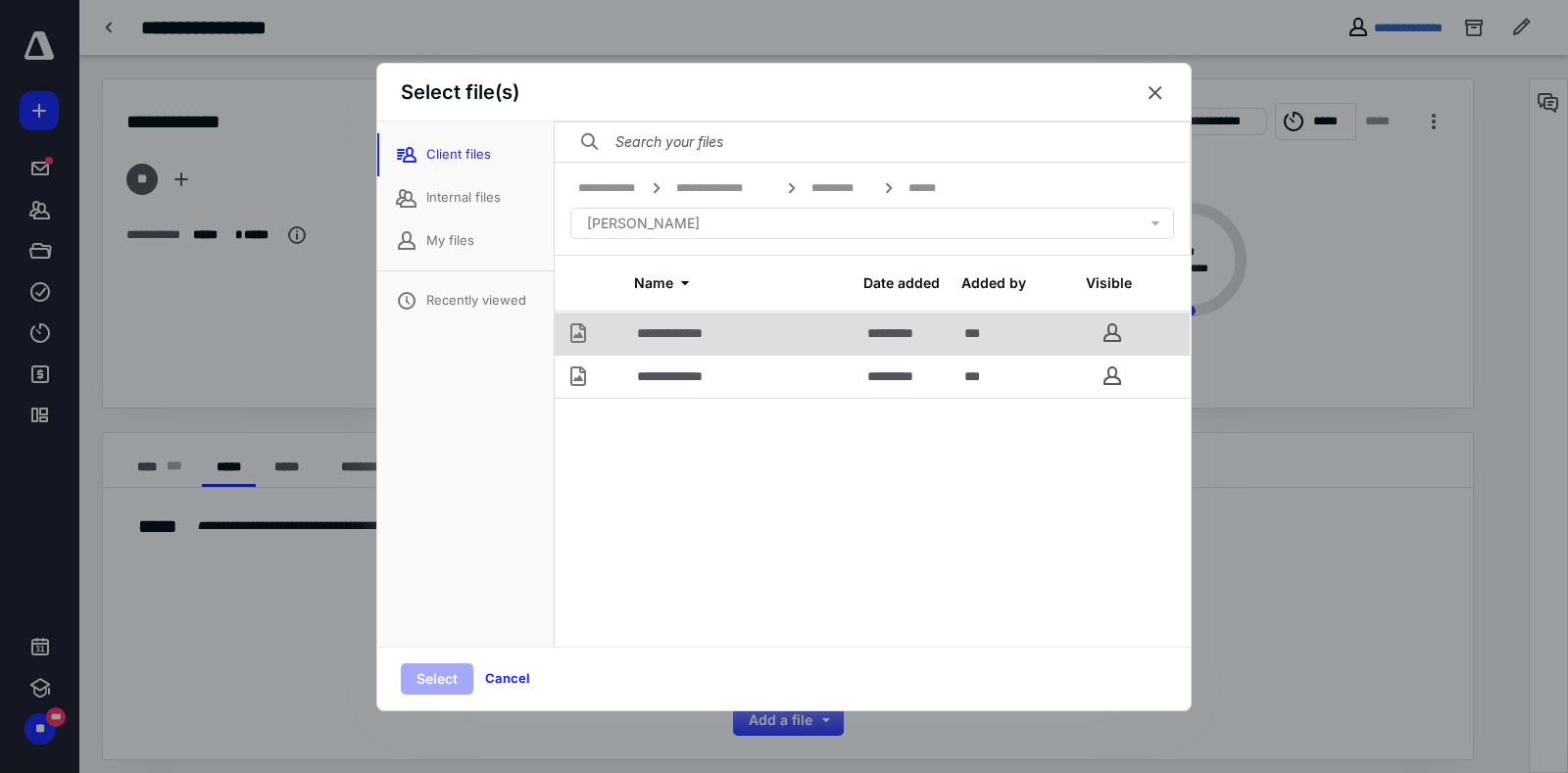click at bounding box center (613, 333) 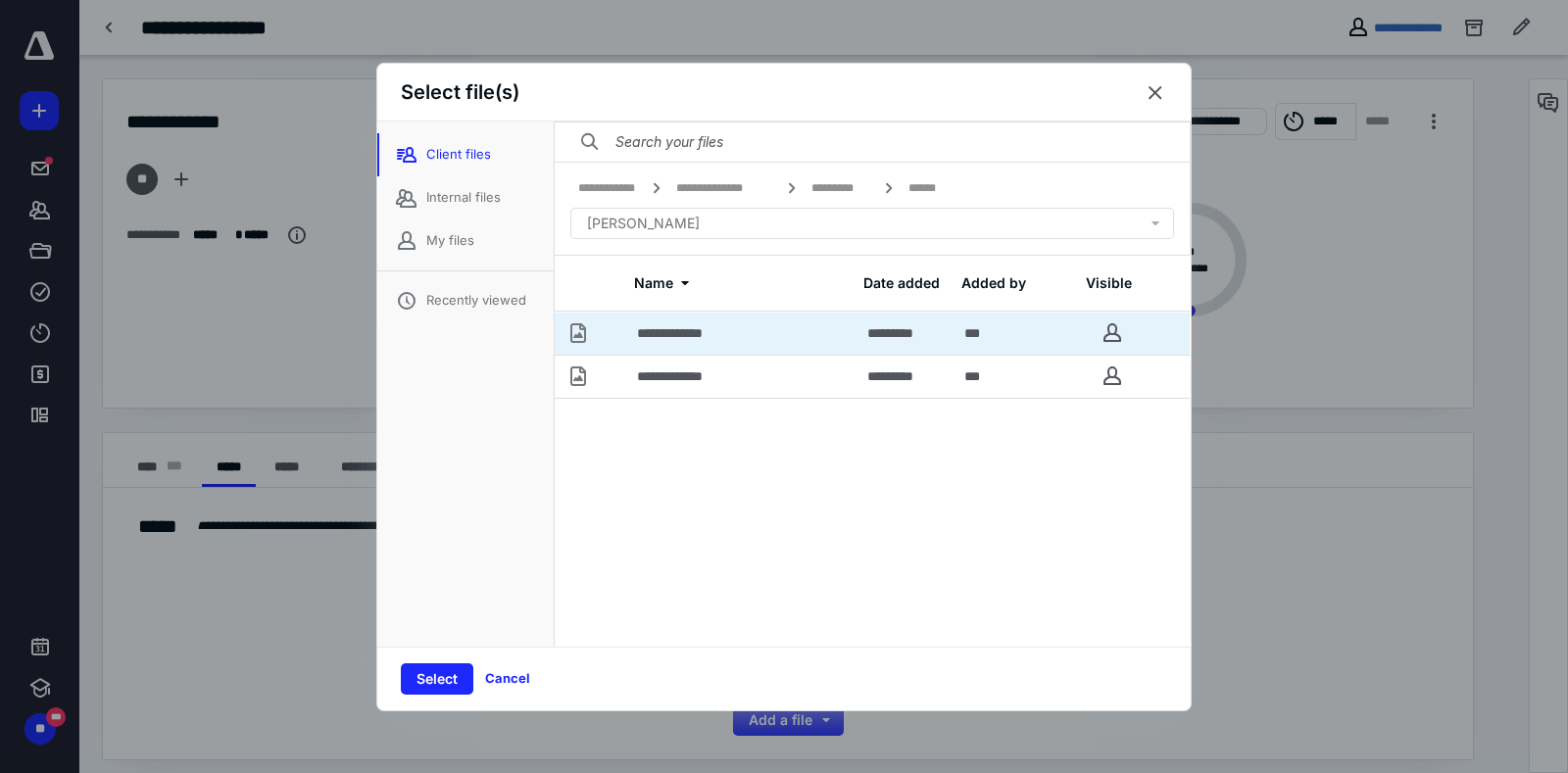 click at bounding box center [1155, 93] 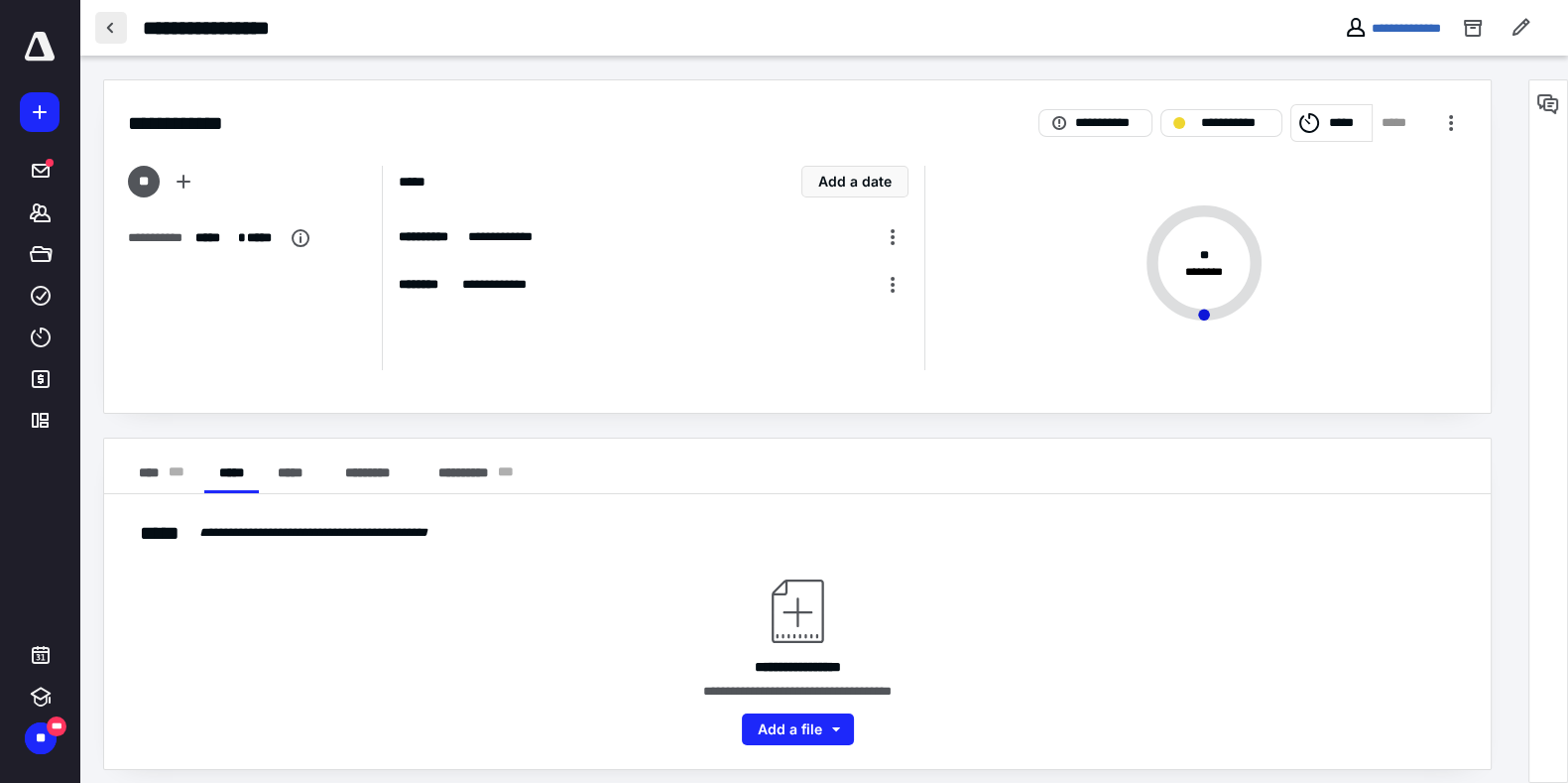 click at bounding box center [111, 28] 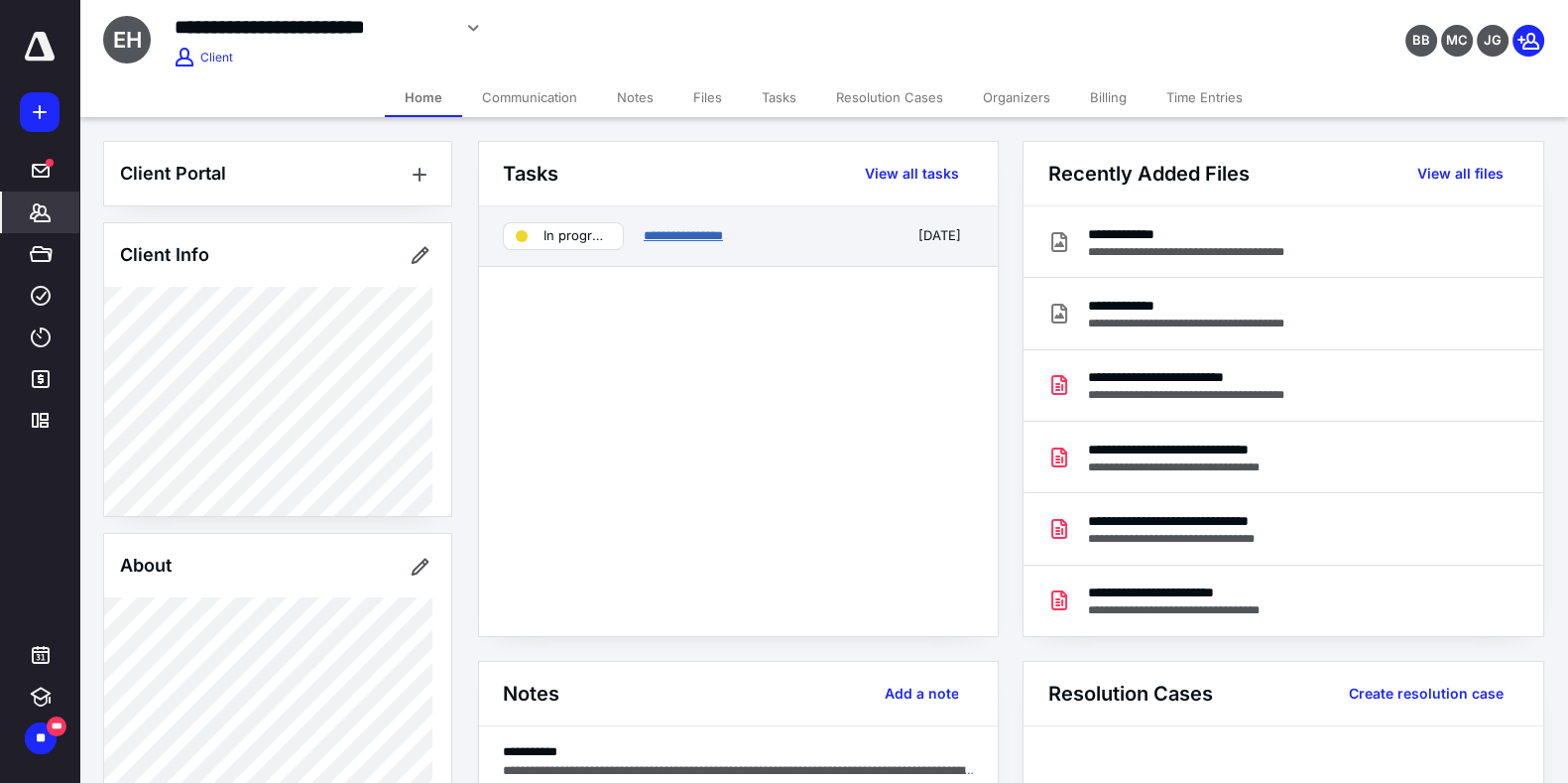 click on "**********" at bounding box center [683, 235] 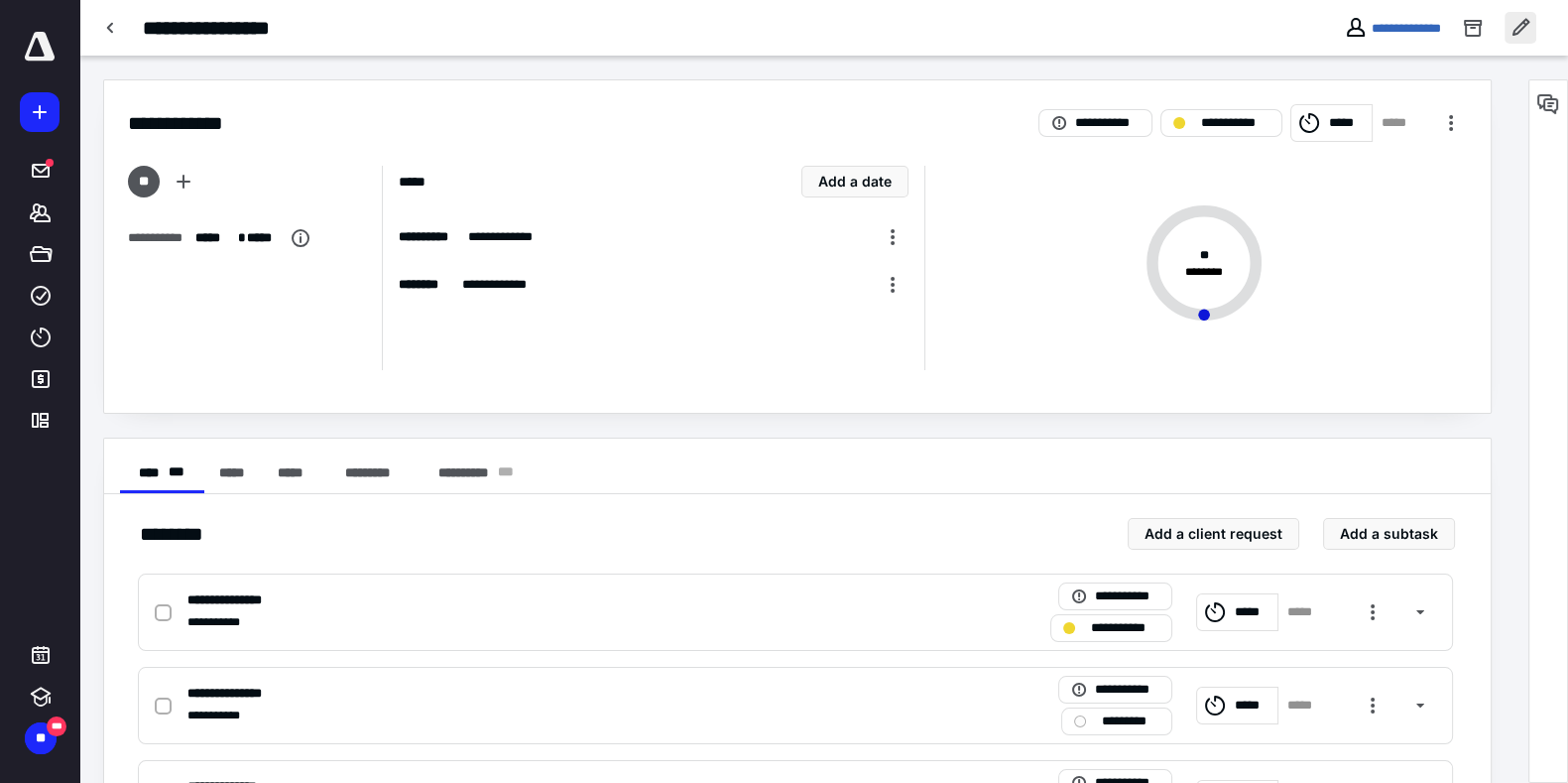 click at bounding box center (1520, 28) 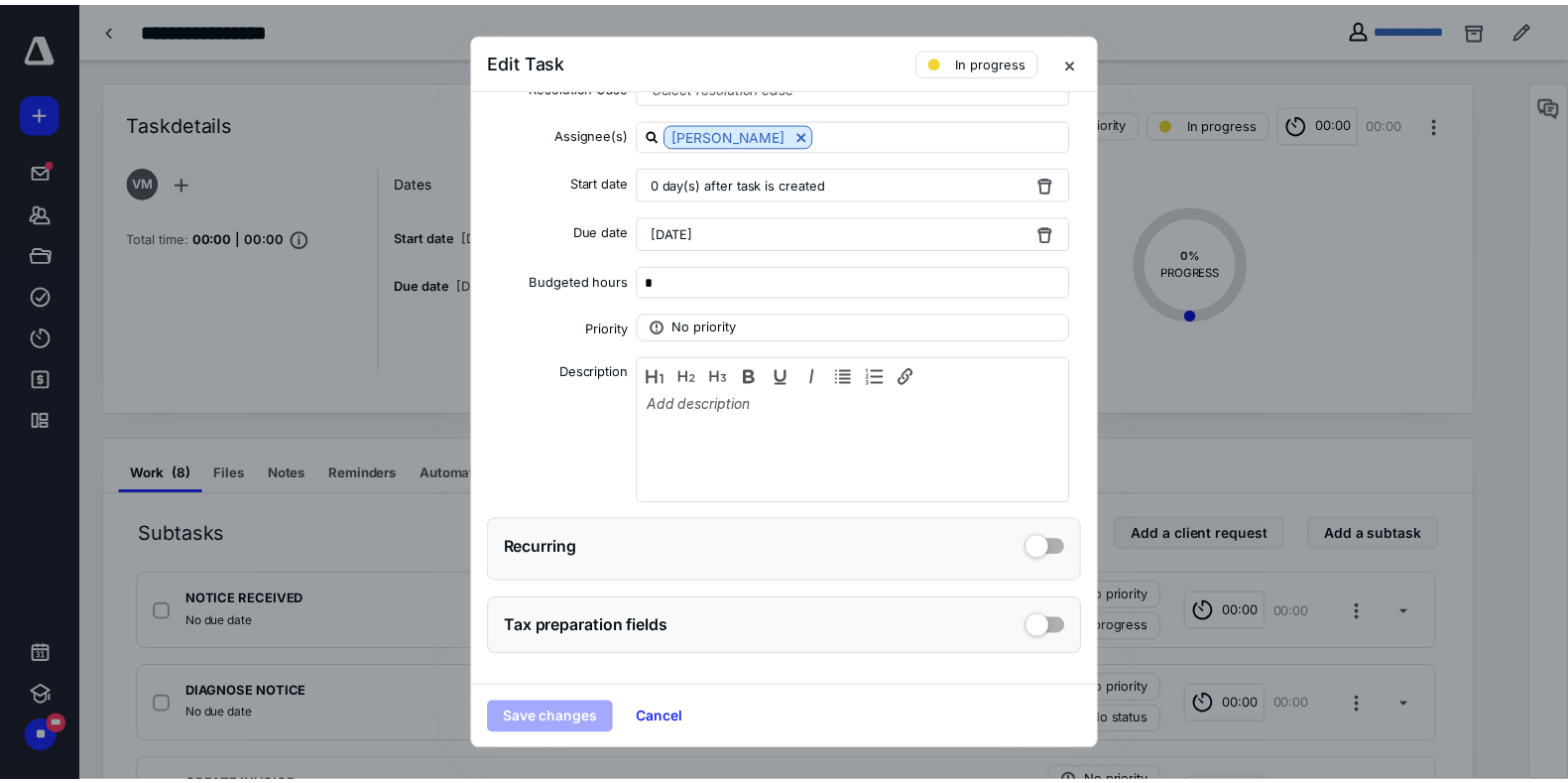 scroll, scrollTop: 0, scrollLeft: 0, axis: both 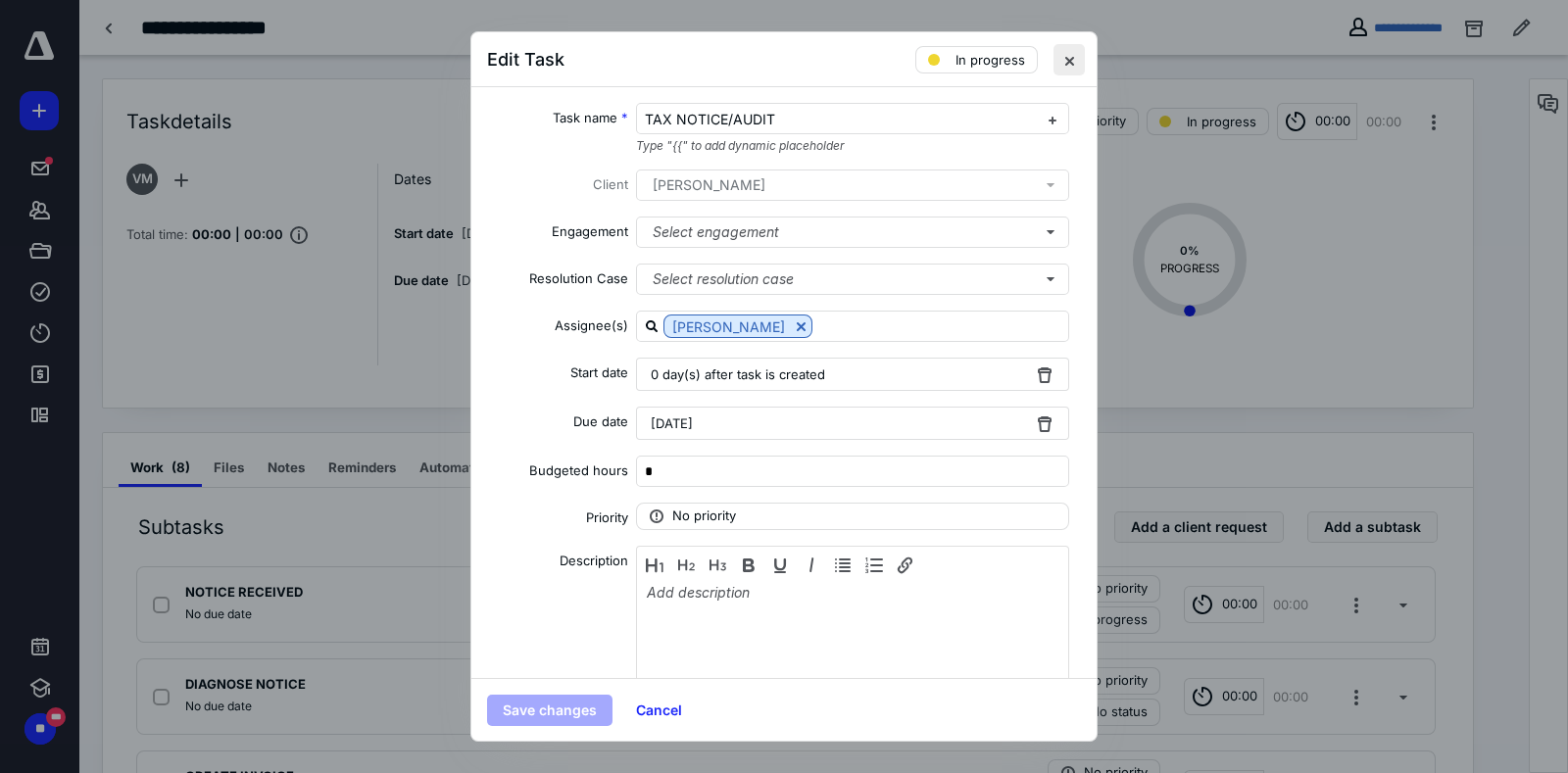 click at bounding box center (1069, 60) 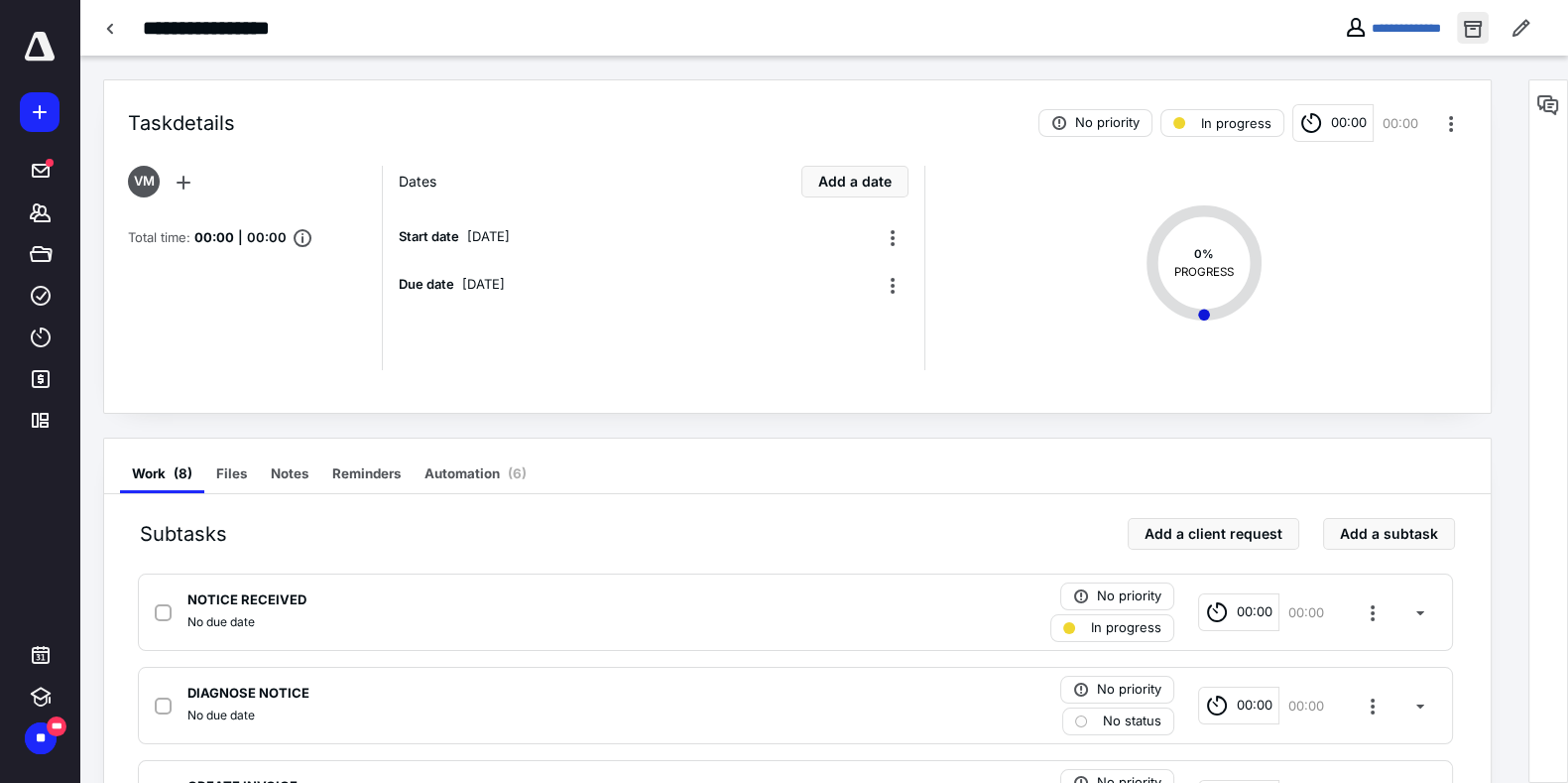 click at bounding box center (1473, 28) 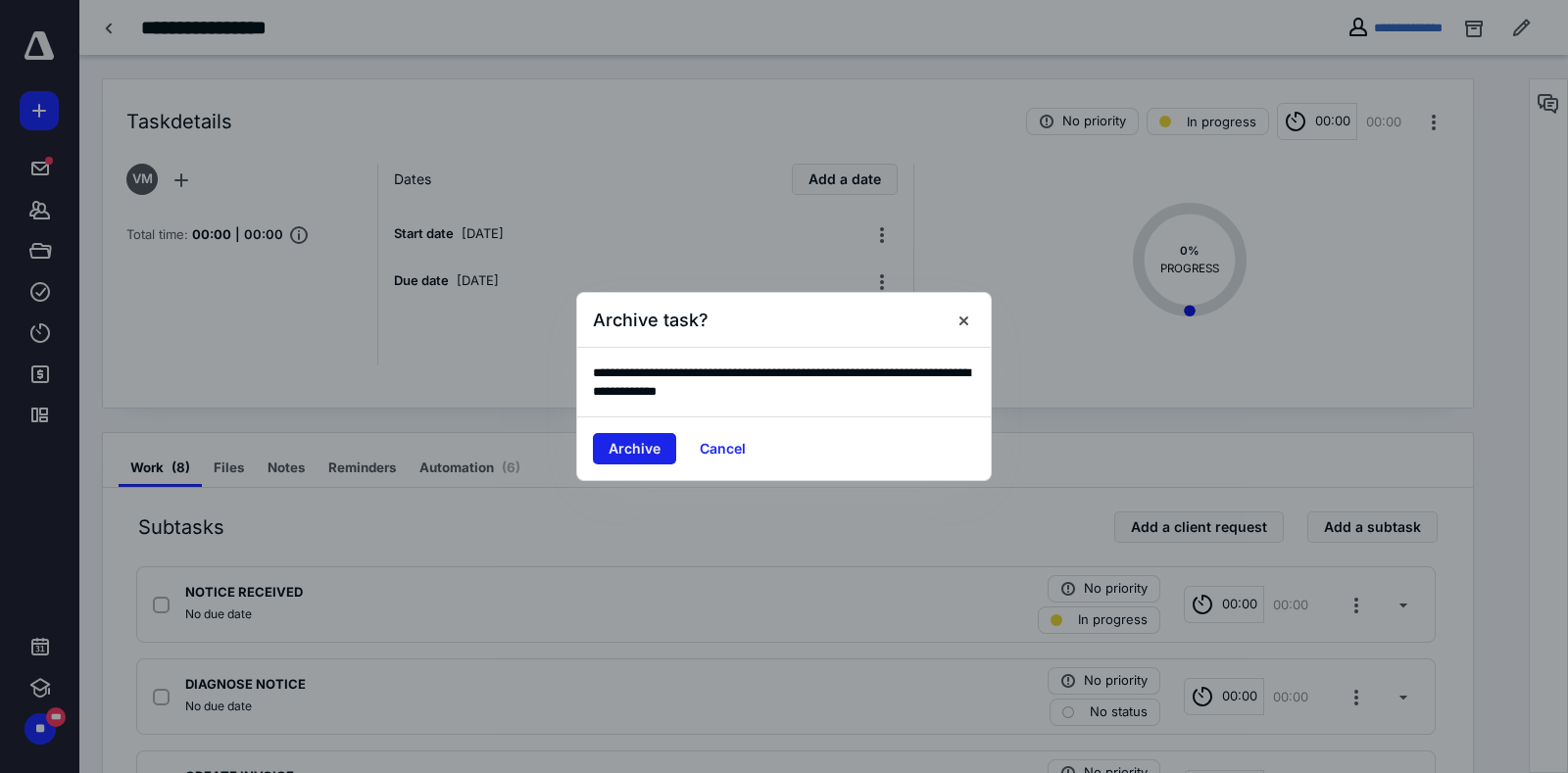 click on "Archive" at bounding box center [634, 449] 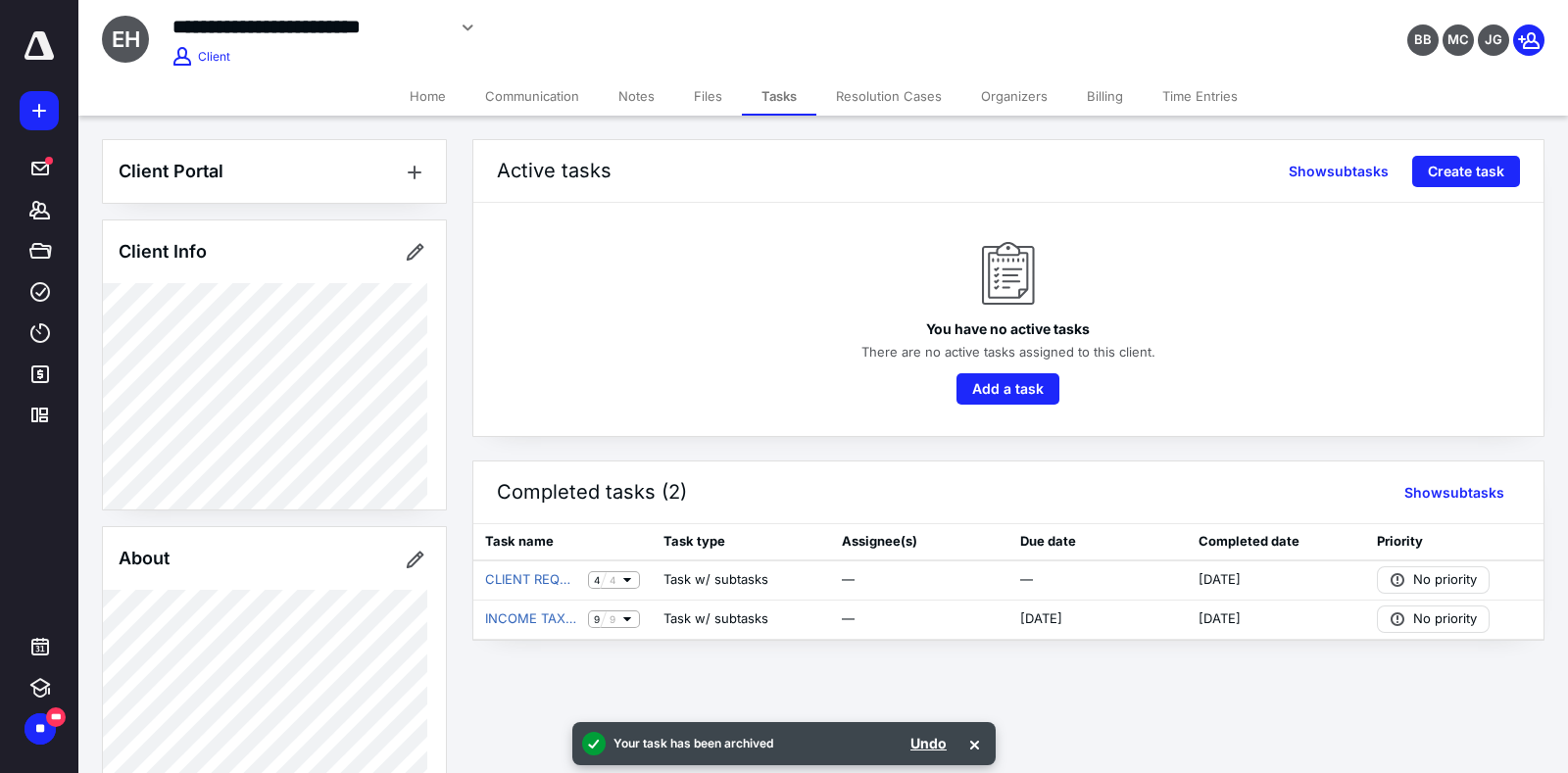 click on "**********" at bounding box center [823, 38] 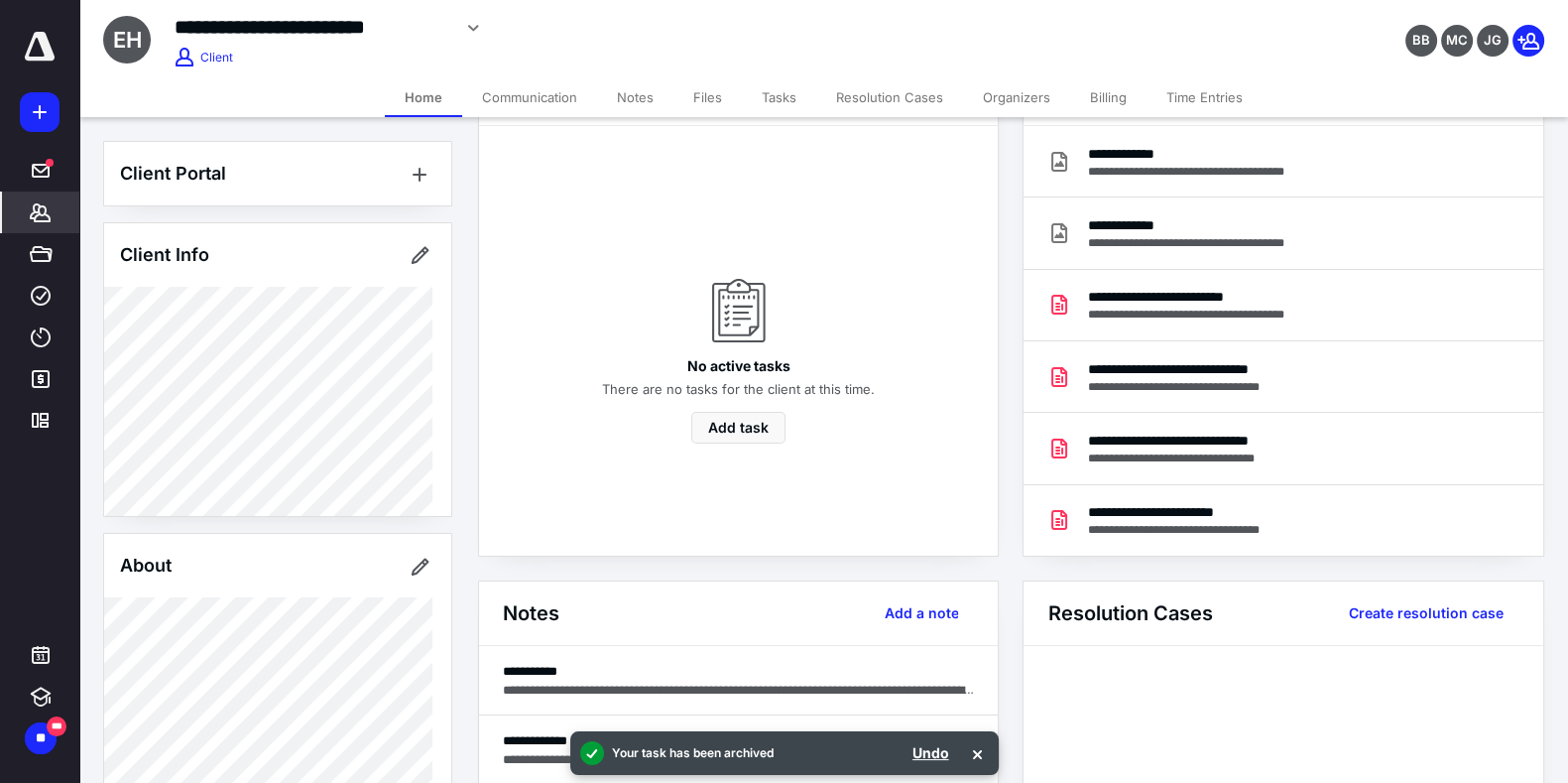 scroll, scrollTop: 79, scrollLeft: 0, axis: vertical 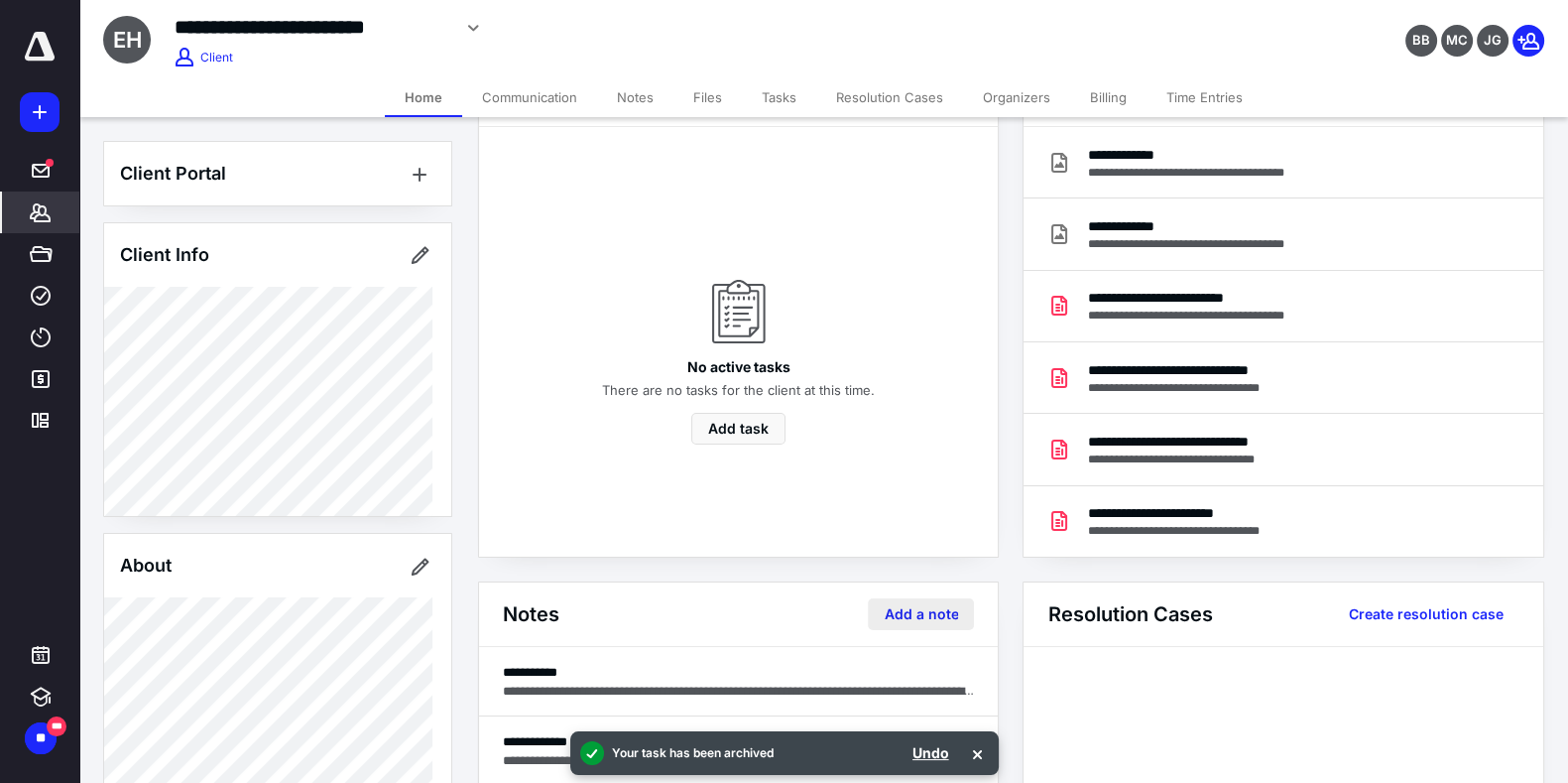 click on "Add a note" at bounding box center (920, 614) 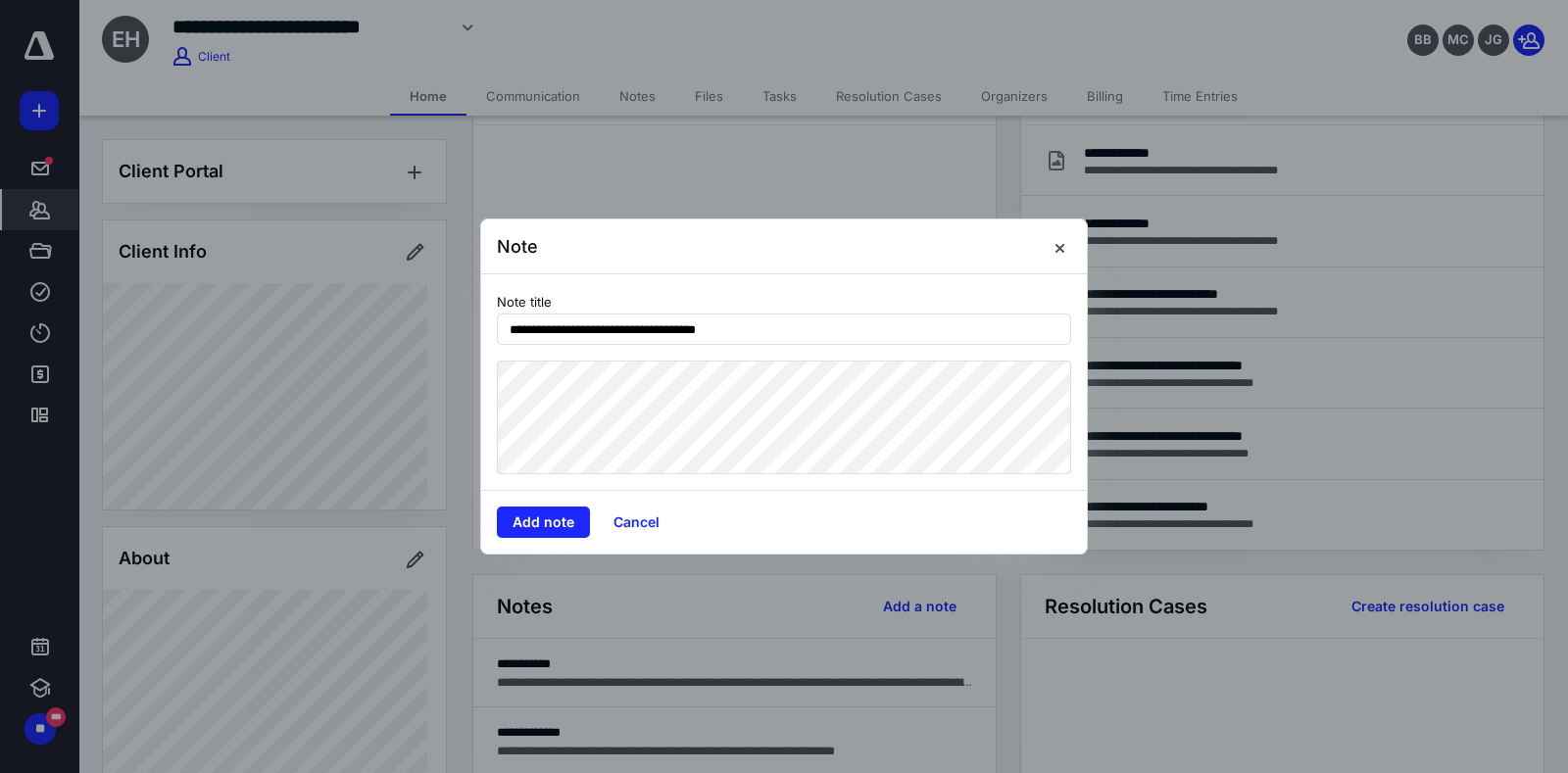 type on "**********" 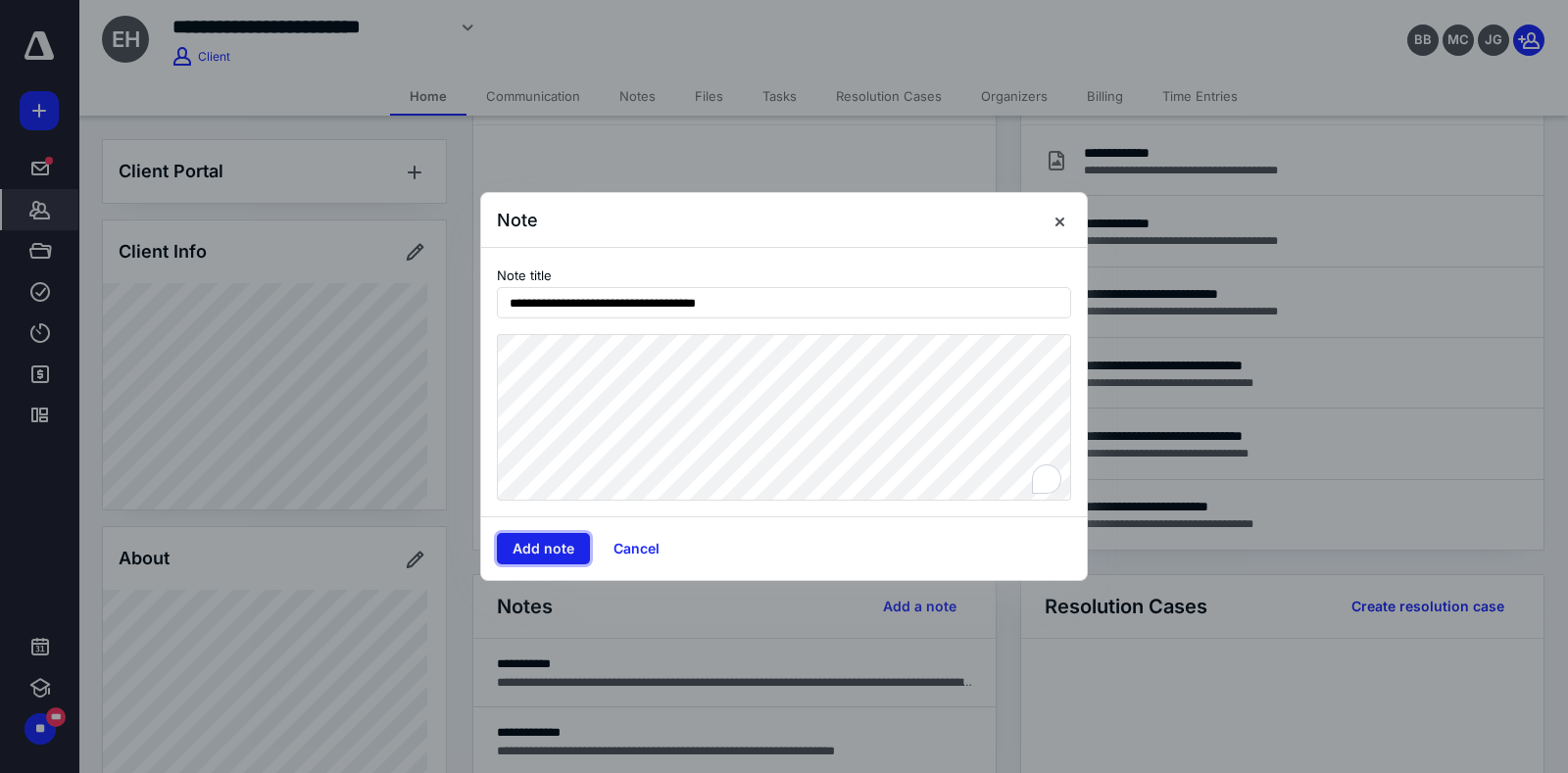 click on "Add note" at bounding box center [543, 549] 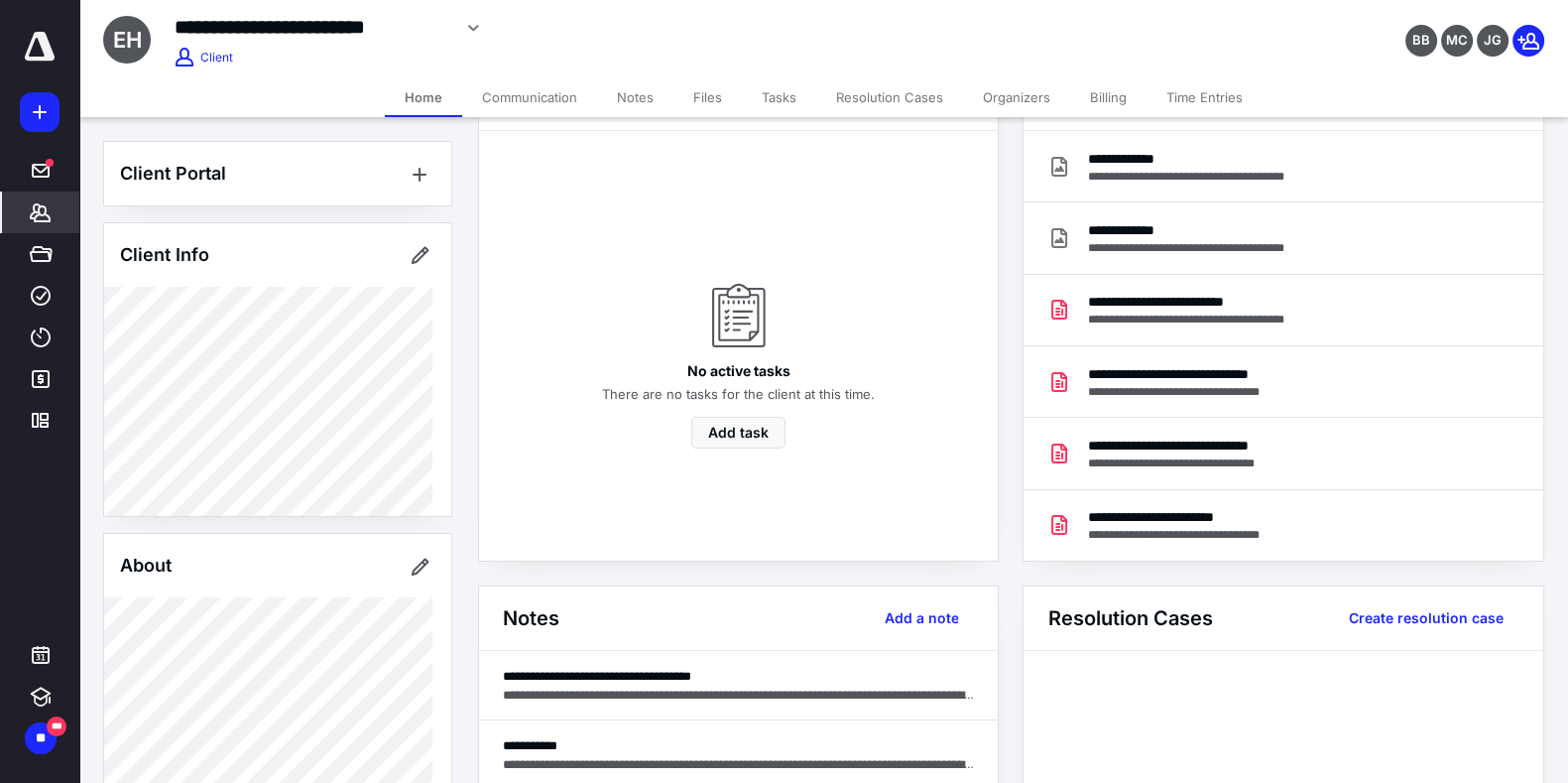 scroll, scrollTop: 0, scrollLeft: 0, axis: both 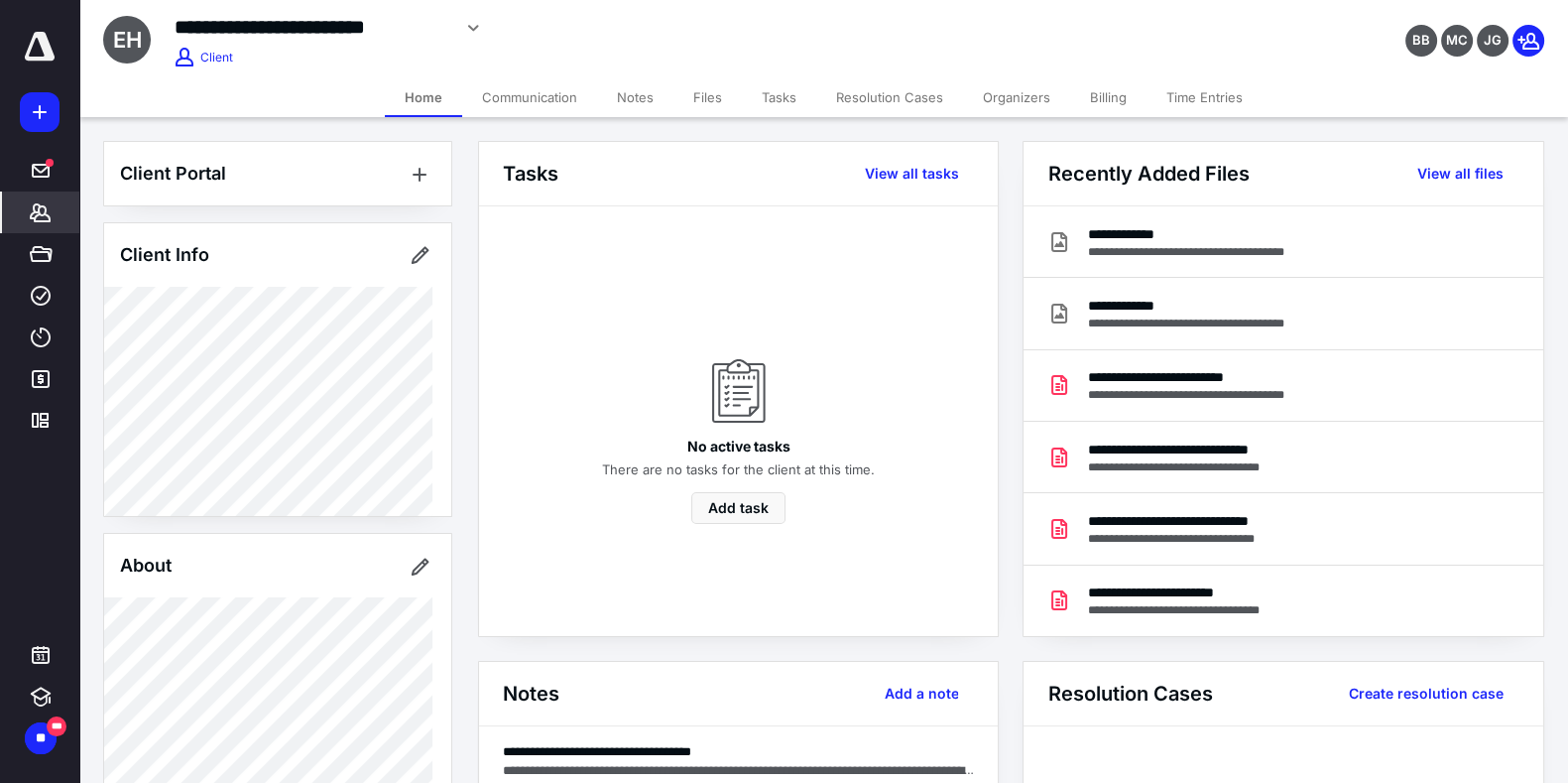 click on "Files" at bounding box center [707, 97] 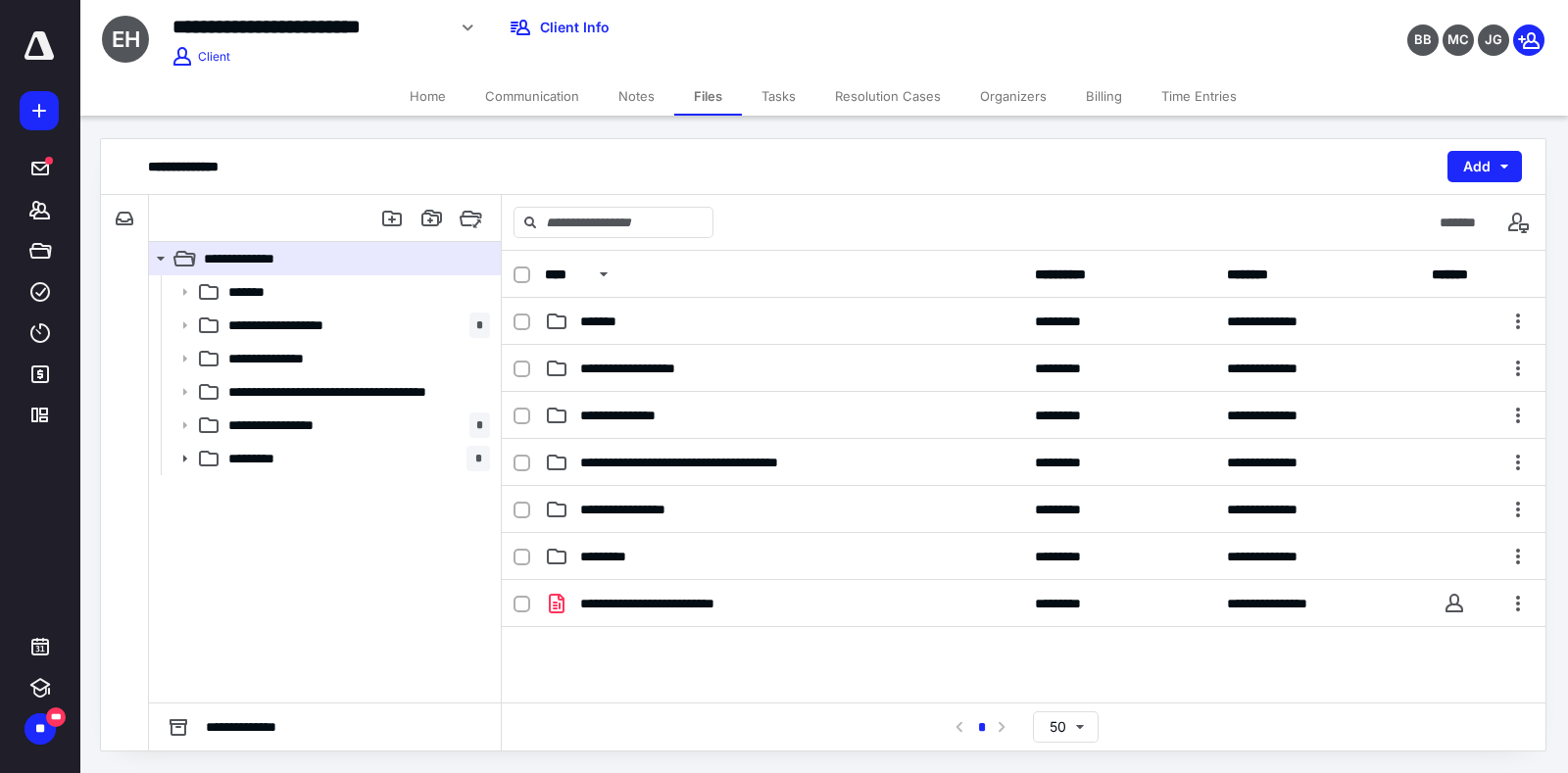 click on "**********" at bounding box center (1023, 556) 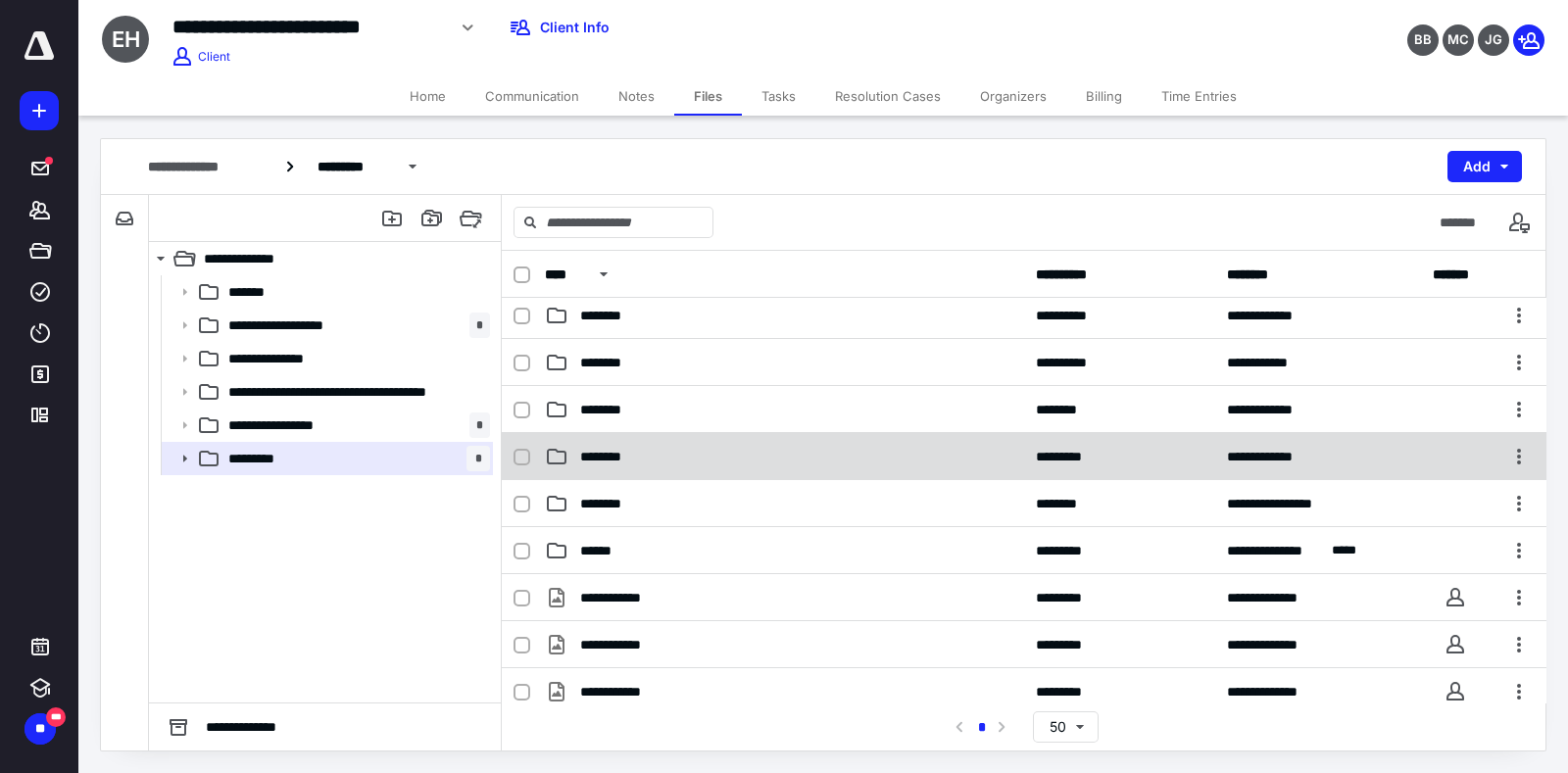 scroll, scrollTop: 0, scrollLeft: 0, axis: both 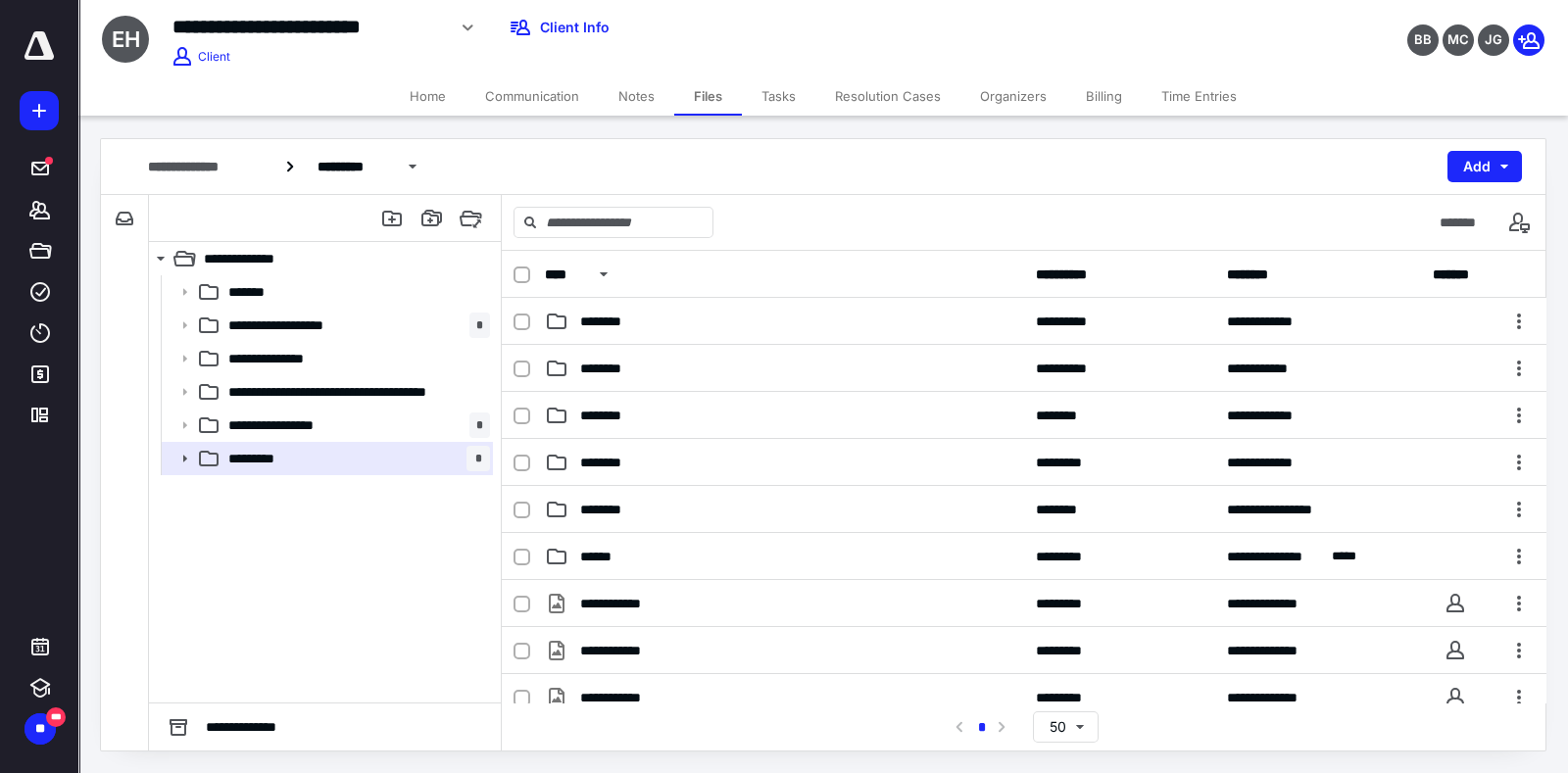 click on "Communication" at bounding box center [532, 96] 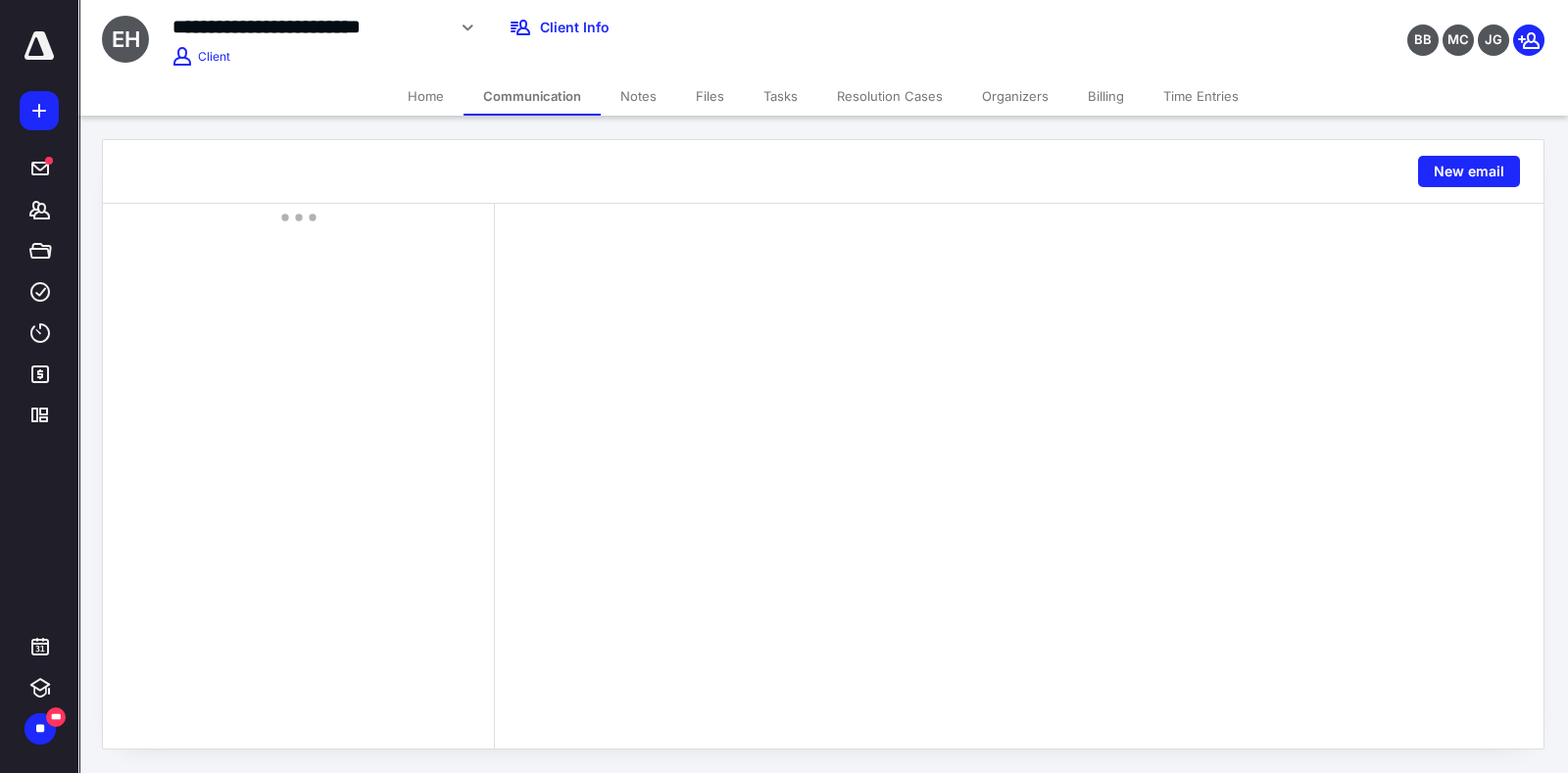 click on "Files" at bounding box center [710, 96] 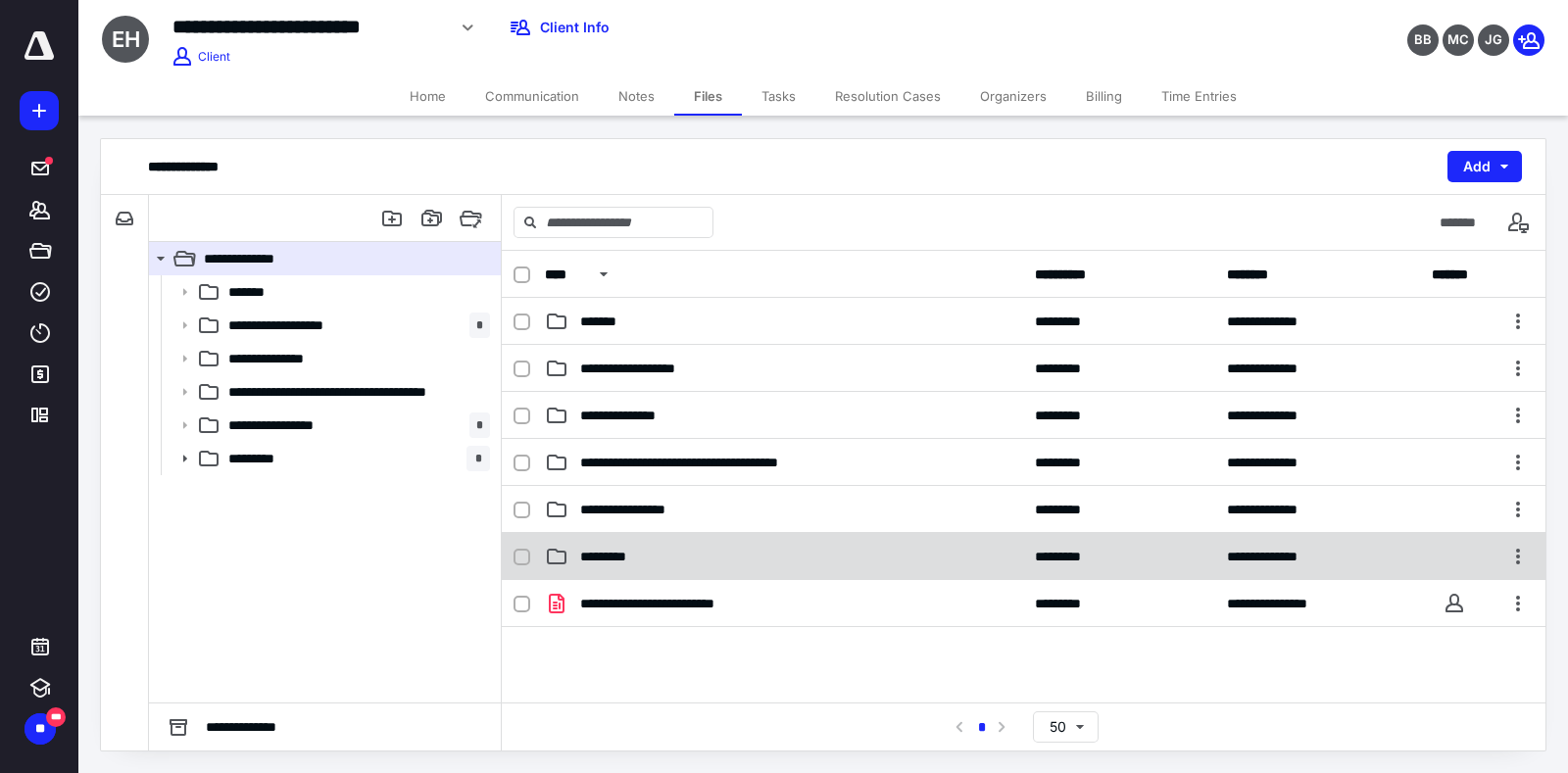 click on "*********" at bounding box center (613, 556) 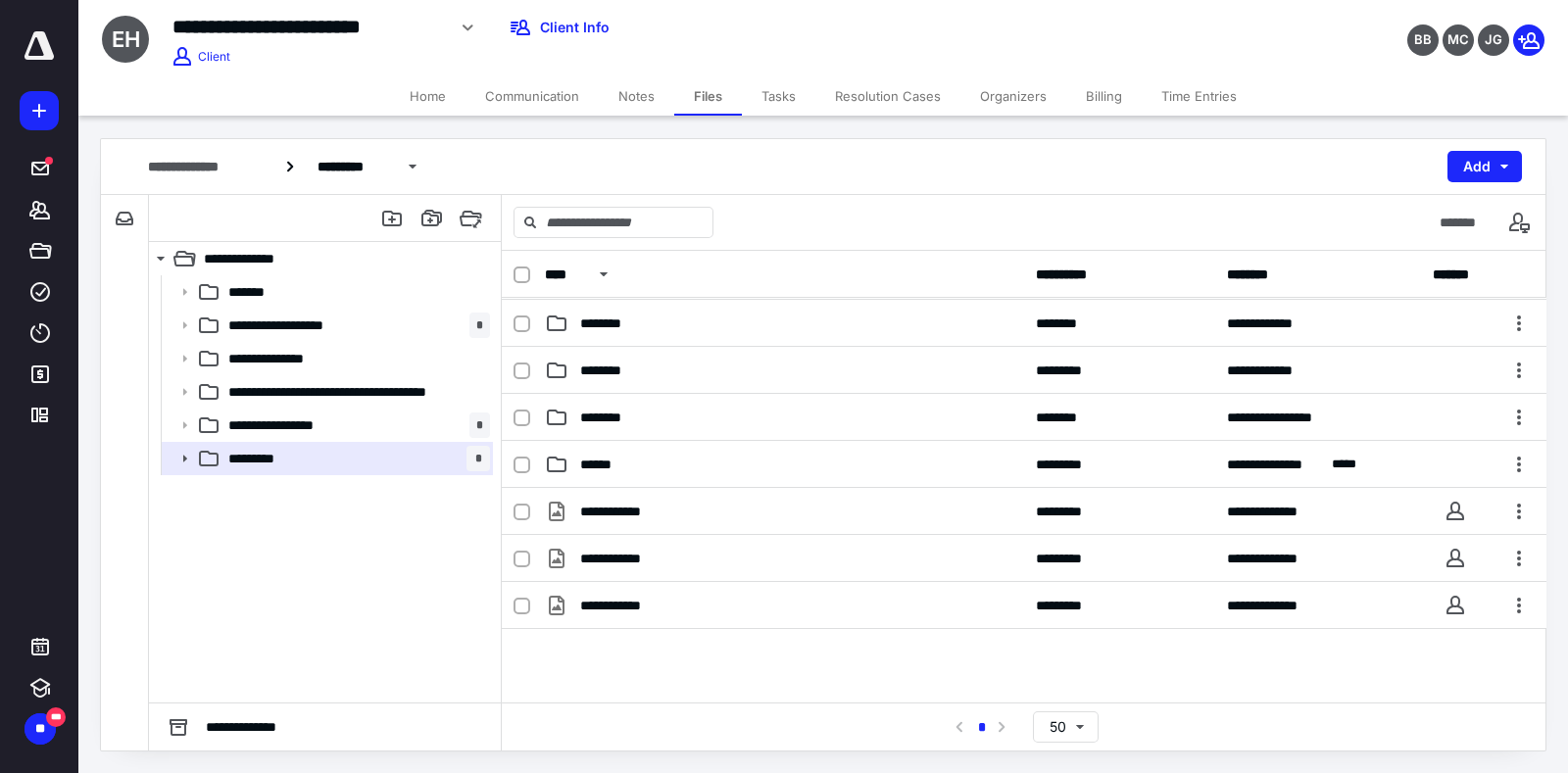 scroll, scrollTop: 80, scrollLeft: 0, axis: vertical 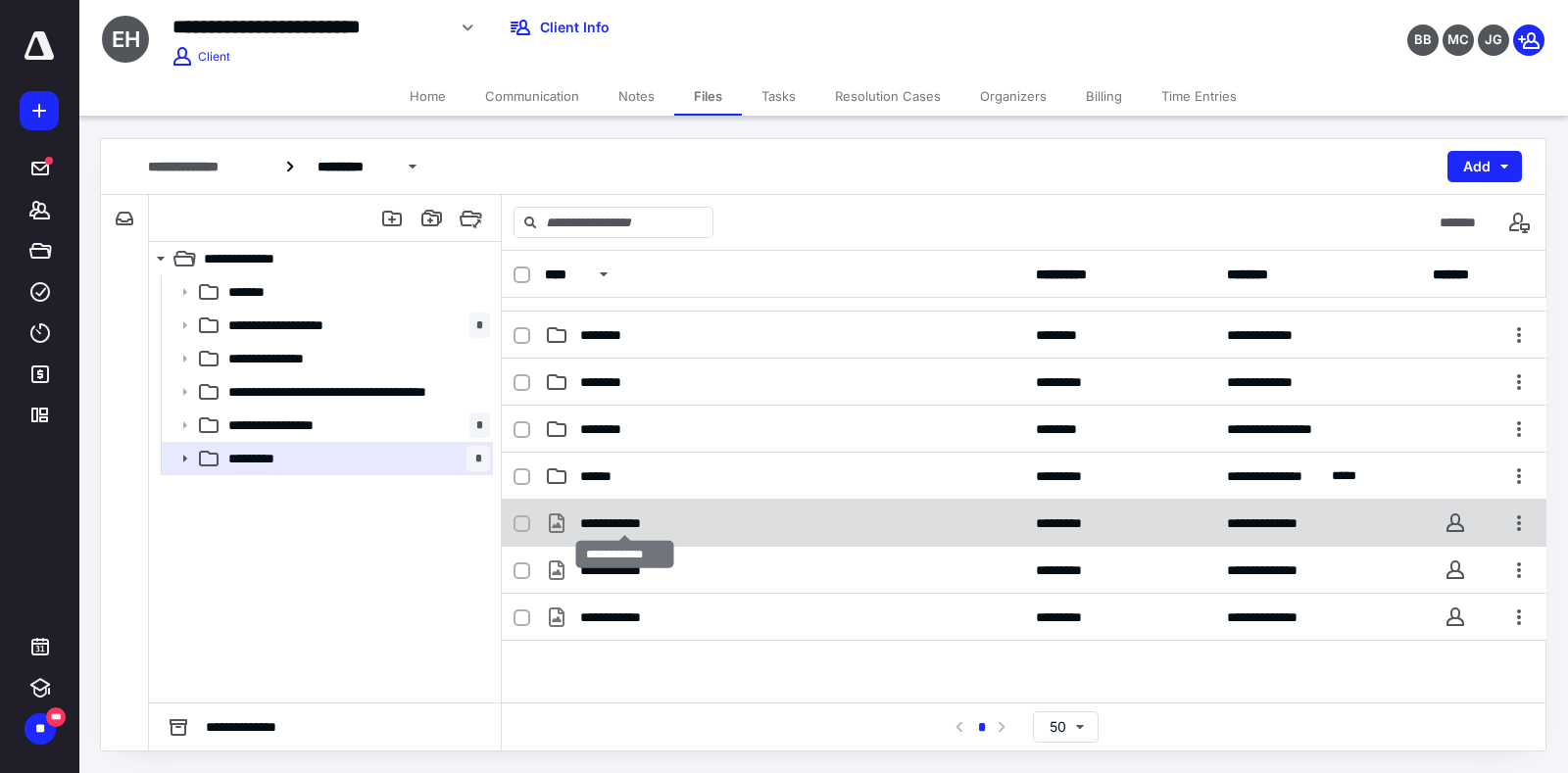 click on "**********" at bounding box center (625, 523) 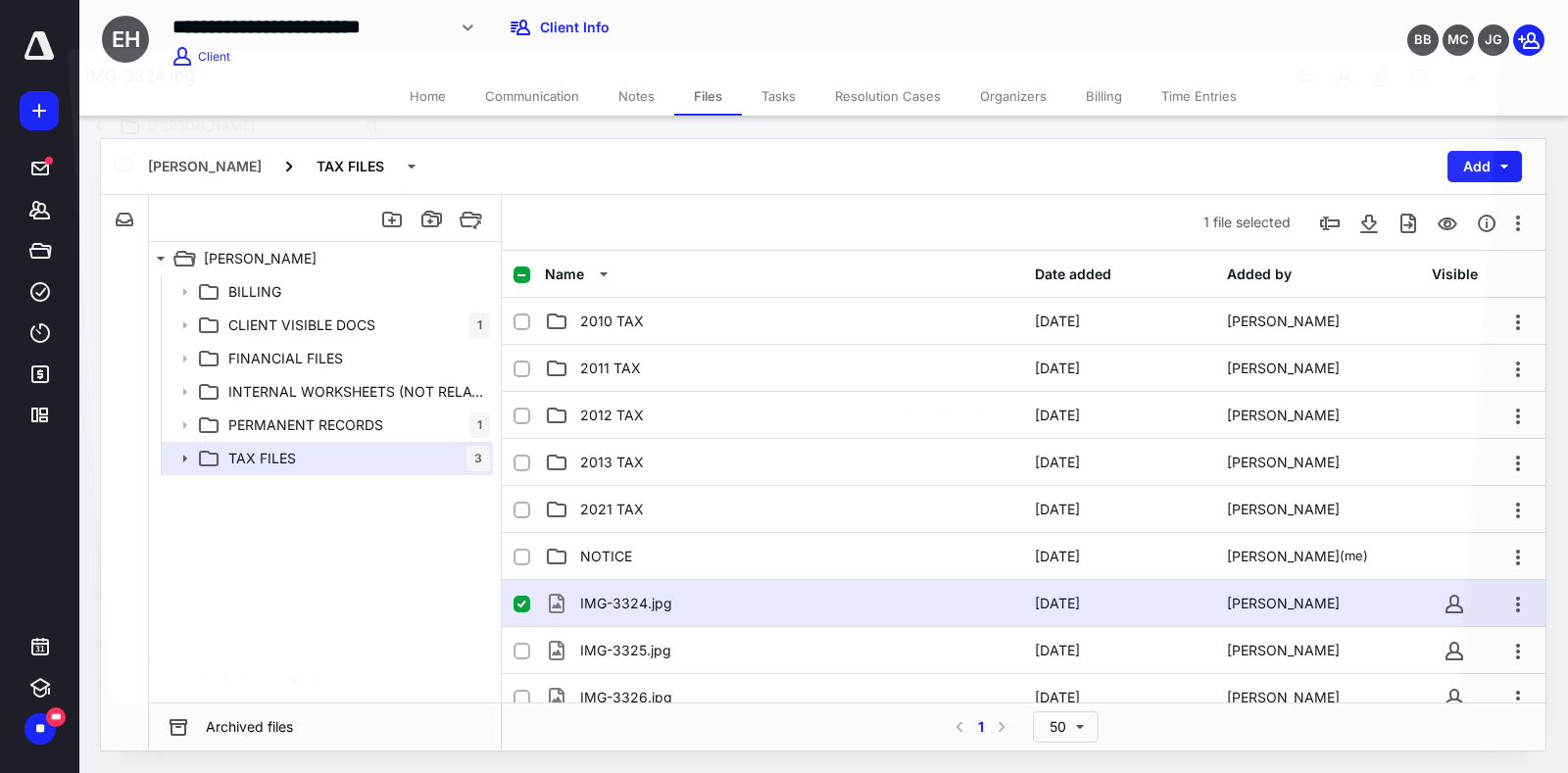 scroll, scrollTop: 80, scrollLeft: 0, axis: vertical 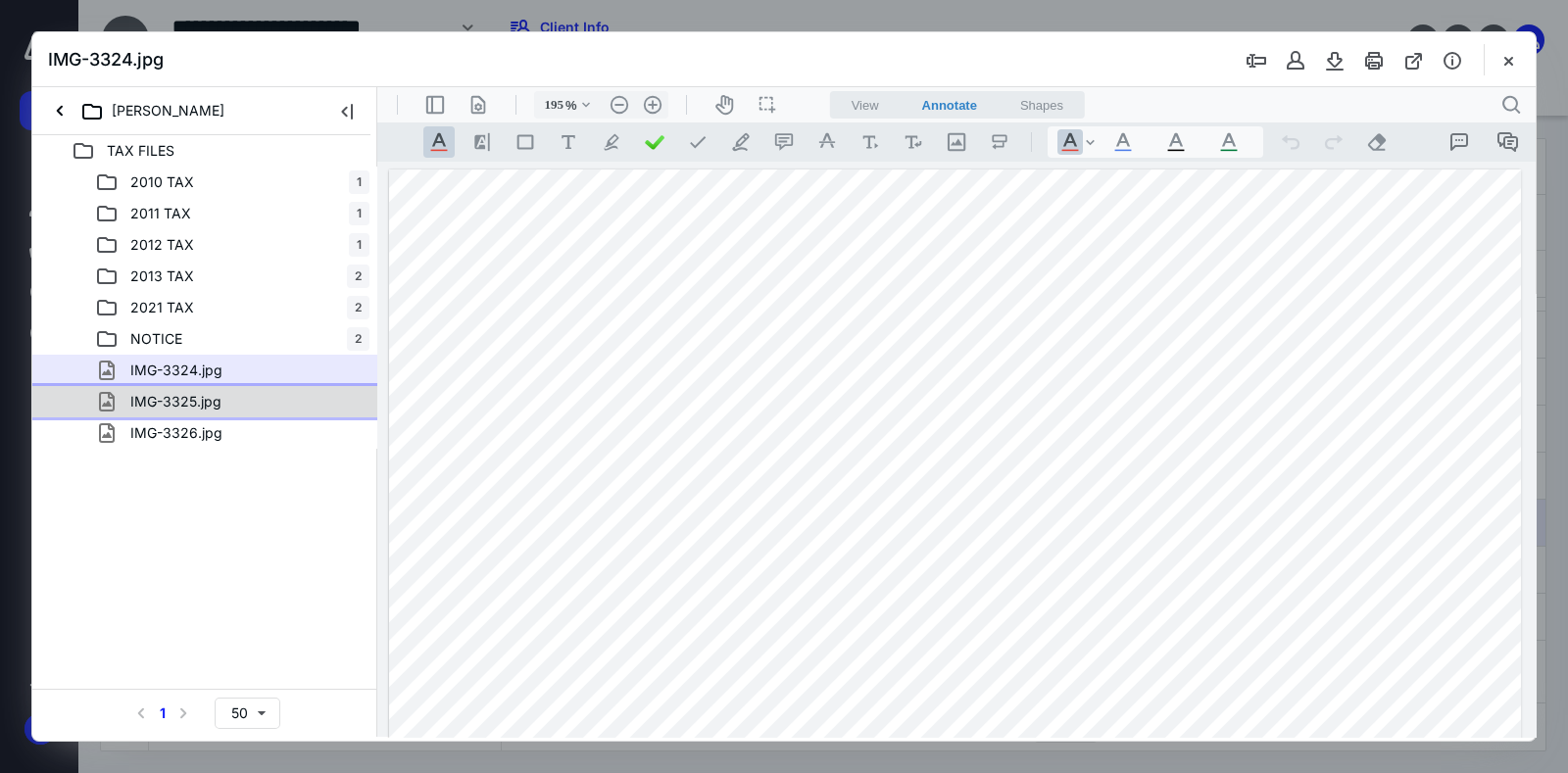 click on "IMG-3325.jpg" at bounding box center (164, 402) 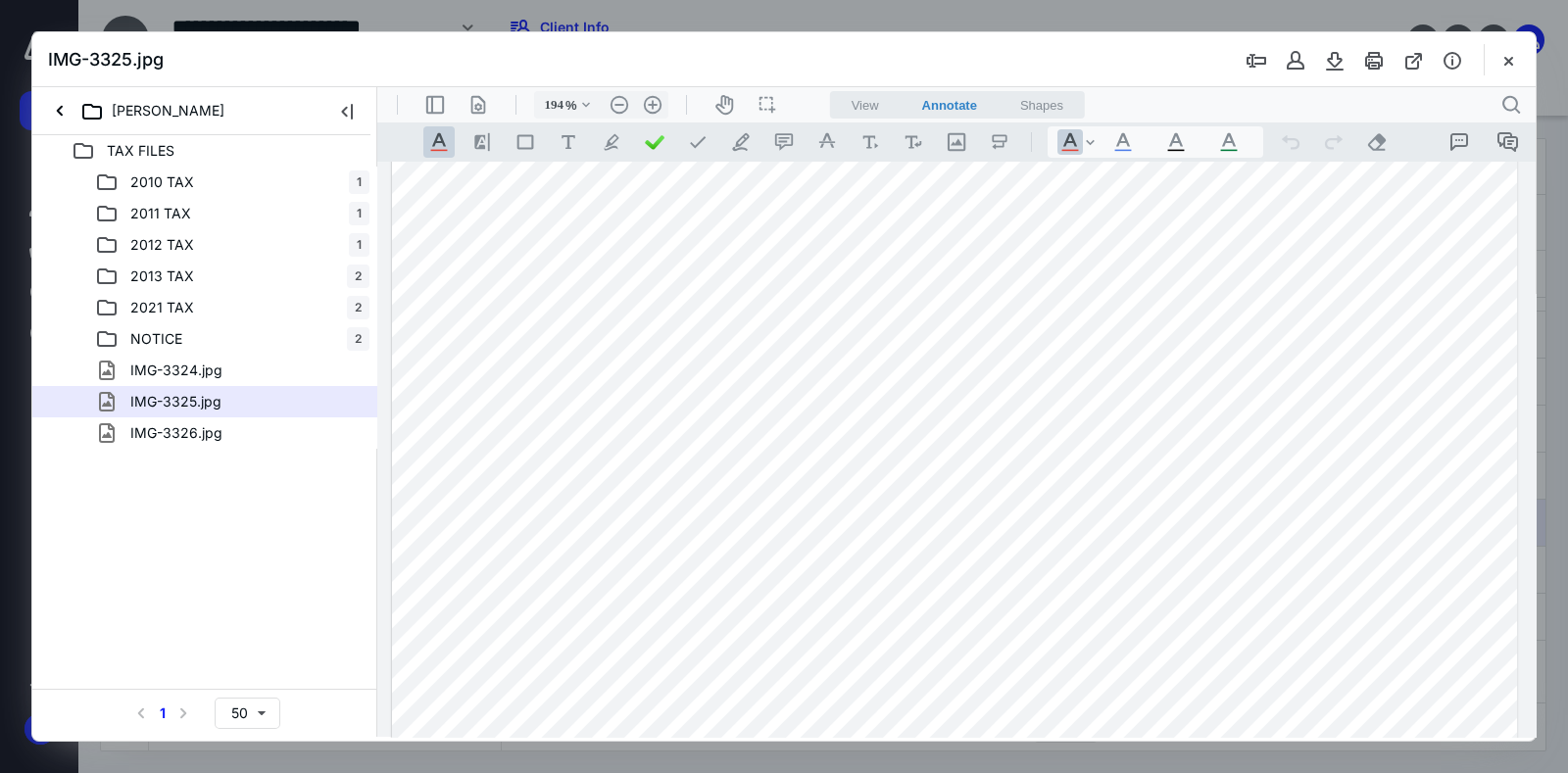 scroll, scrollTop: 504, scrollLeft: 0, axis: vertical 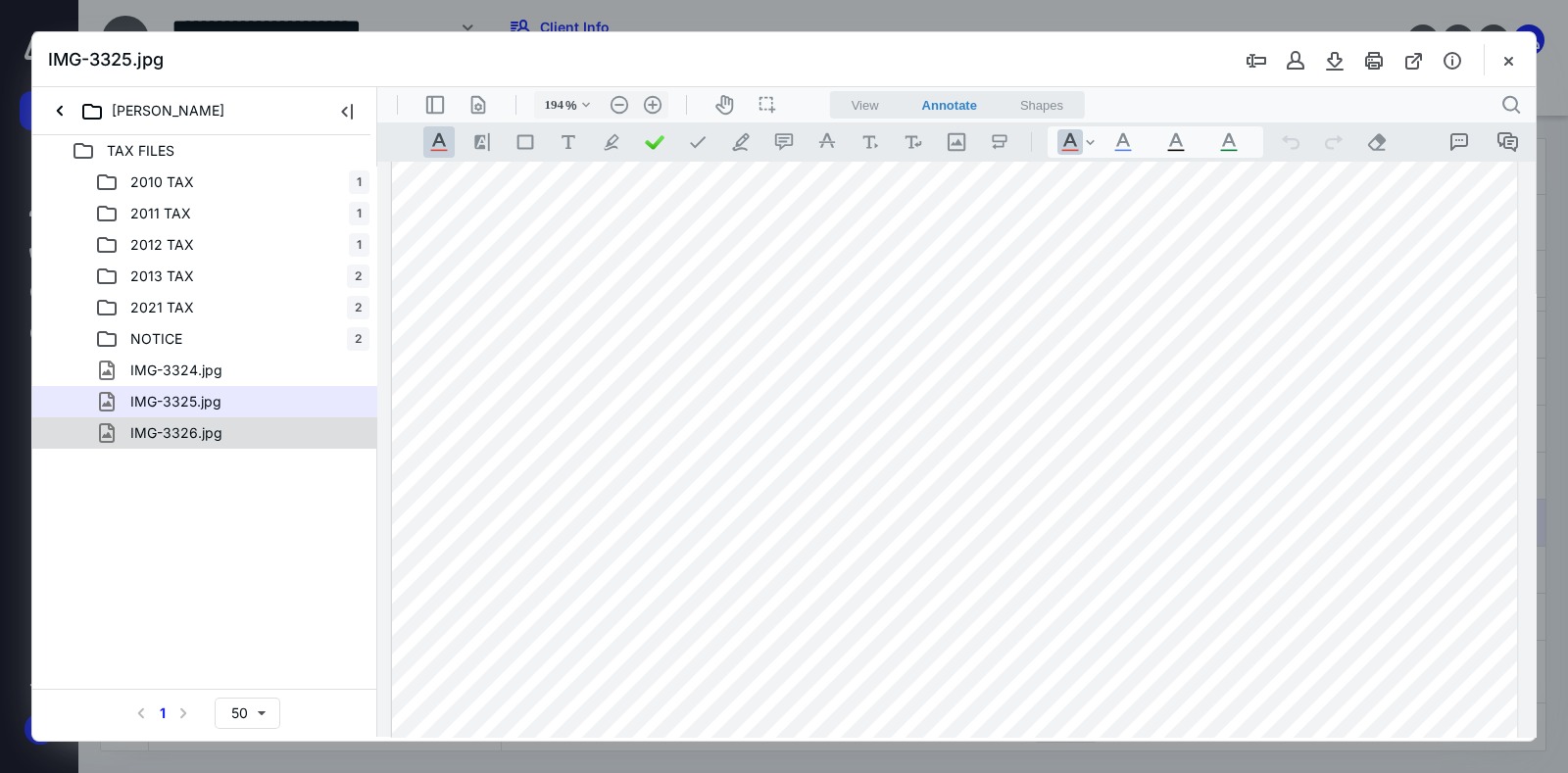 click on "IMG-3326.jpg" at bounding box center [232, 433] 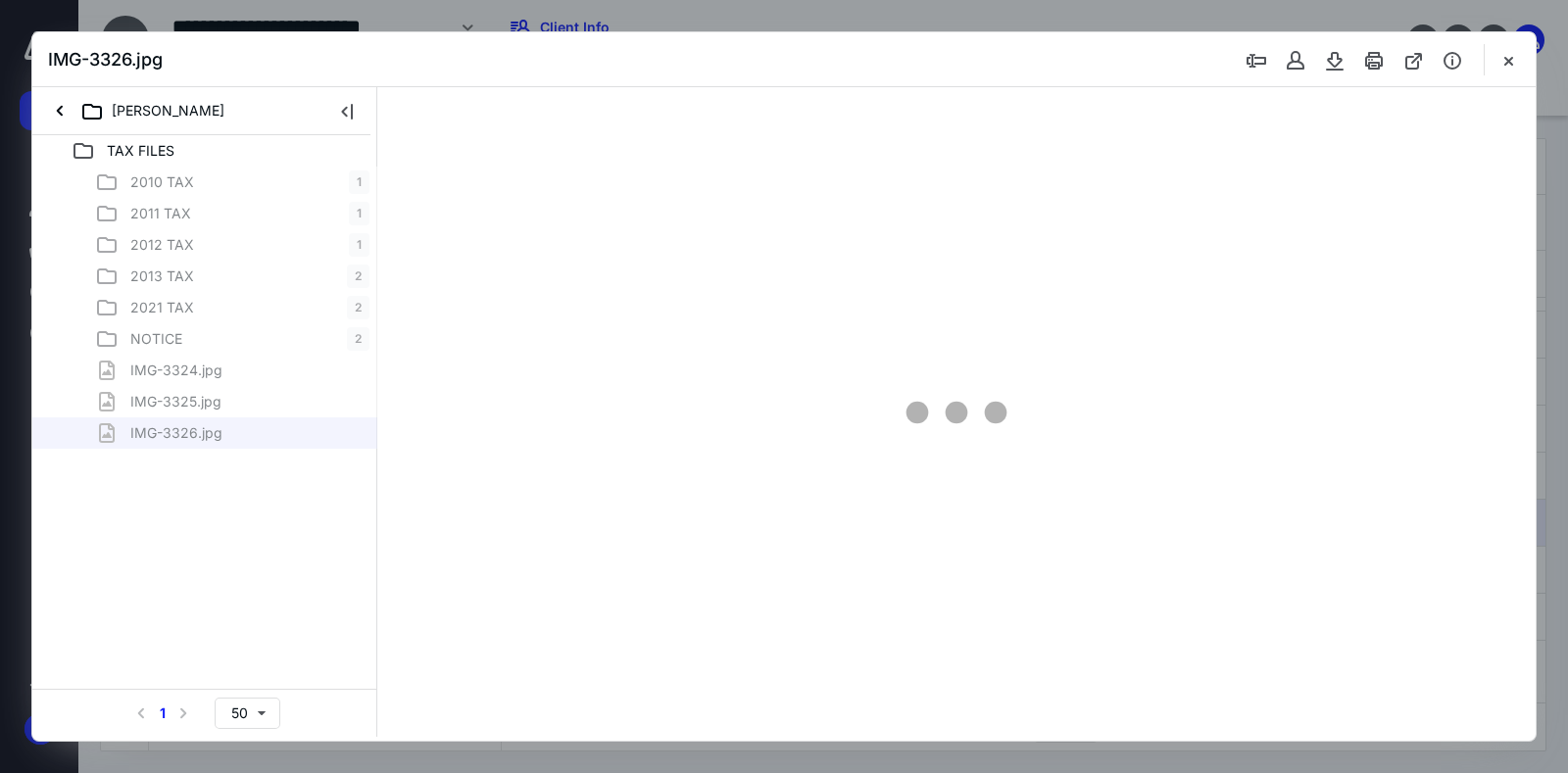 type on "194" 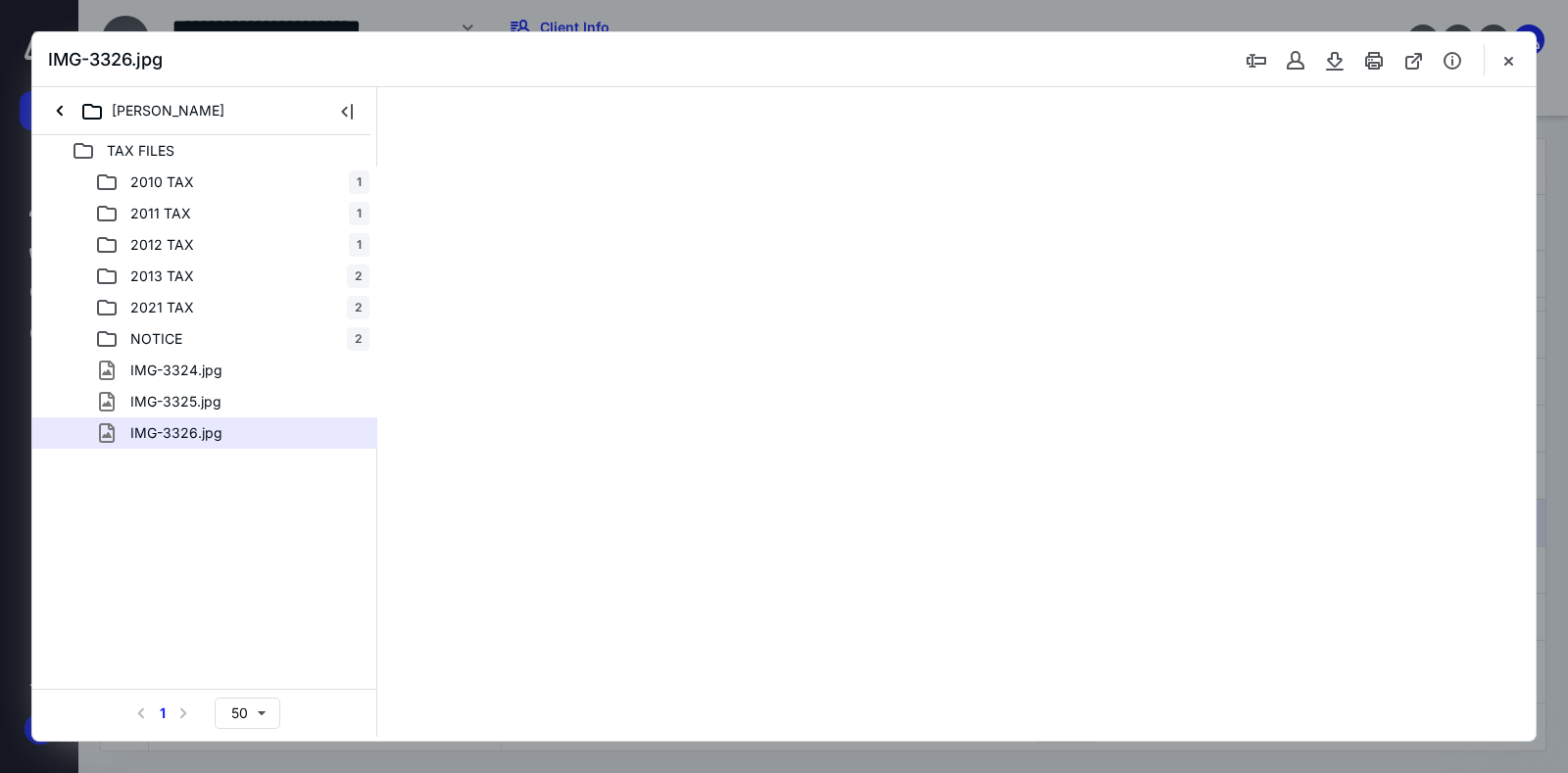 scroll, scrollTop: 0, scrollLeft: 0, axis: both 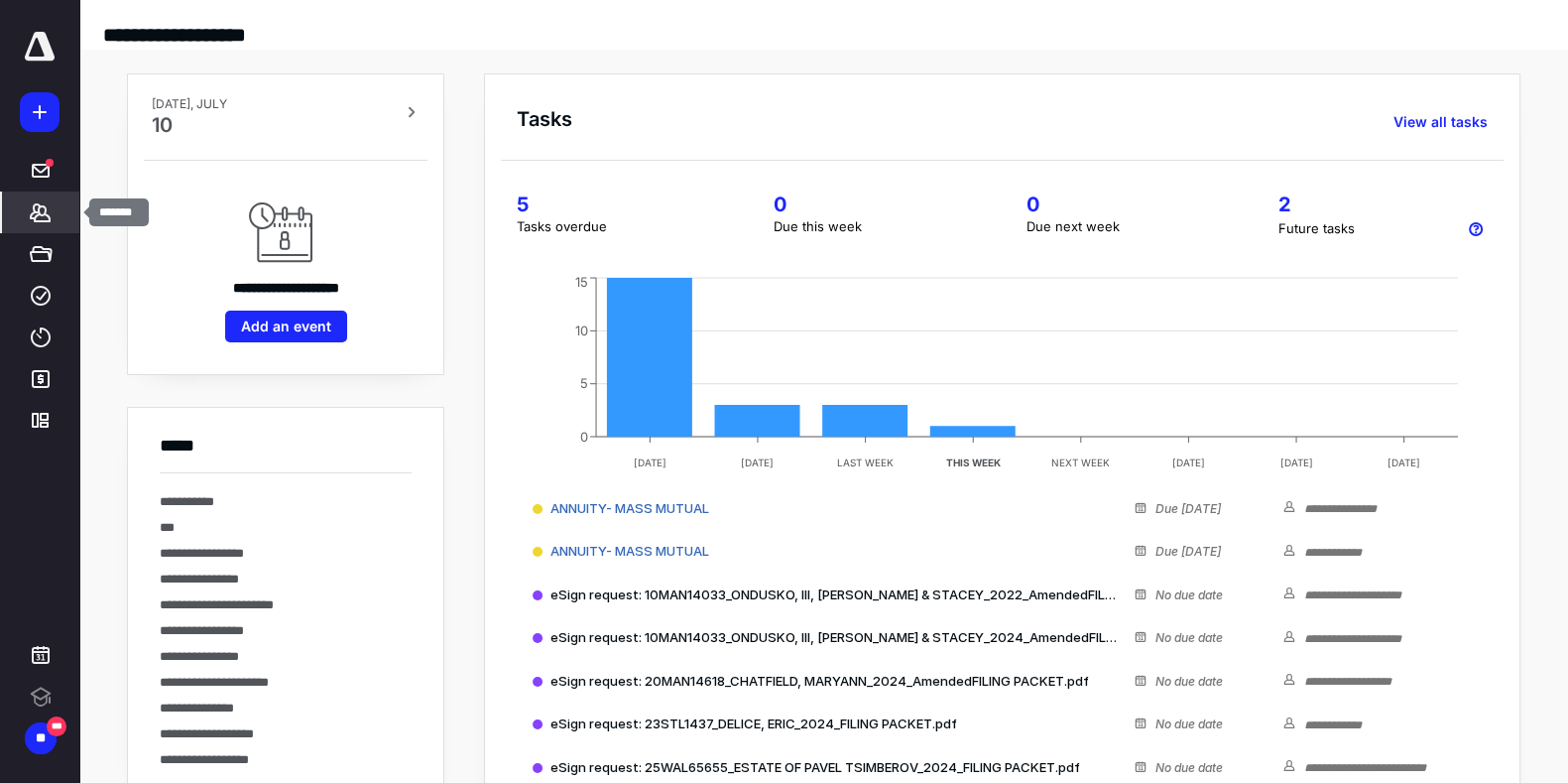 click on "*******" at bounding box center [41, 212] 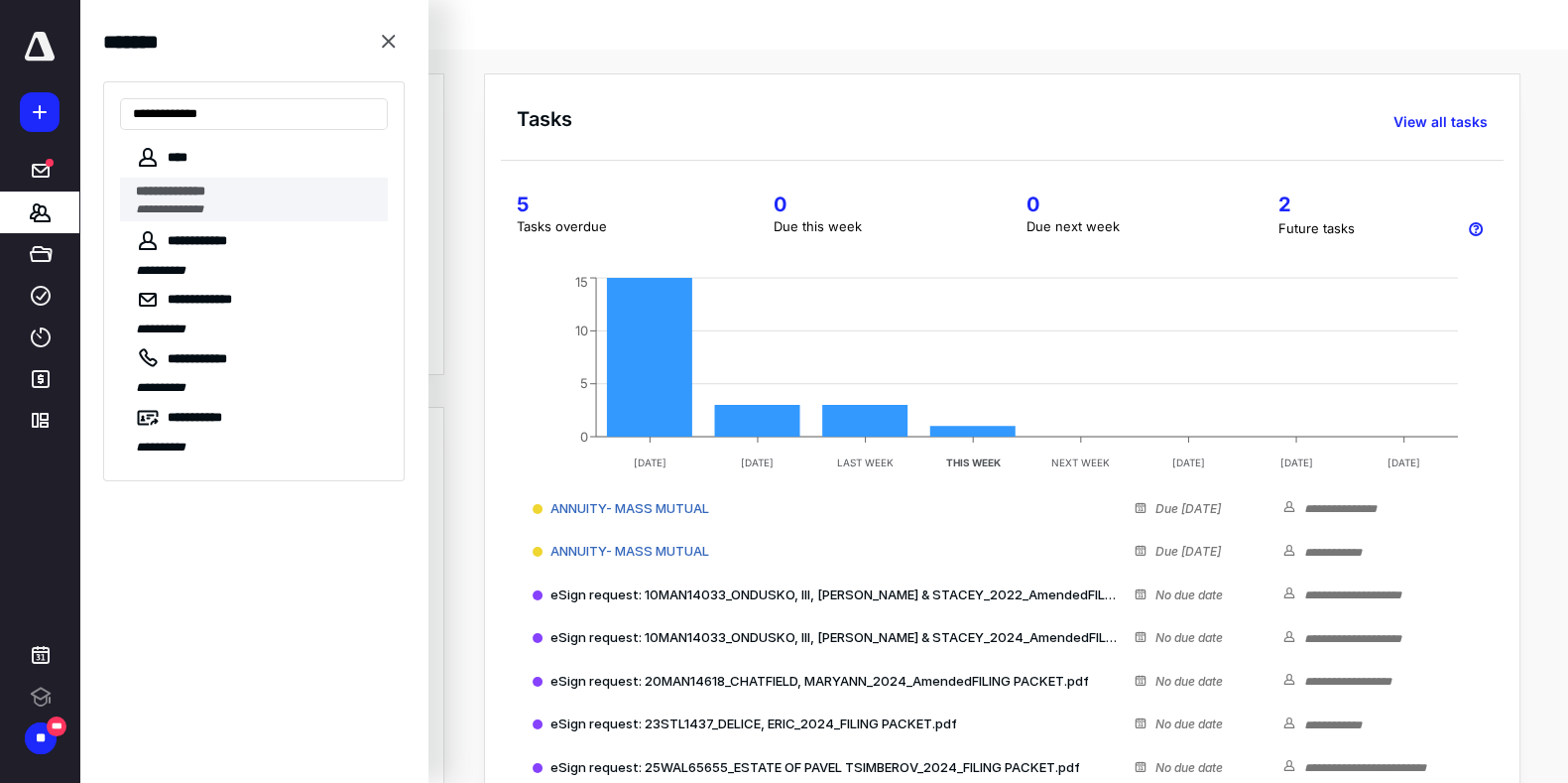 type on "**********" 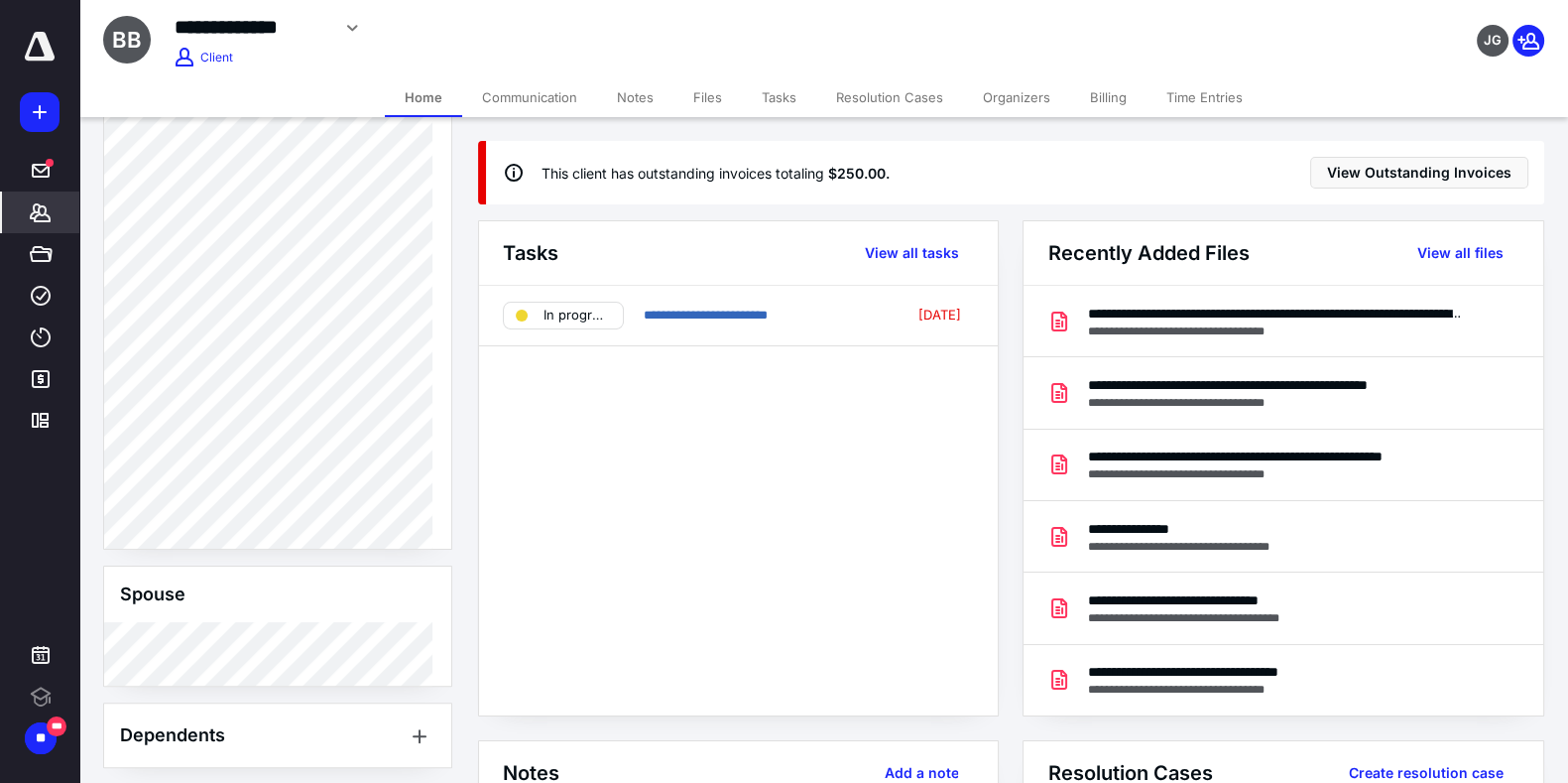 scroll, scrollTop: 711, scrollLeft: 0, axis: vertical 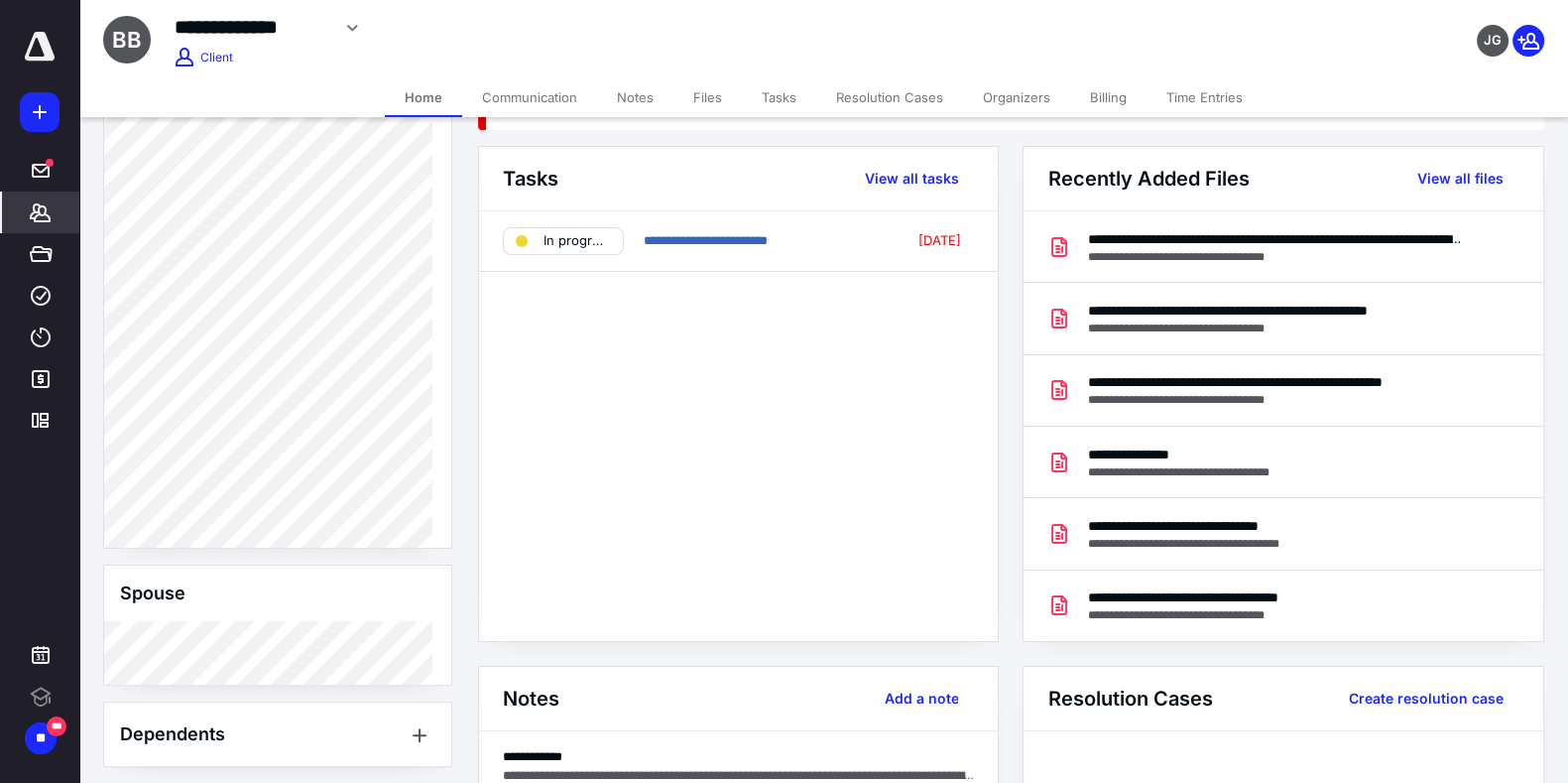 click on "**********" at bounding box center (823, 39) 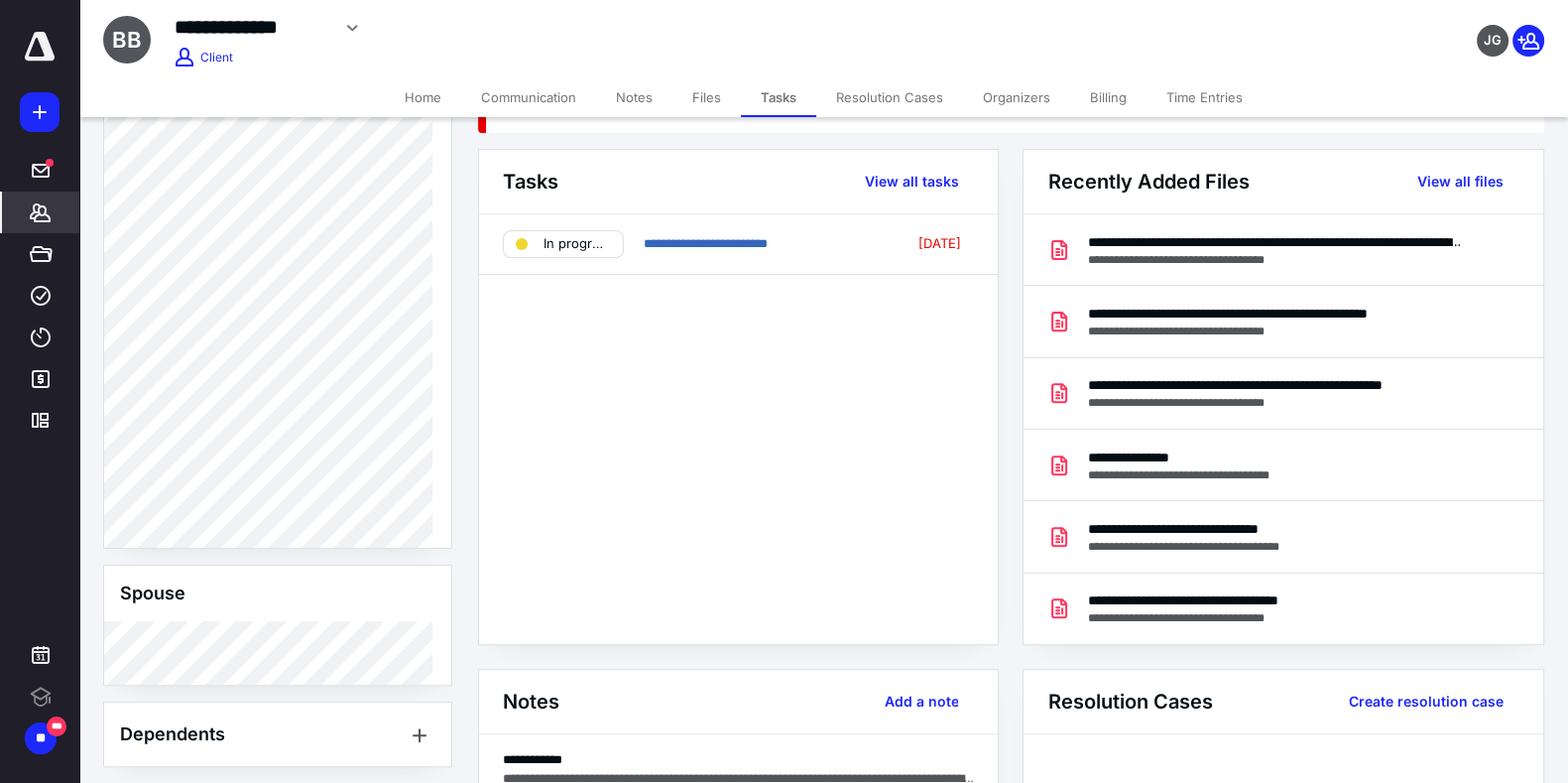 scroll, scrollTop: 0, scrollLeft: 0, axis: both 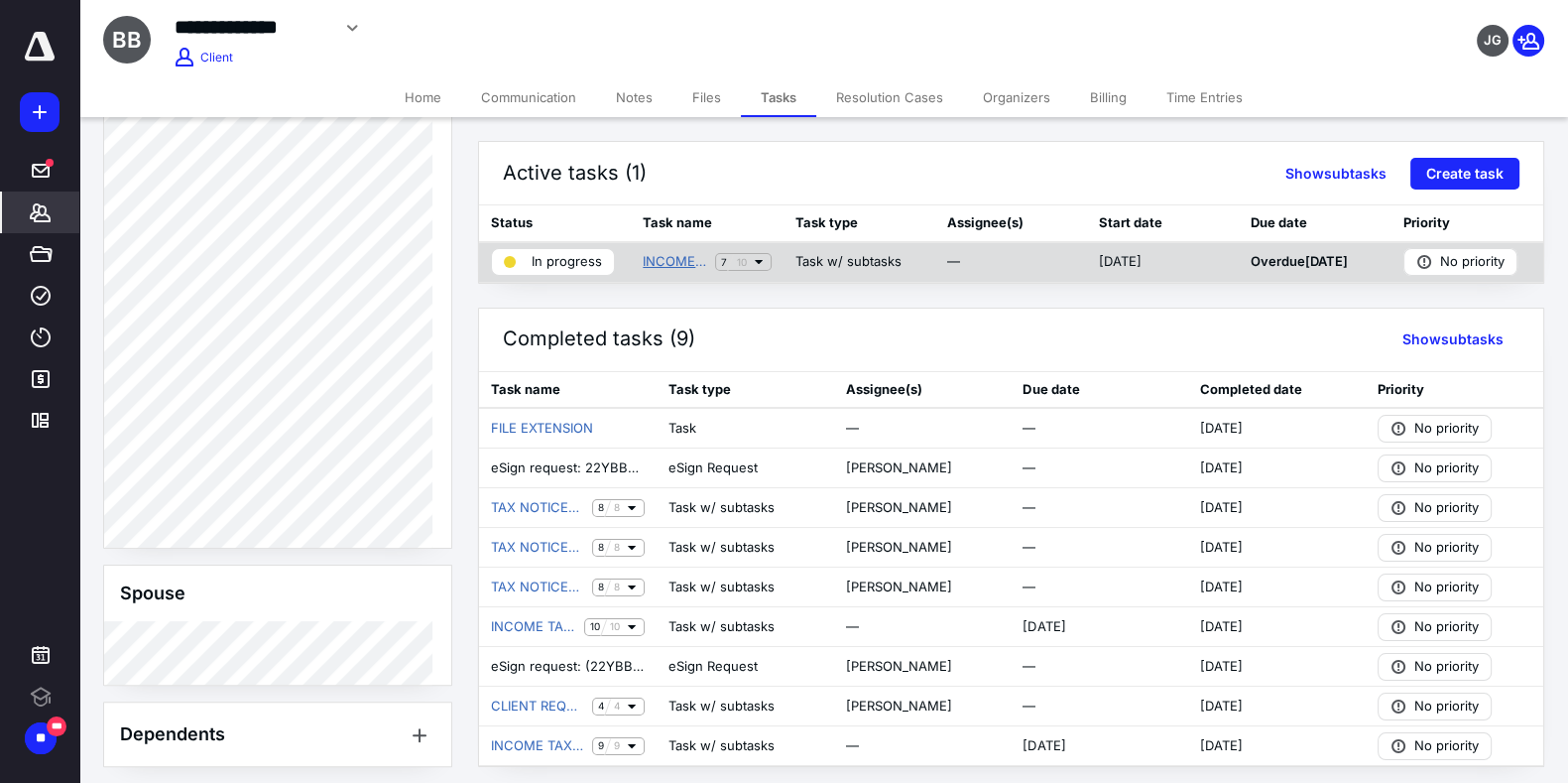 click on "INCOME TAX RETURN - BASIC" at bounding box center [674, 262] 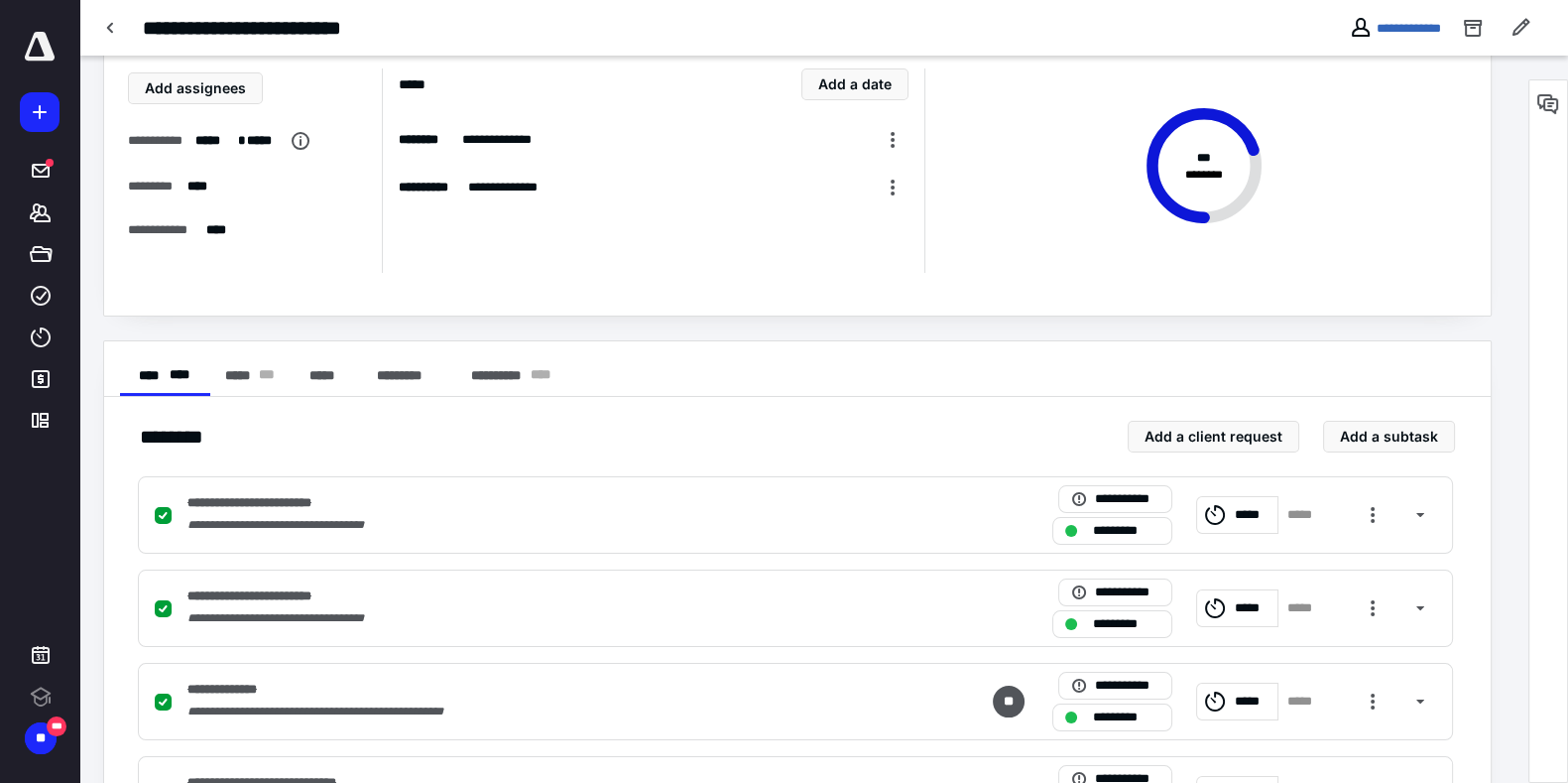 scroll, scrollTop: 0, scrollLeft: 0, axis: both 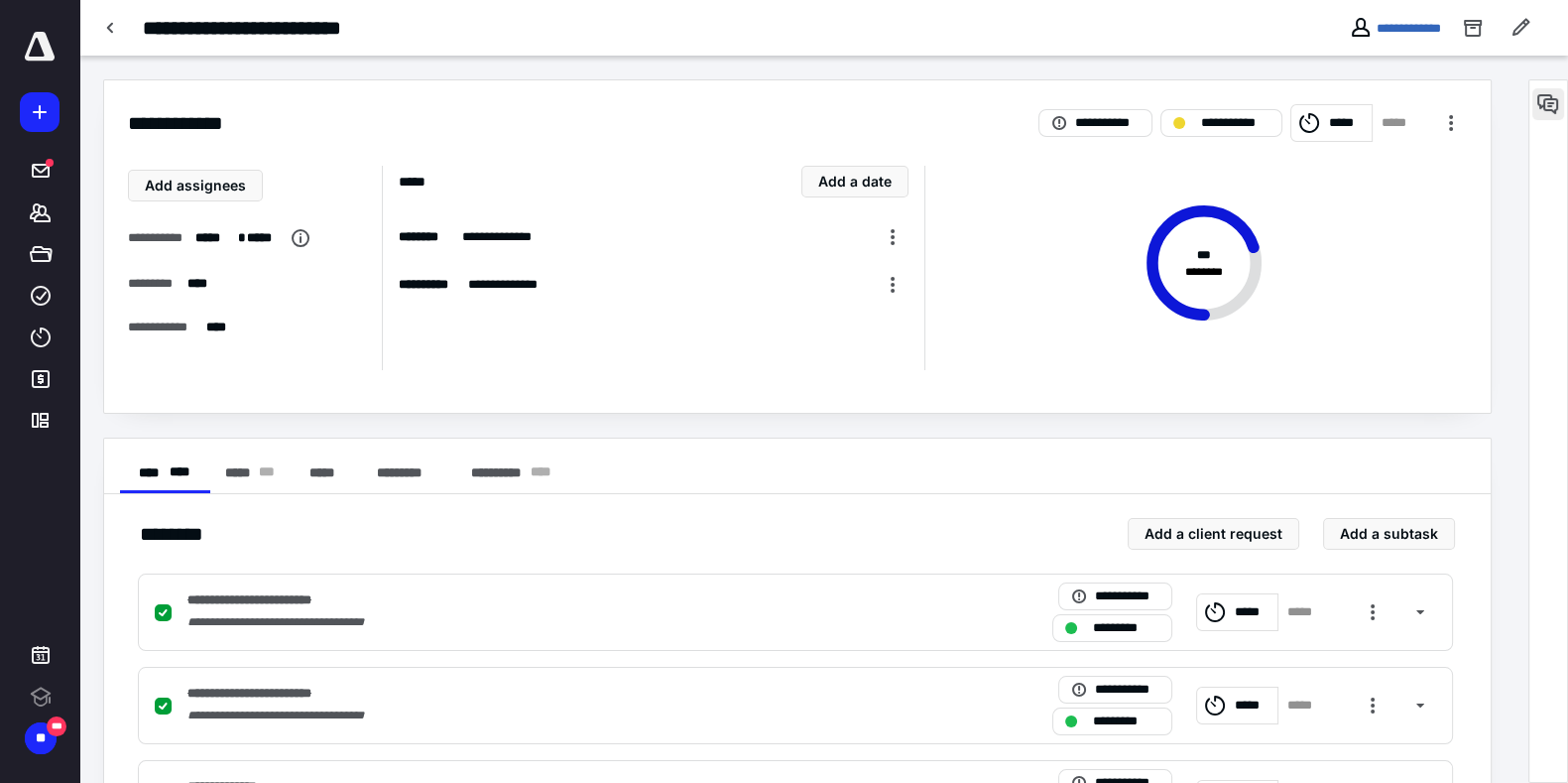 click at bounding box center (1548, 104) 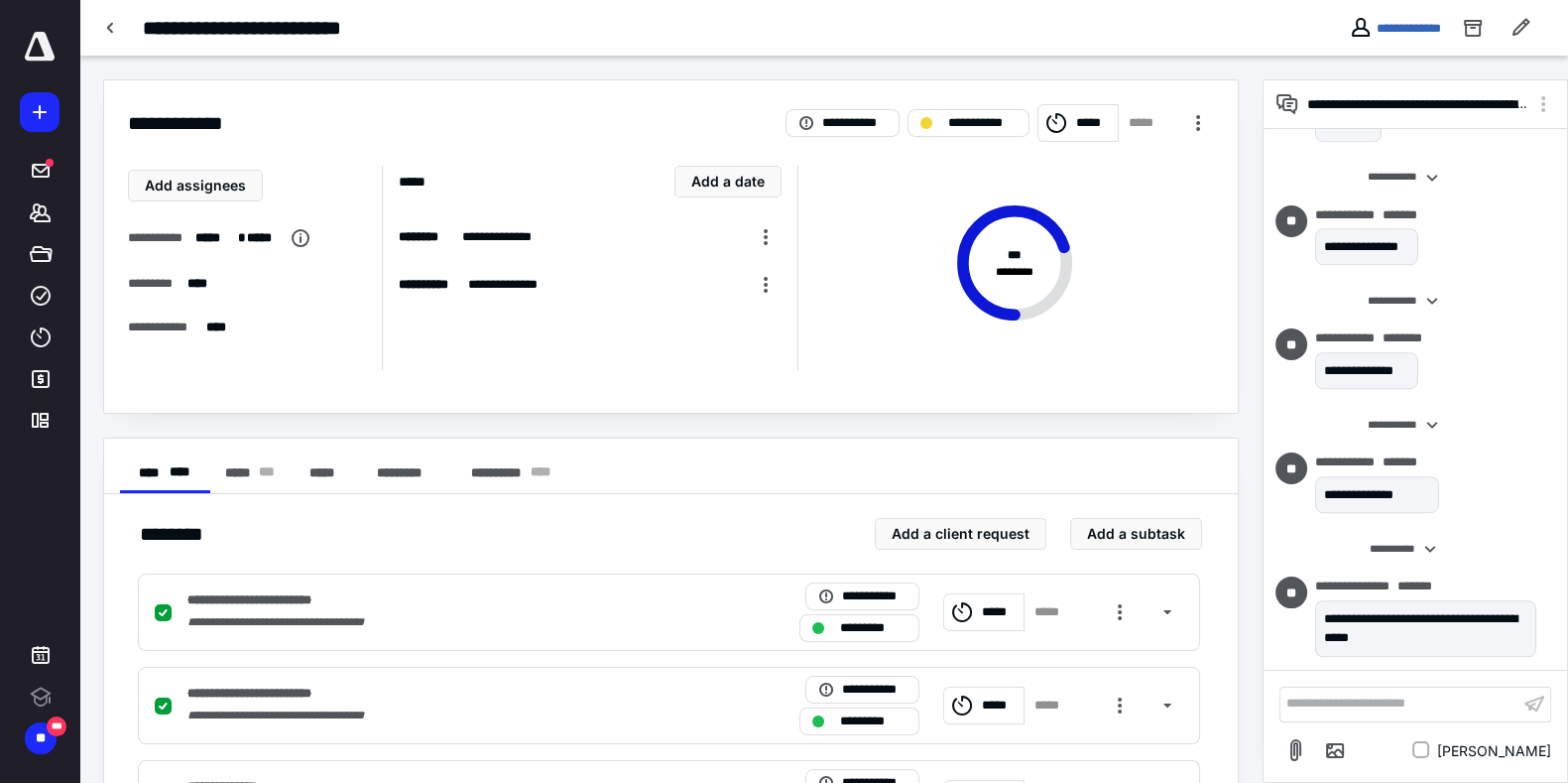 scroll, scrollTop: 1642, scrollLeft: 0, axis: vertical 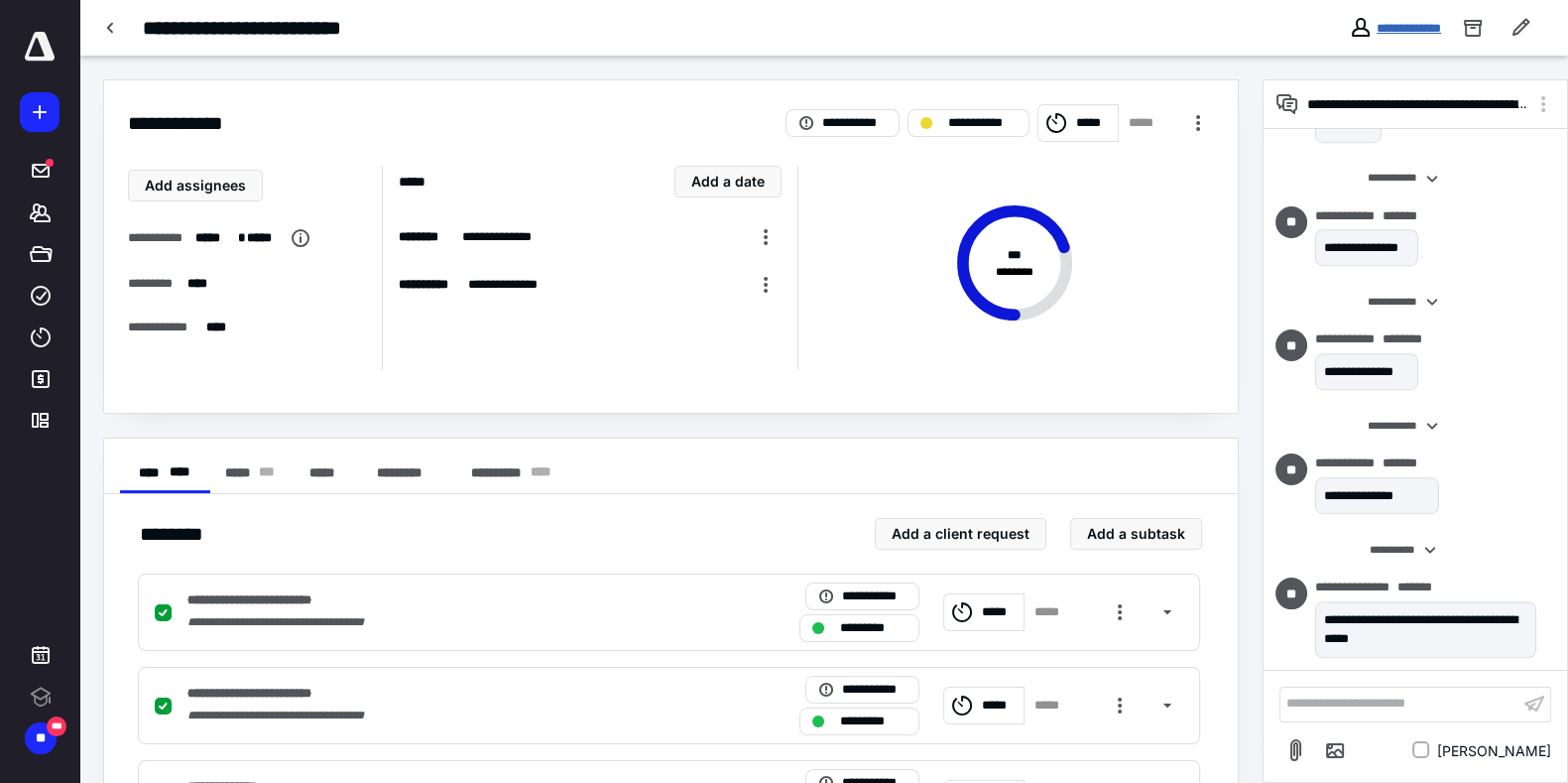 click on "**********" at bounding box center (1408, 28) 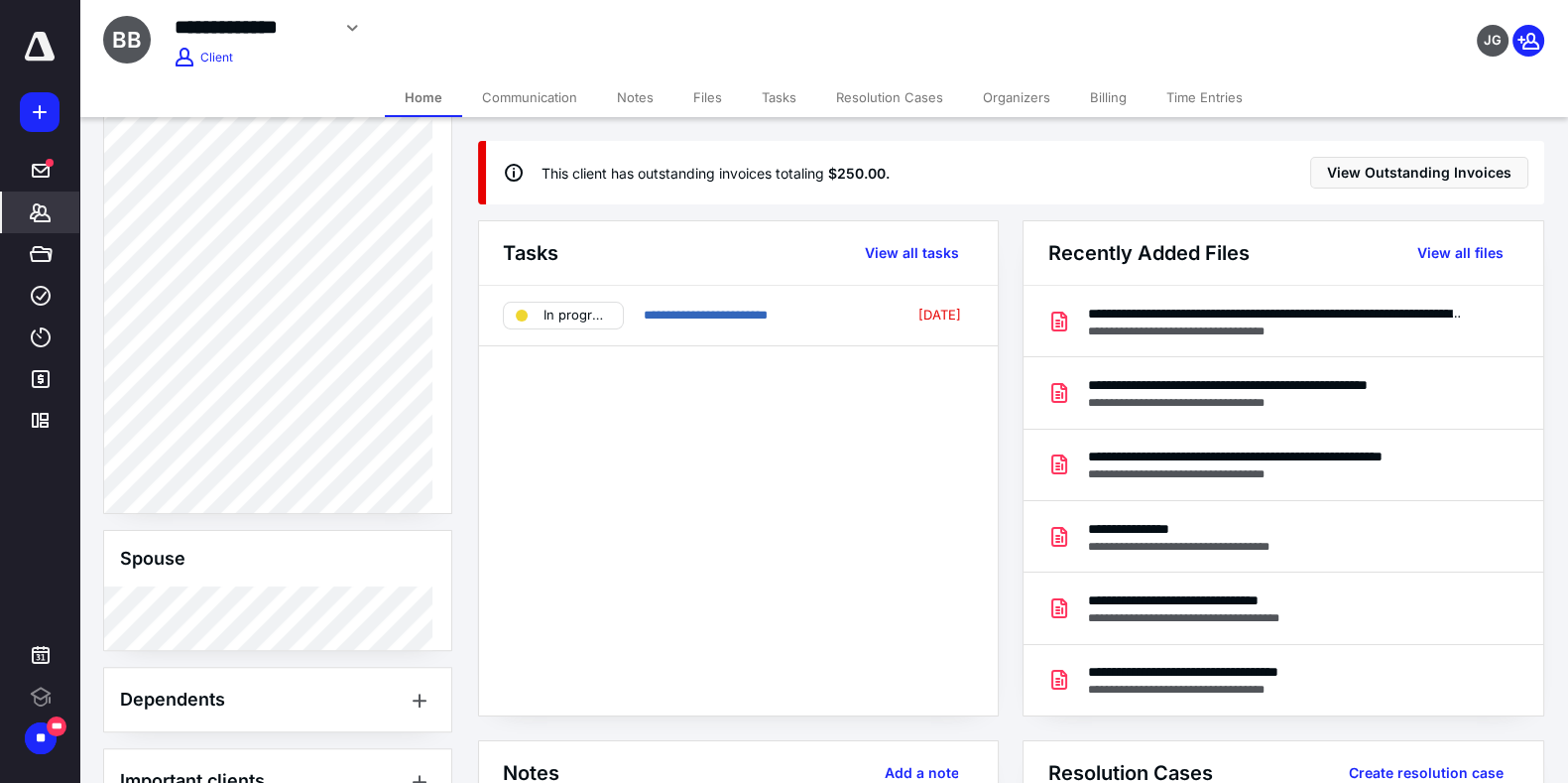 scroll, scrollTop: 938, scrollLeft: 0, axis: vertical 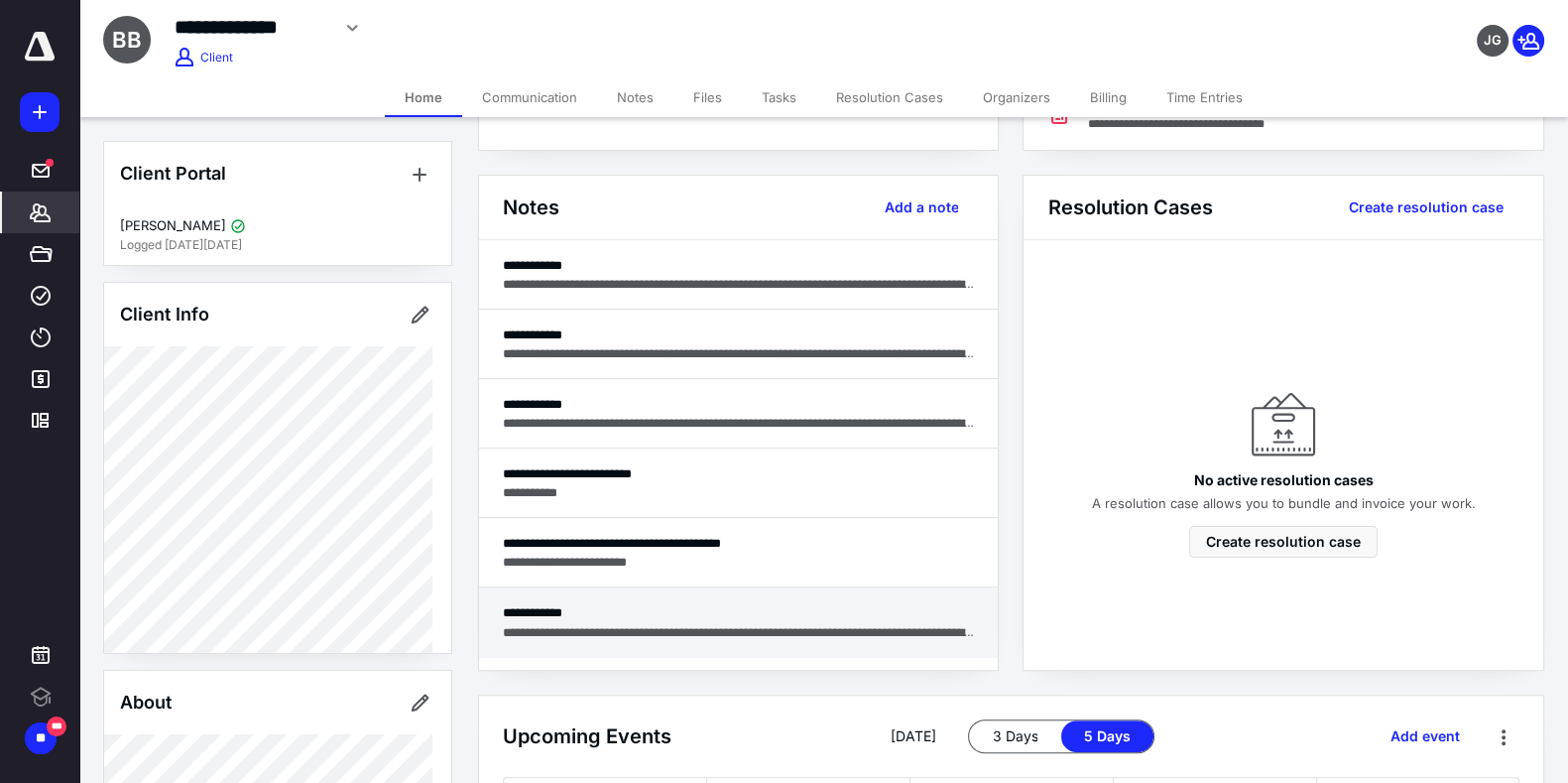 click on "**********" at bounding box center (739, 612) 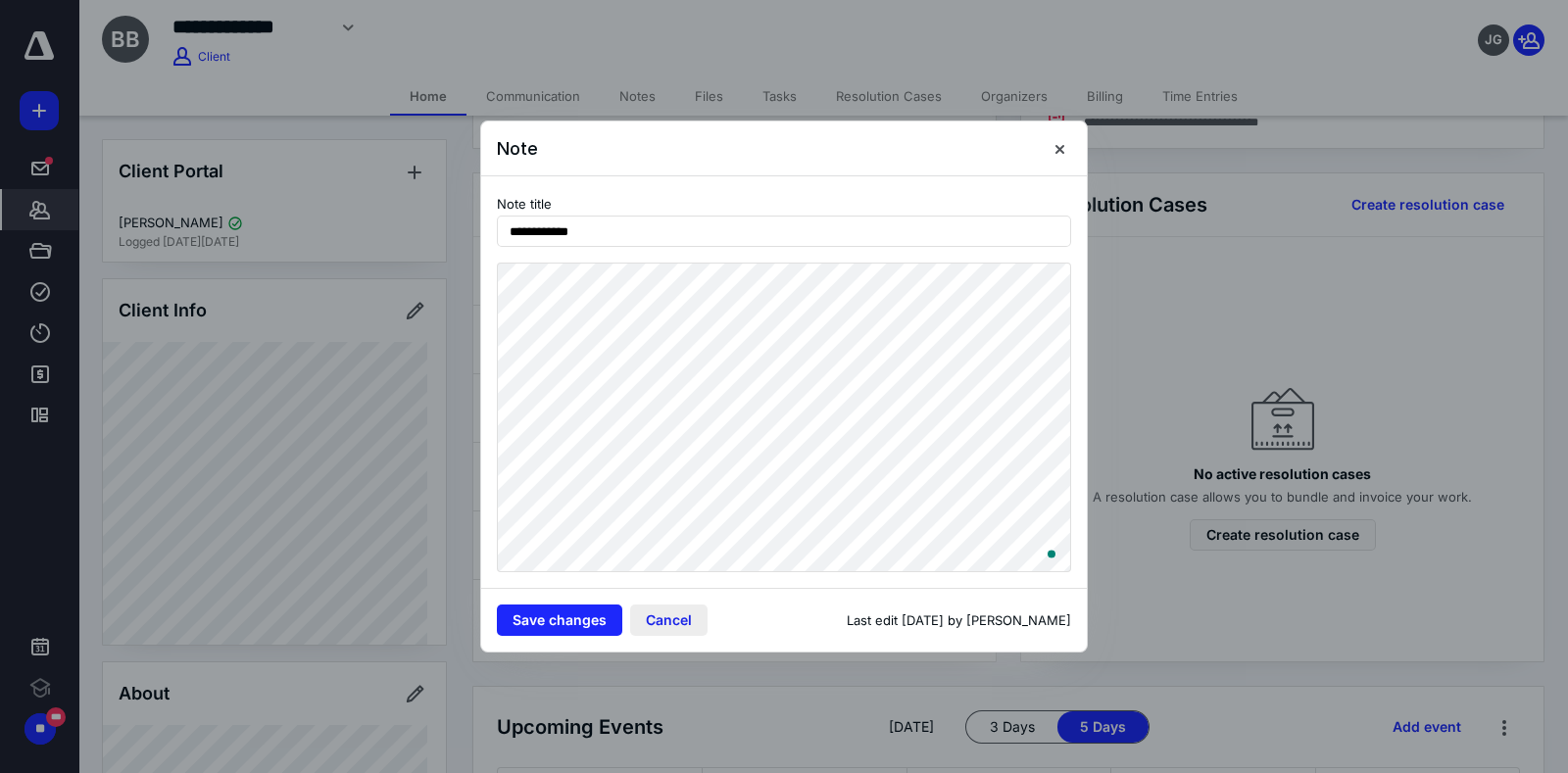 click on "Cancel" at bounding box center [668, 620] 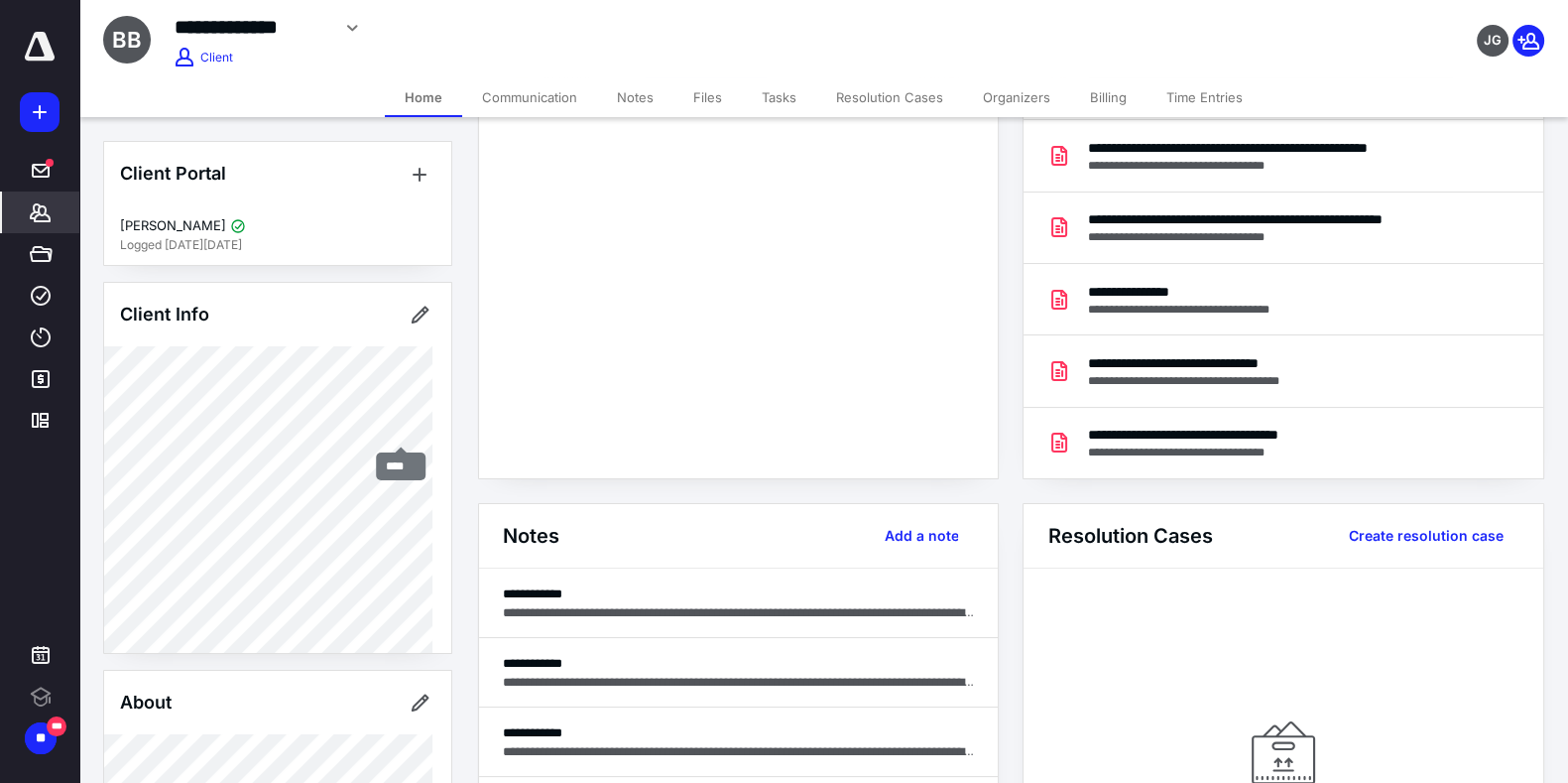 scroll, scrollTop: 0, scrollLeft: 0, axis: both 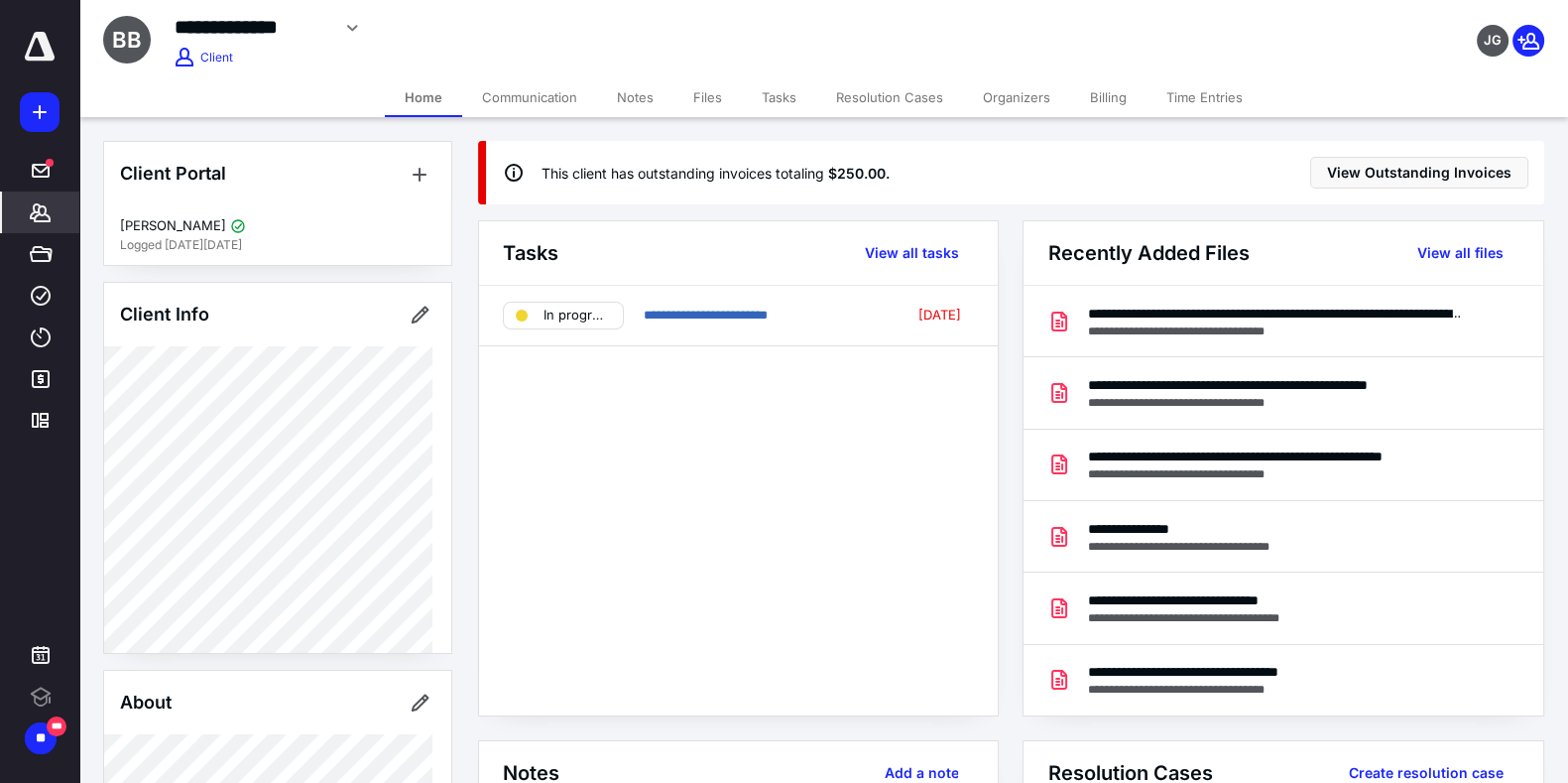 click on "Tasks" at bounding box center [779, 97] 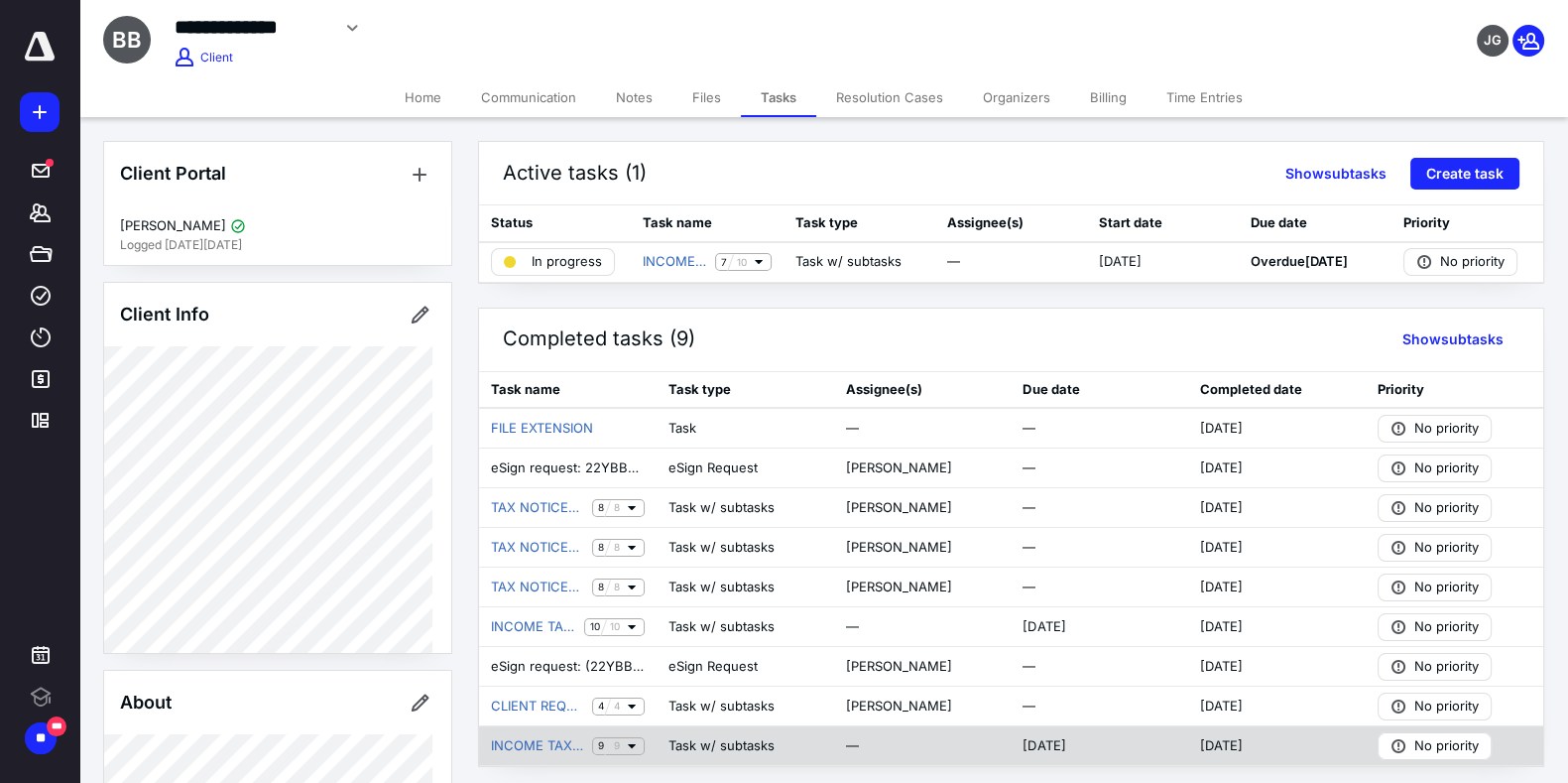 scroll, scrollTop: 4, scrollLeft: 0, axis: vertical 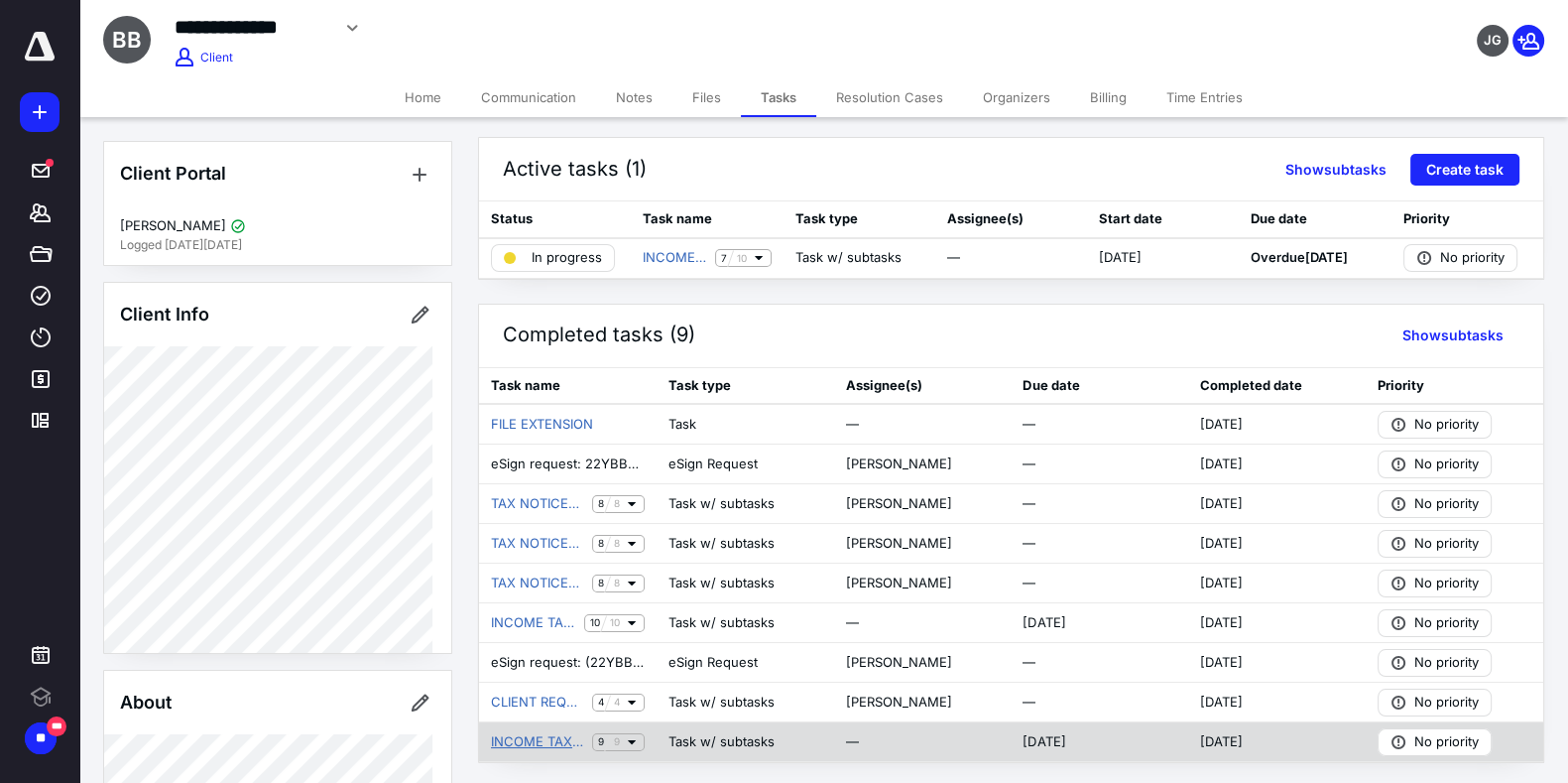 click on "INCOME TAX RETURN - BASIC" at bounding box center (538, 742) 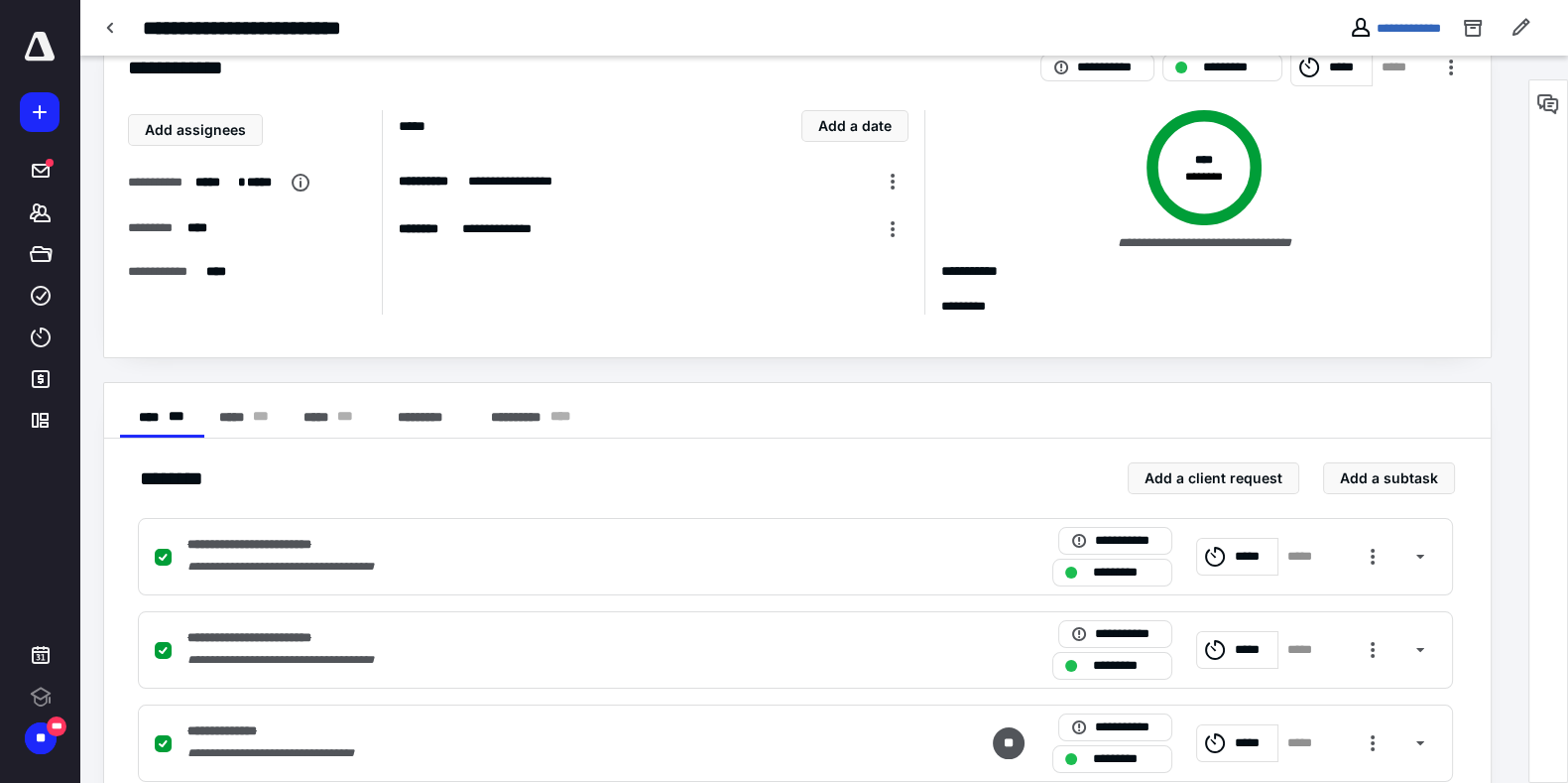 scroll, scrollTop: 0, scrollLeft: 0, axis: both 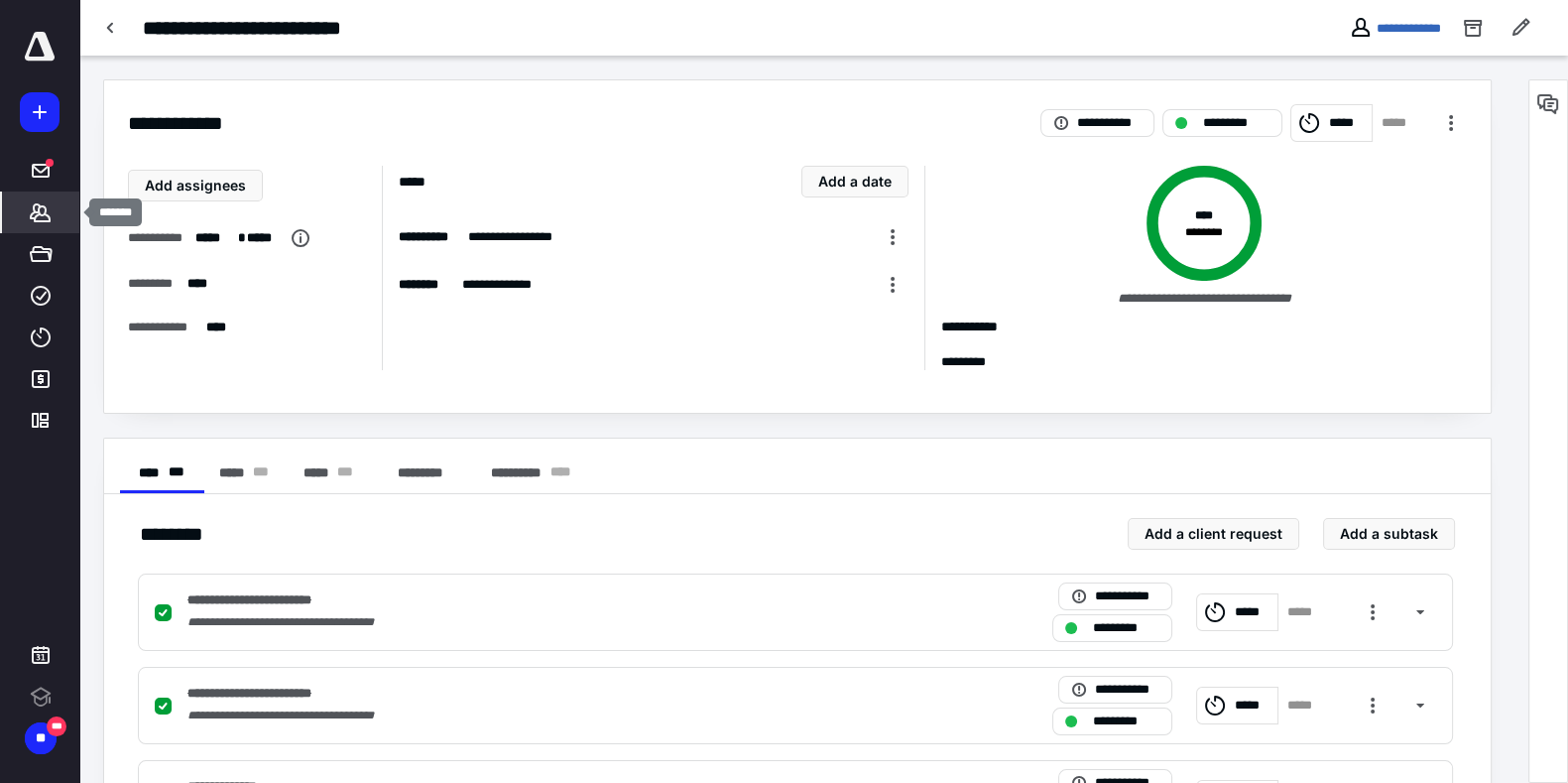 click on "*******" at bounding box center [41, 212] 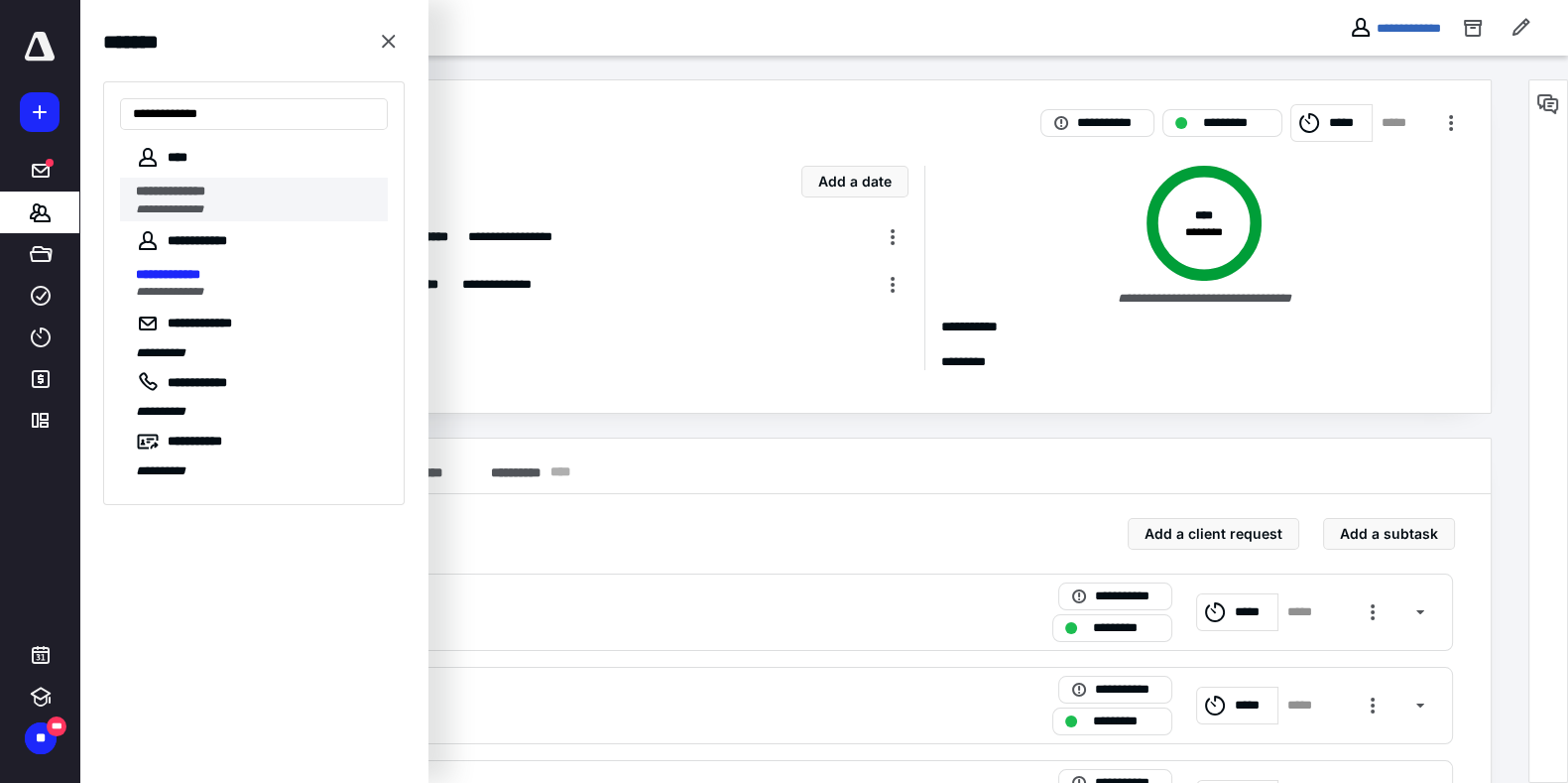 type on "**********" 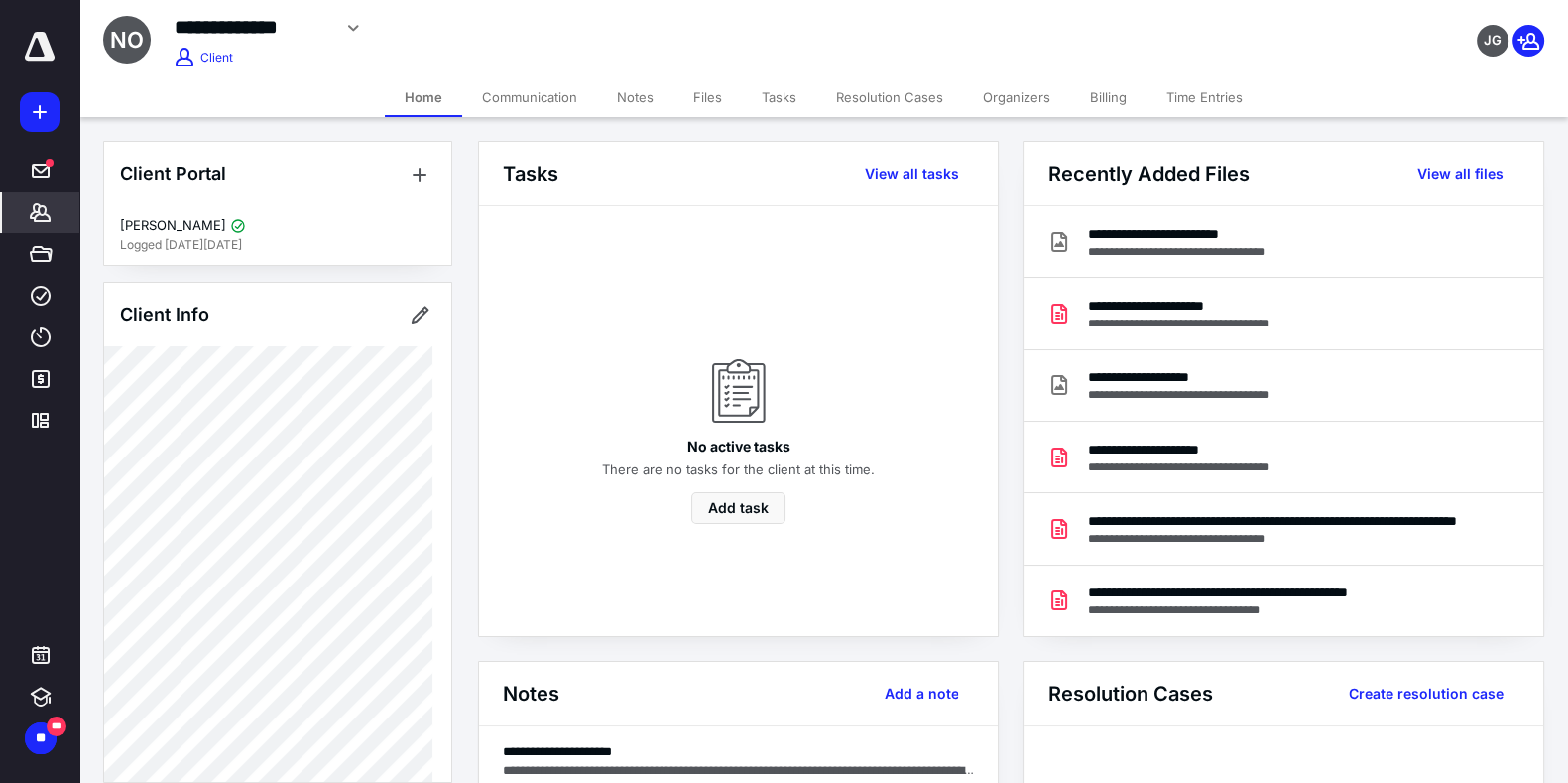 scroll, scrollTop: 129, scrollLeft: 0, axis: vertical 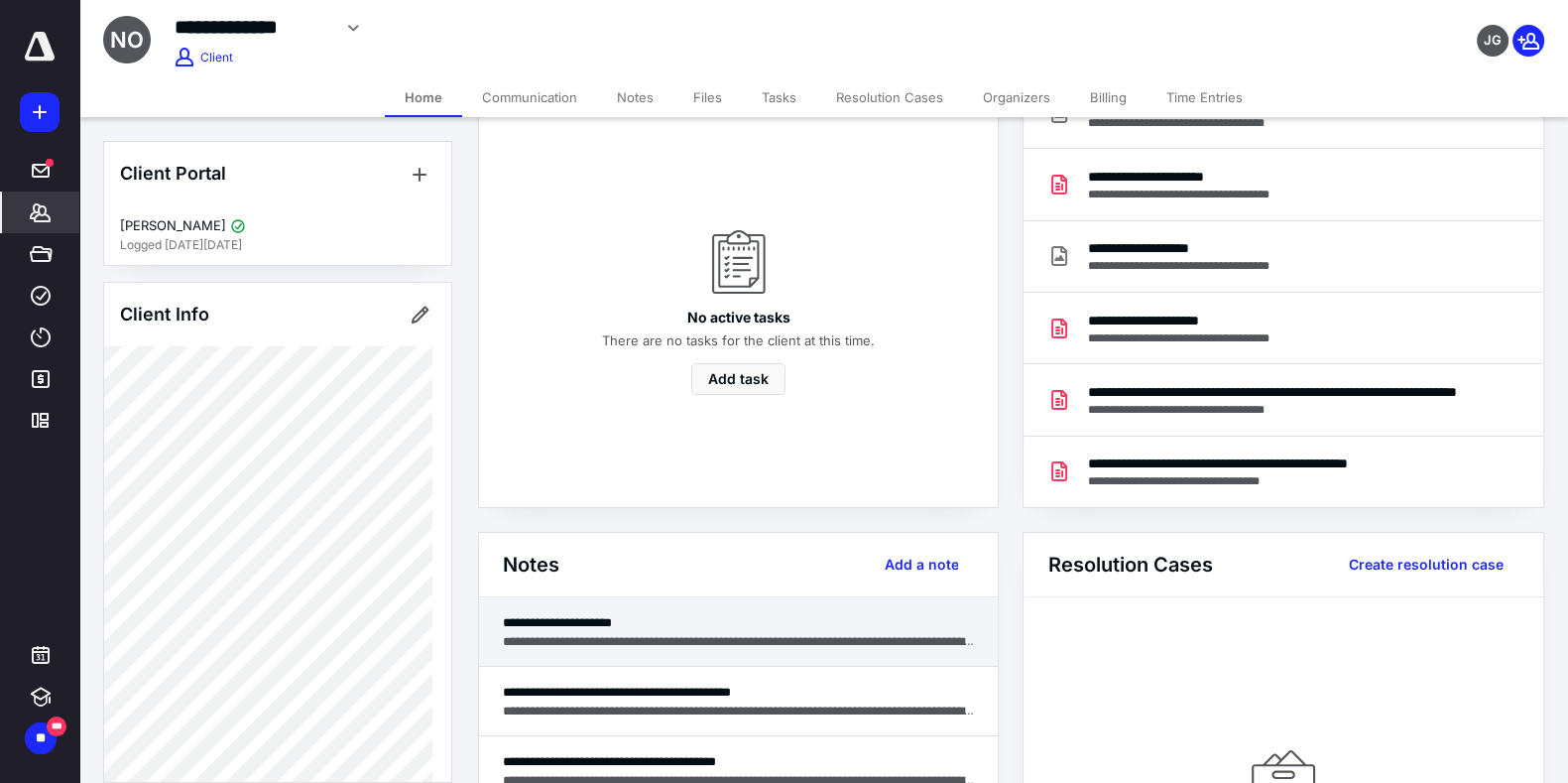 click on "**********" at bounding box center (739, 641) 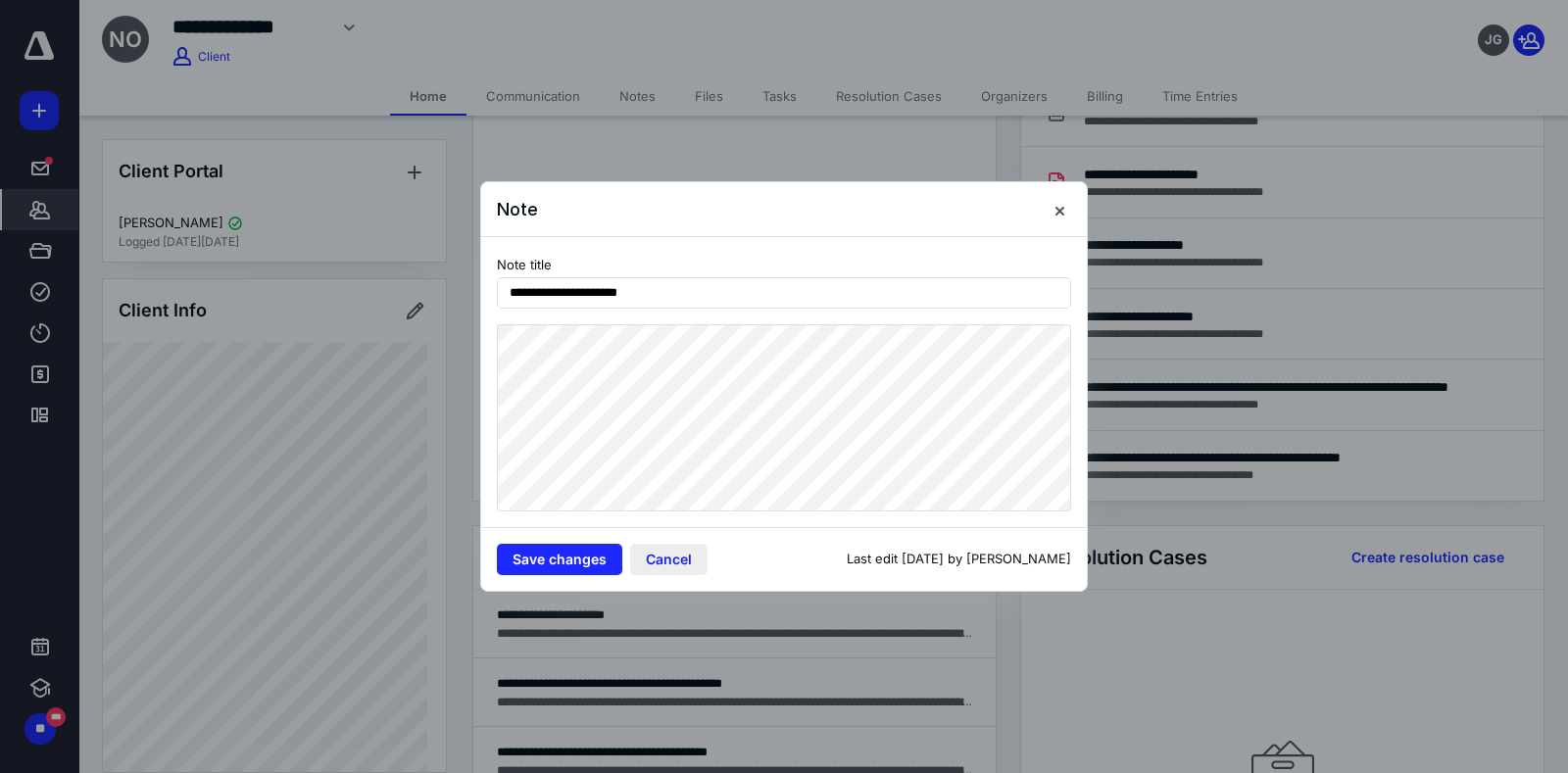 click on "Cancel" at bounding box center [668, 559] 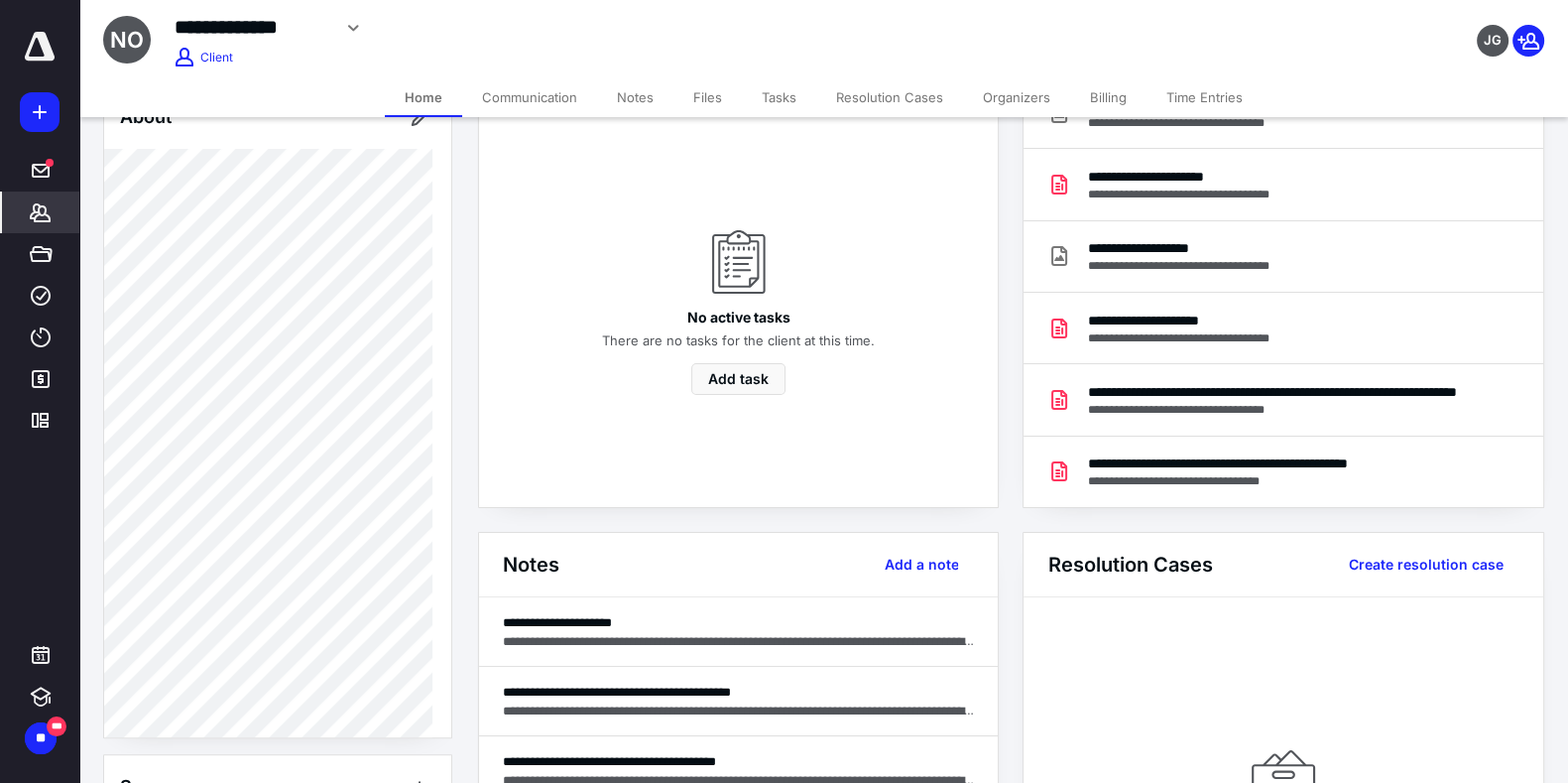 scroll, scrollTop: 765, scrollLeft: 0, axis: vertical 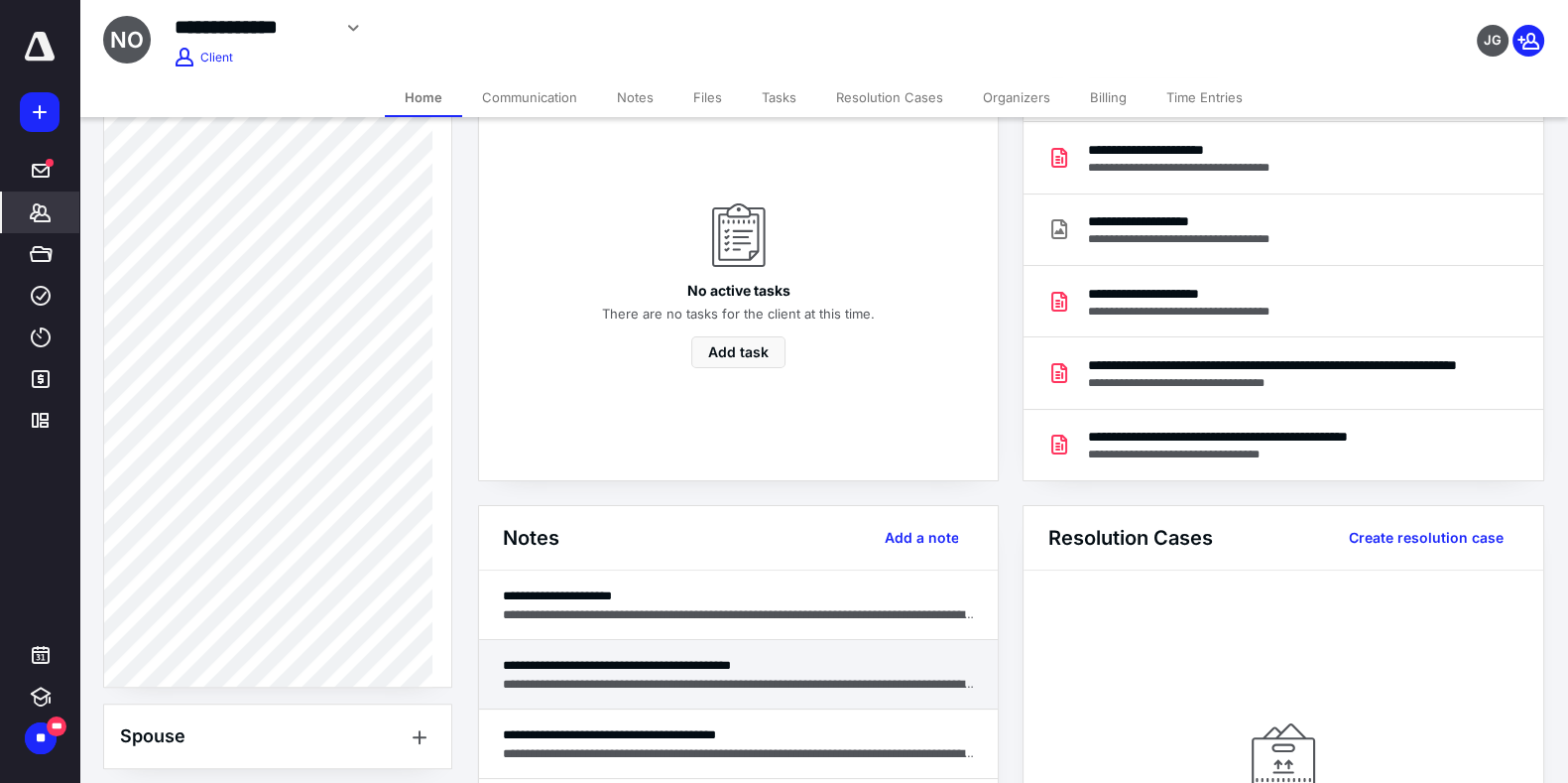 click on "**********" at bounding box center (739, 665) 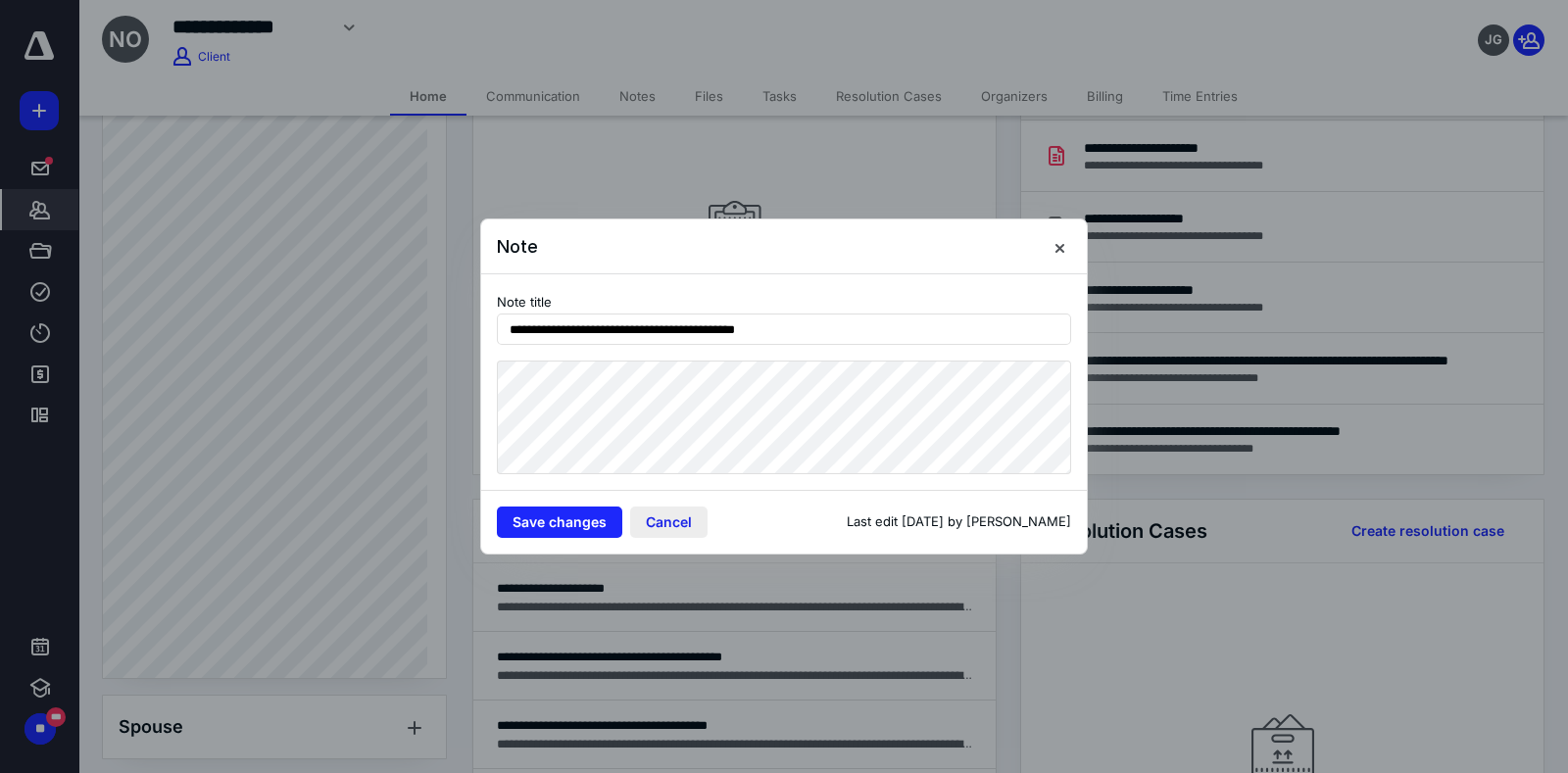 click on "Cancel" at bounding box center [668, 522] 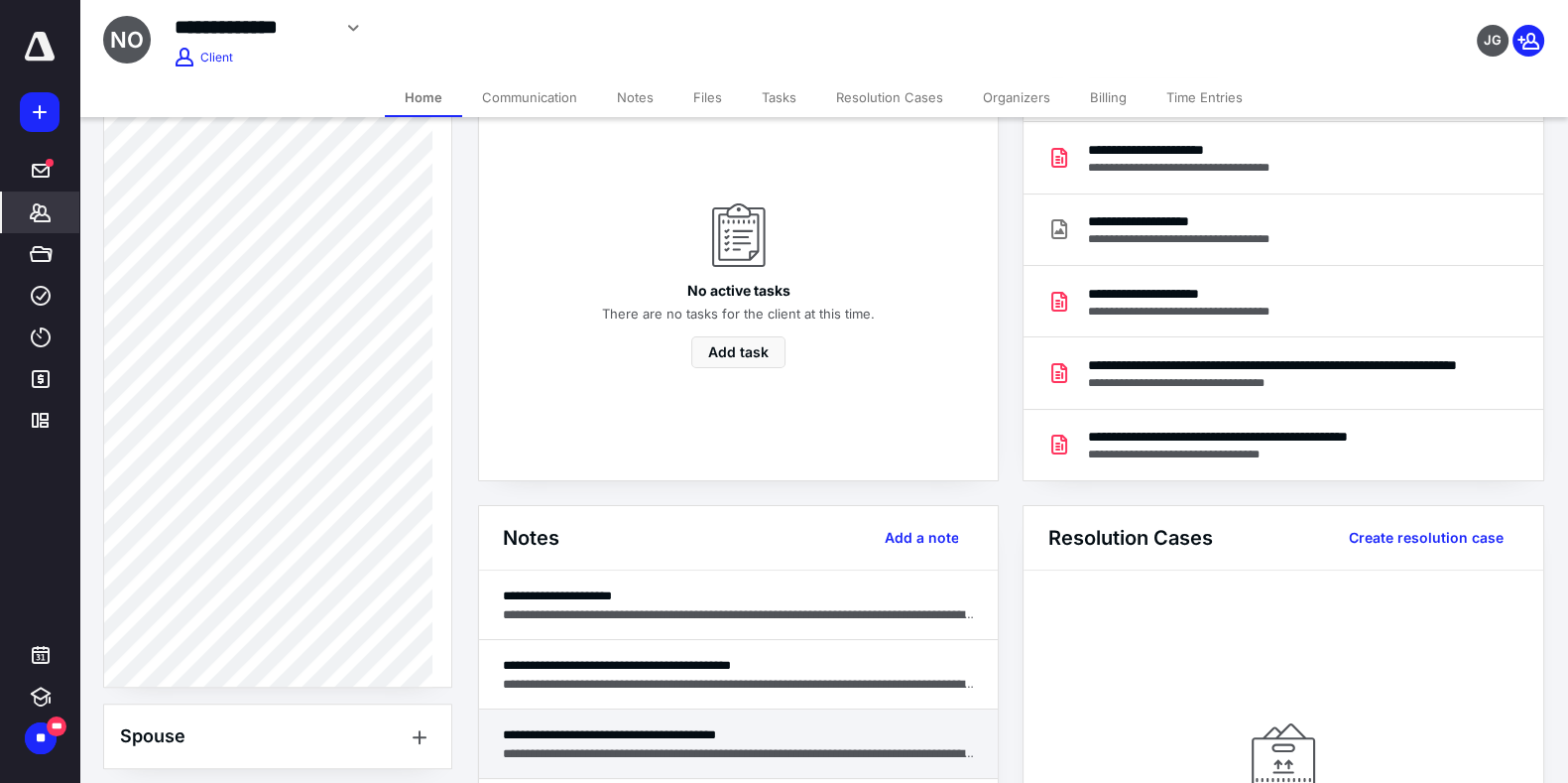 click on "**********" at bounding box center (738, 744) 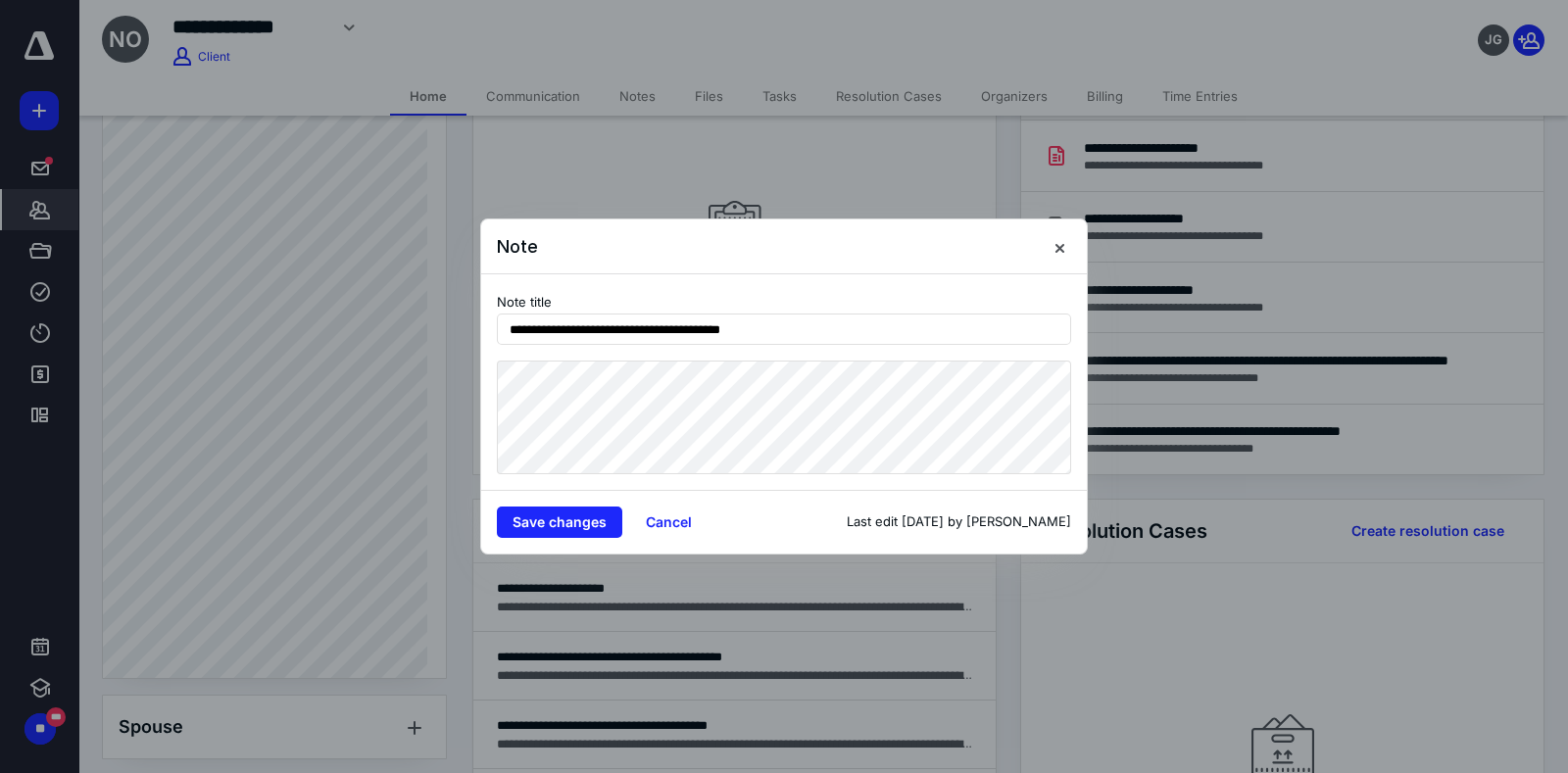 click on "Save changes Cancel Last edit Feb 3, 2025 by Mackenzie Timmons" at bounding box center (784, 521) 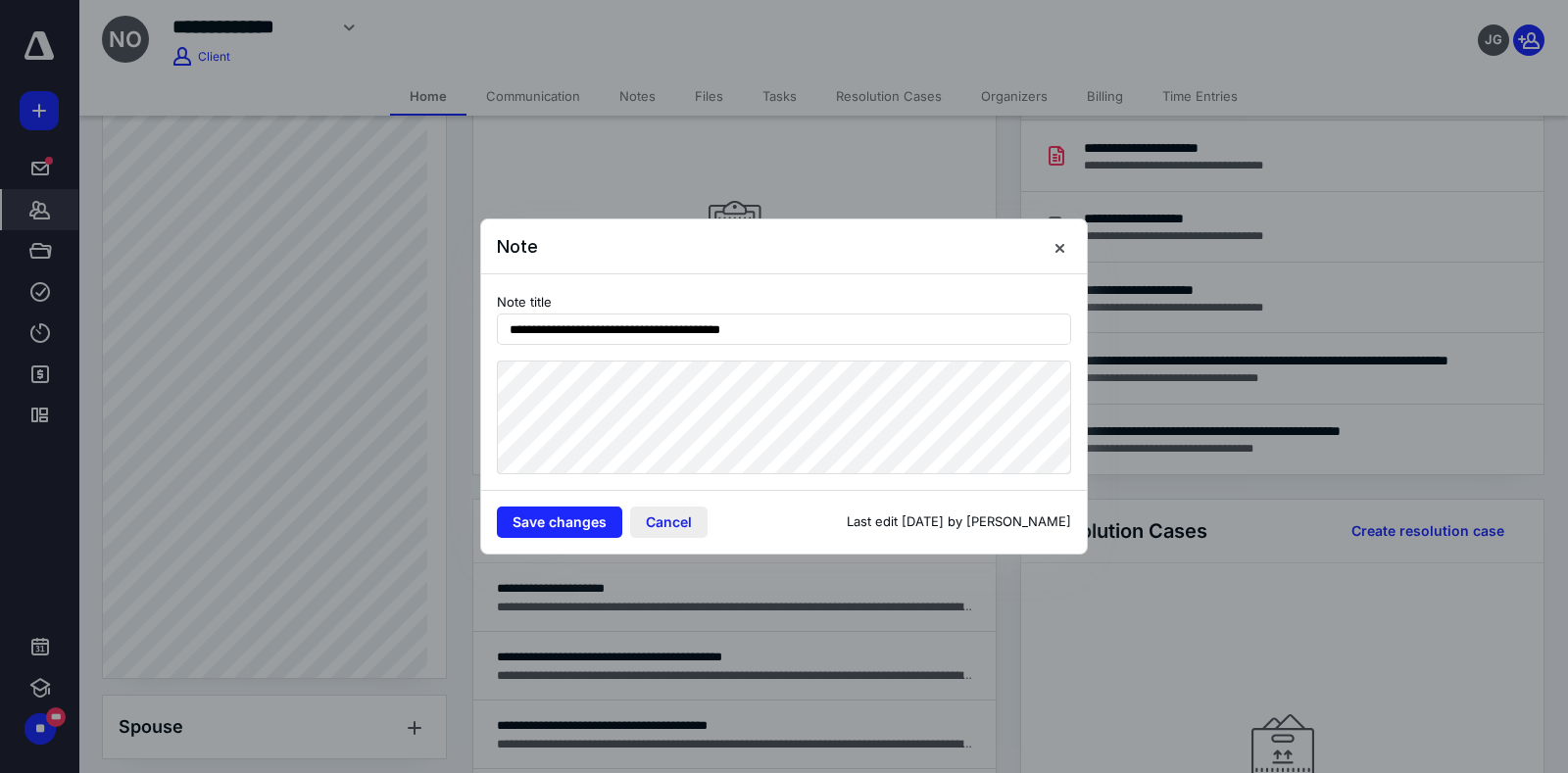 click on "Cancel" at bounding box center (668, 522) 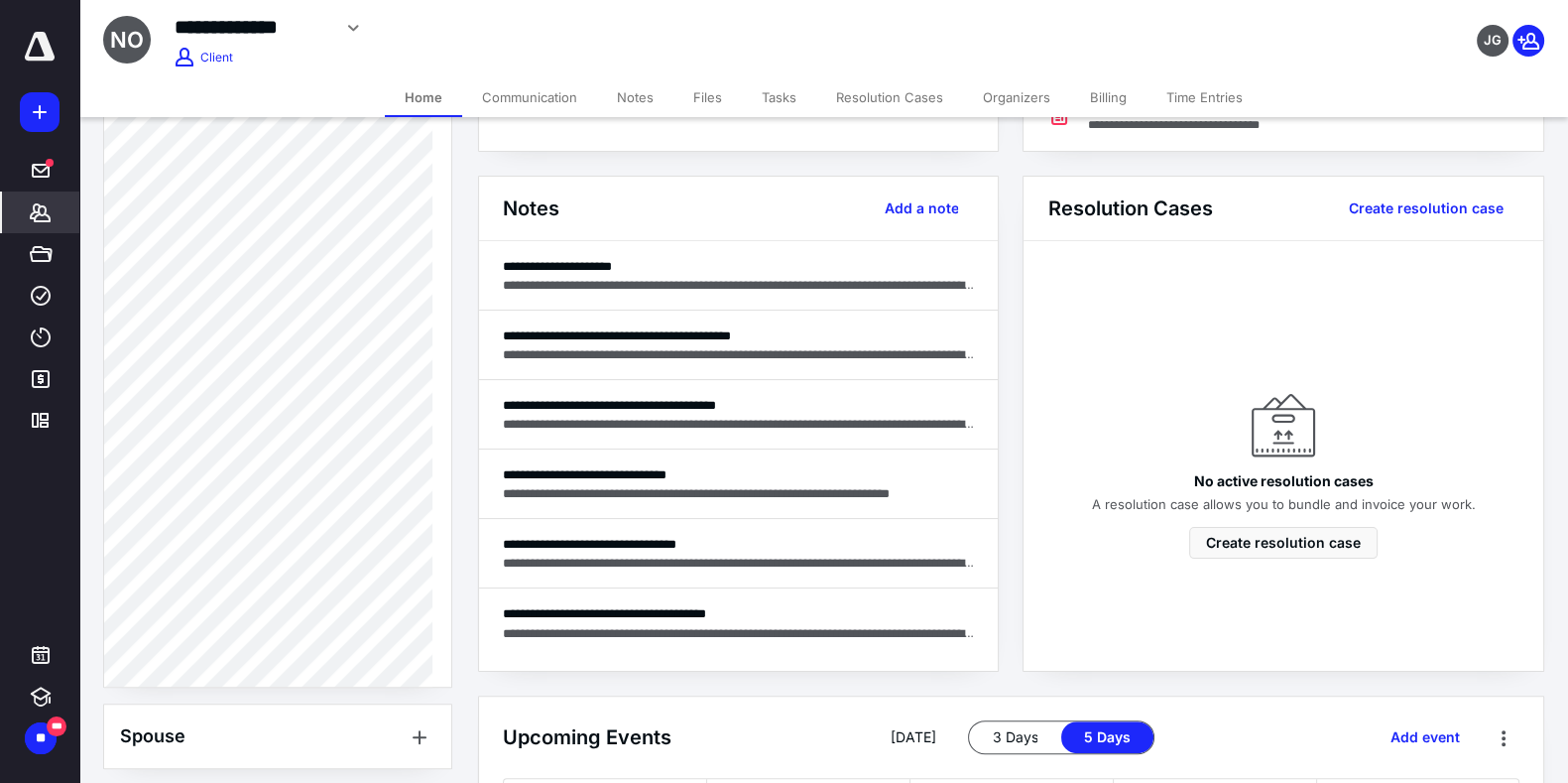 scroll, scrollTop: 485, scrollLeft: 0, axis: vertical 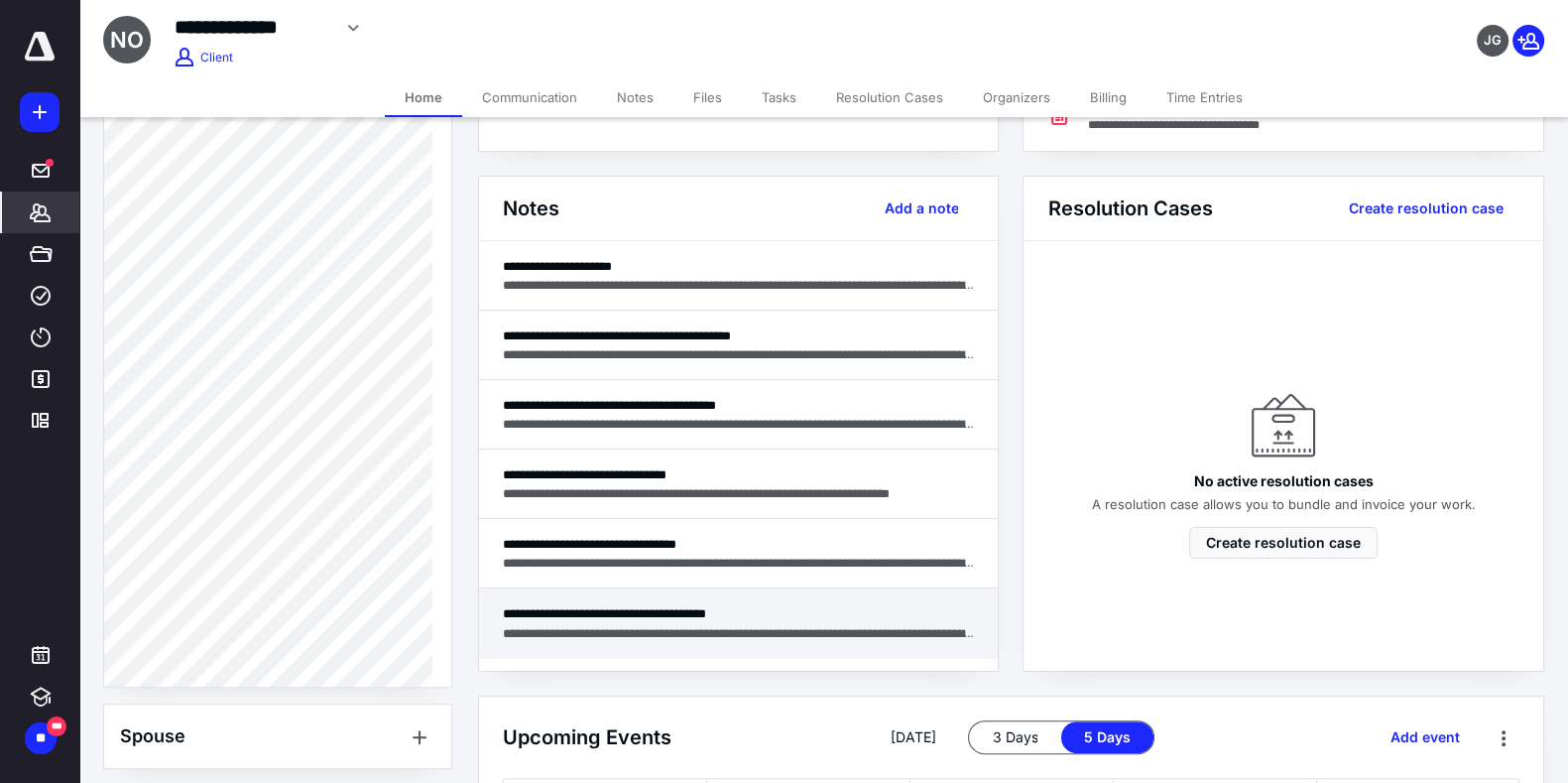 click on "**********" at bounding box center (738, 623) 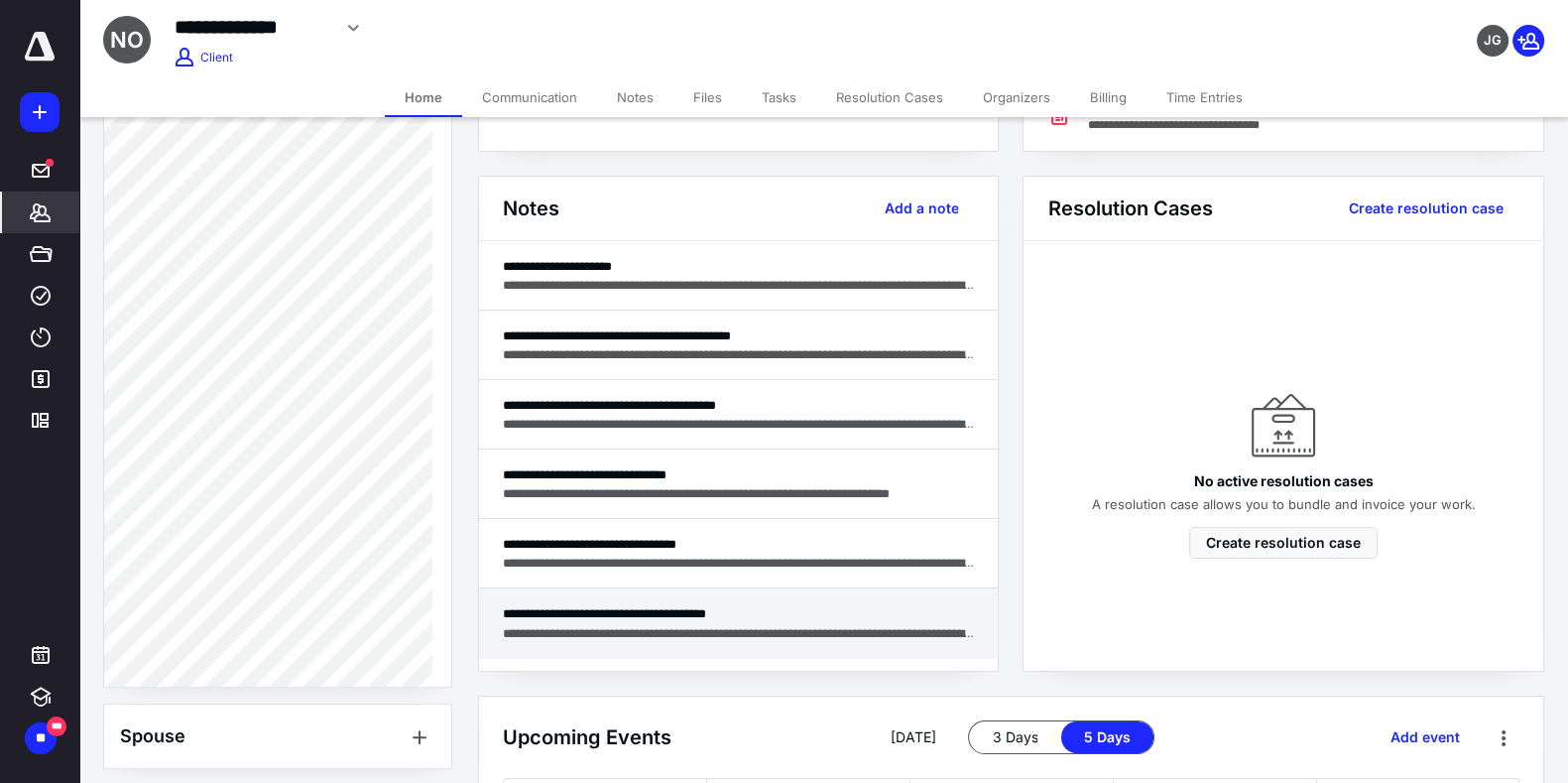 type on "**********" 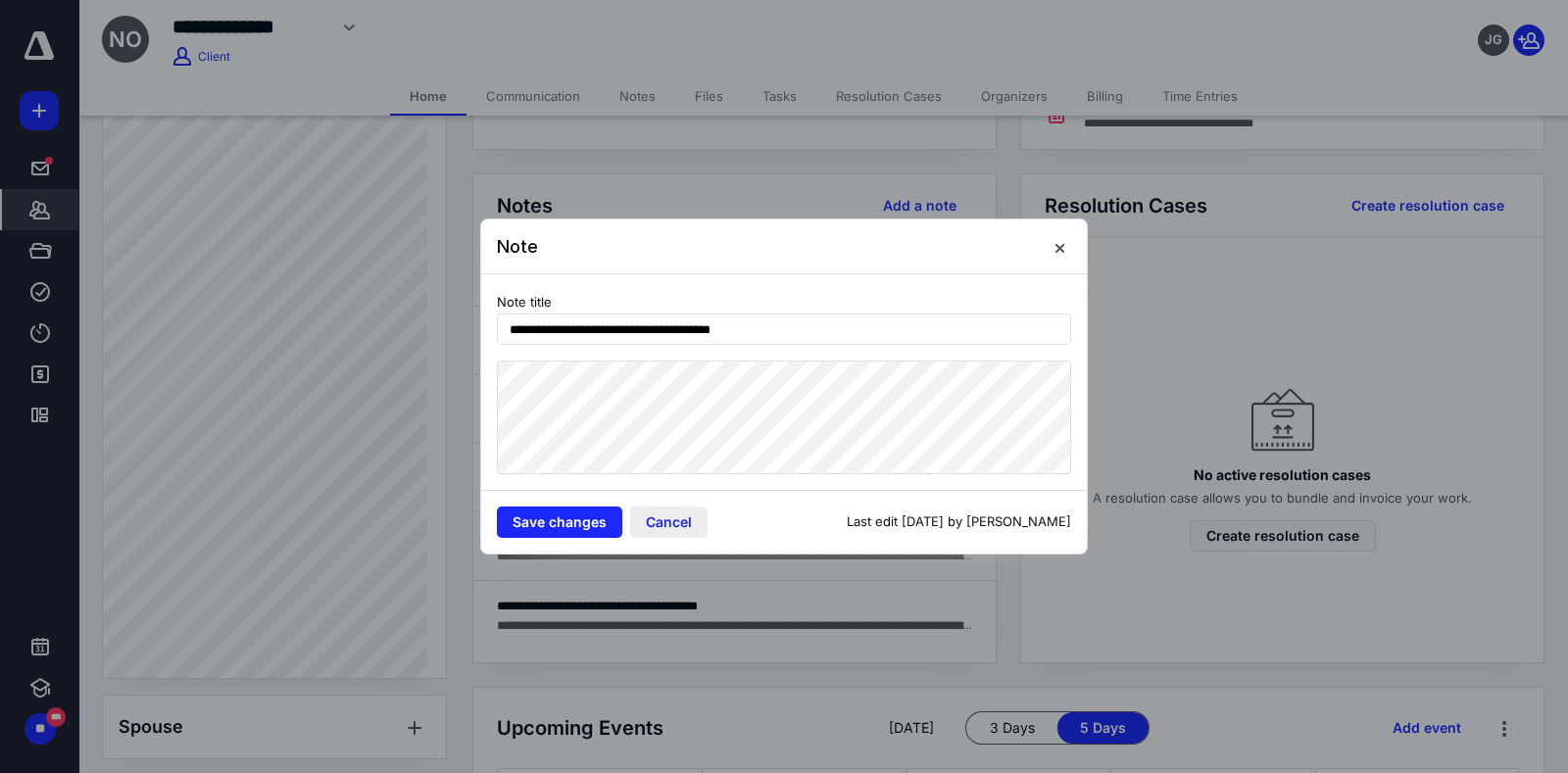 click on "Cancel" at bounding box center (668, 522) 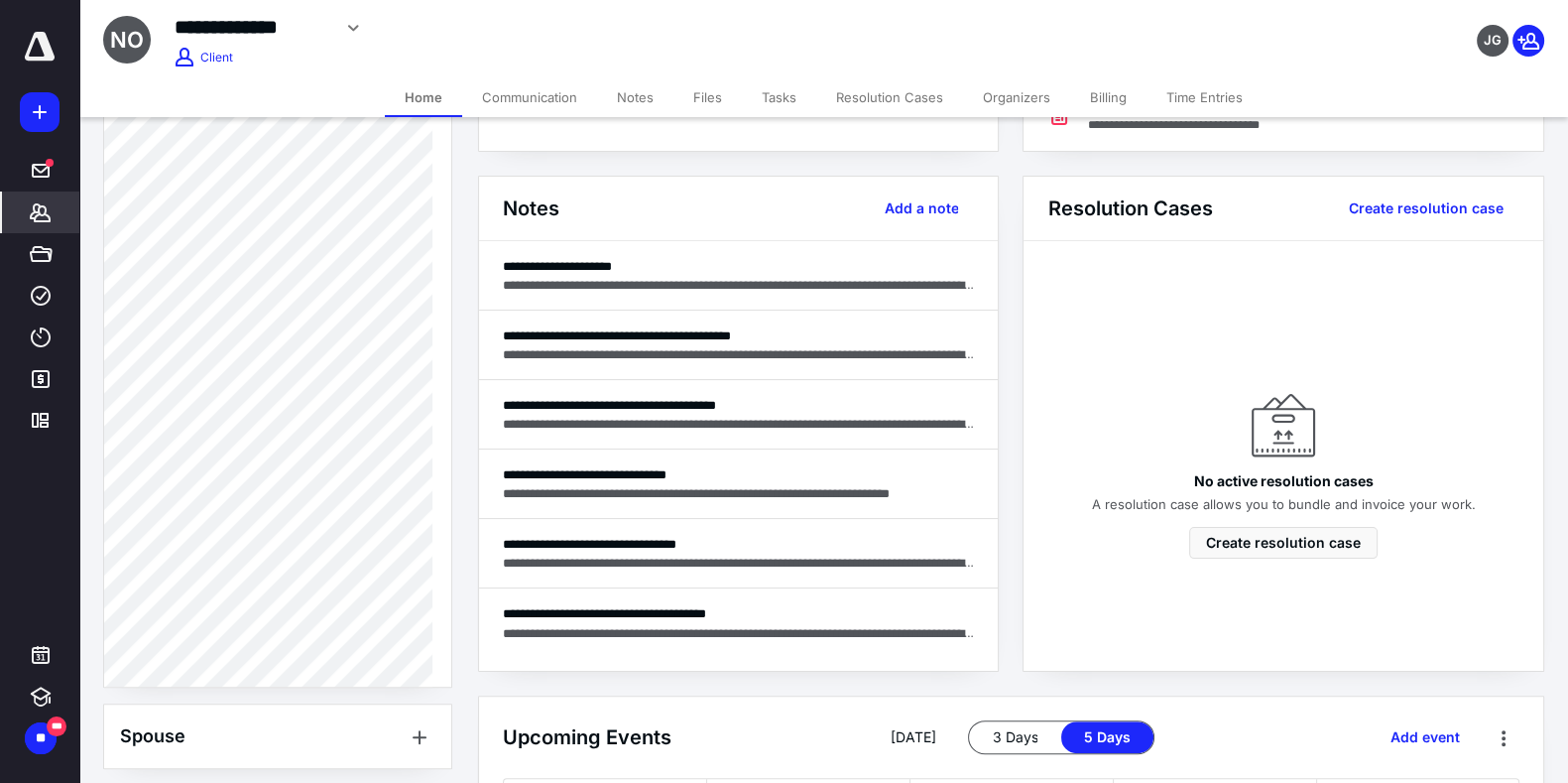 click 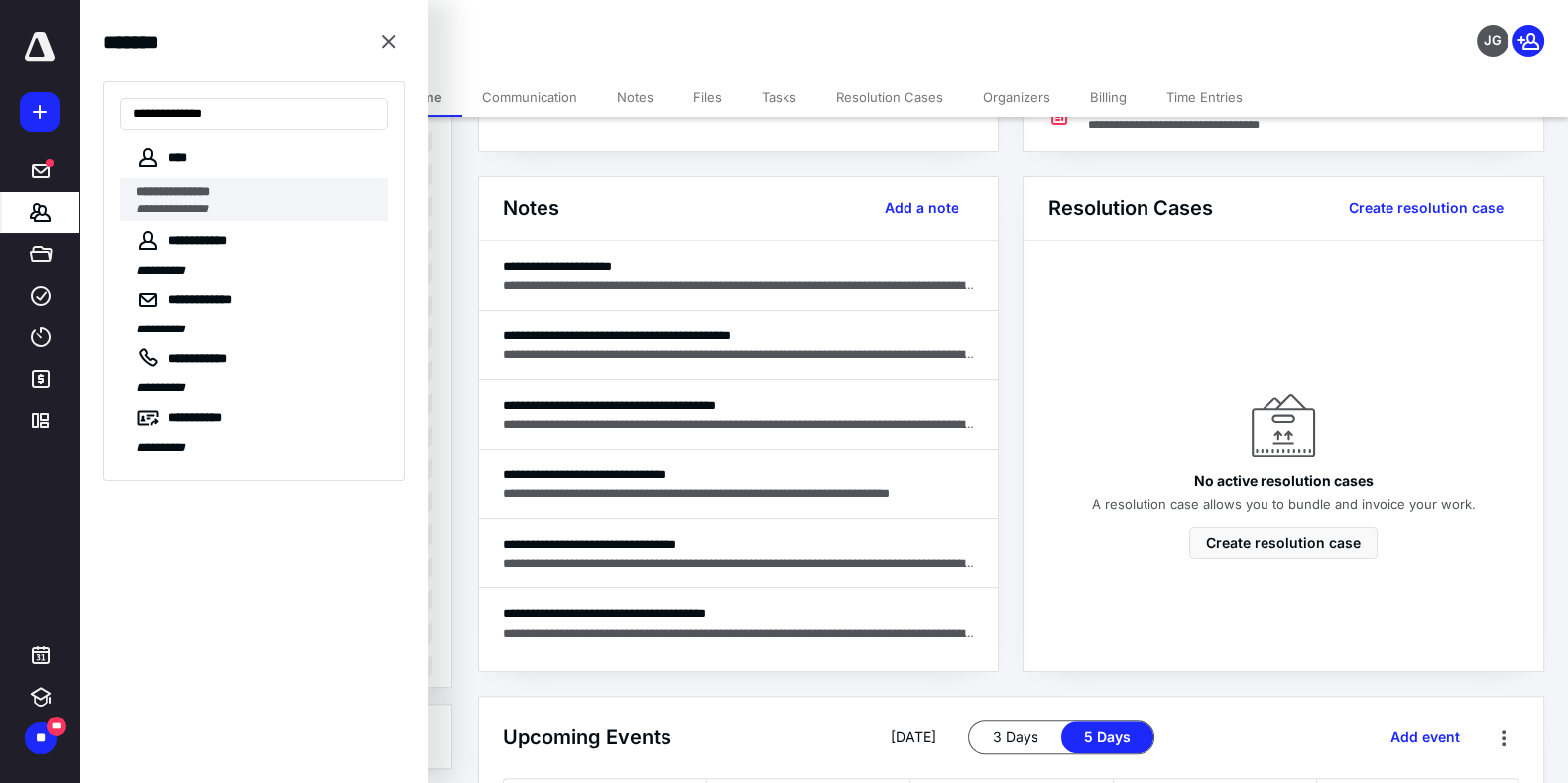 type on "**********" 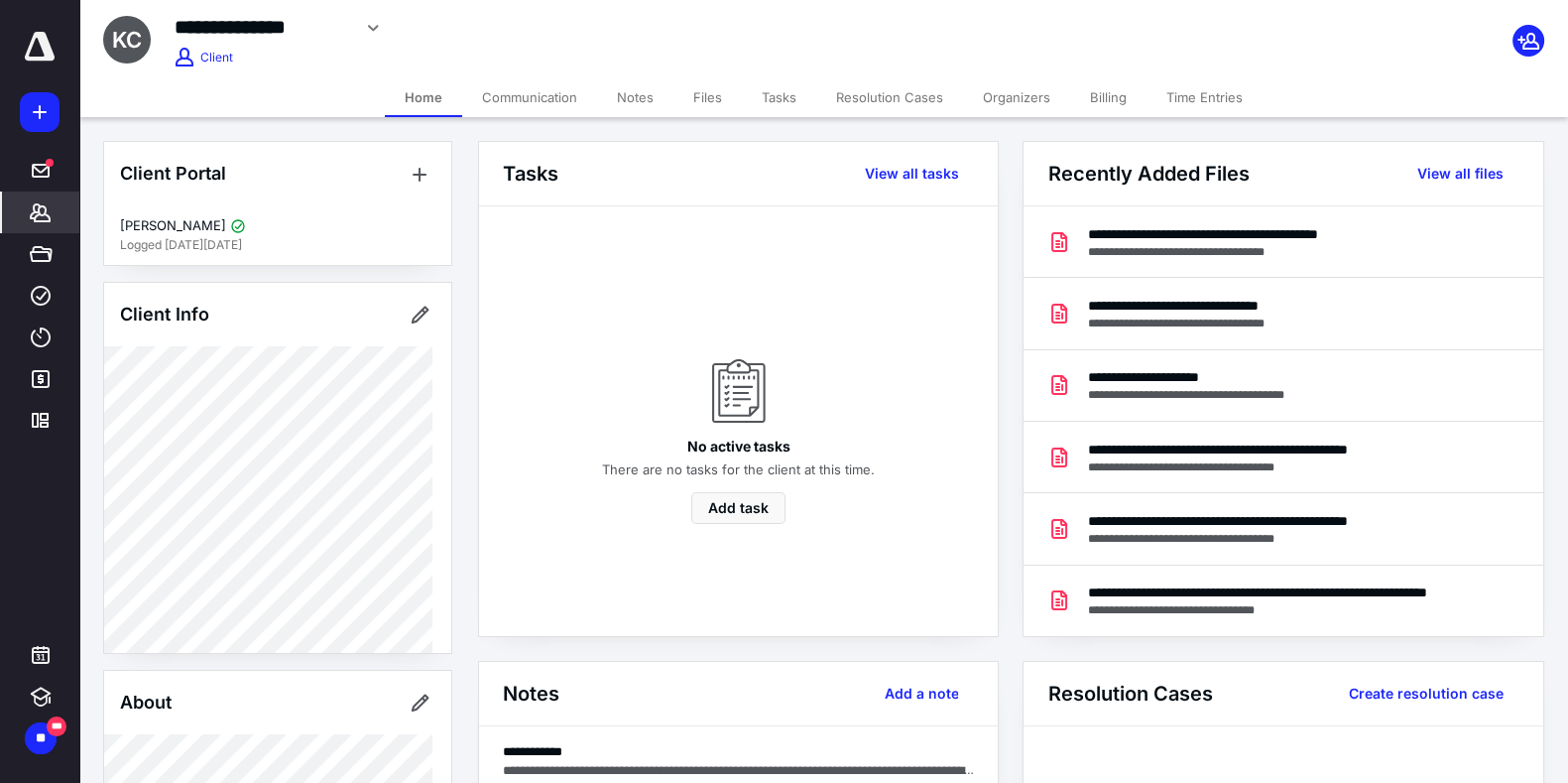 scroll, scrollTop: 227, scrollLeft: 0, axis: vertical 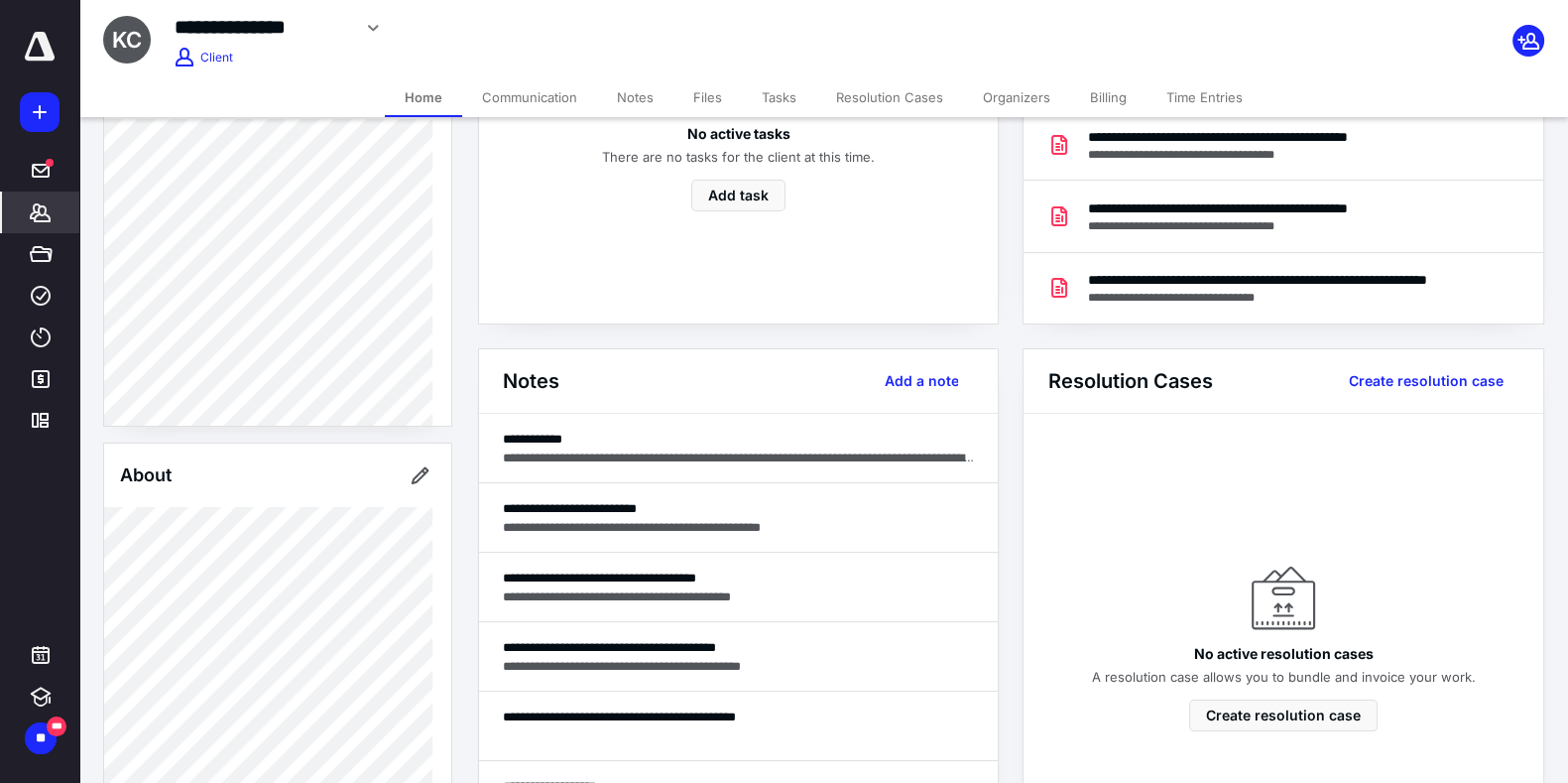 click 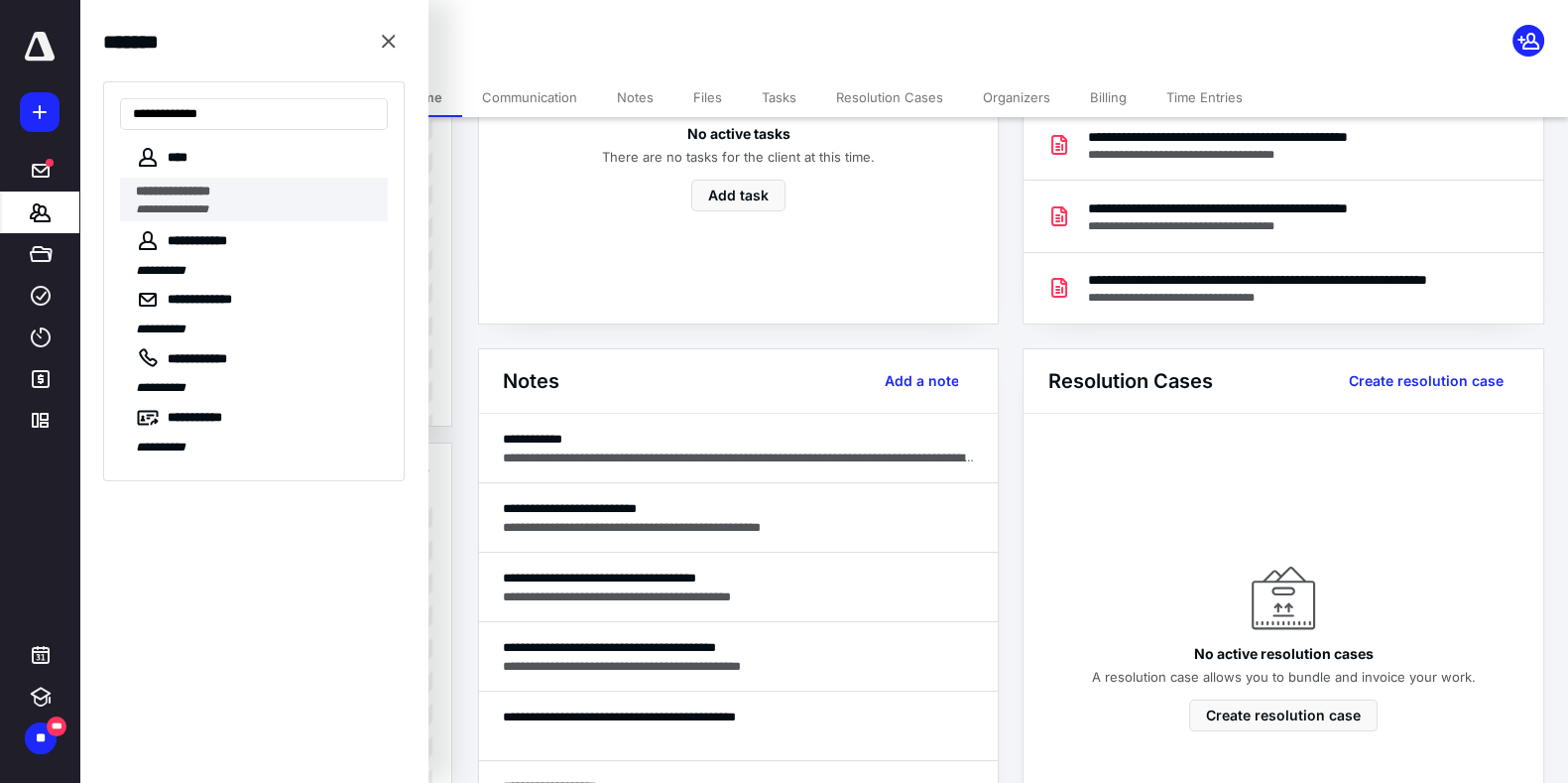 type on "**********" 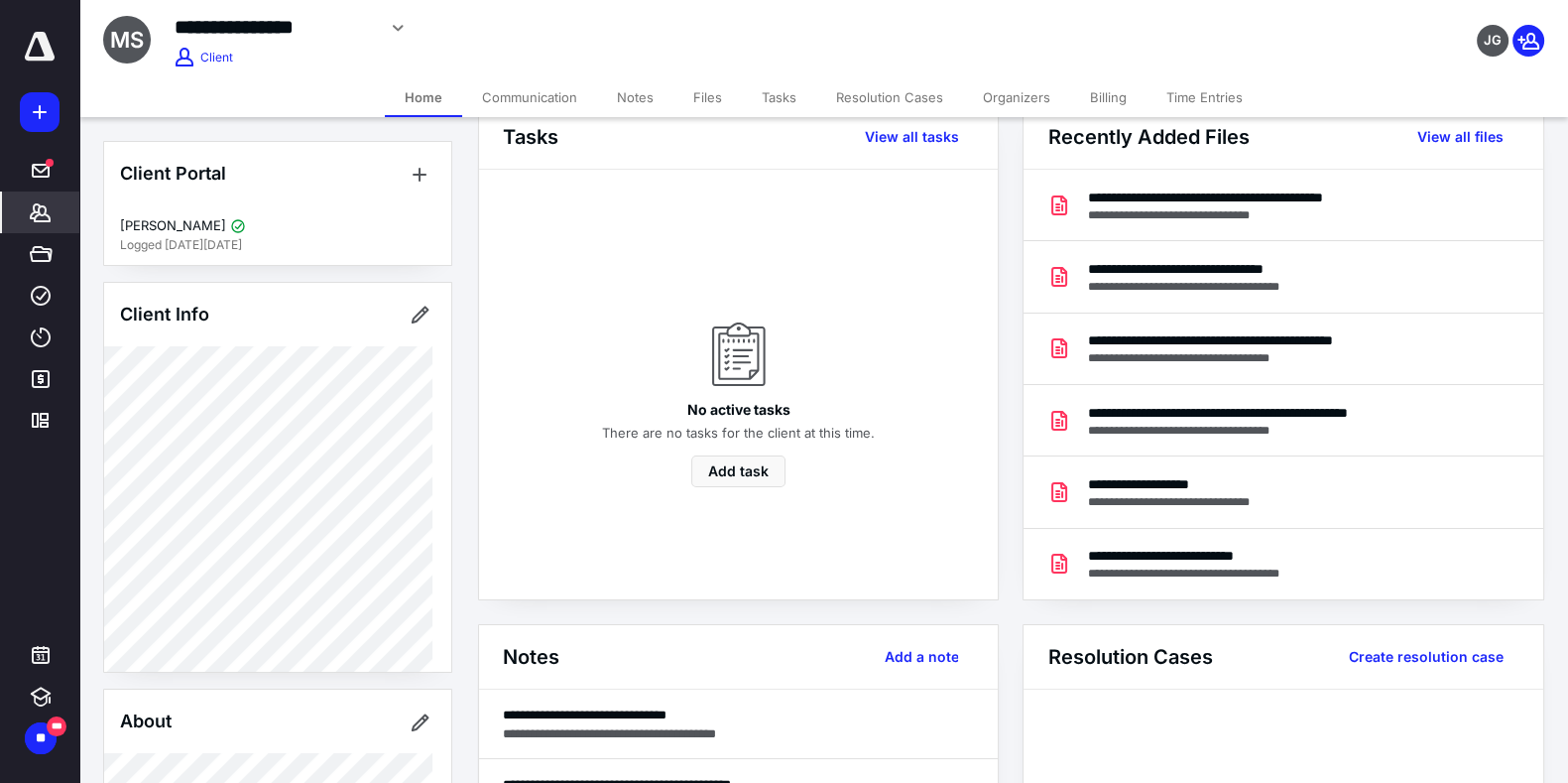 scroll, scrollTop: 61, scrollLeft: 0, axis: vertical 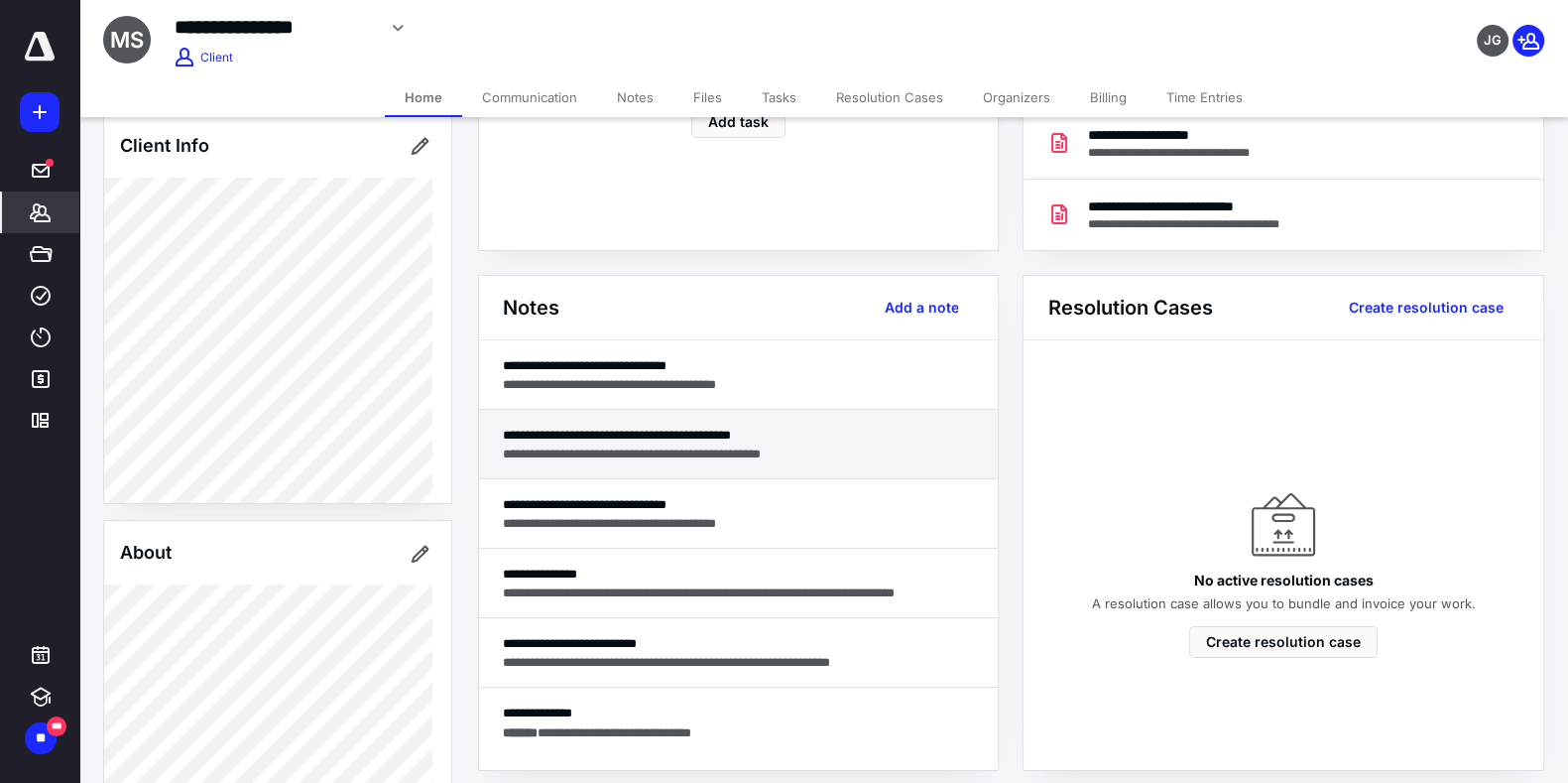 click on "**********" at bounding box center [739, 454] 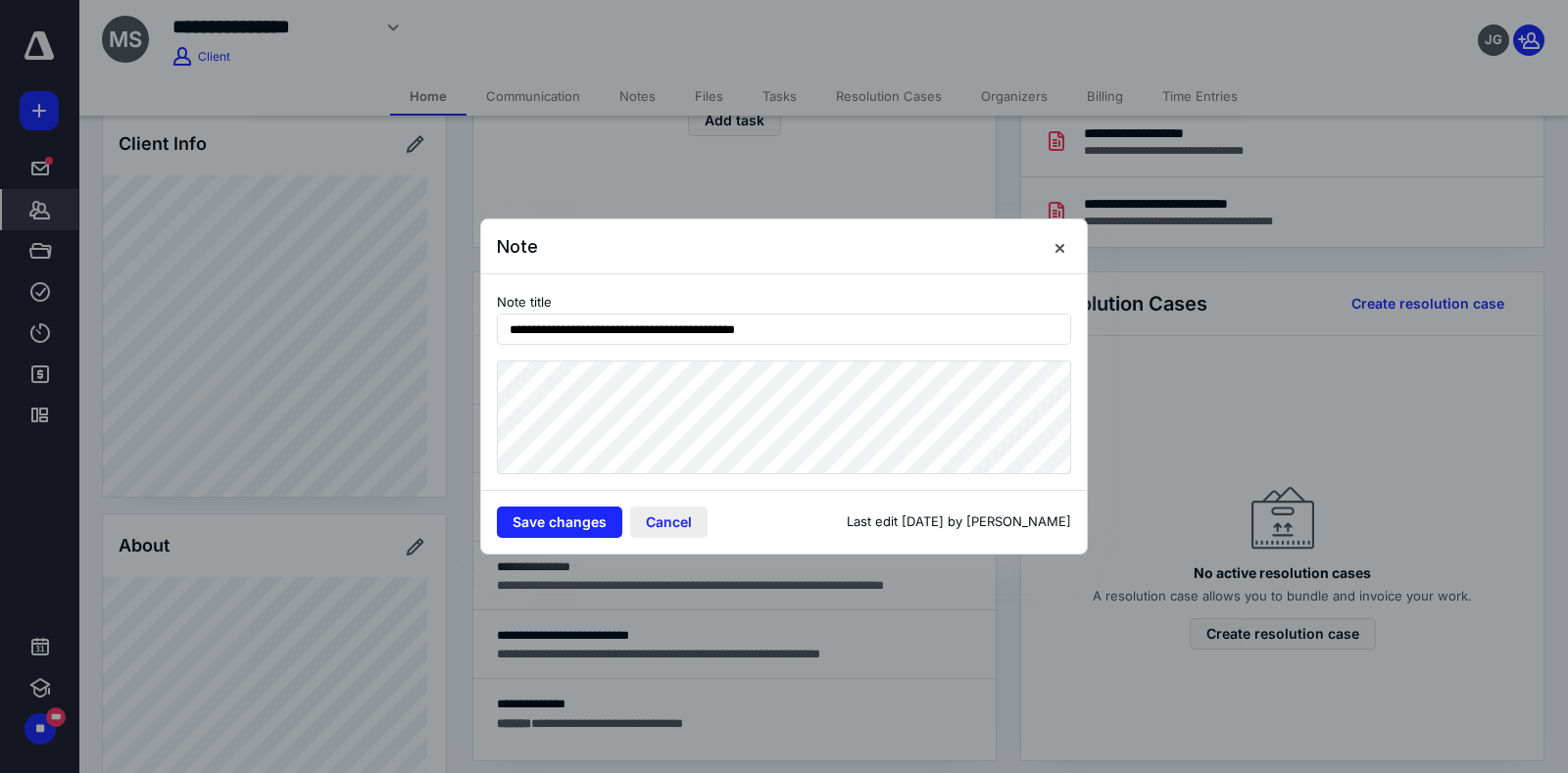 click on "Cancel" at bounding box center [668, 522] 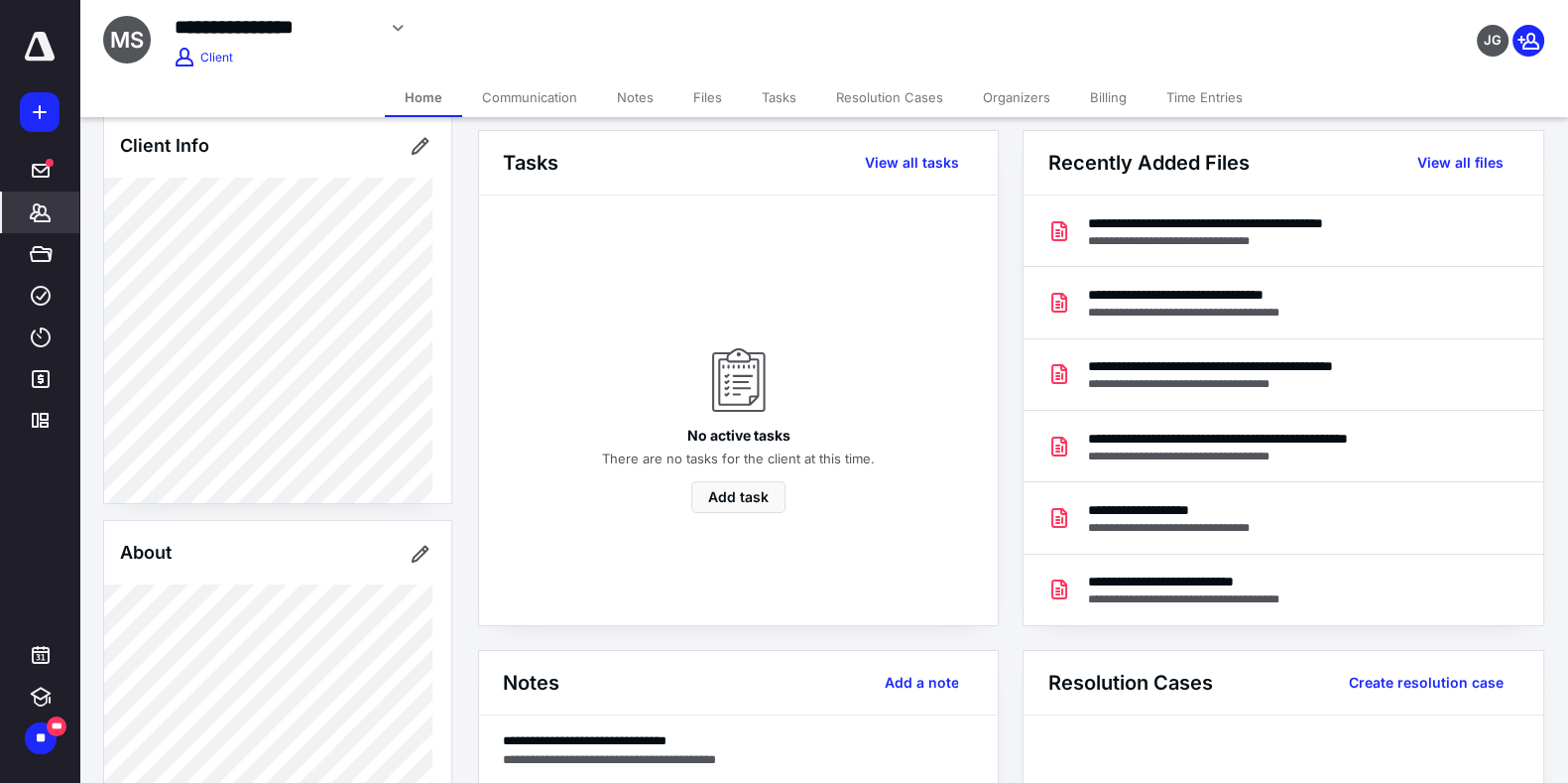 scroll, scrollTop: 0, scrollLeft: 0, axis: both 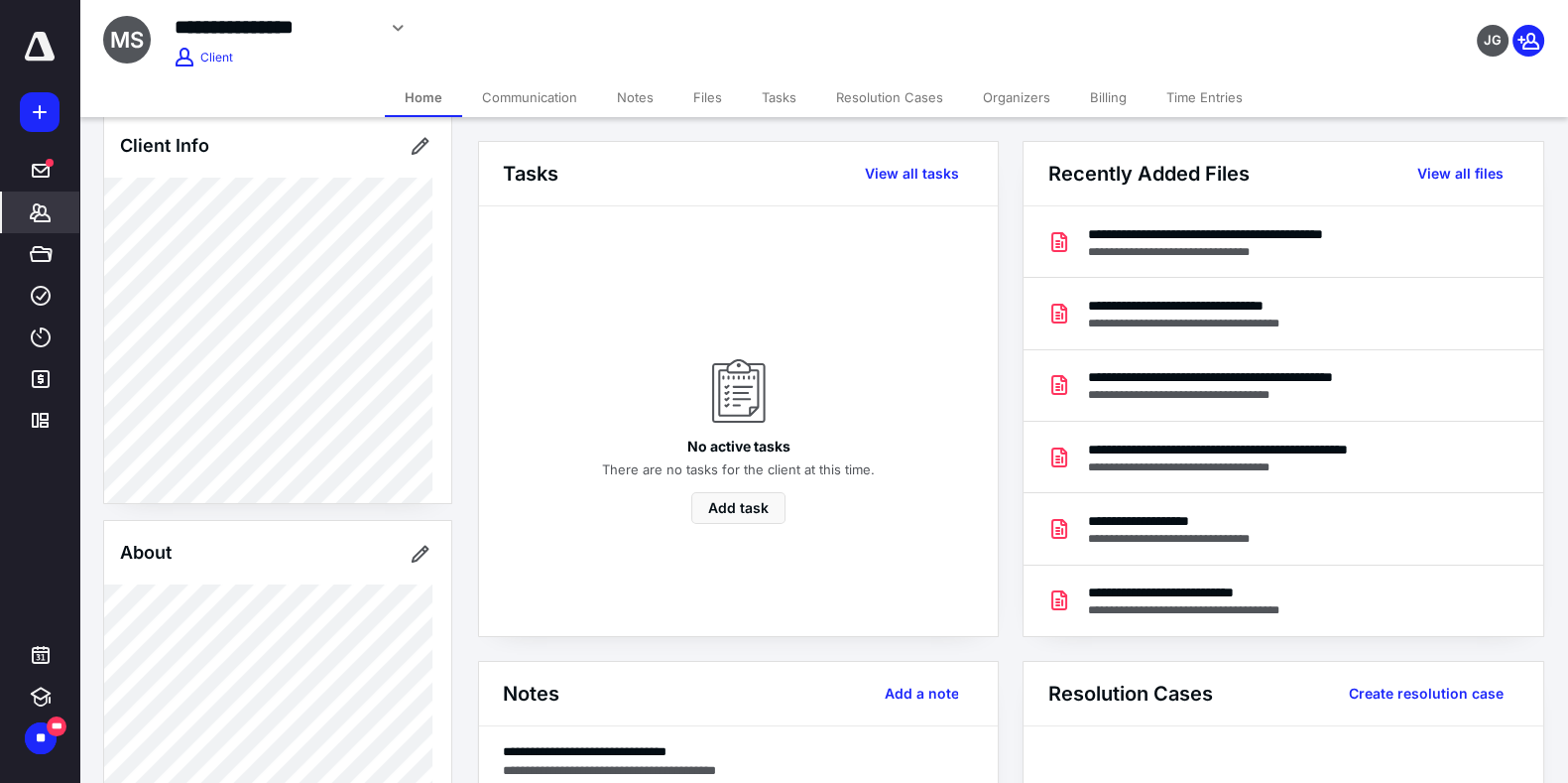 click on "Tasks" at bounding box center (779, 97) 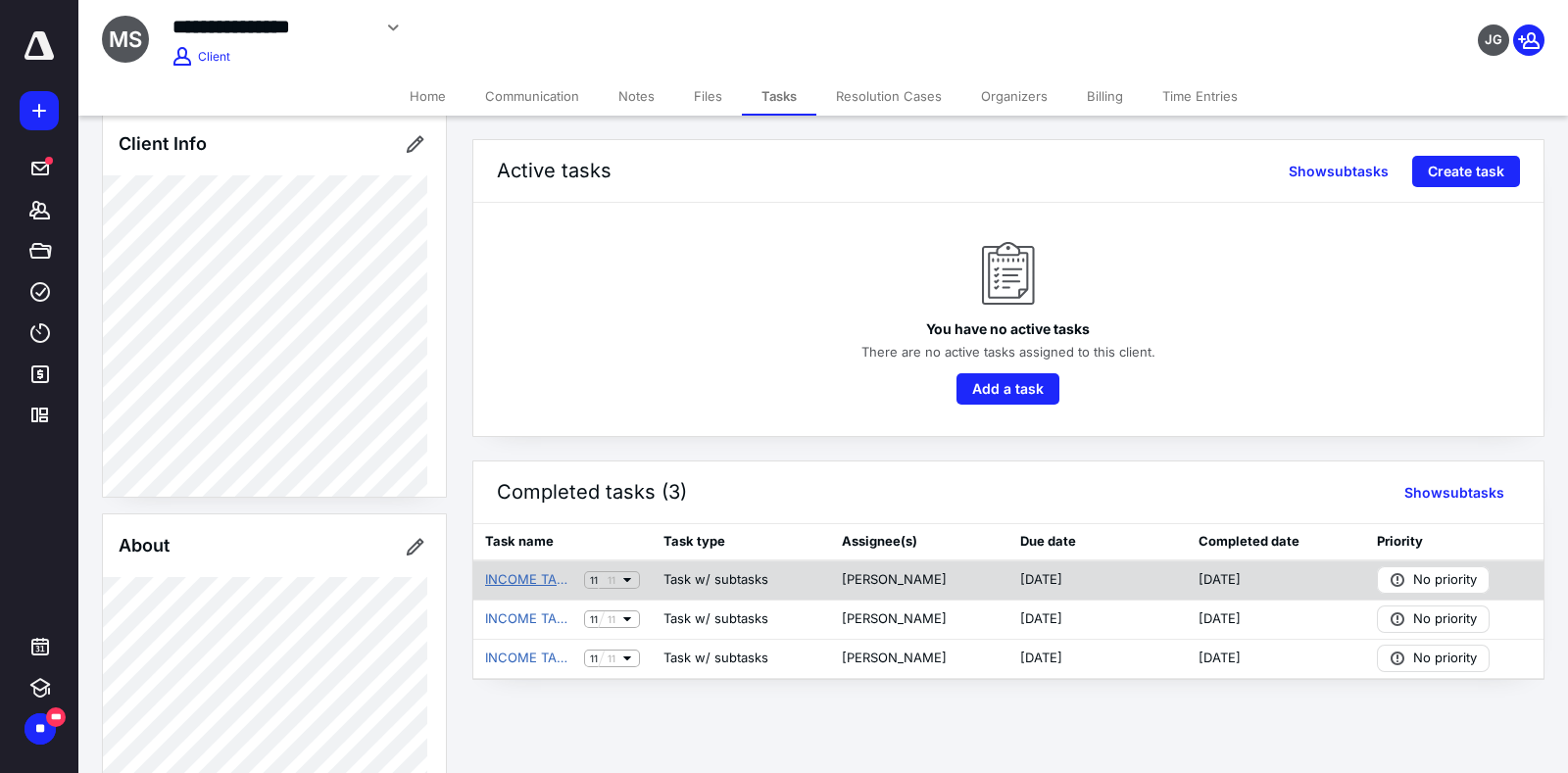 click on "INCOME TAX RETURN - INTERVIEWED" at bounding box center (530, 580) 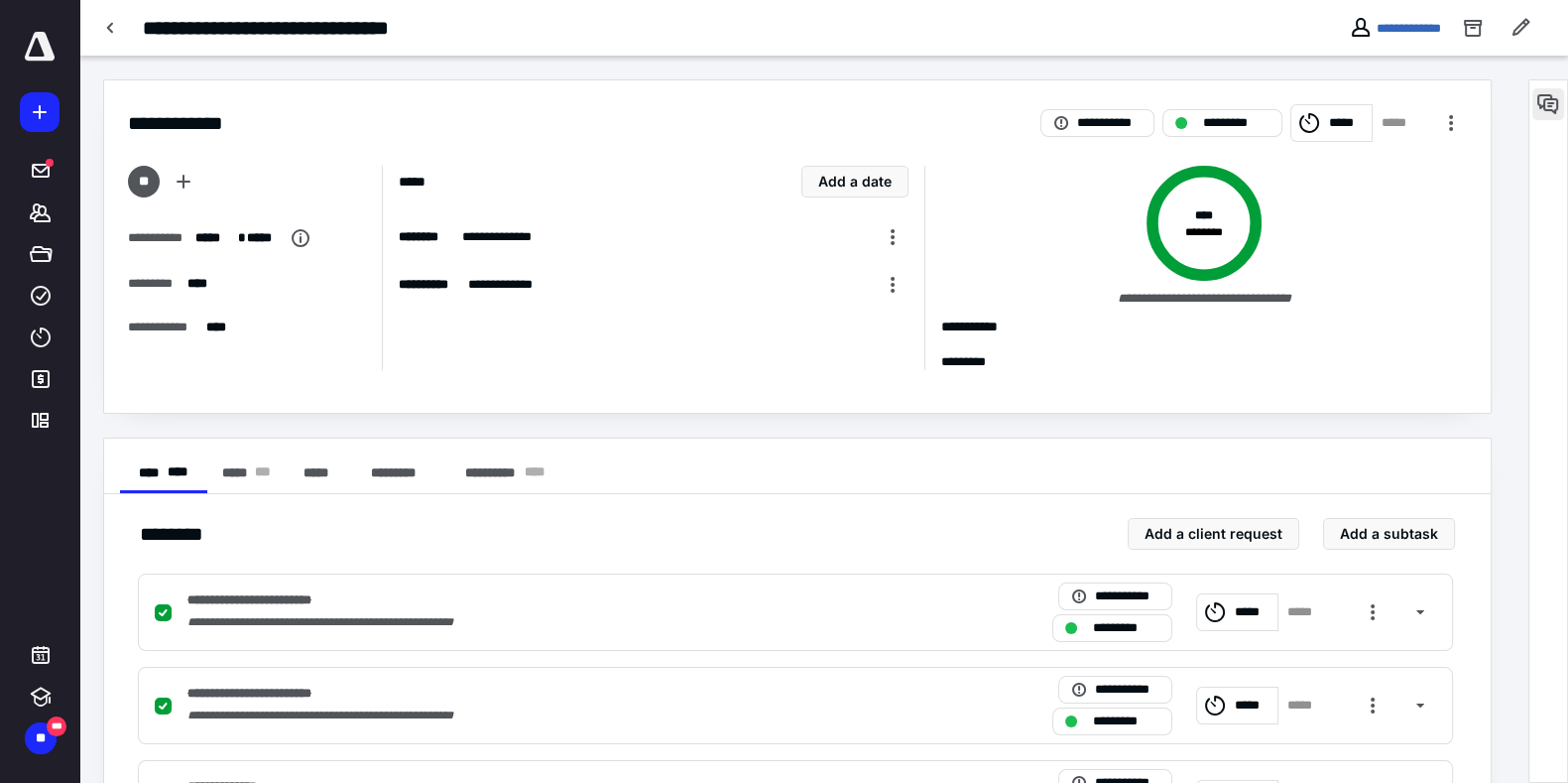 click at bounding box center [1548, 104] 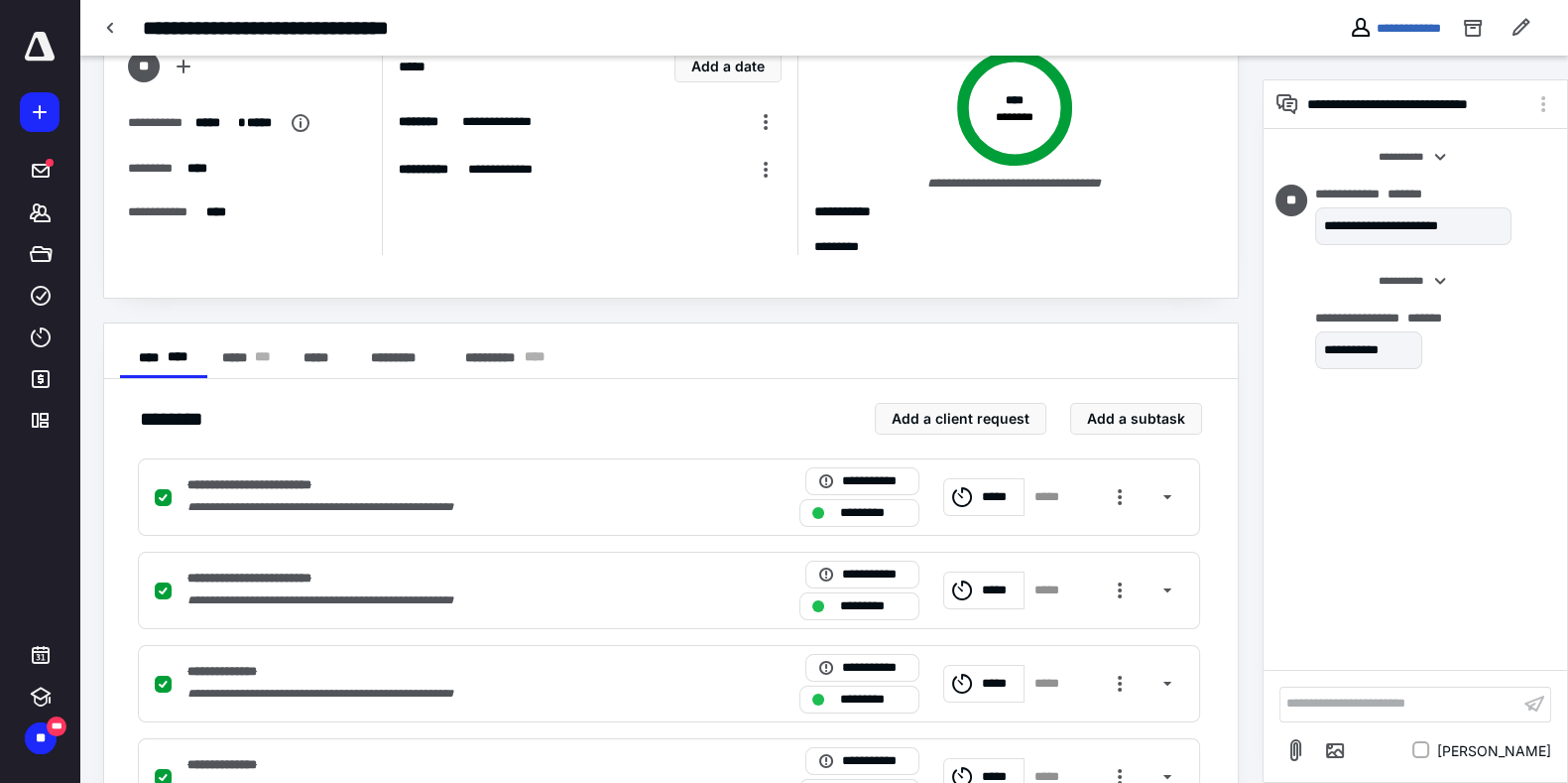 scroll, scrollTop: 0, scrollLeft: 0, axis: both 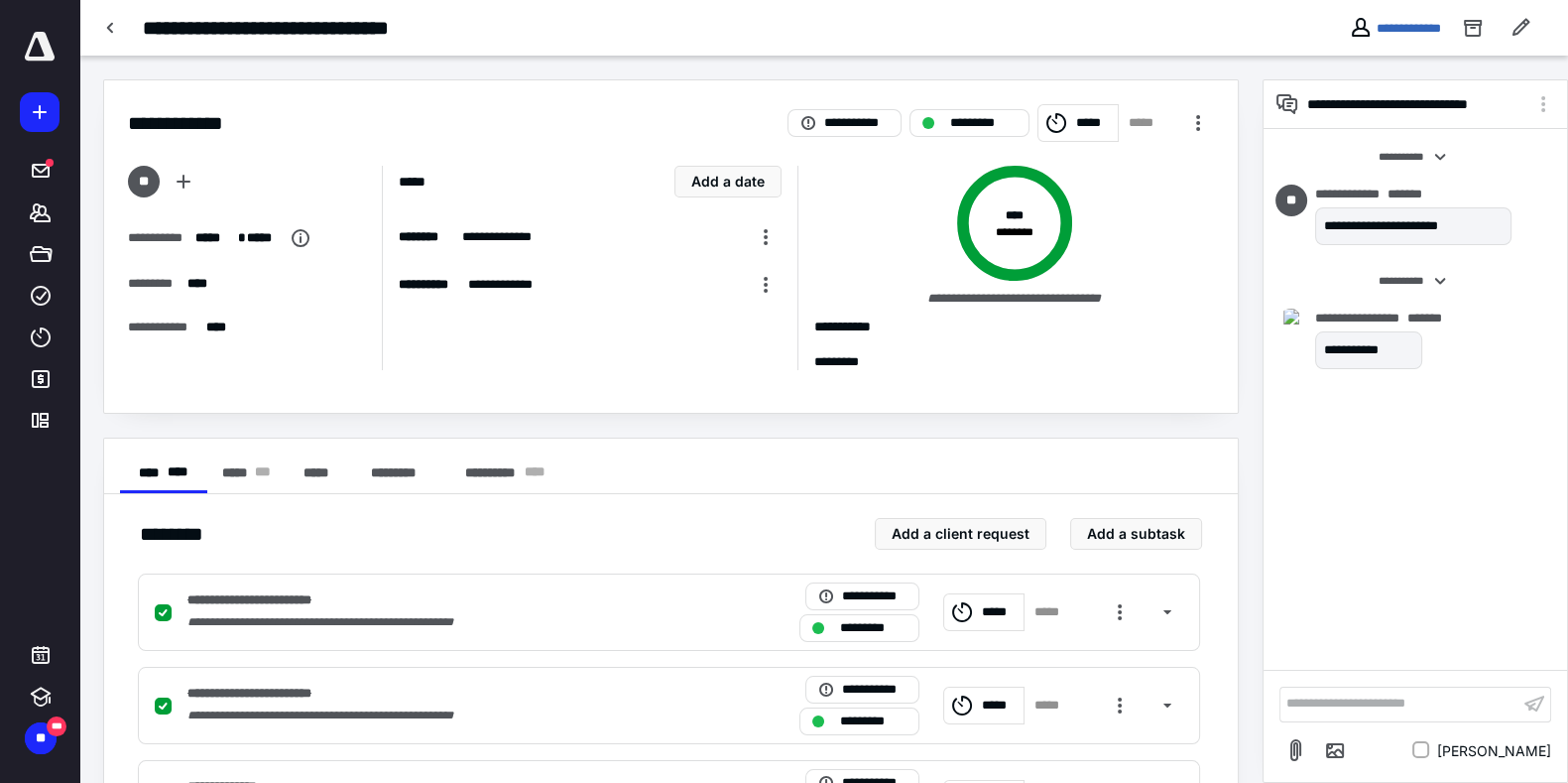 click on "**********" at bounding box center [255, 268] 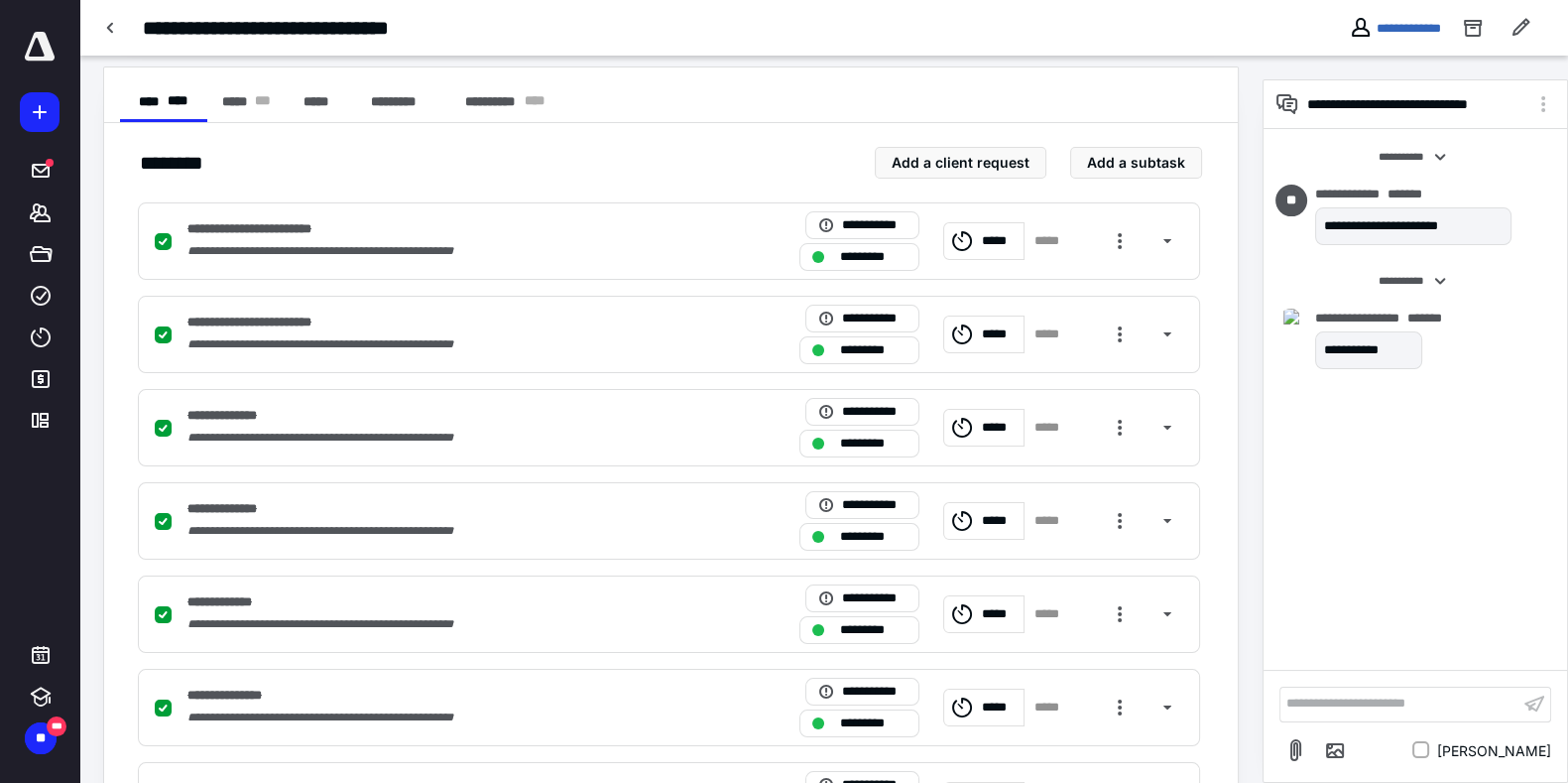 scroll, scrollTop: 0, scrollLeft: 0, axis: both 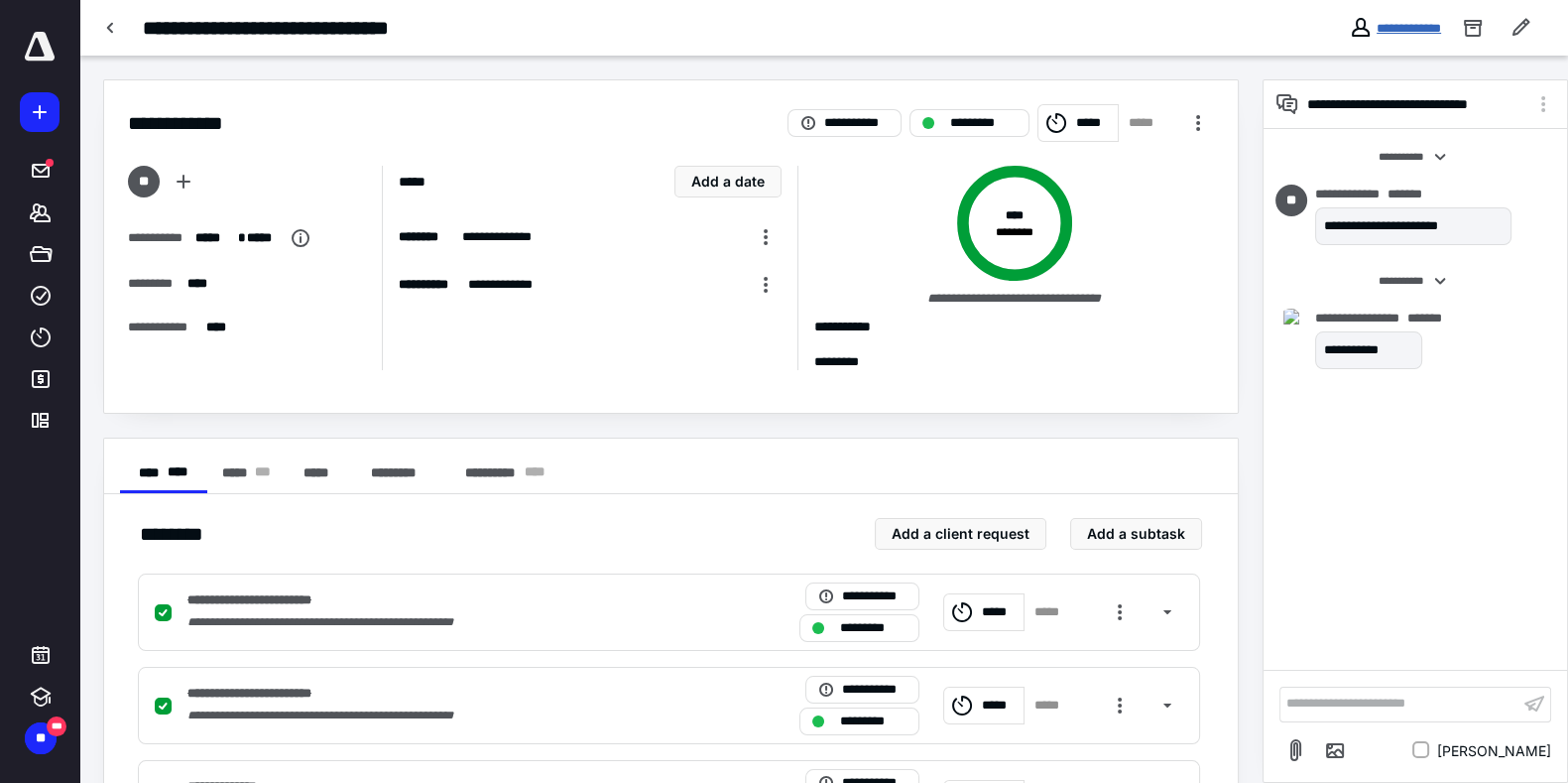click on "**********" at bounding box center [1408, 28] 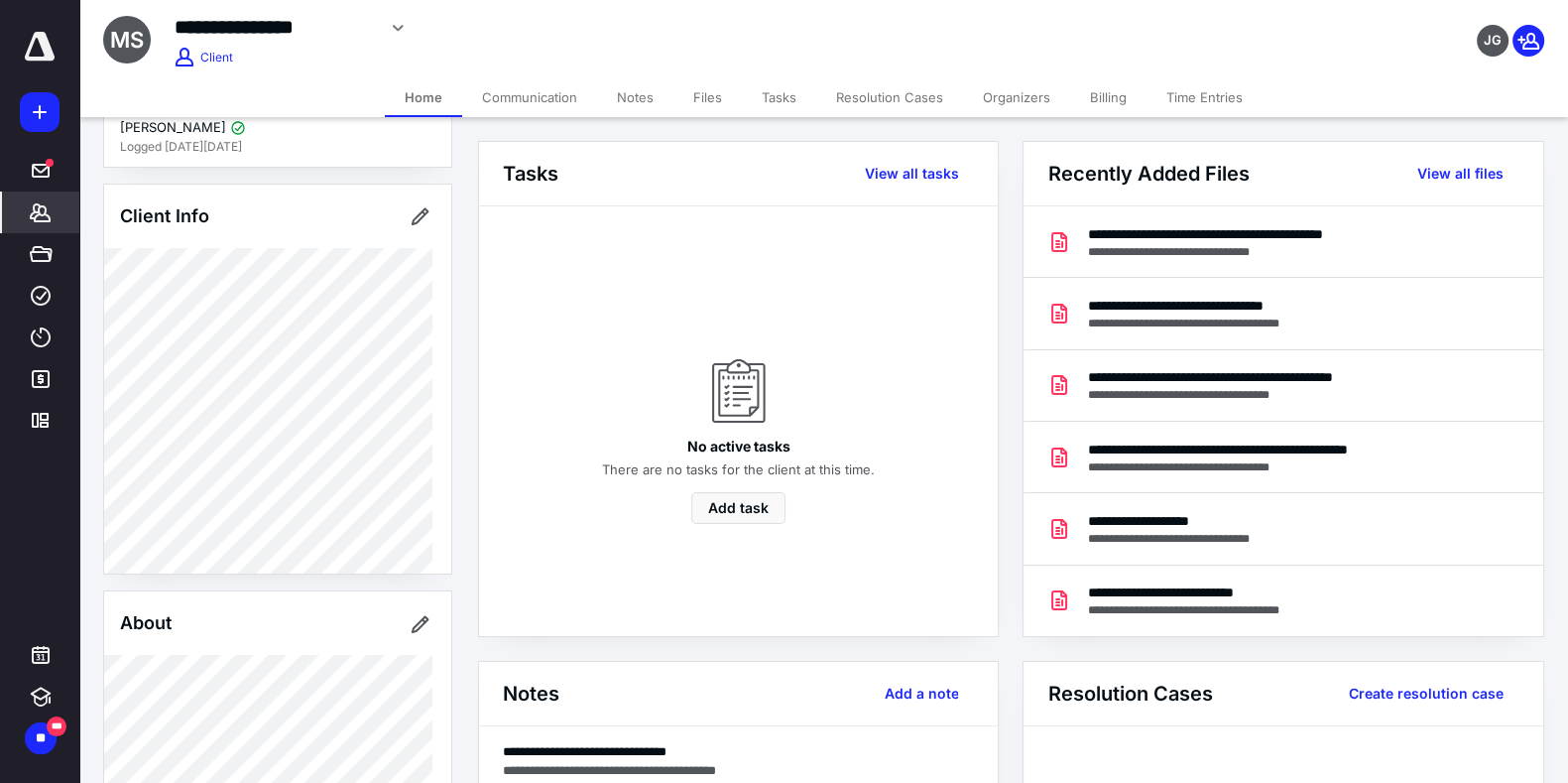 scroll, scrollTop: 98, scrollLeft: 0, axis: vertical 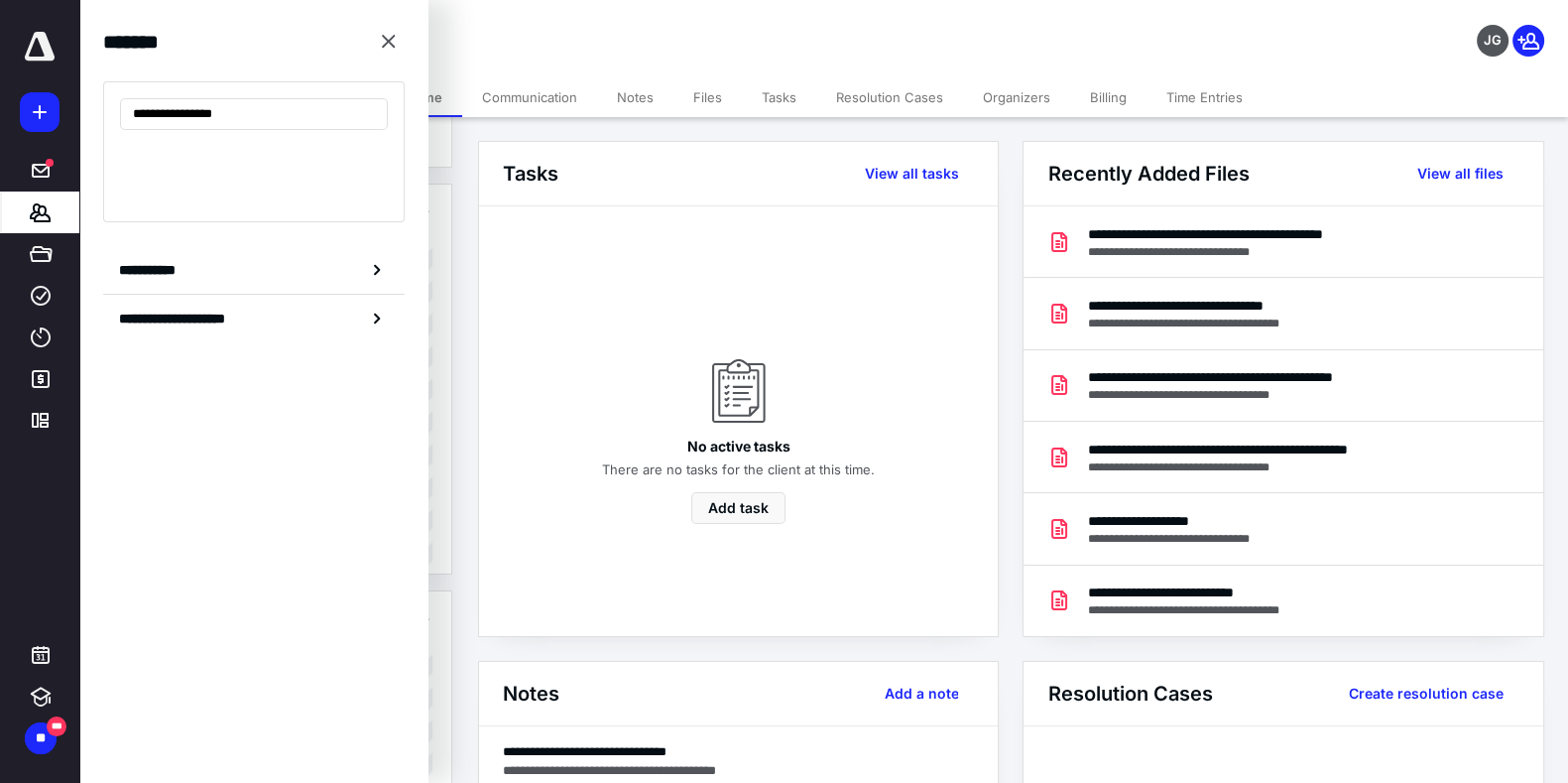 type on "**********" 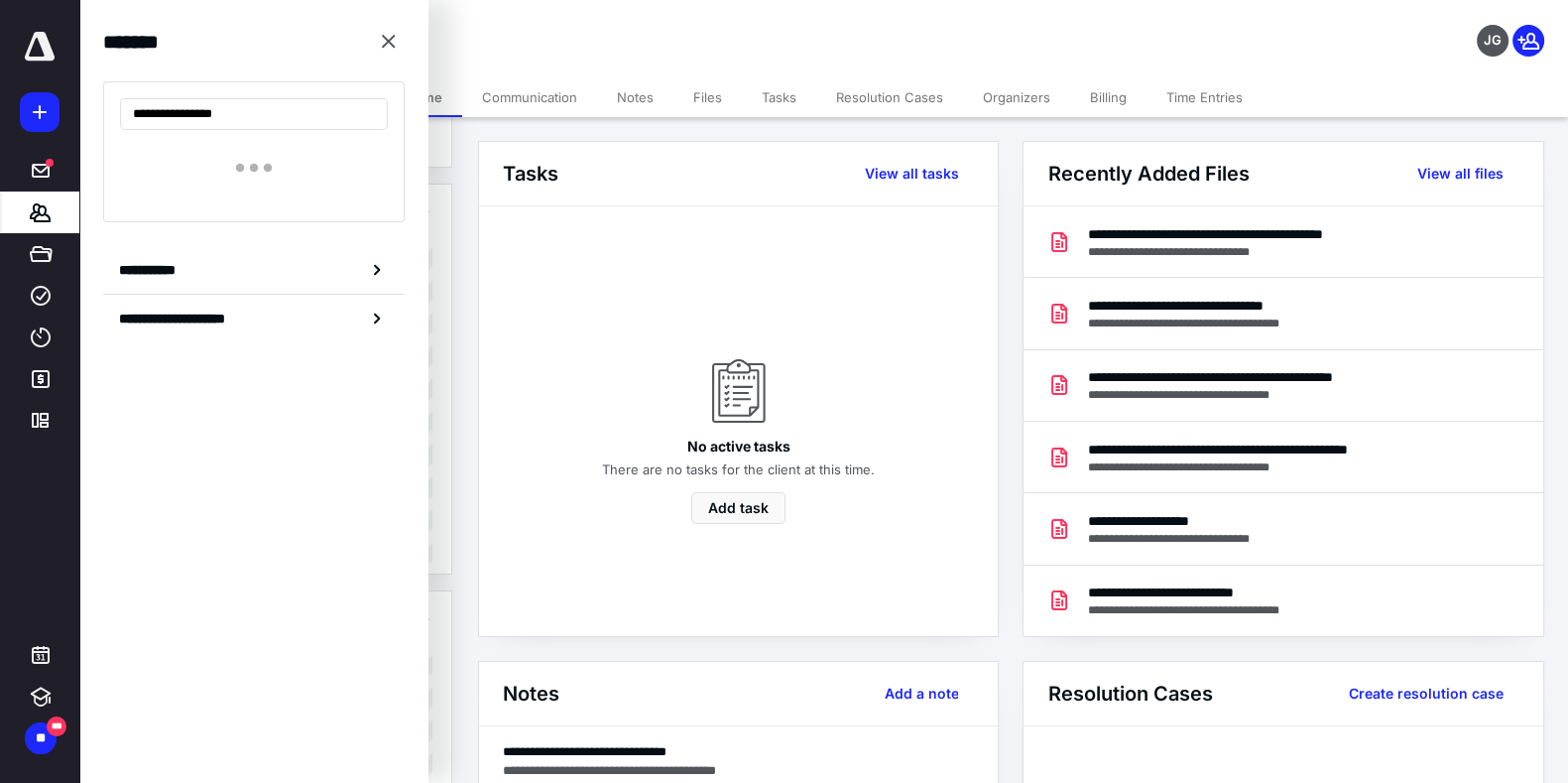 click at bounding box center (254, 168) 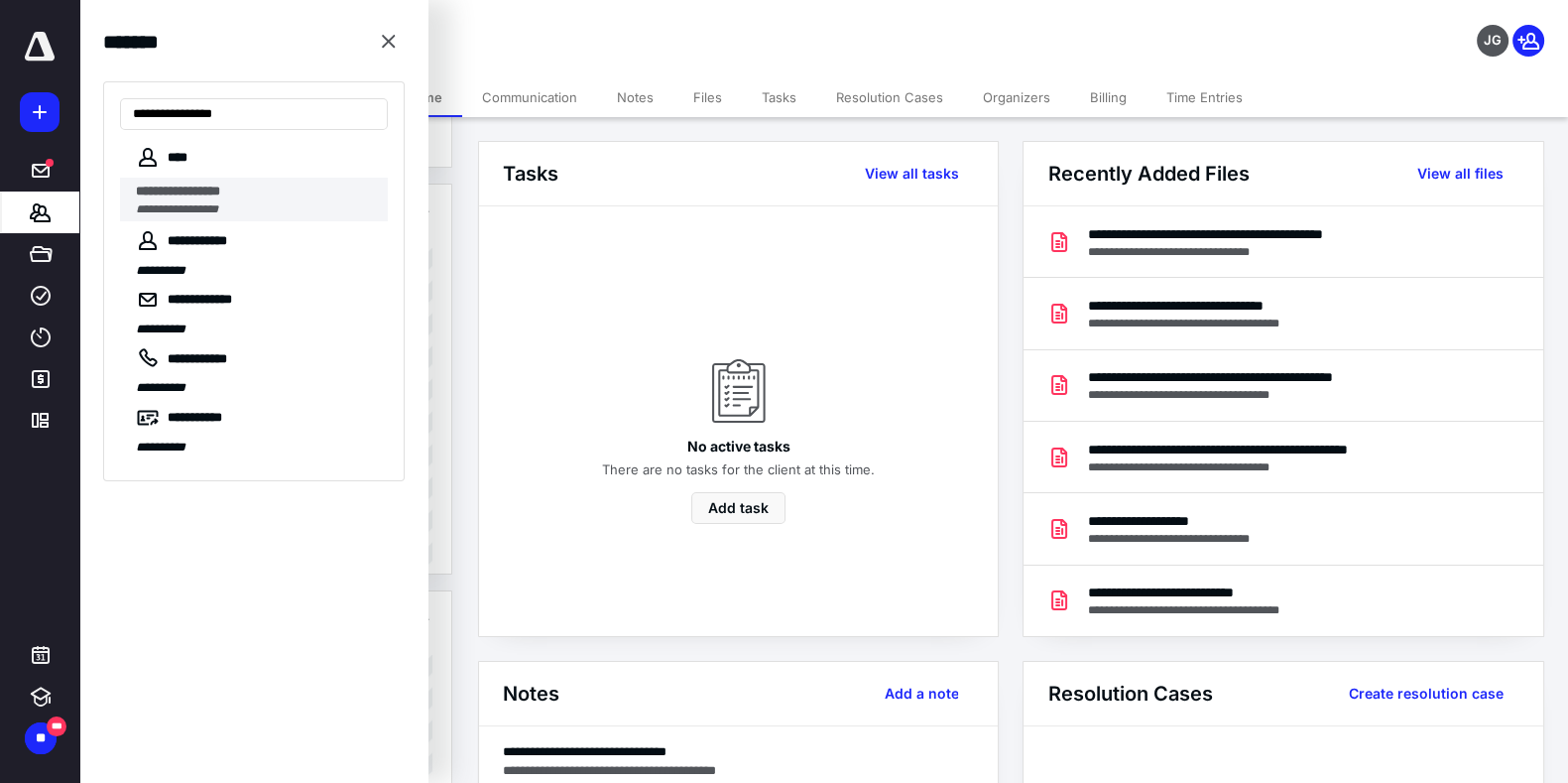 click on "**********" at bounding box center [256, 192] 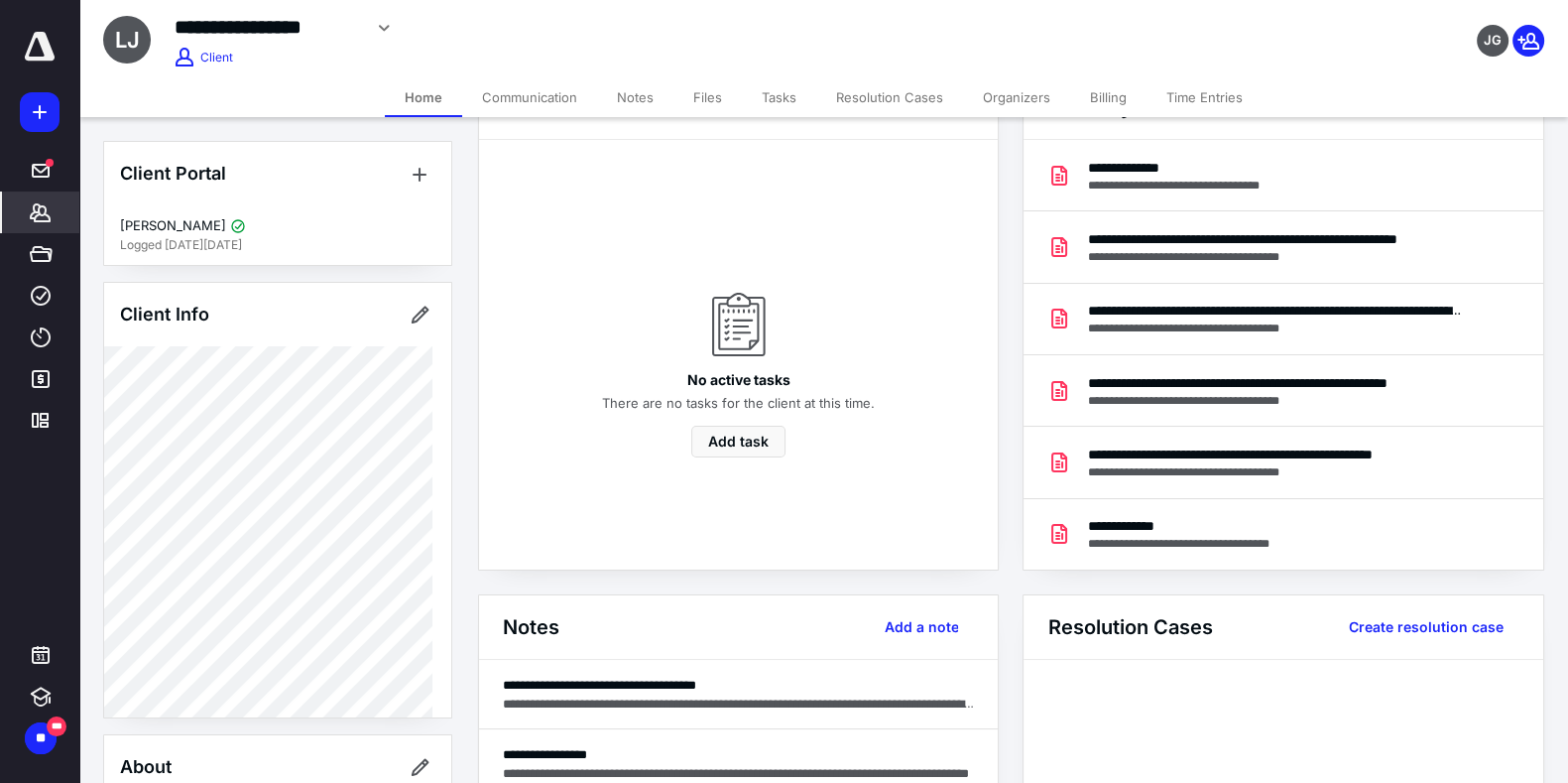 scroll, scrollTop: 68, scrollLeft: 0, axis: vertical 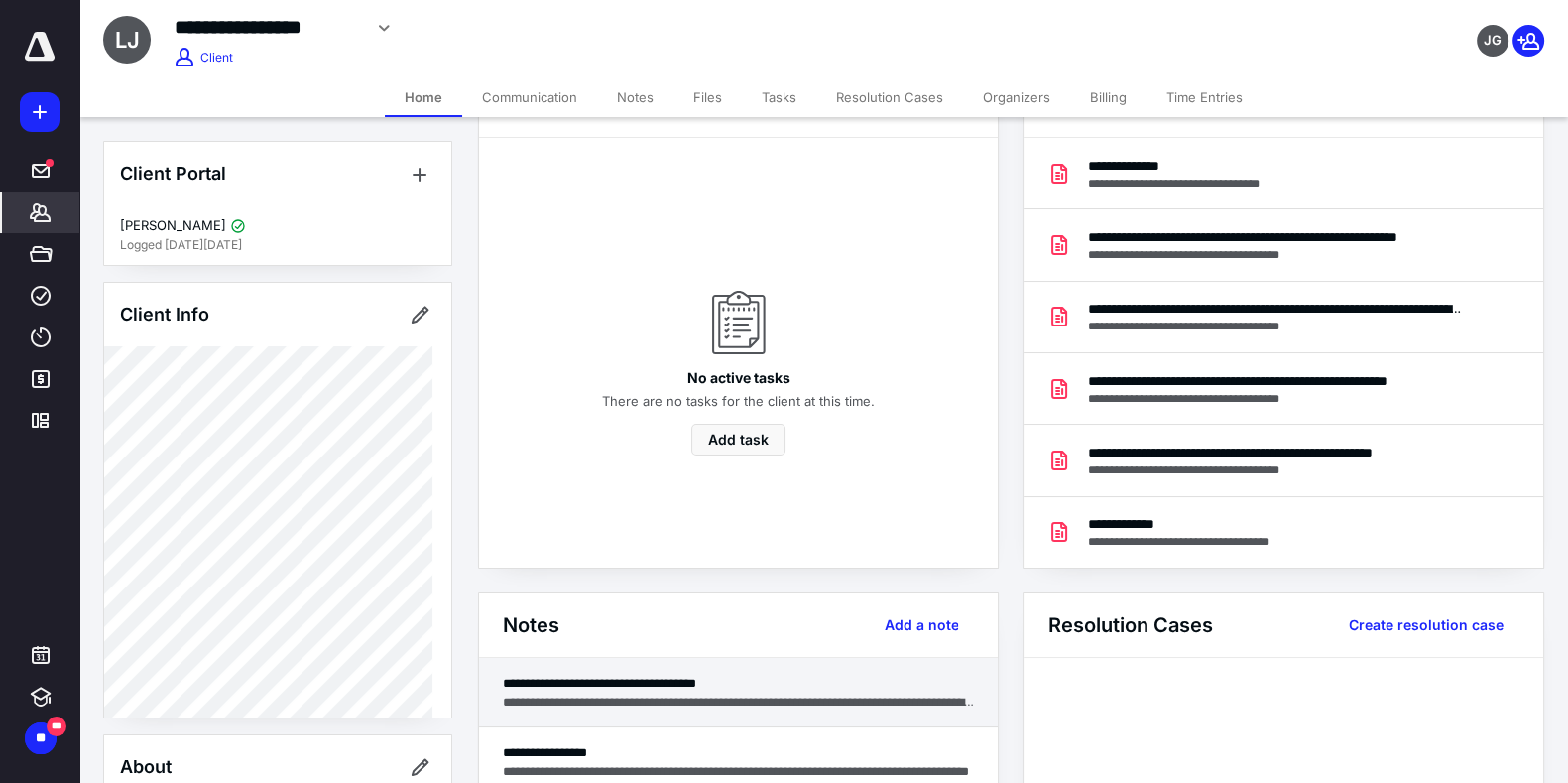 click on "**********" at bounding box center (738, 693) 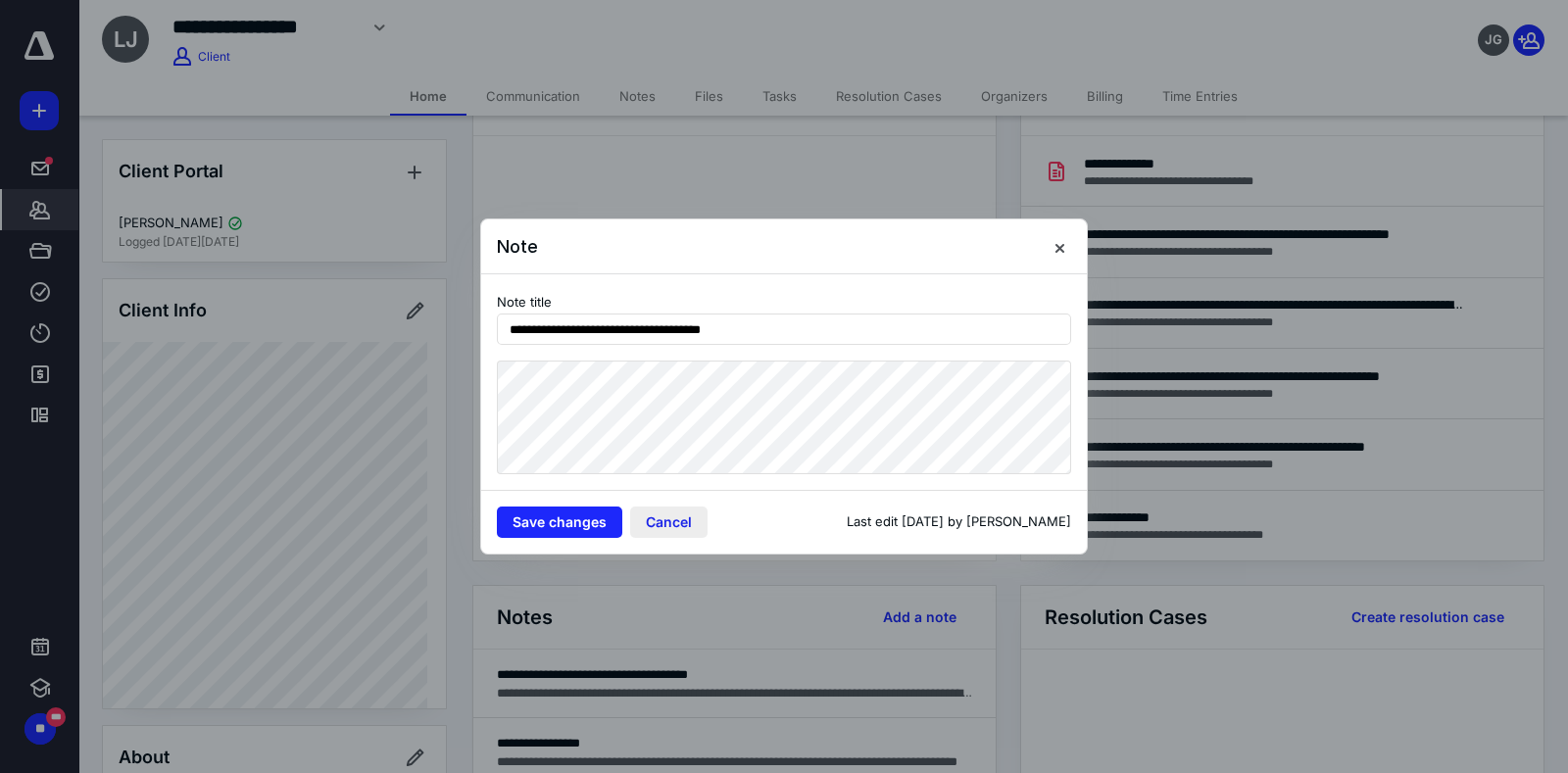 click on "Cancel" at bounding box center [668, 522] 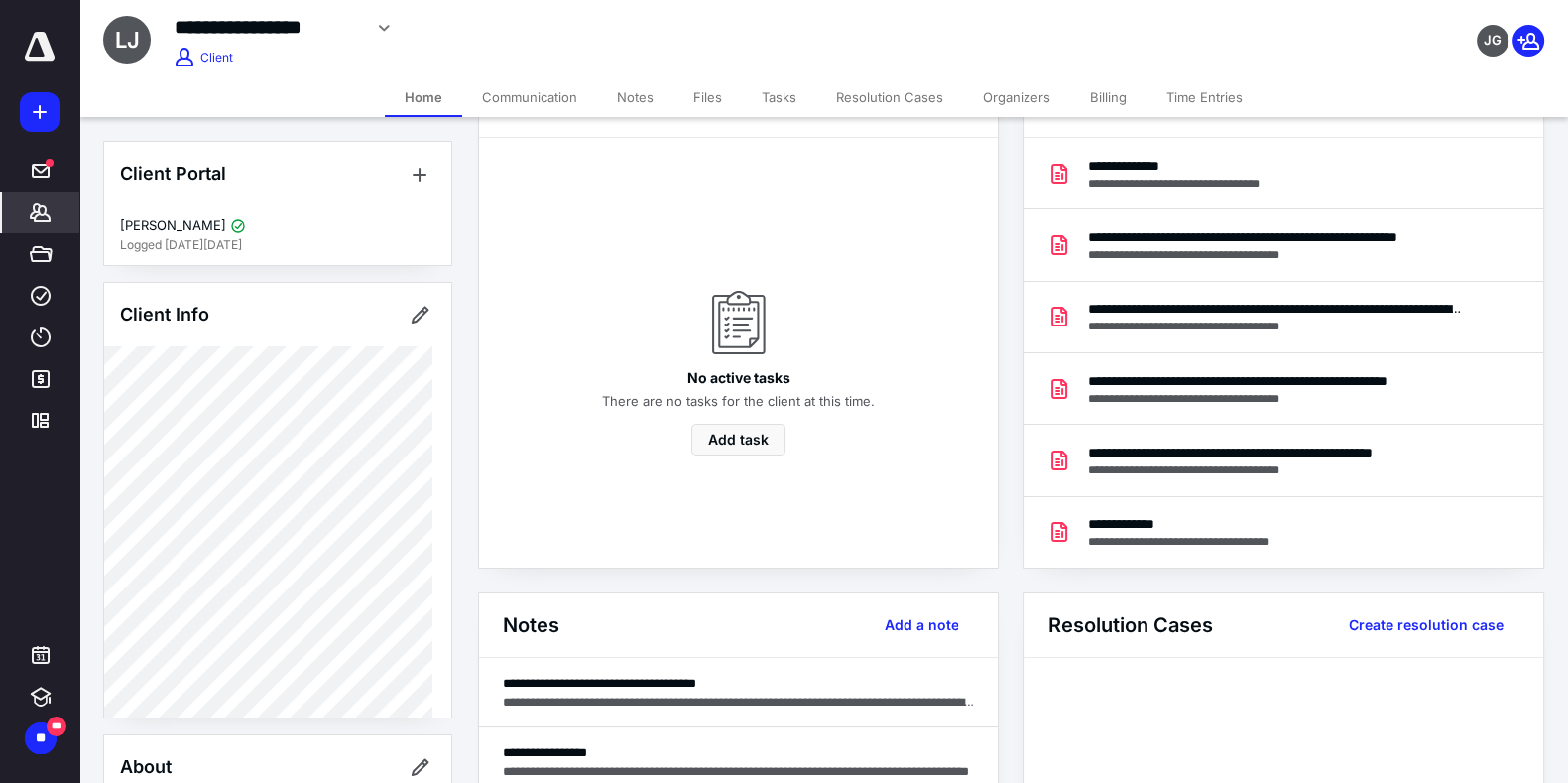click 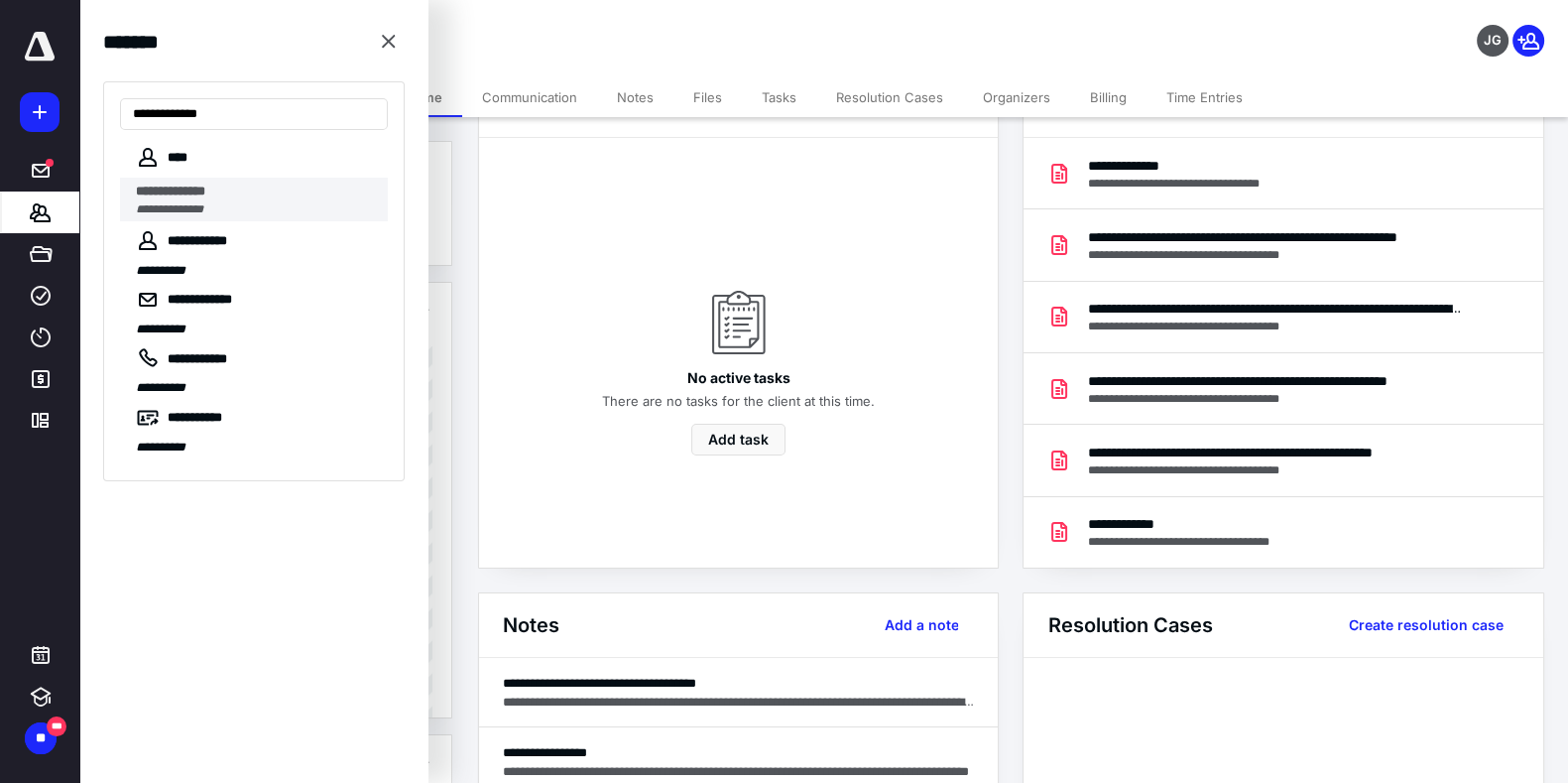 type on "**********" 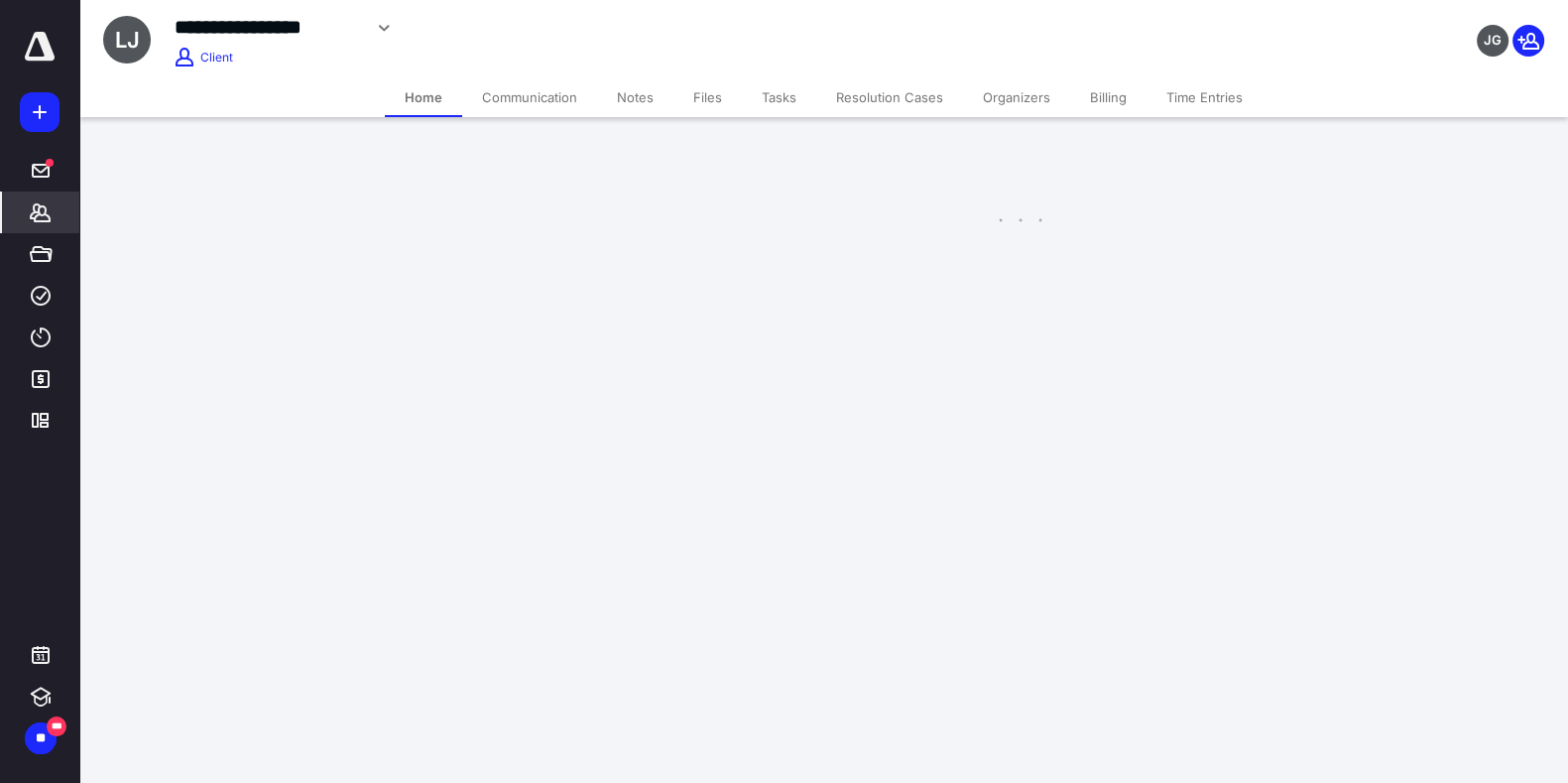 scroll, scrollTop: 0, scrollLeft: 0, axis: both 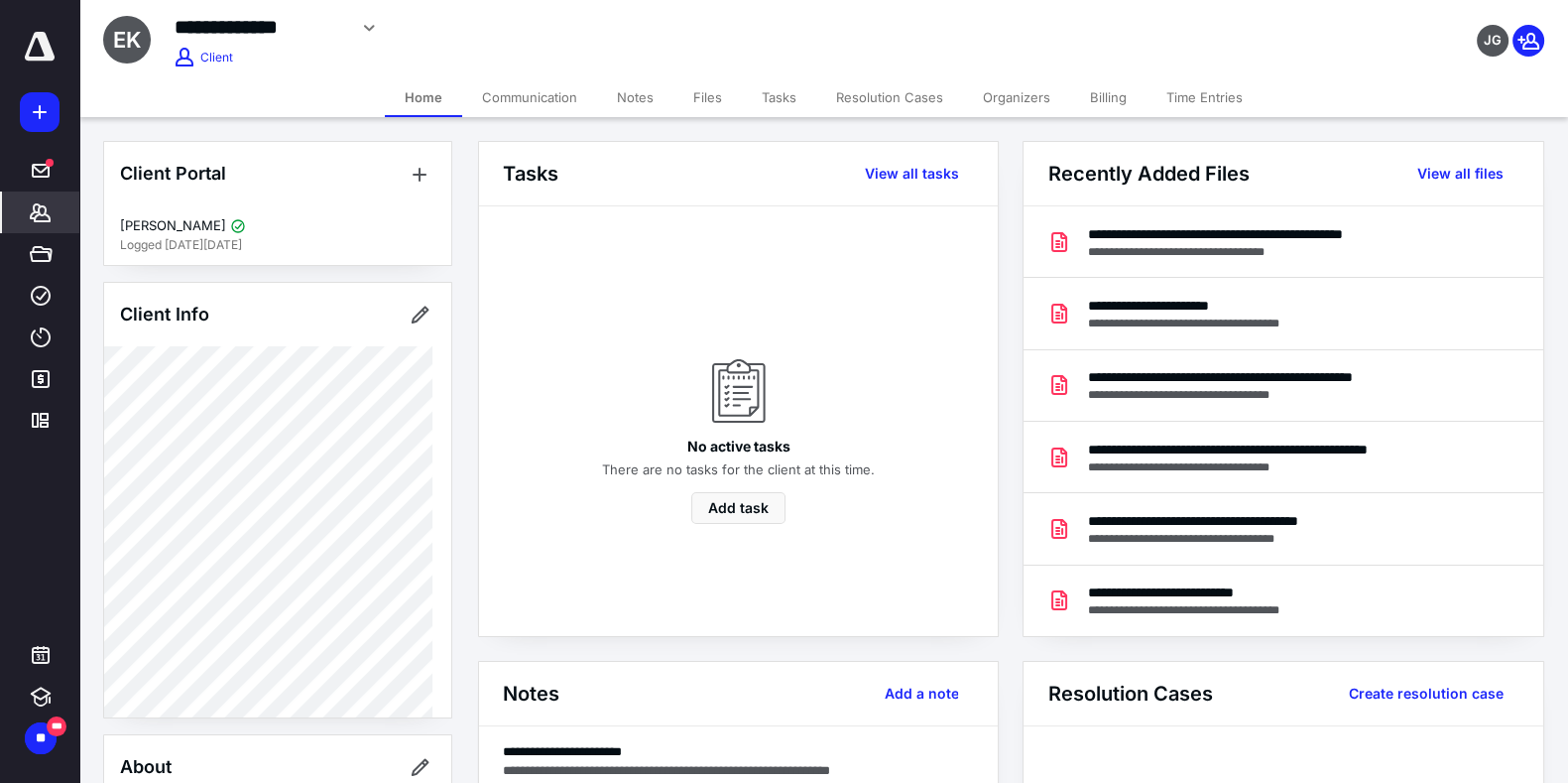 click on "Tasks" at bounding box center [779, 97] 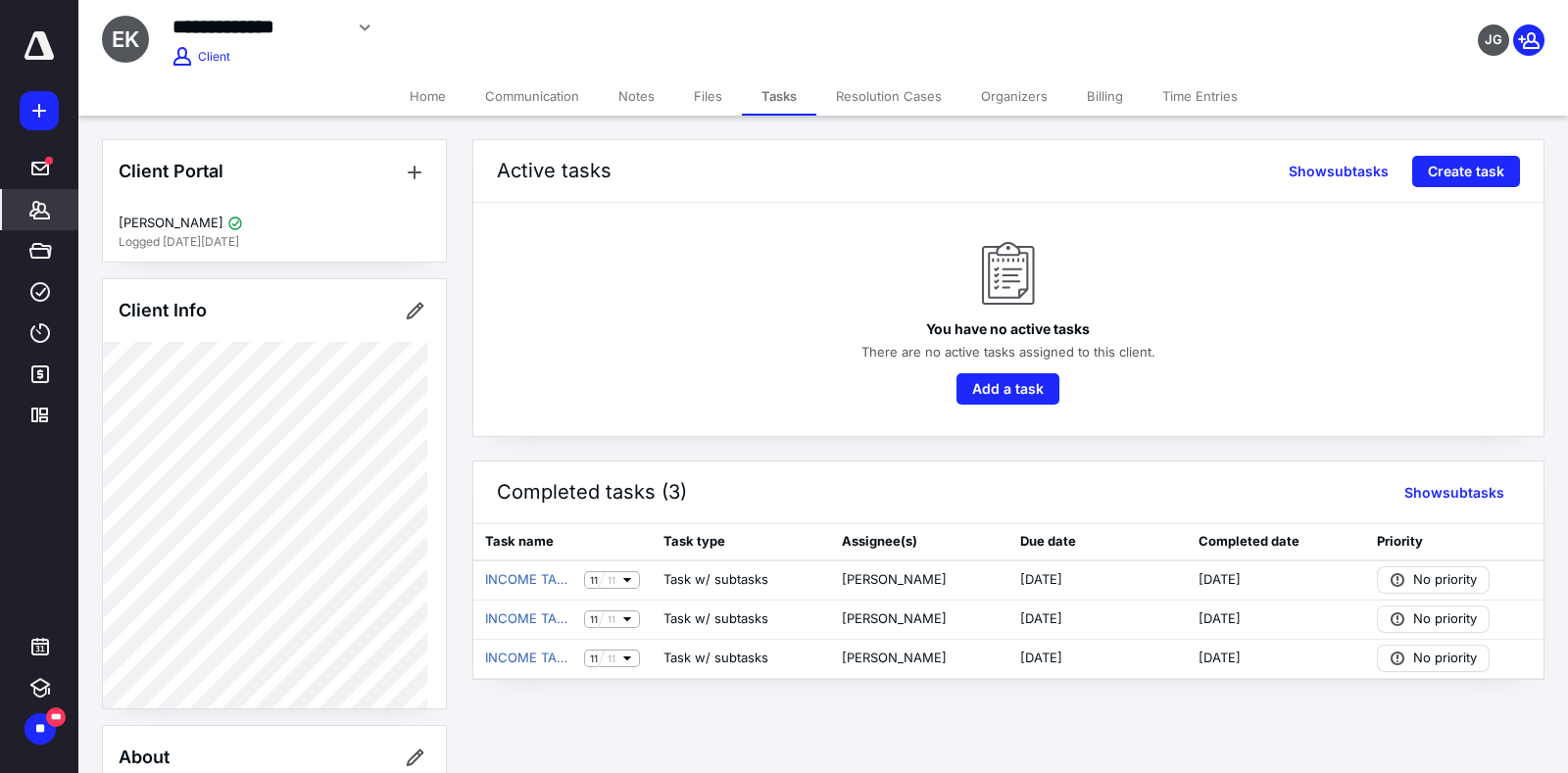 click 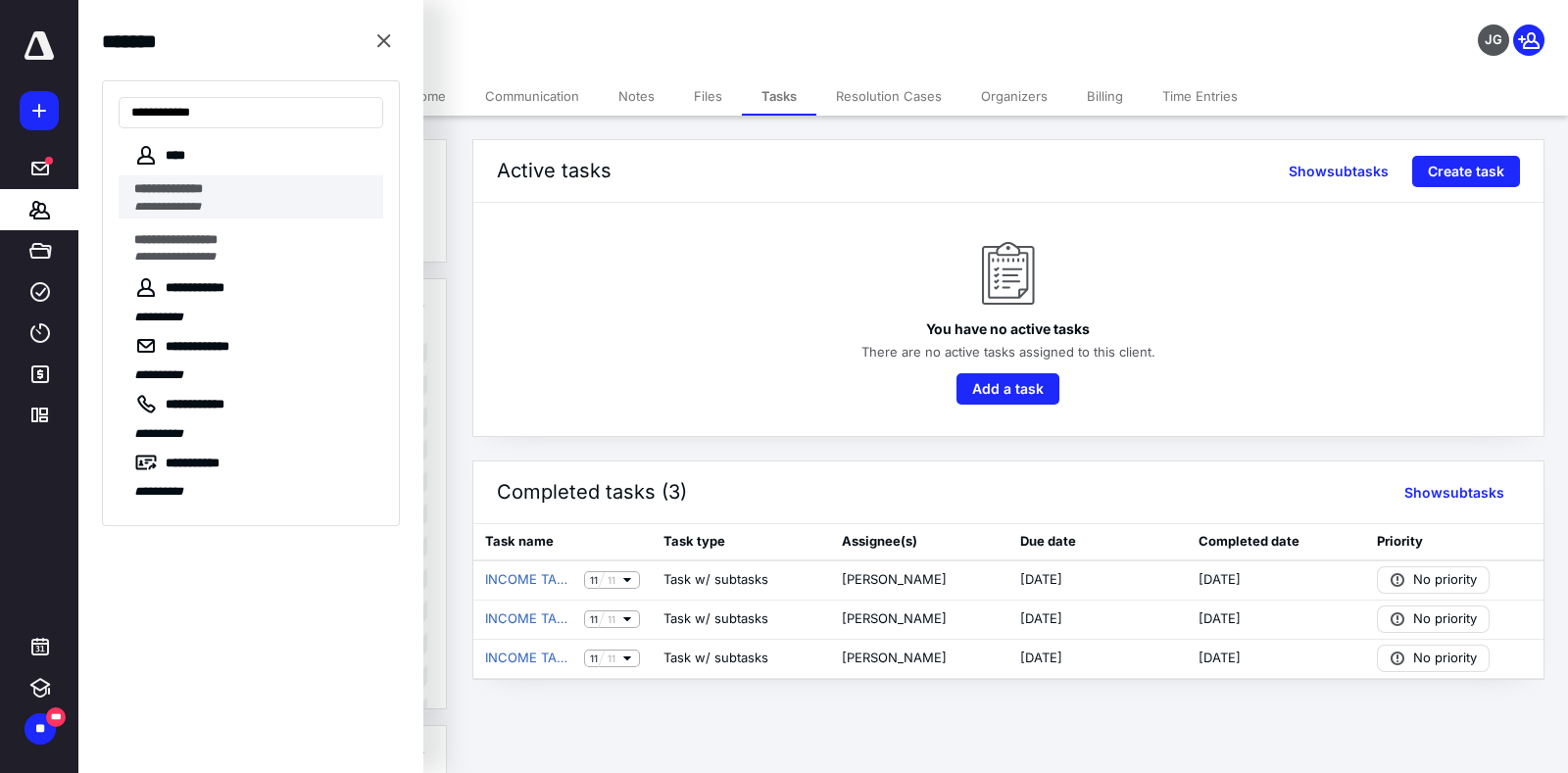 type on "**********" 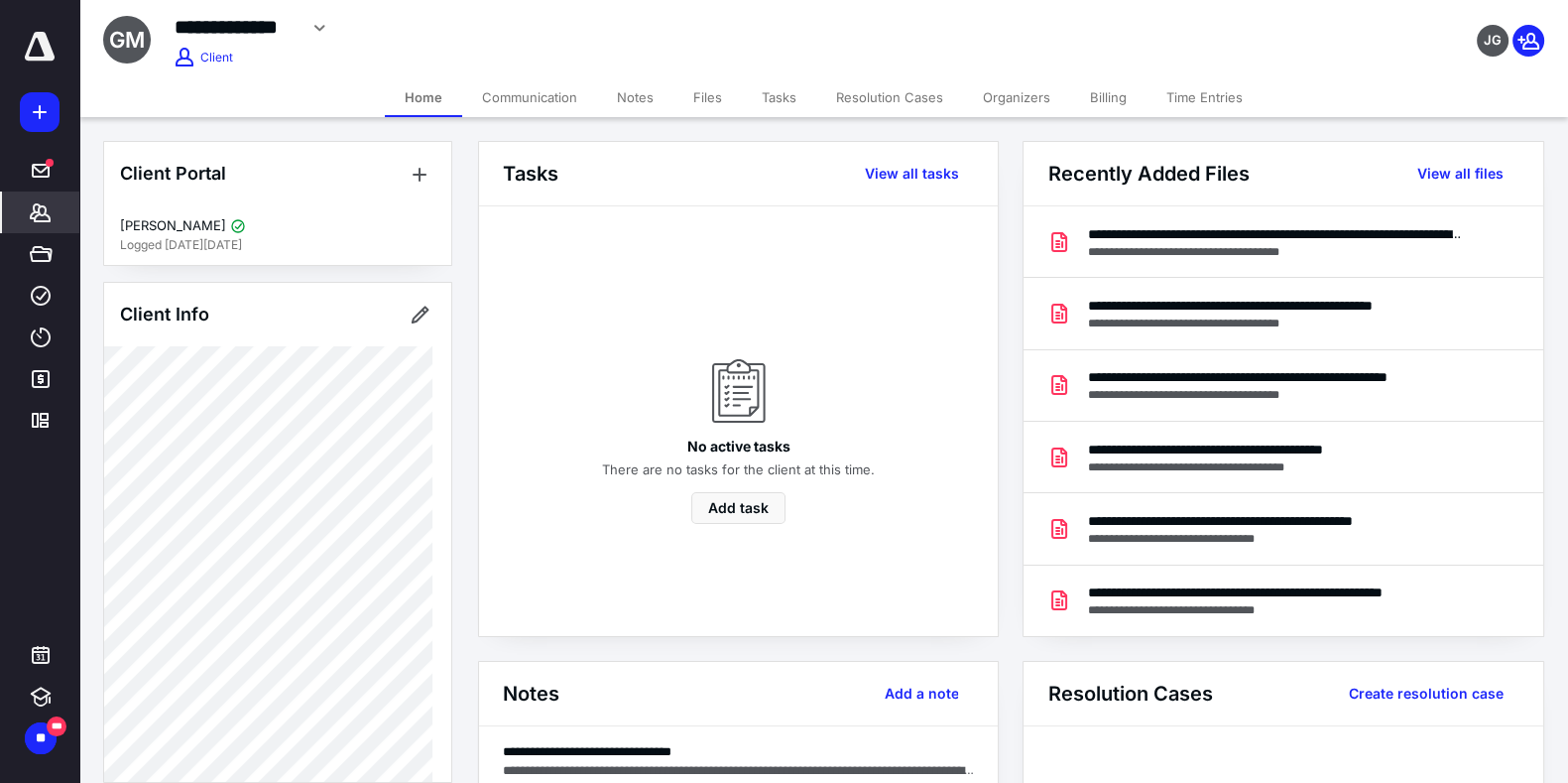 scroll, scrollTop: 523, scrollLeft: 0, axis: vertical 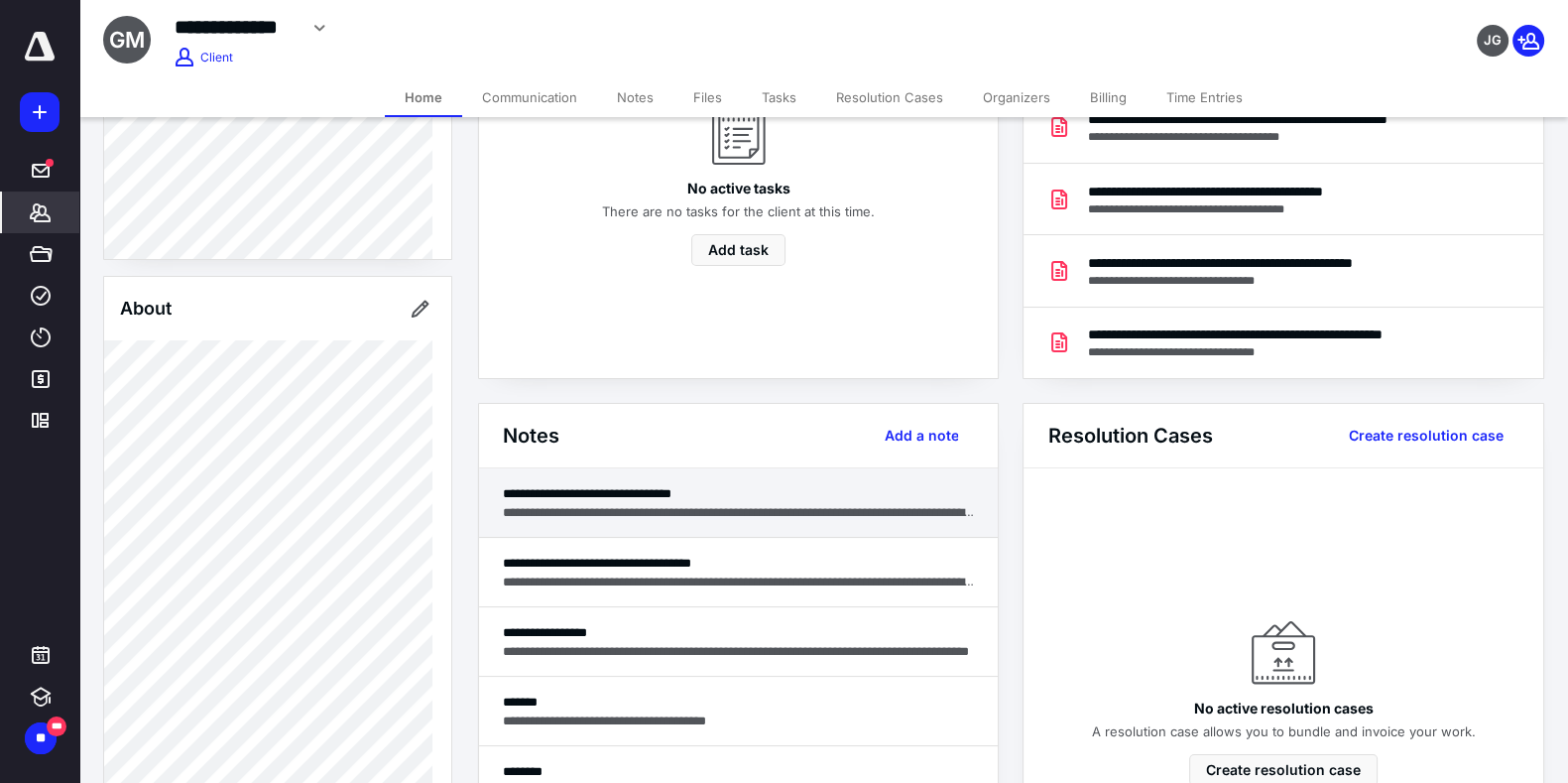 click on "**********" at bounding box center [739, 493] 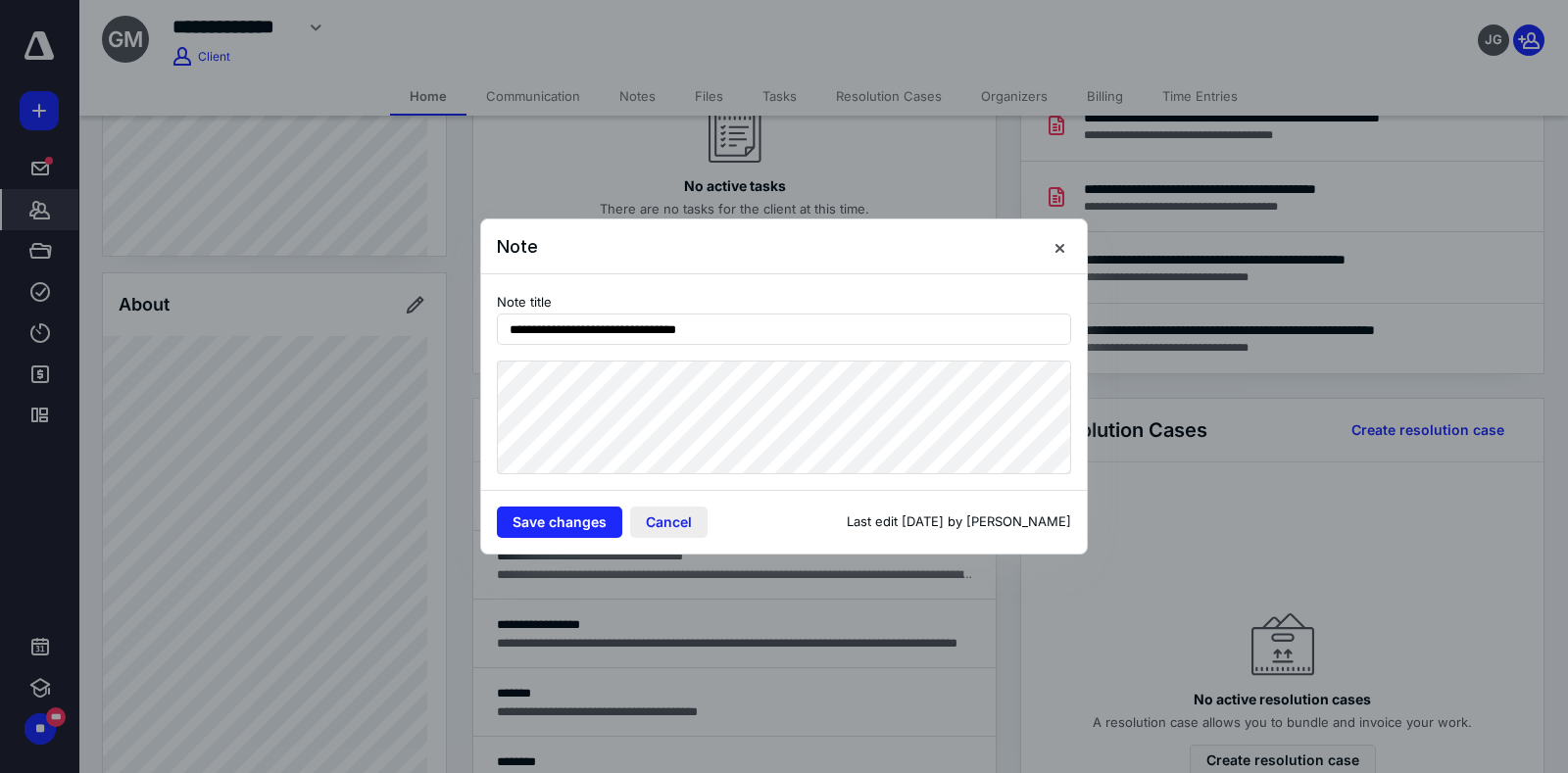 click on "Cancel" at bounding box center [668, 522] 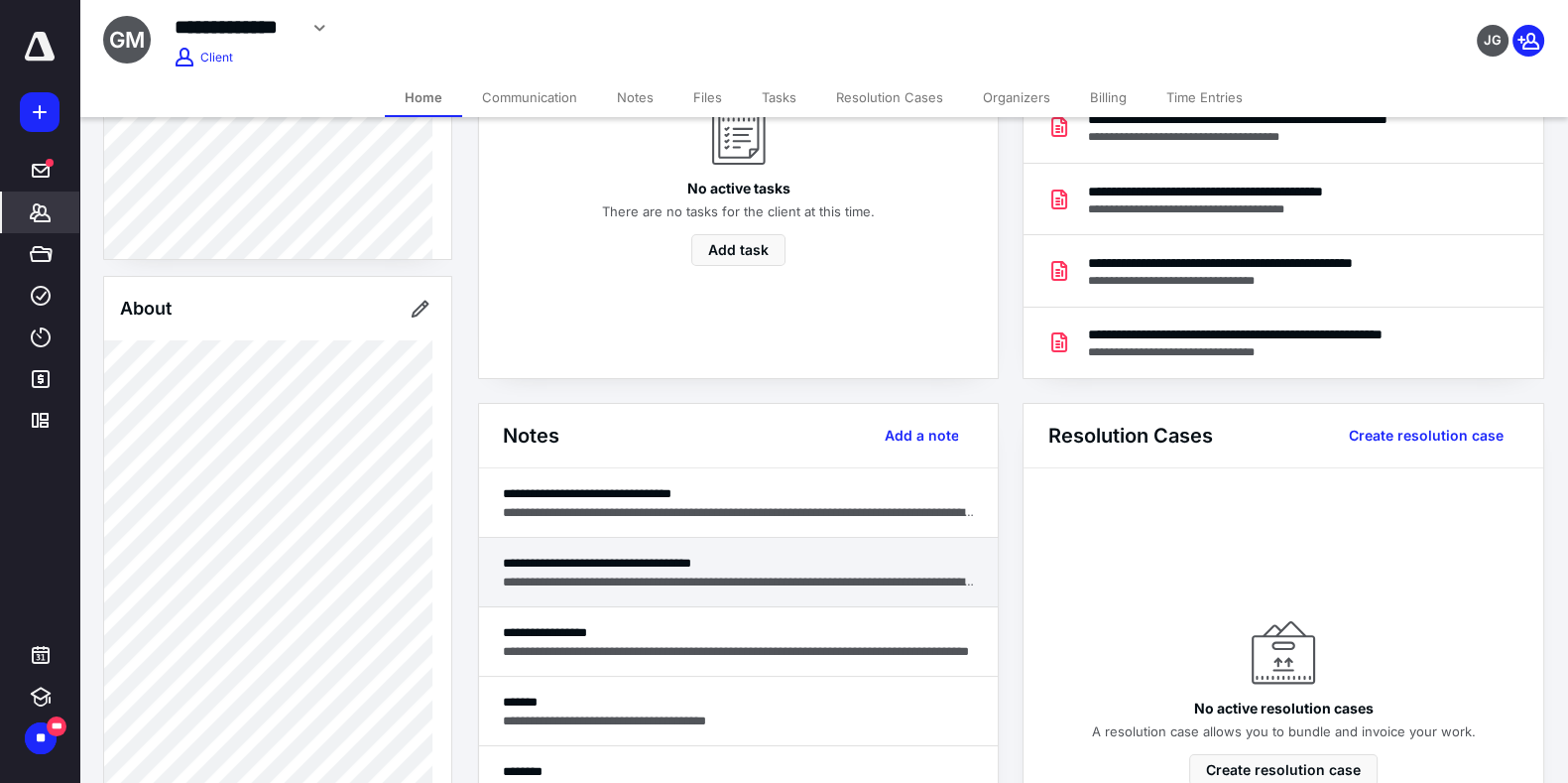click on "**********" at bounding box center (738, 573) 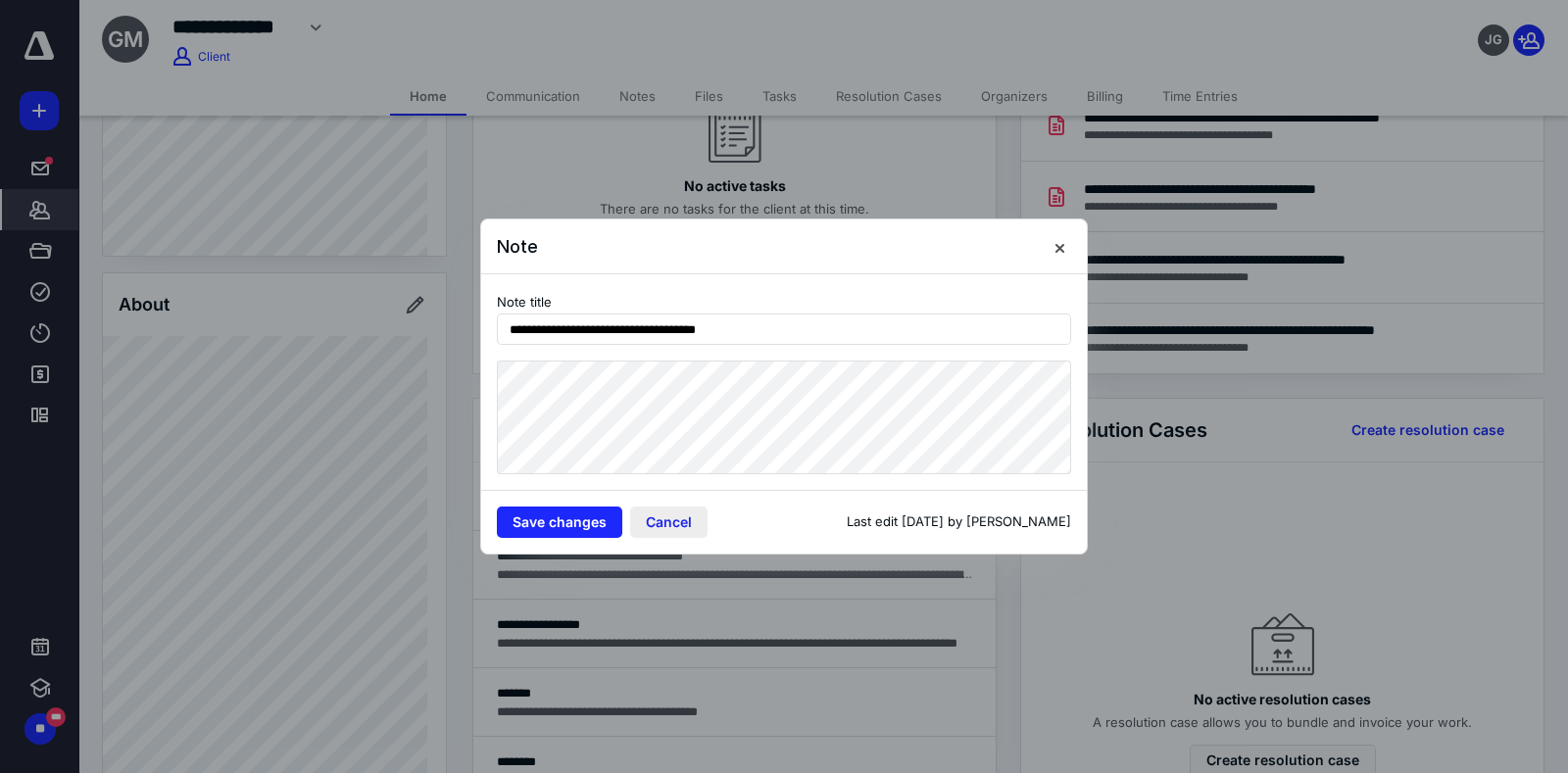 click on "Cancel" at bounding box center [668, 522] 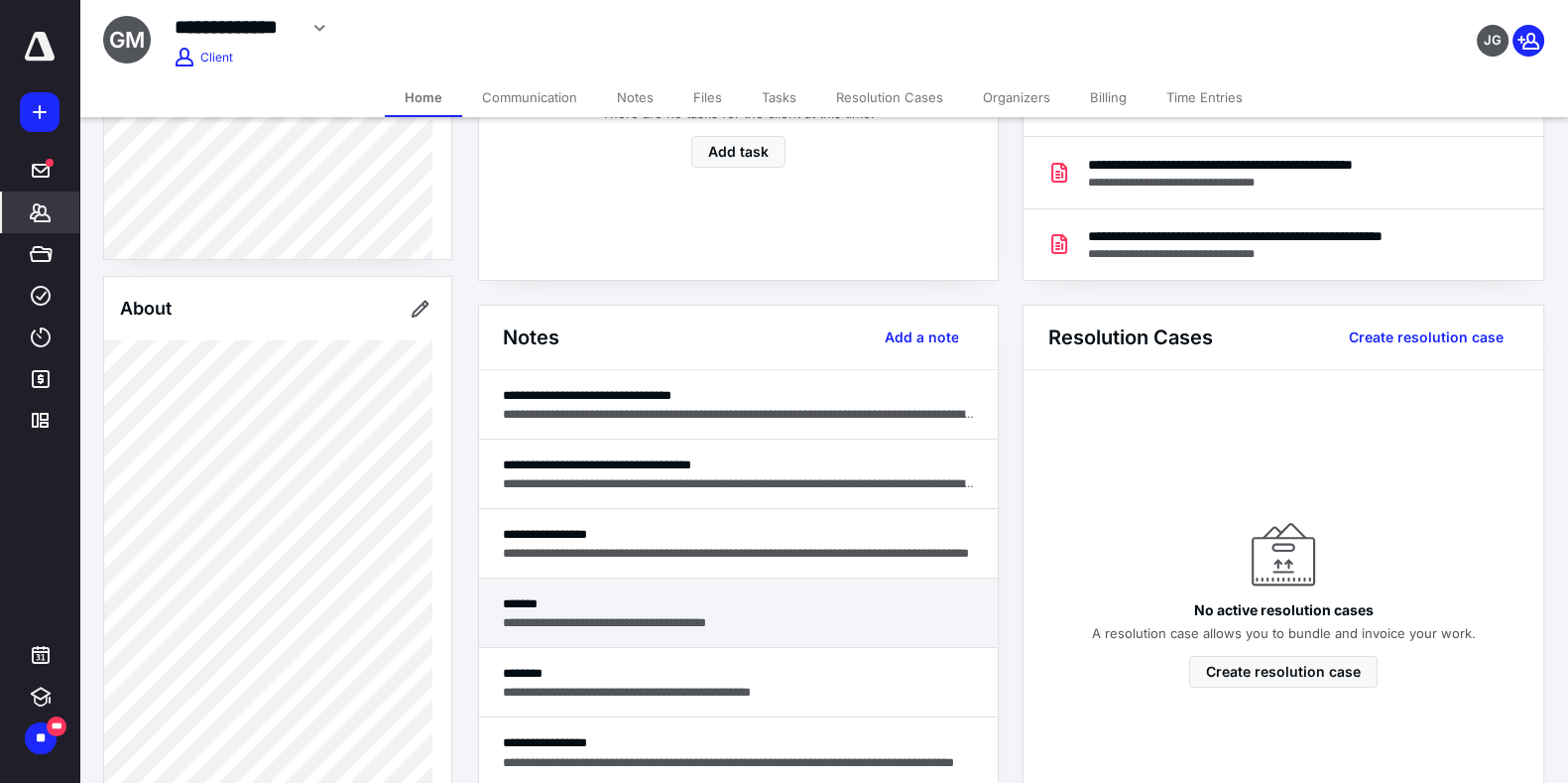 scroll, scrollTop: 0, scrollLeft: 0, axis: both 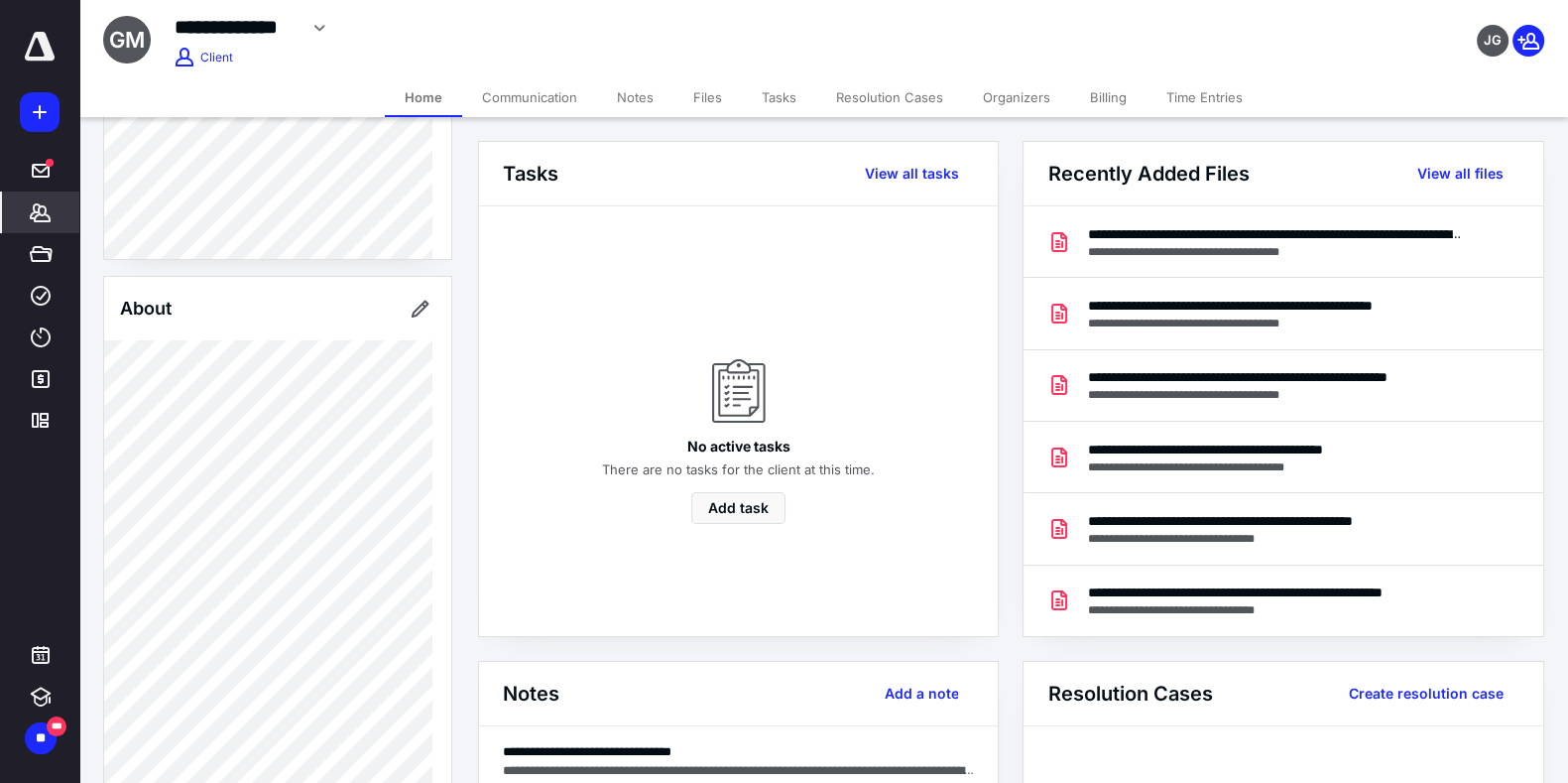 click on "Tasks" at bounding box center [779, 97] 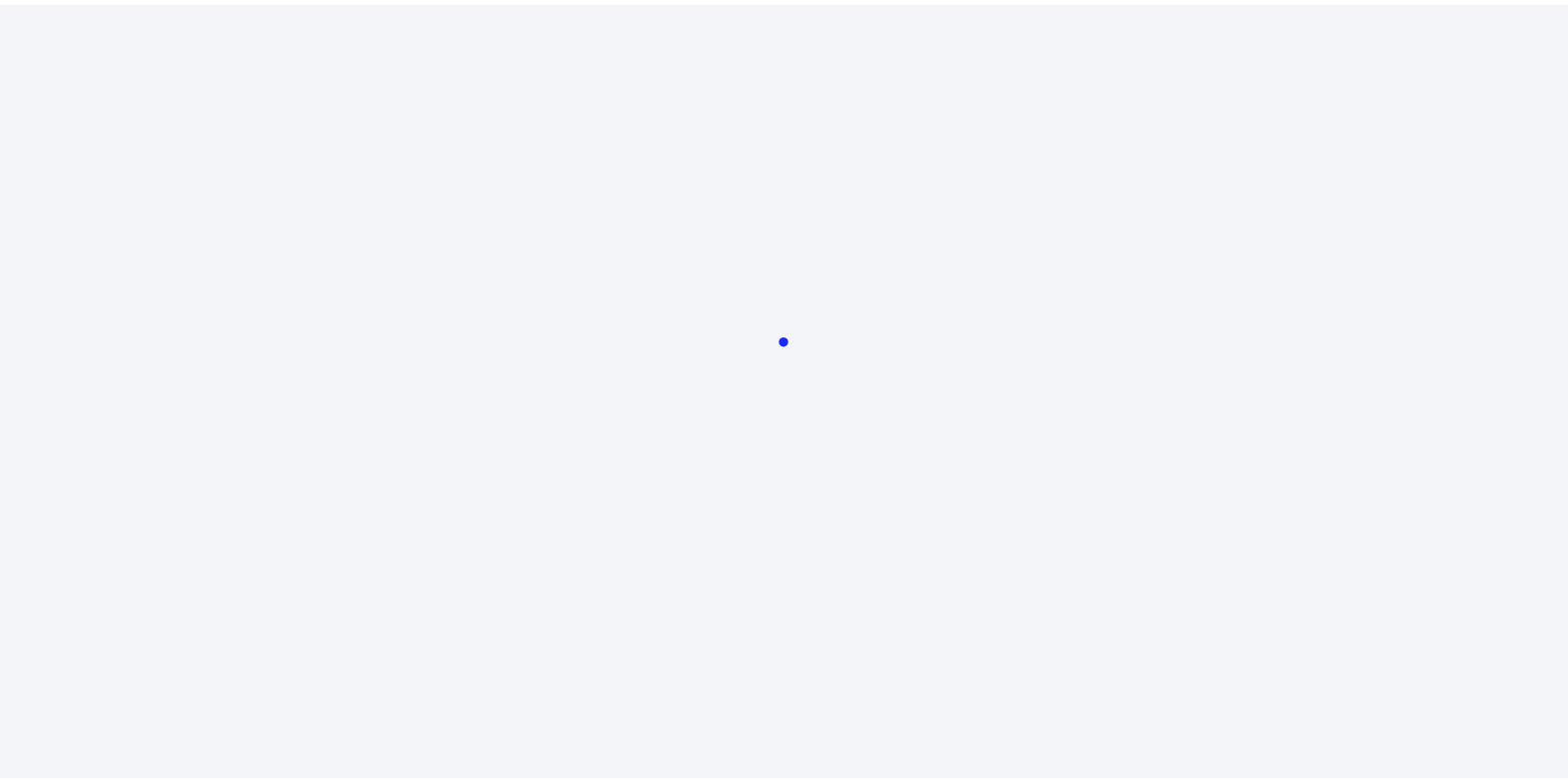 scroll, scrollTop: 0, scrollLeft: 0, axis: both 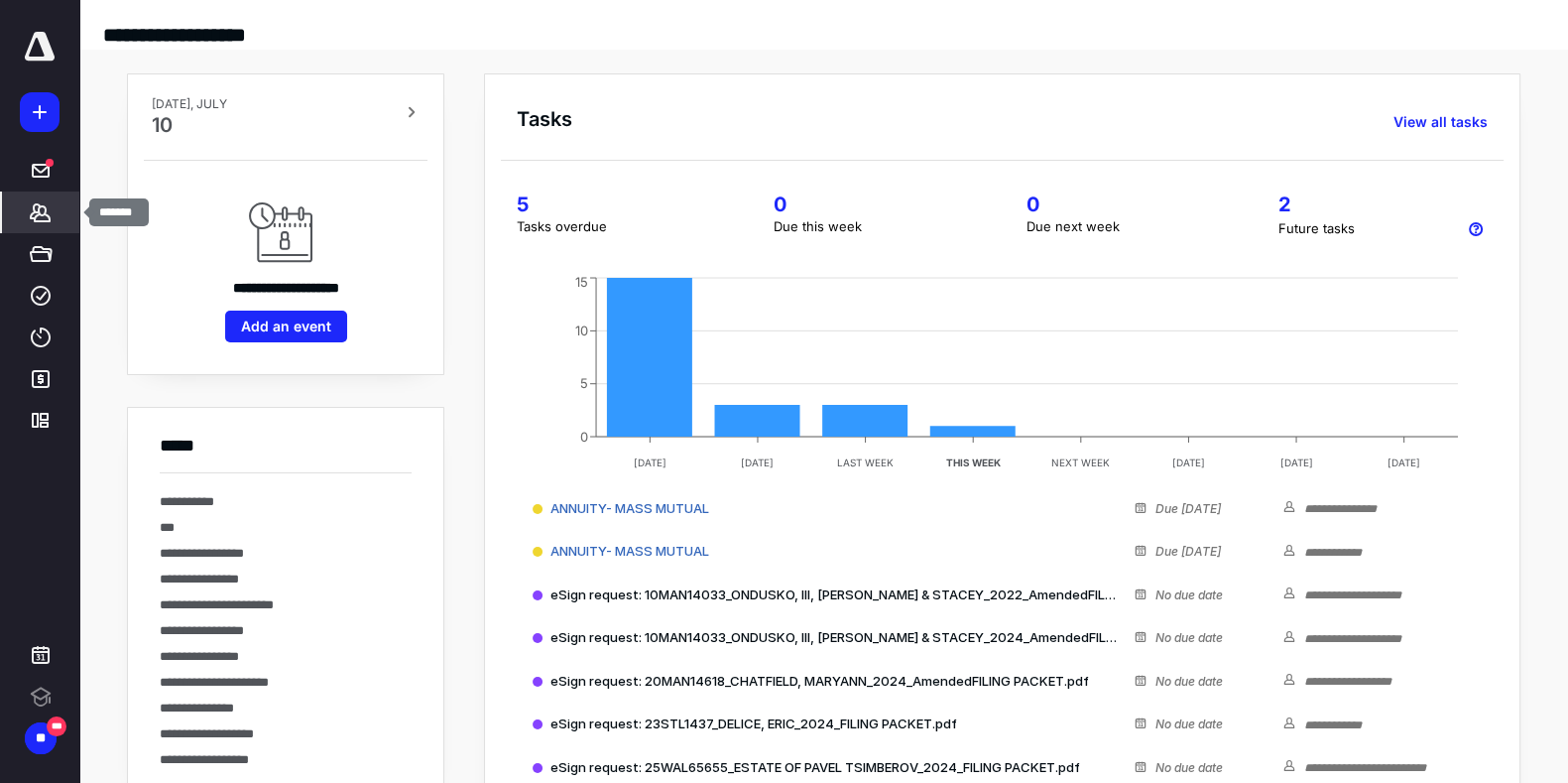 click 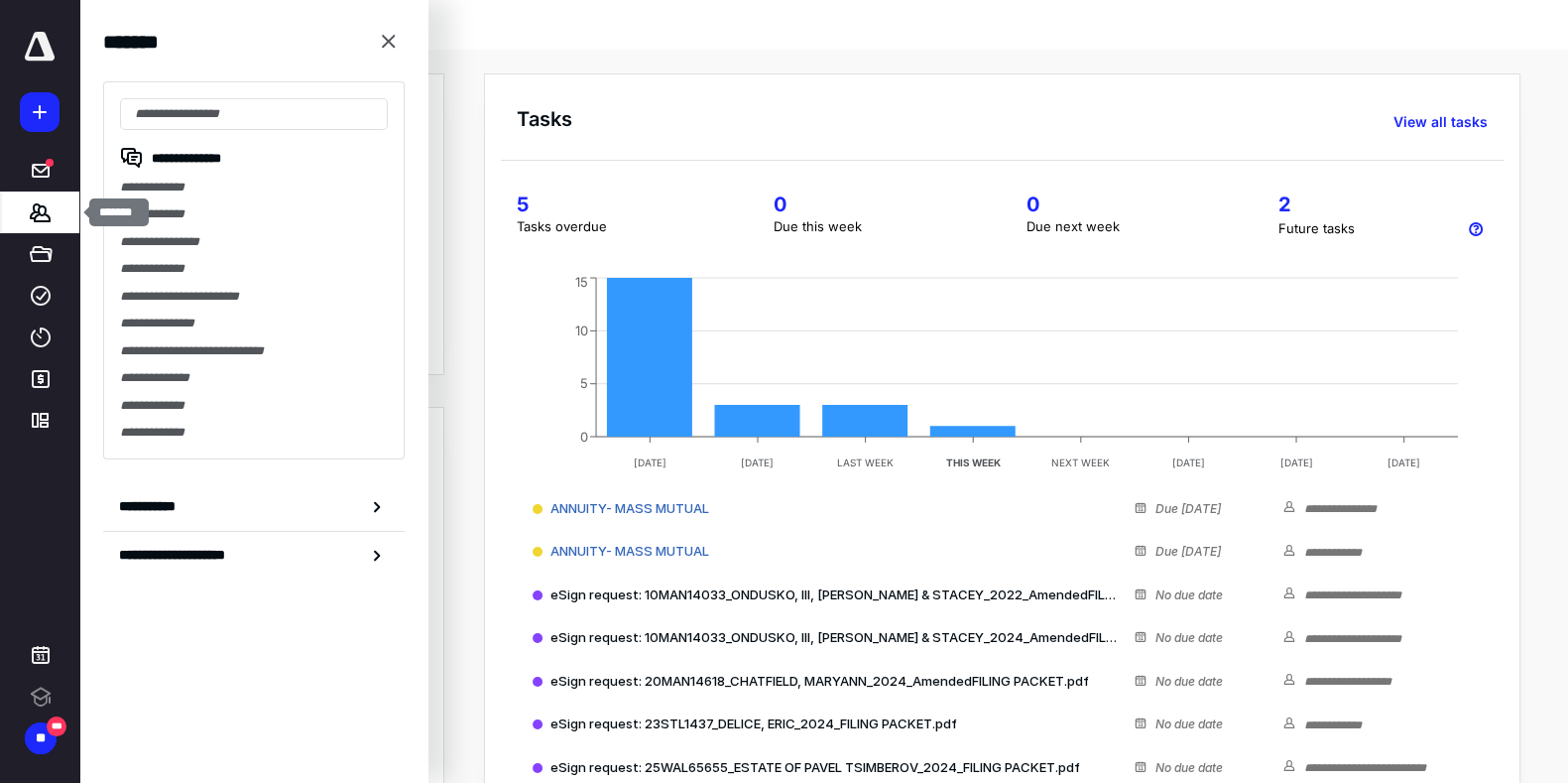 click 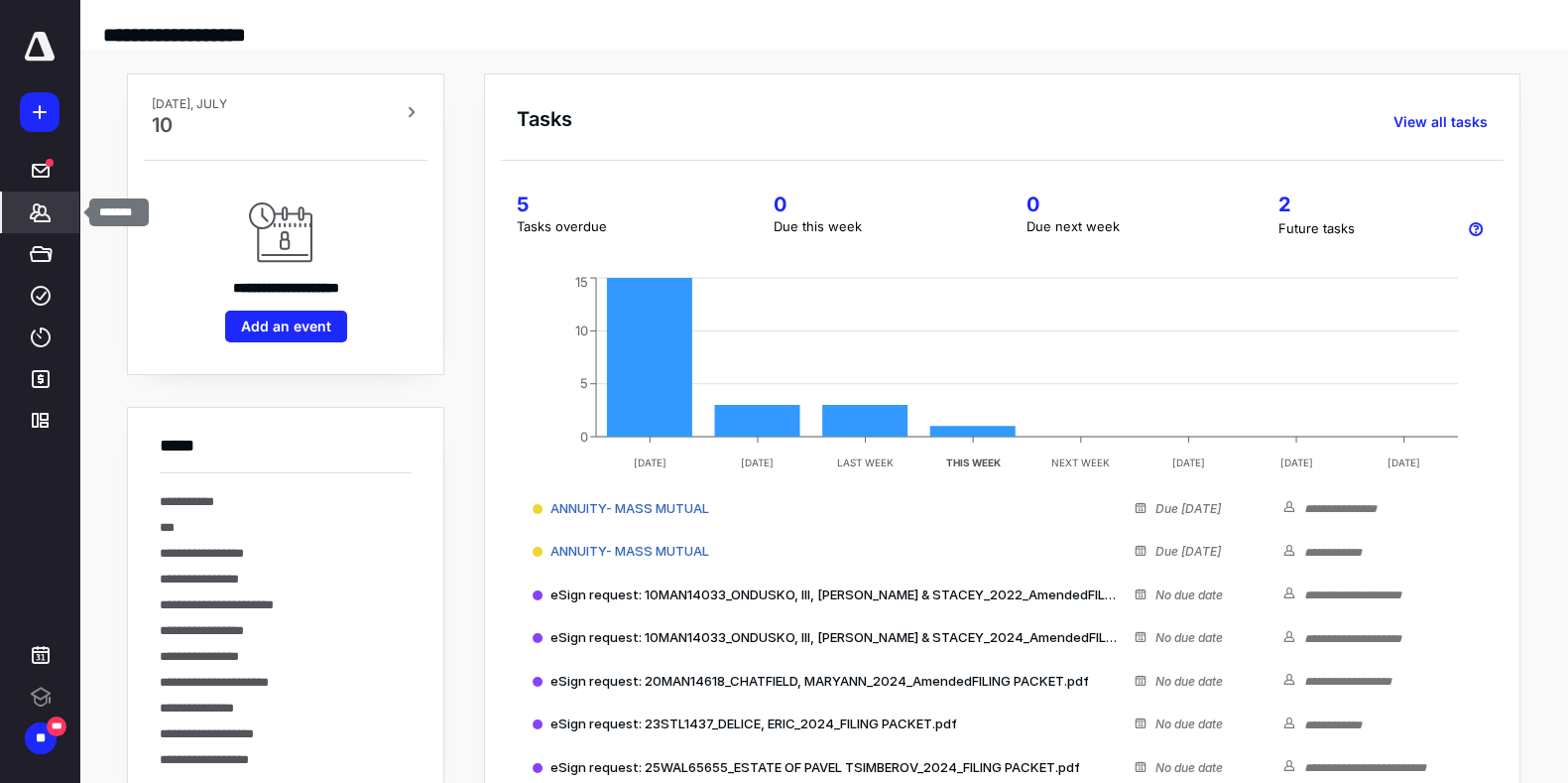 click on "*******" at bounding box center (41, 212) 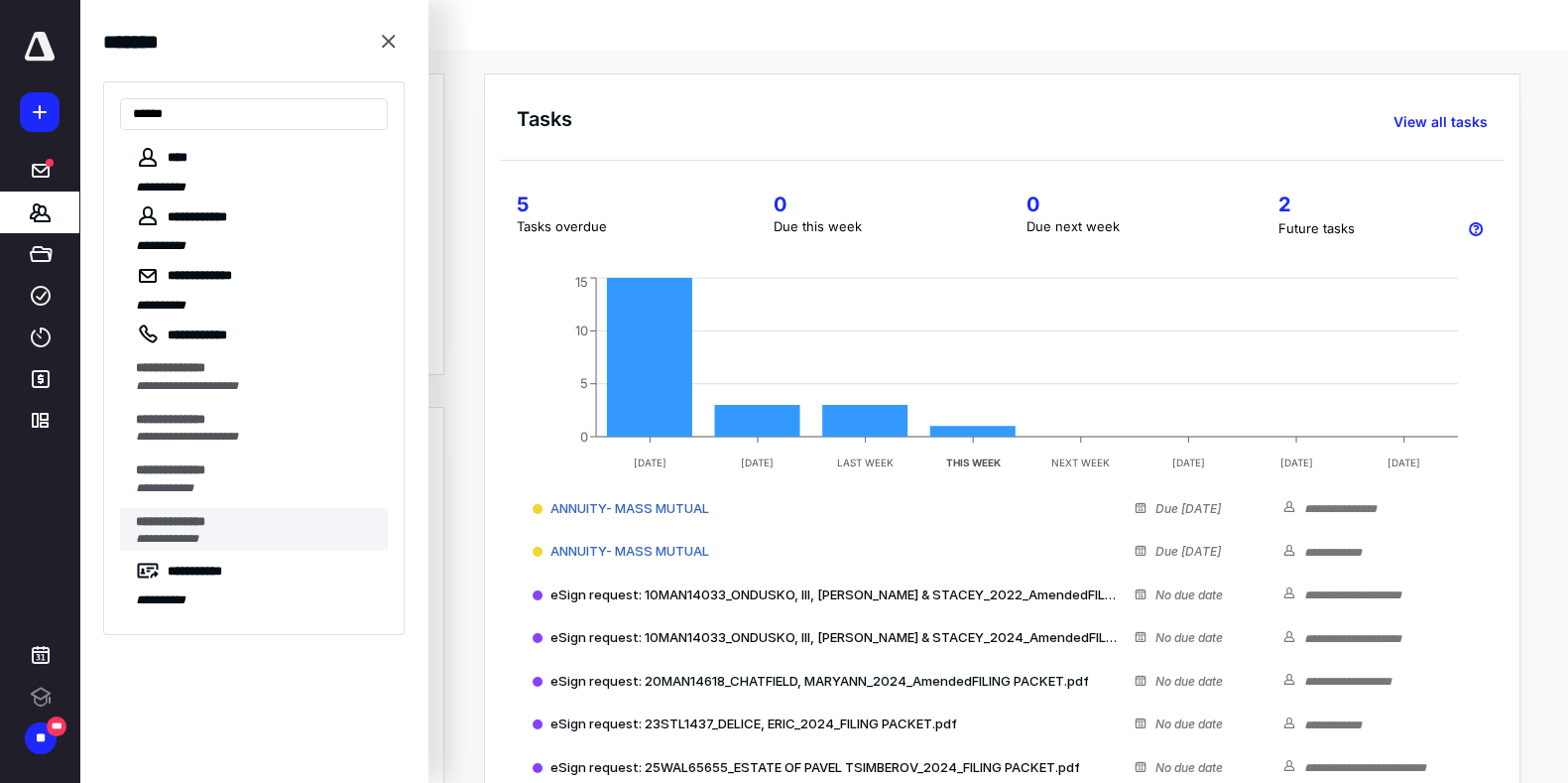 type on "******" 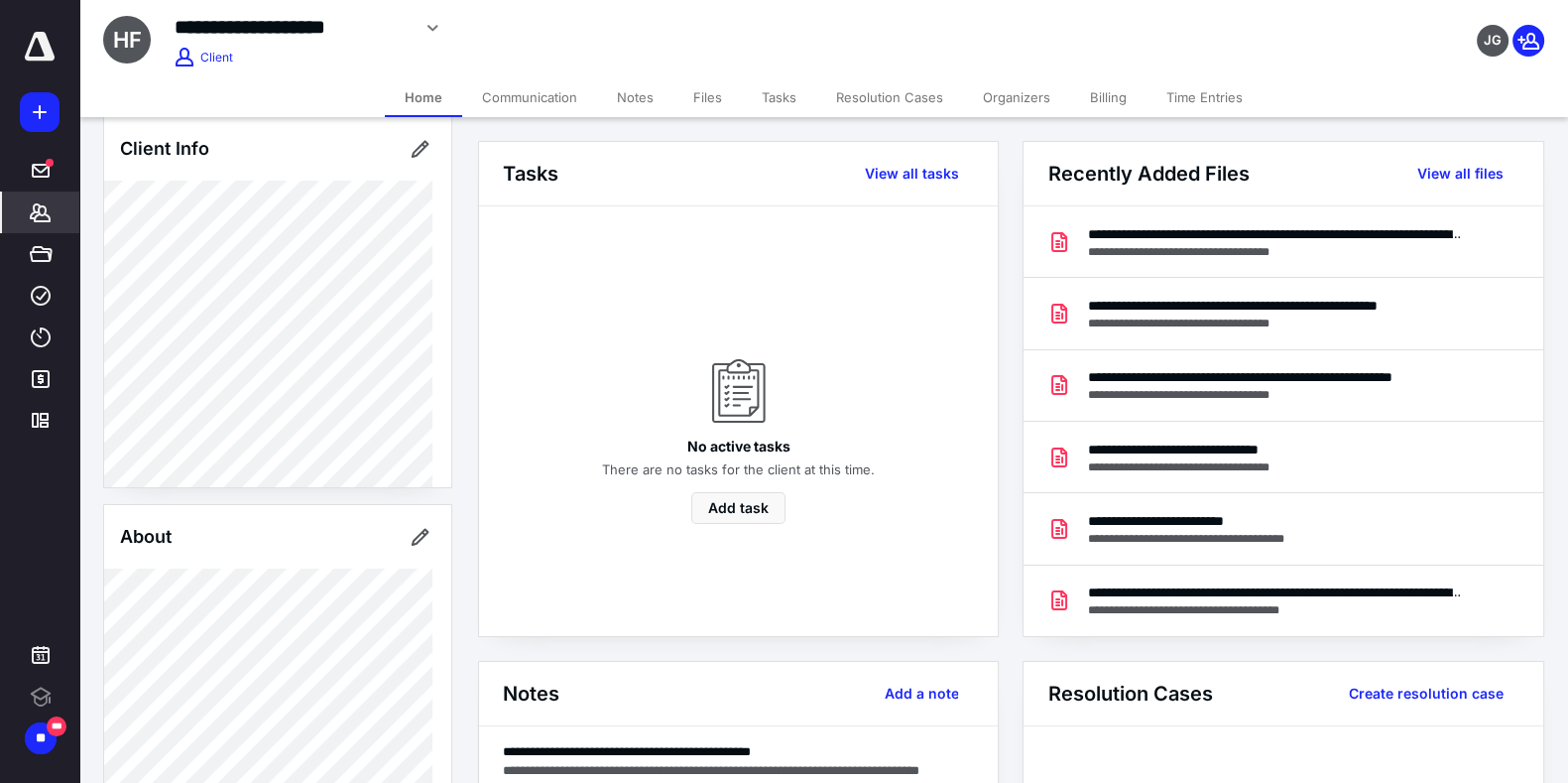 scroll, scrollTop: 0, scrollLeft: 0, axis: both 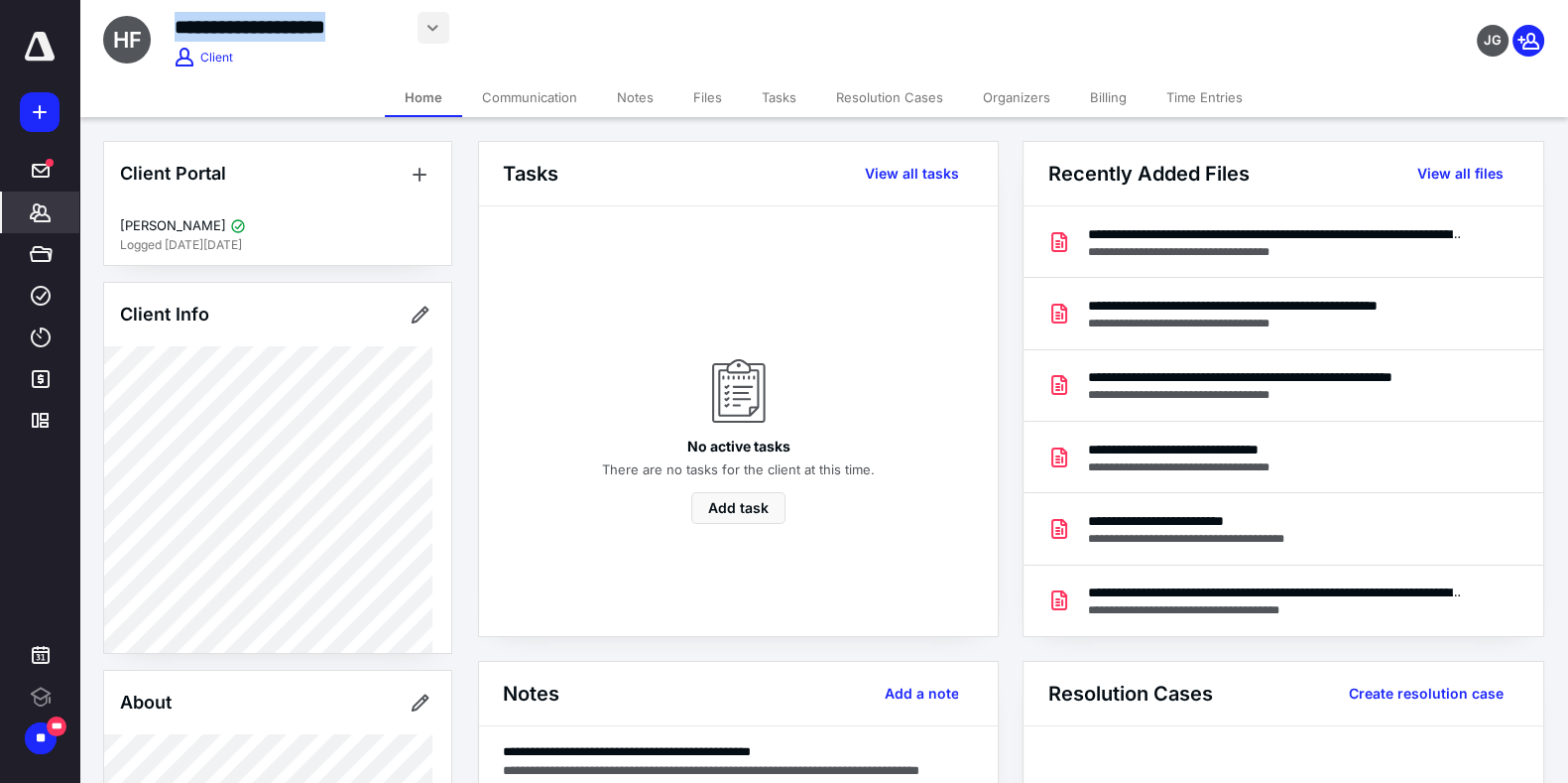 drag, startPoint x: 168, startPoint y: 27, endPoint x: 425, endPoint y: 14, distance: 257.3286 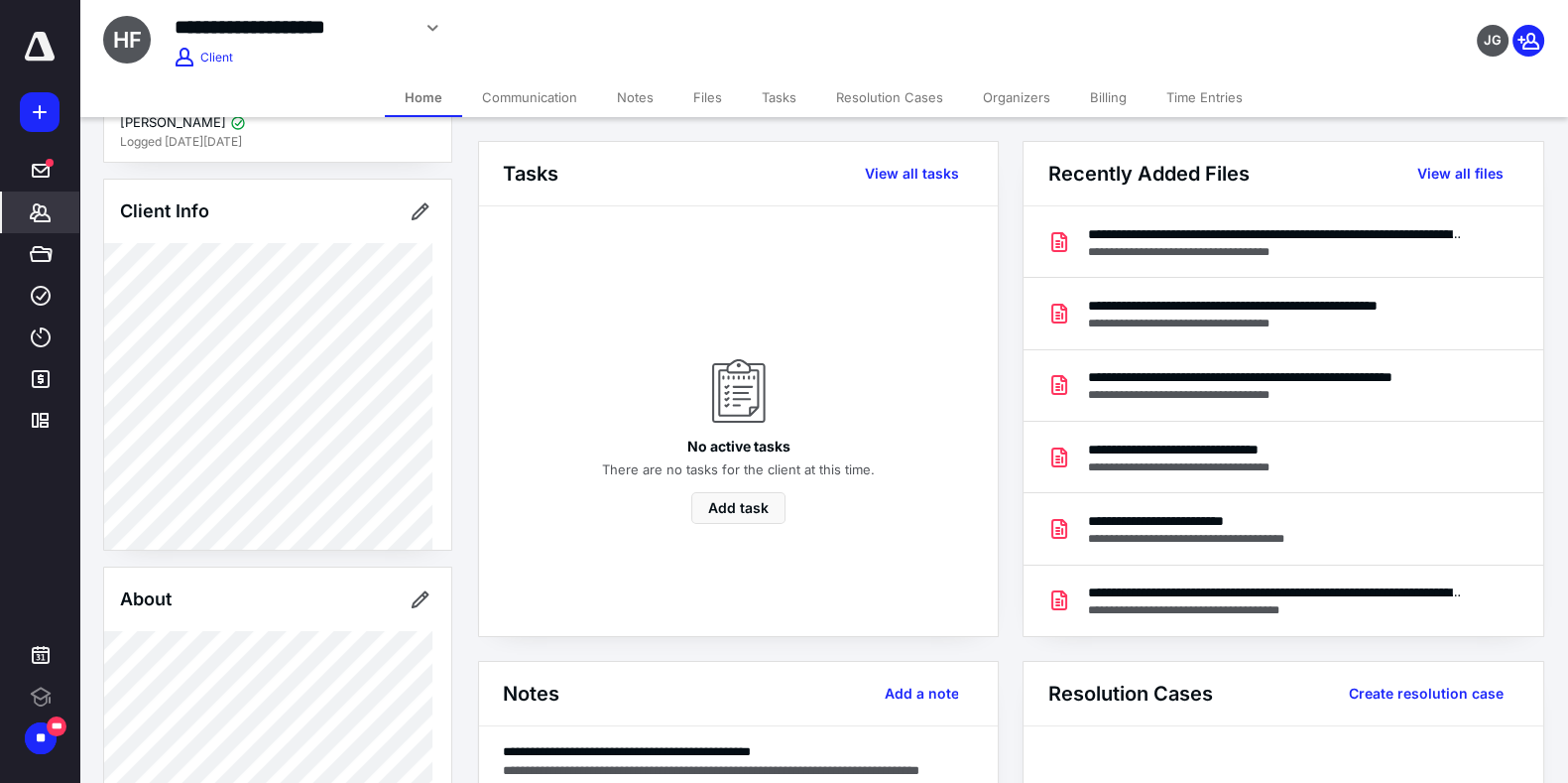 scroll, scrollTop: 465, scrollLeft: 0, axis: vertical 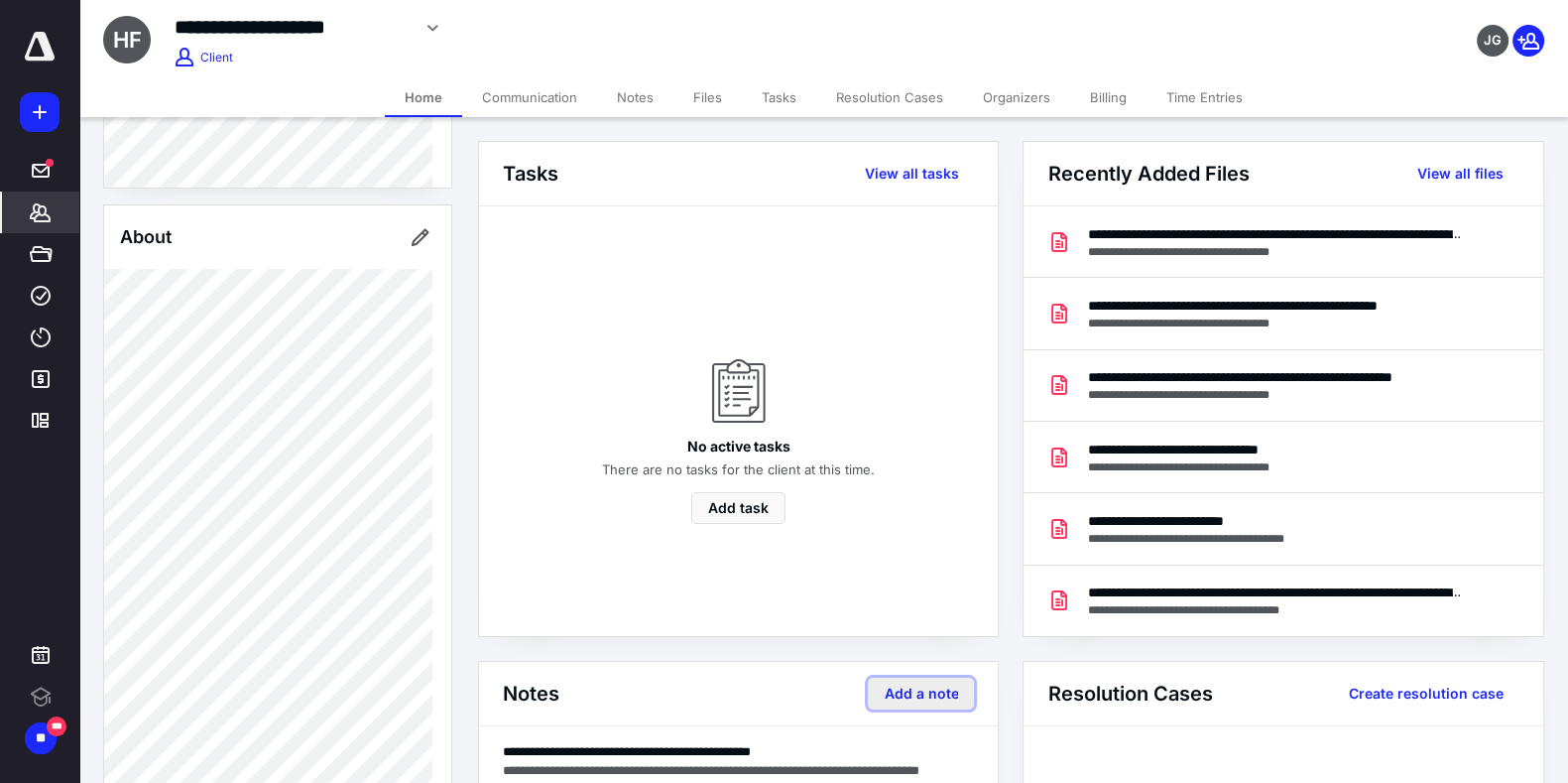 click on "Add a note" at bounding box center [920, 694] 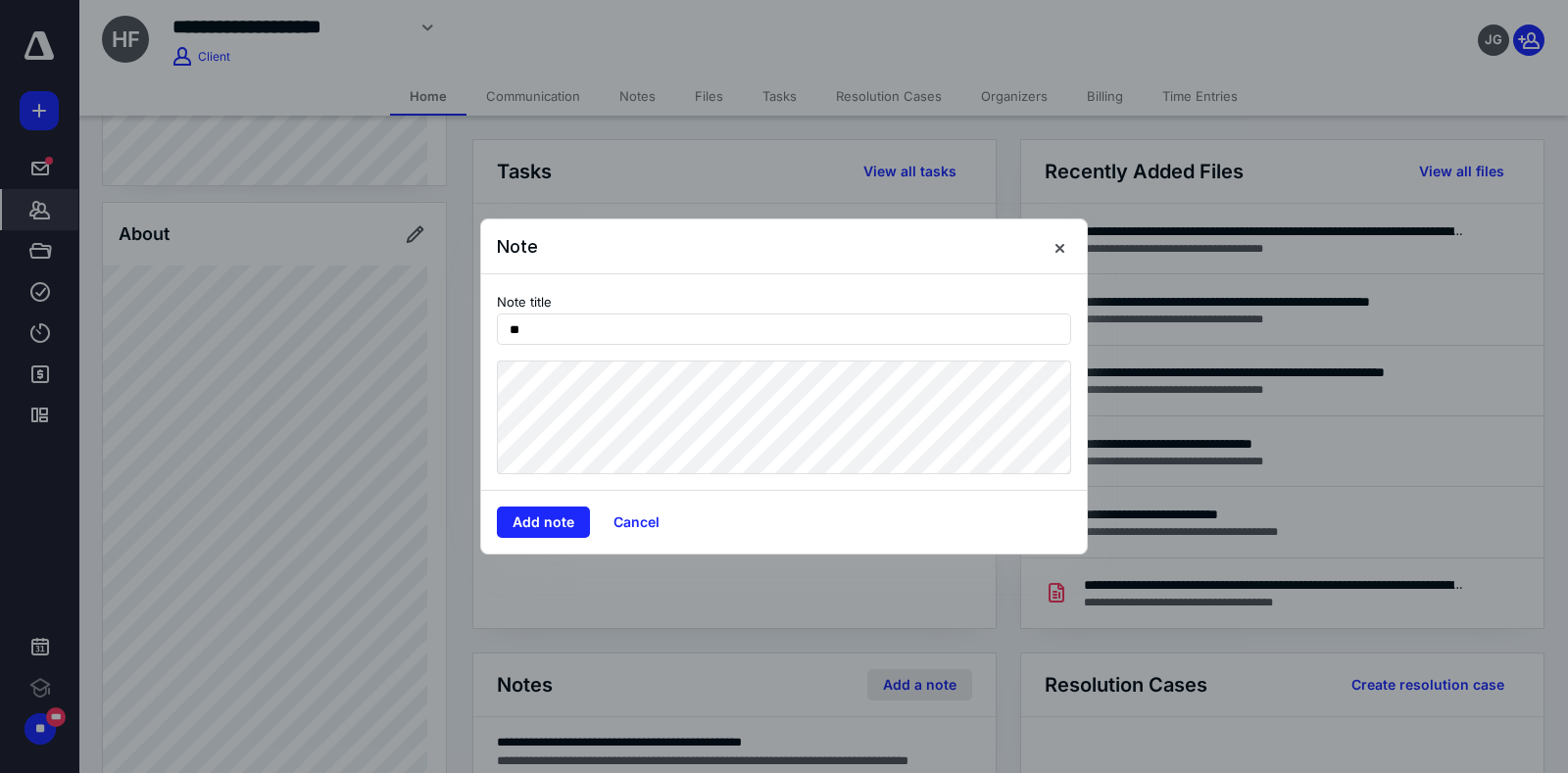 type on "*" 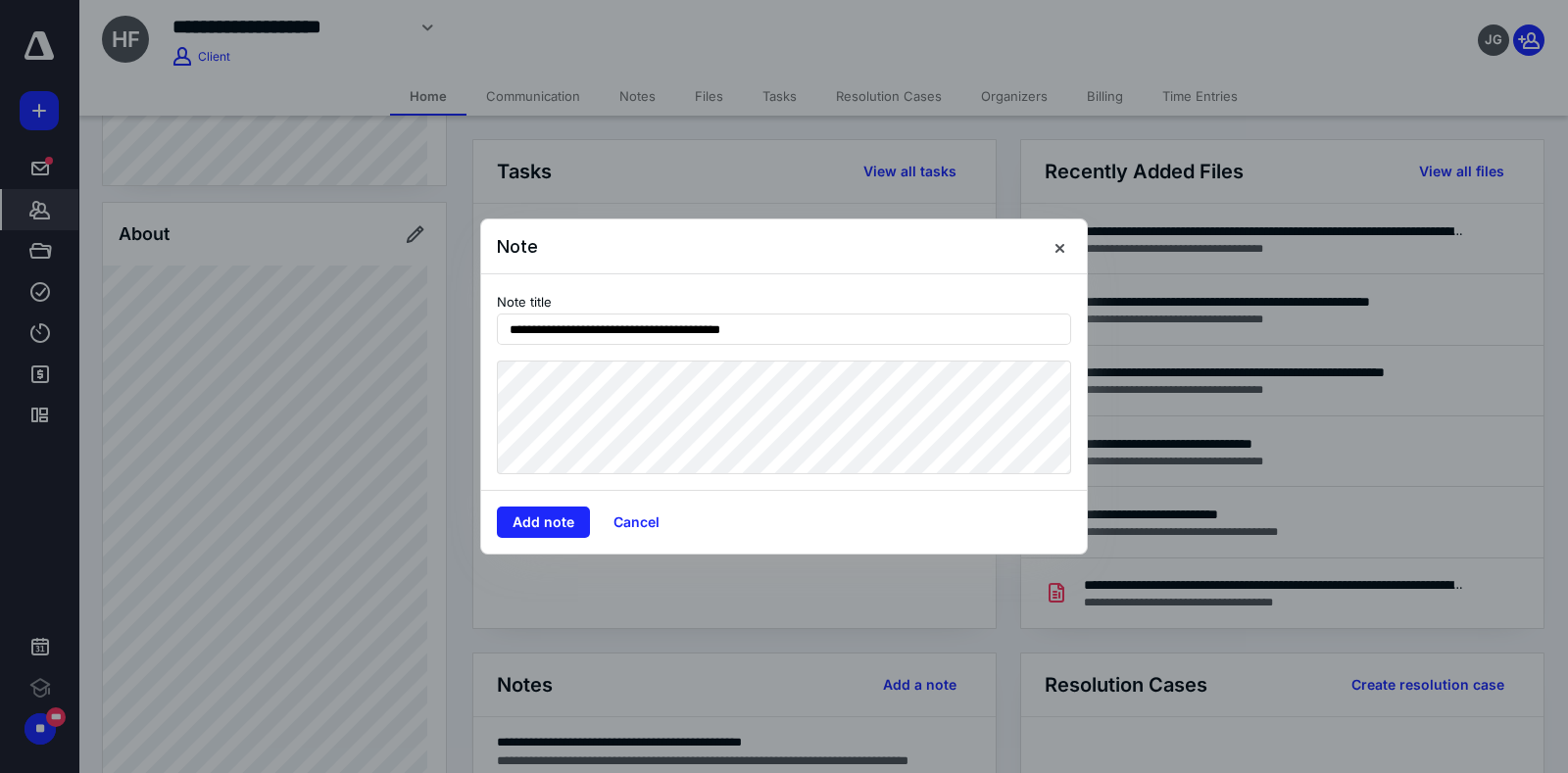 type on "**********" 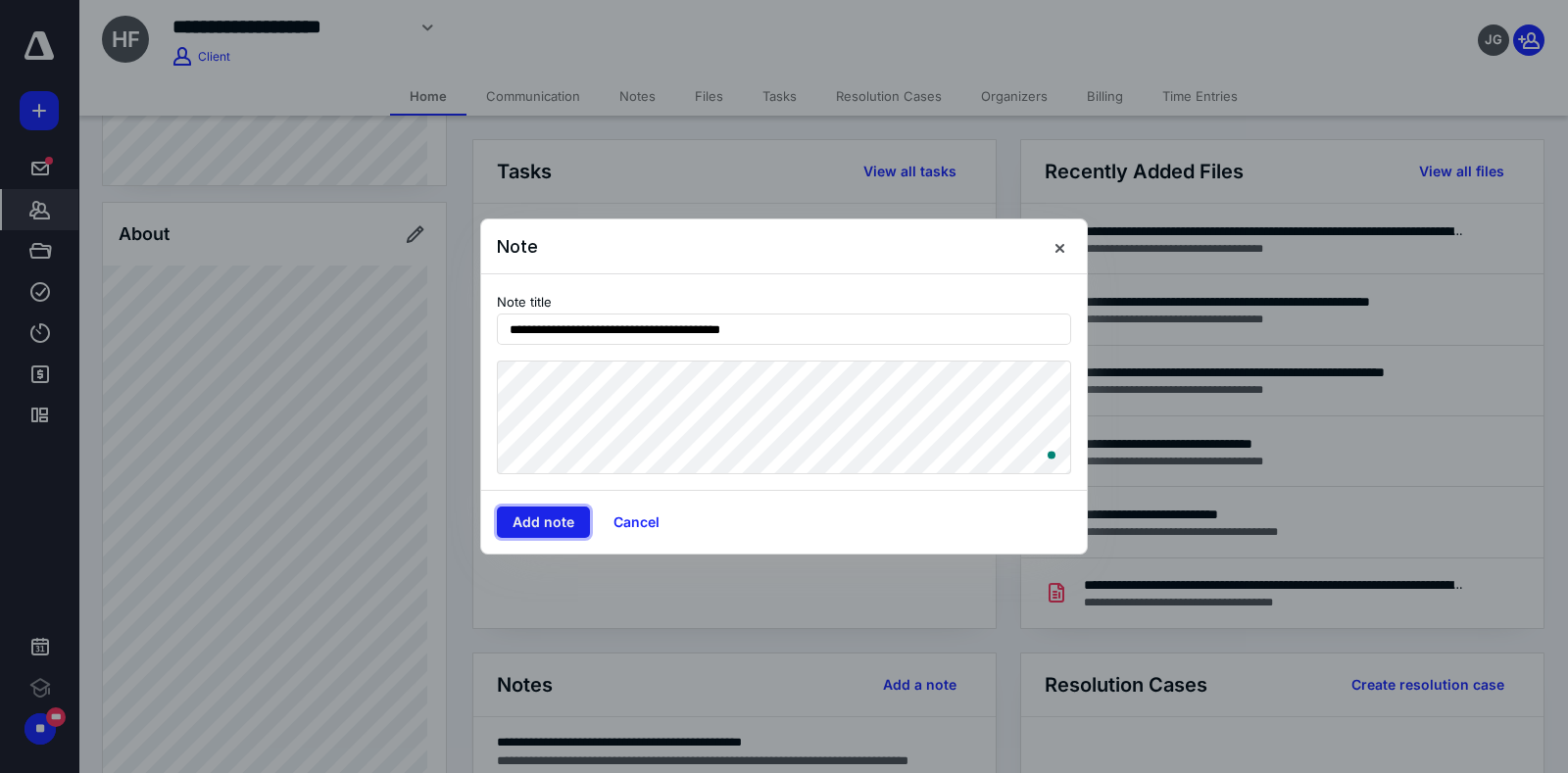 click on "Add note" at bounding box center [543, 522] 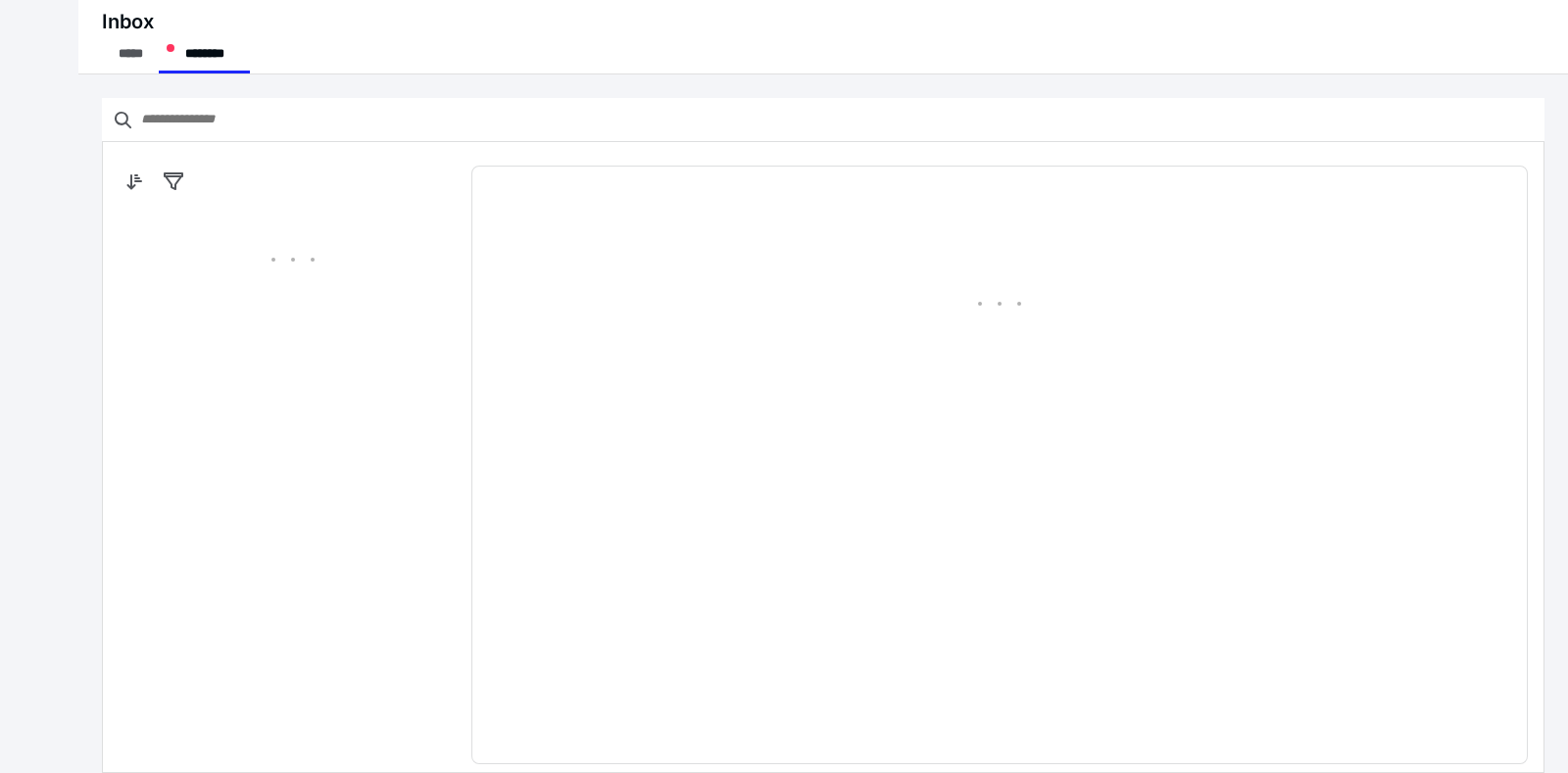 scroll, scrollTop: 0, scrollLeft: 0, axis: both 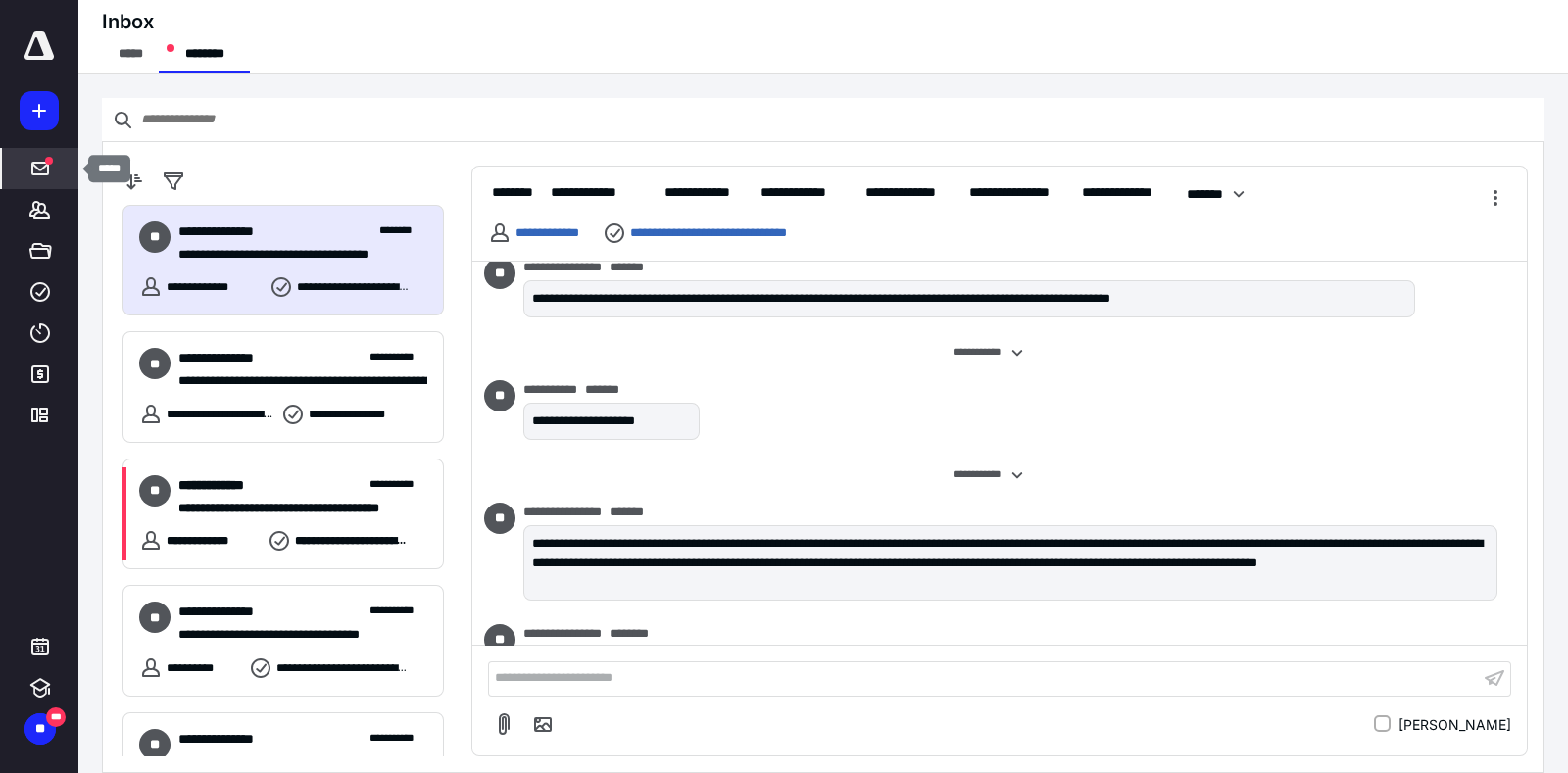 click 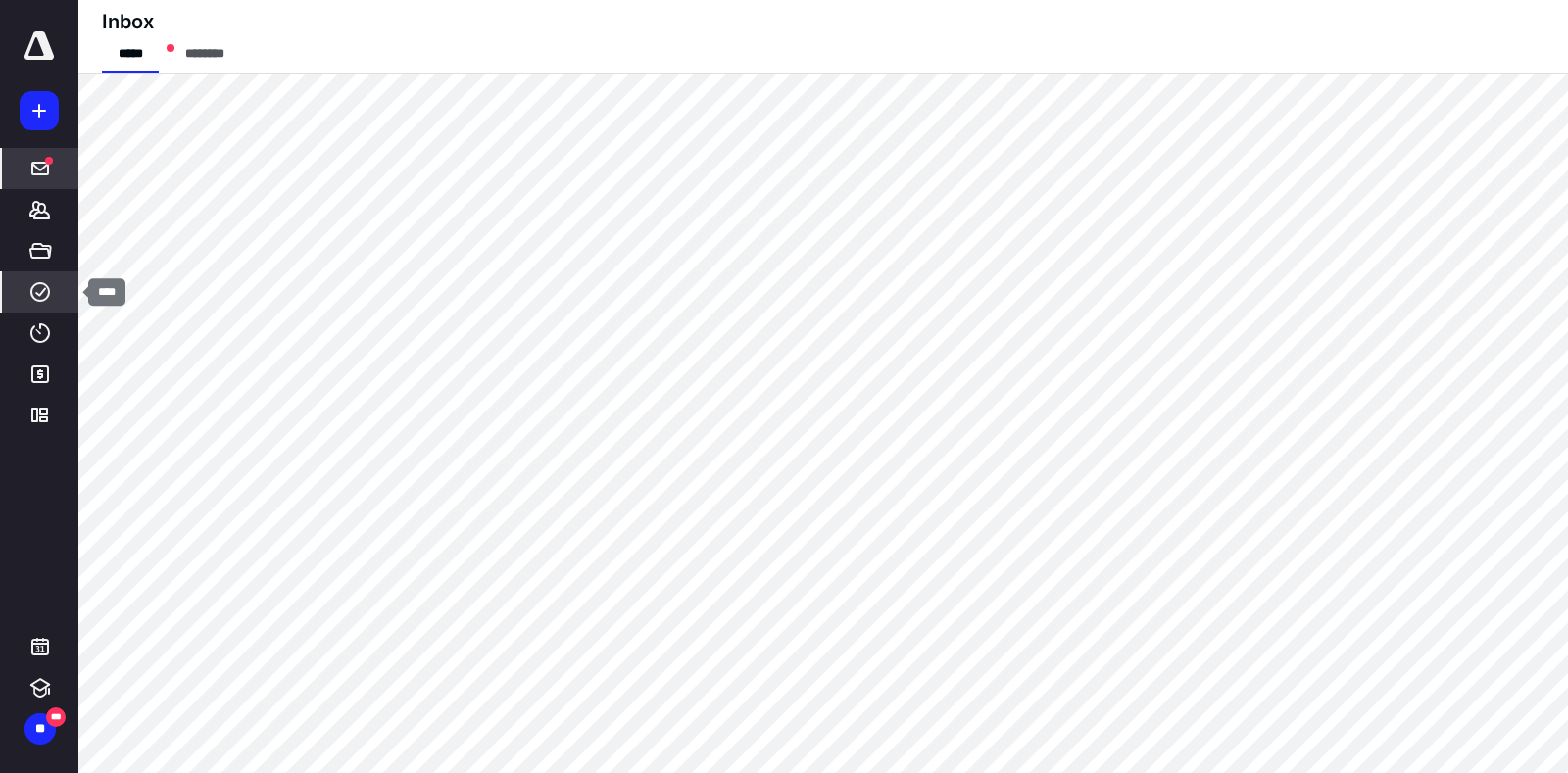 click 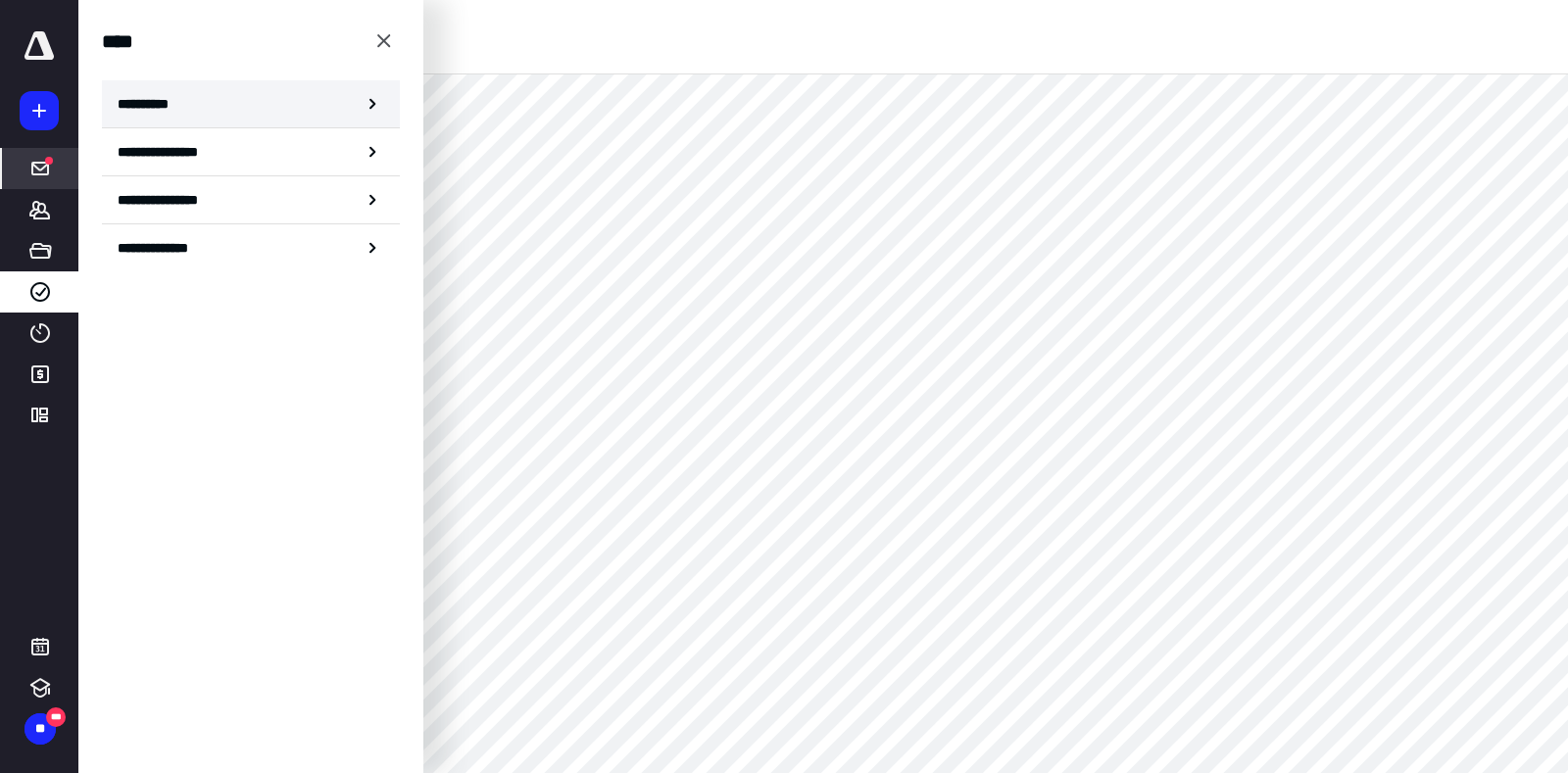 click on "**********" at bounding box center (150, 104) 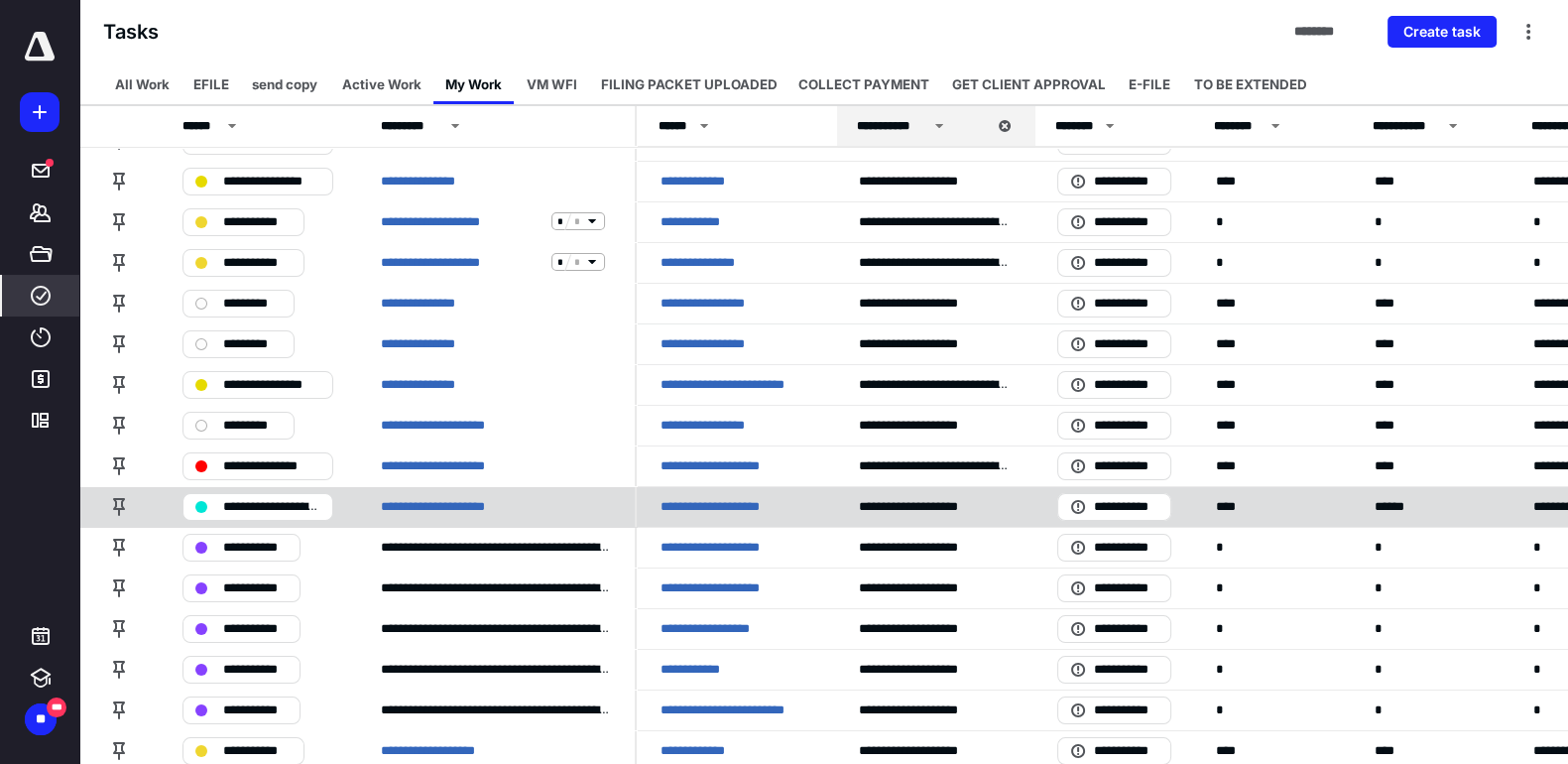 scroll, scrollTop: 217, scrollLeft: 0, axis: vertical 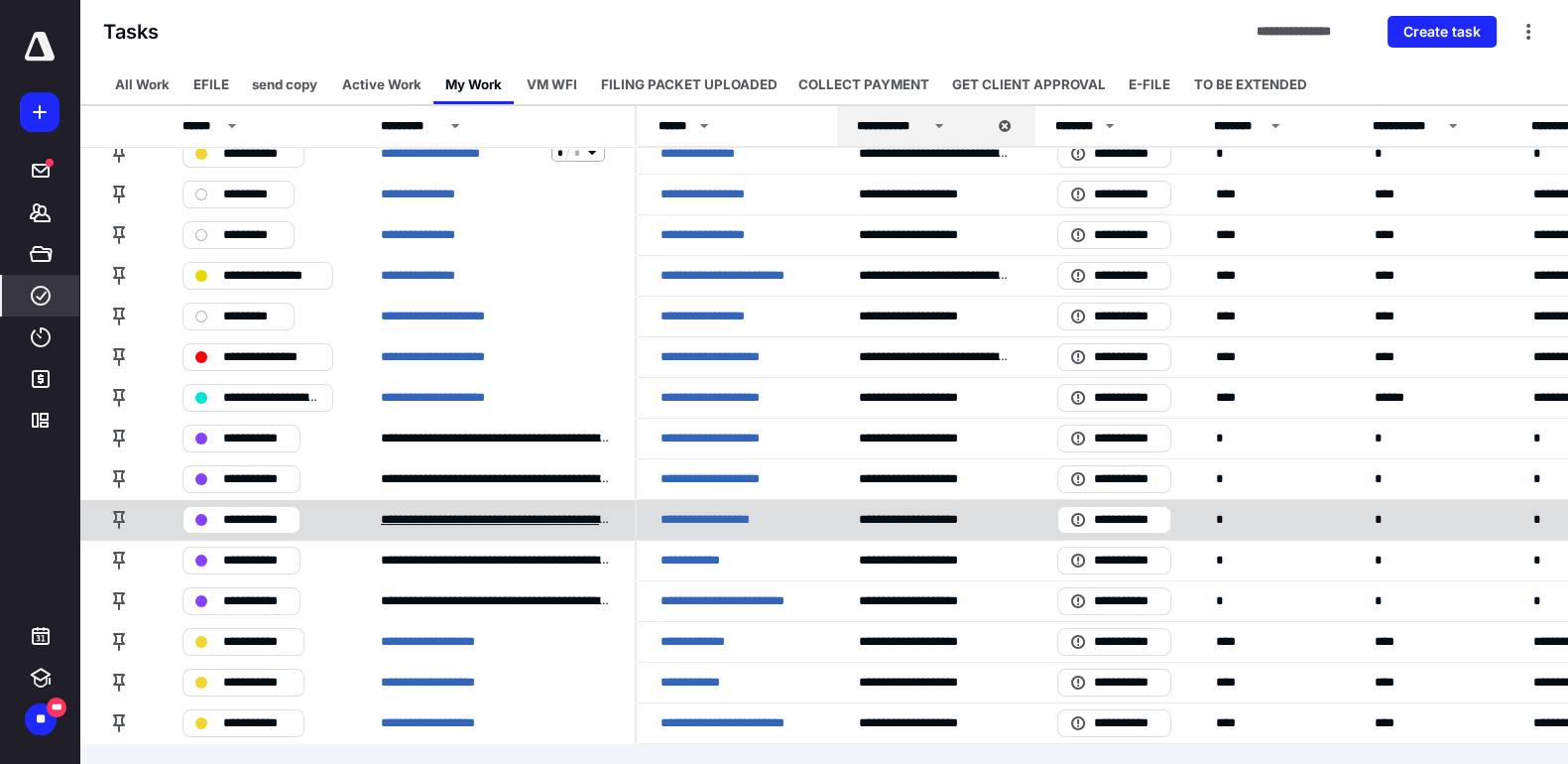 click on "**********" at bounding box center [496, 519] 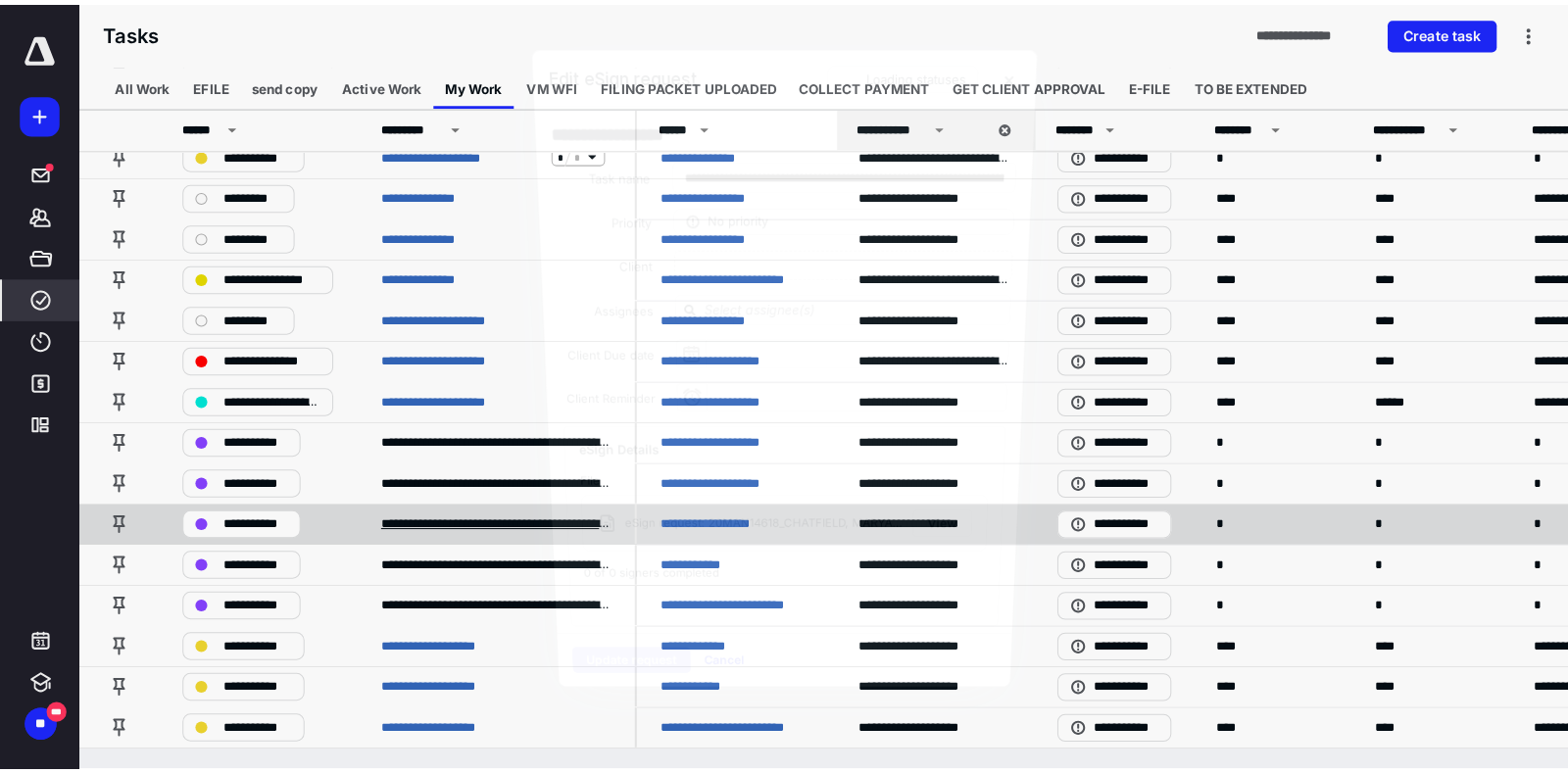 scroll, scrollTop: 195, scrollLeft: 0, axis: vertical 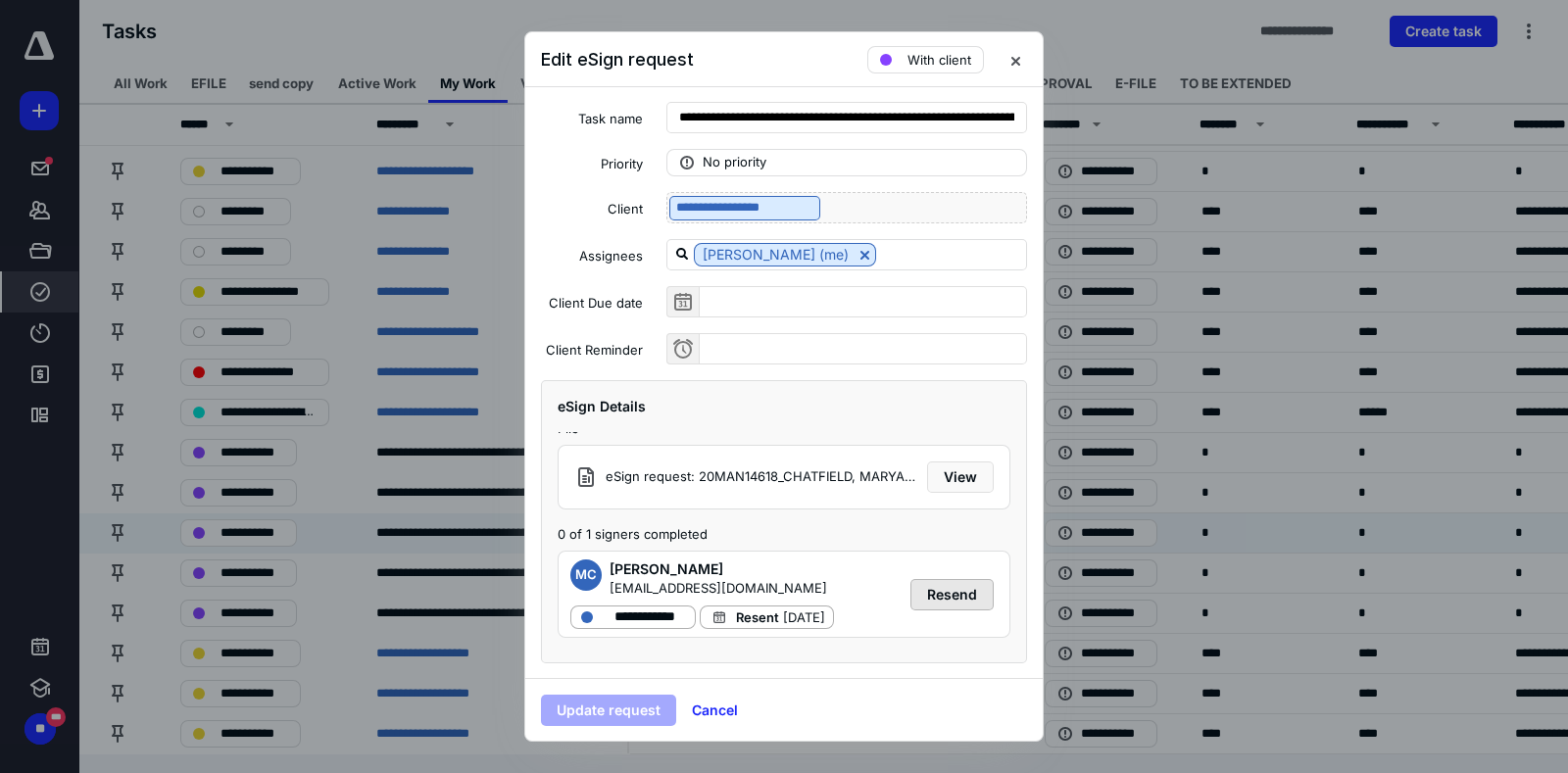 click on "Resend" at bounding box center (952, 595) 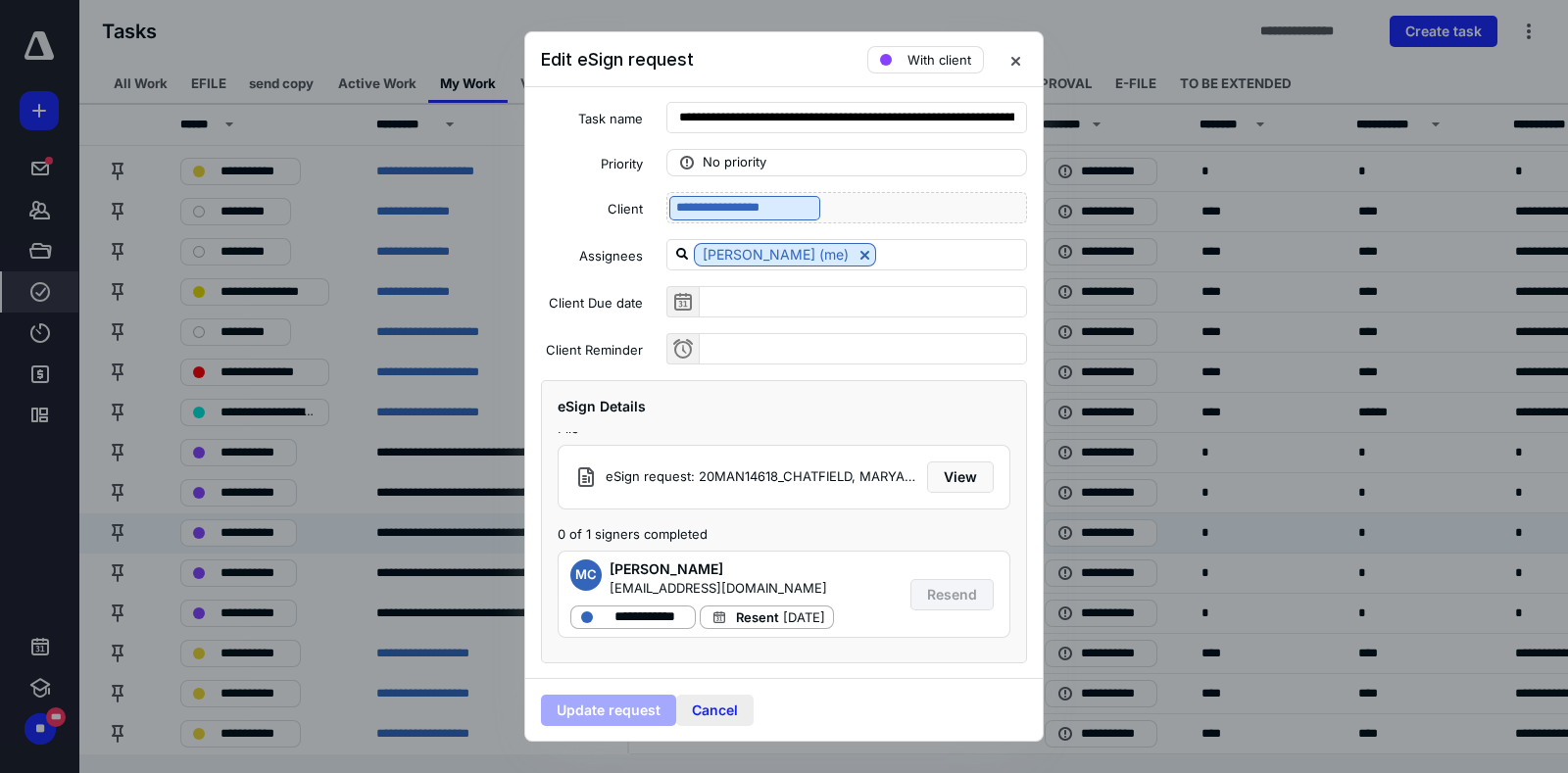 click on "Cancel" at bounding box center (714, 710) 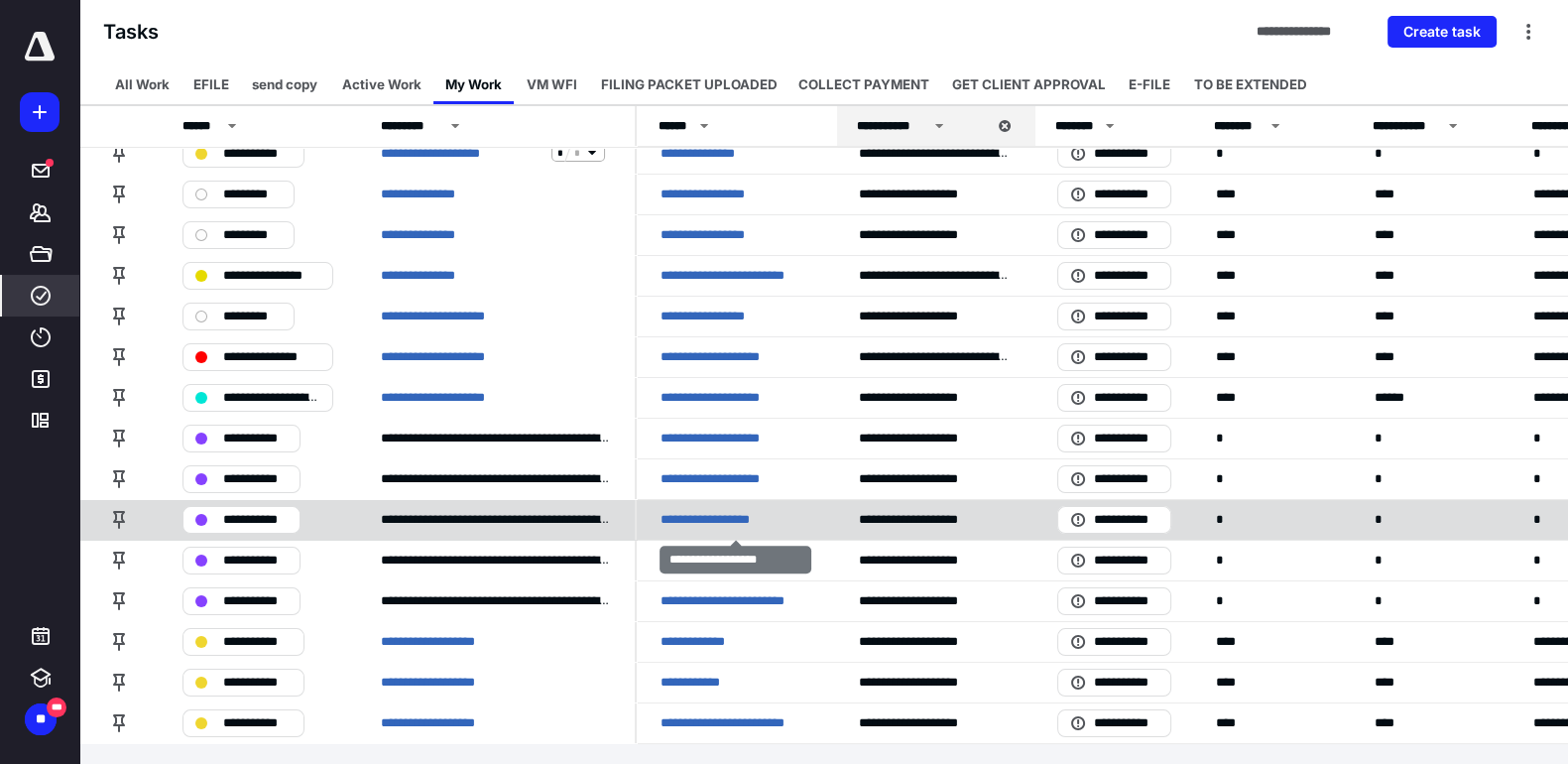 scroll, scrollTop: 0, scrollLeft: 0, axis: both 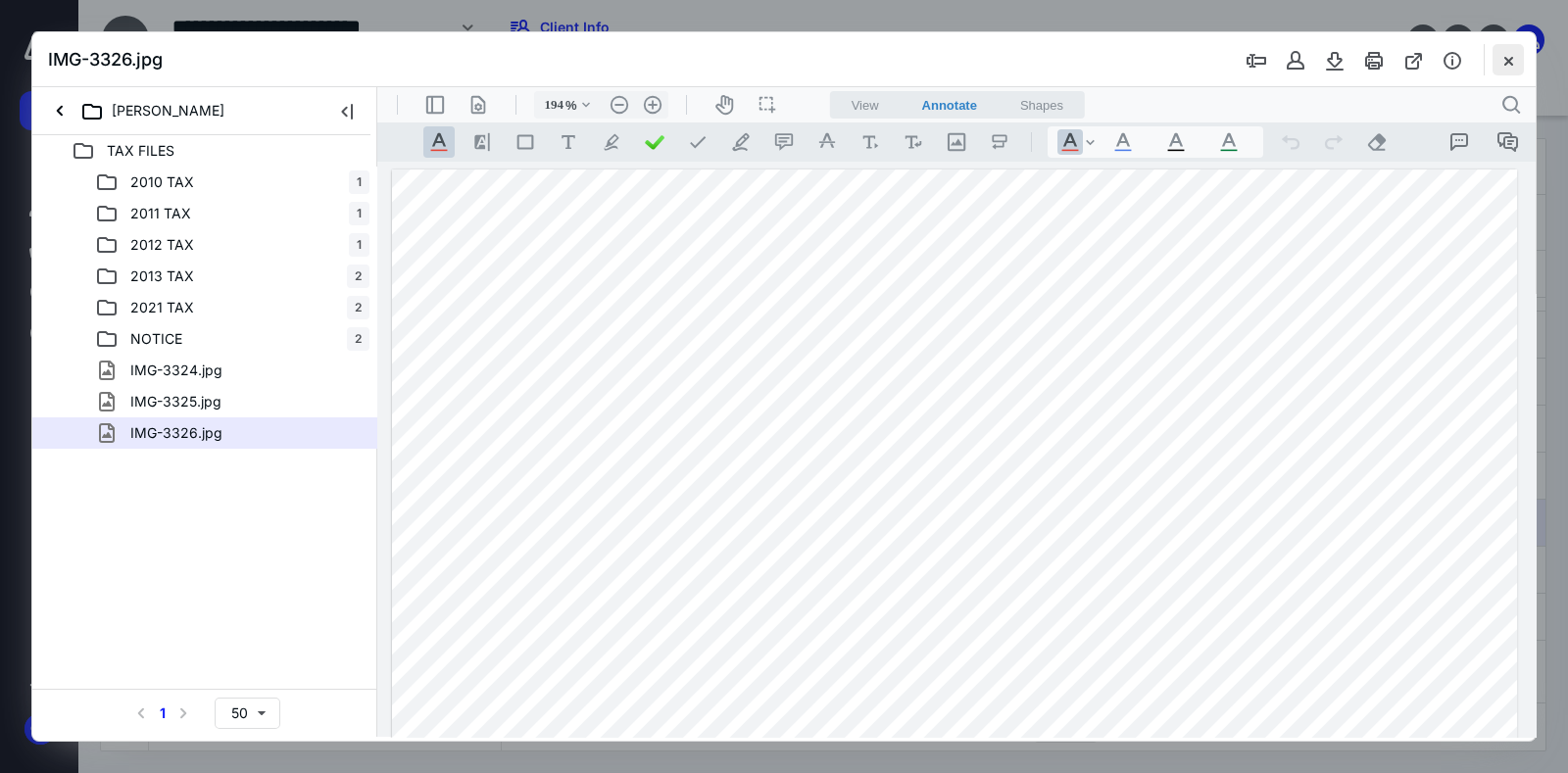 click at bounding box center [1508, 60] 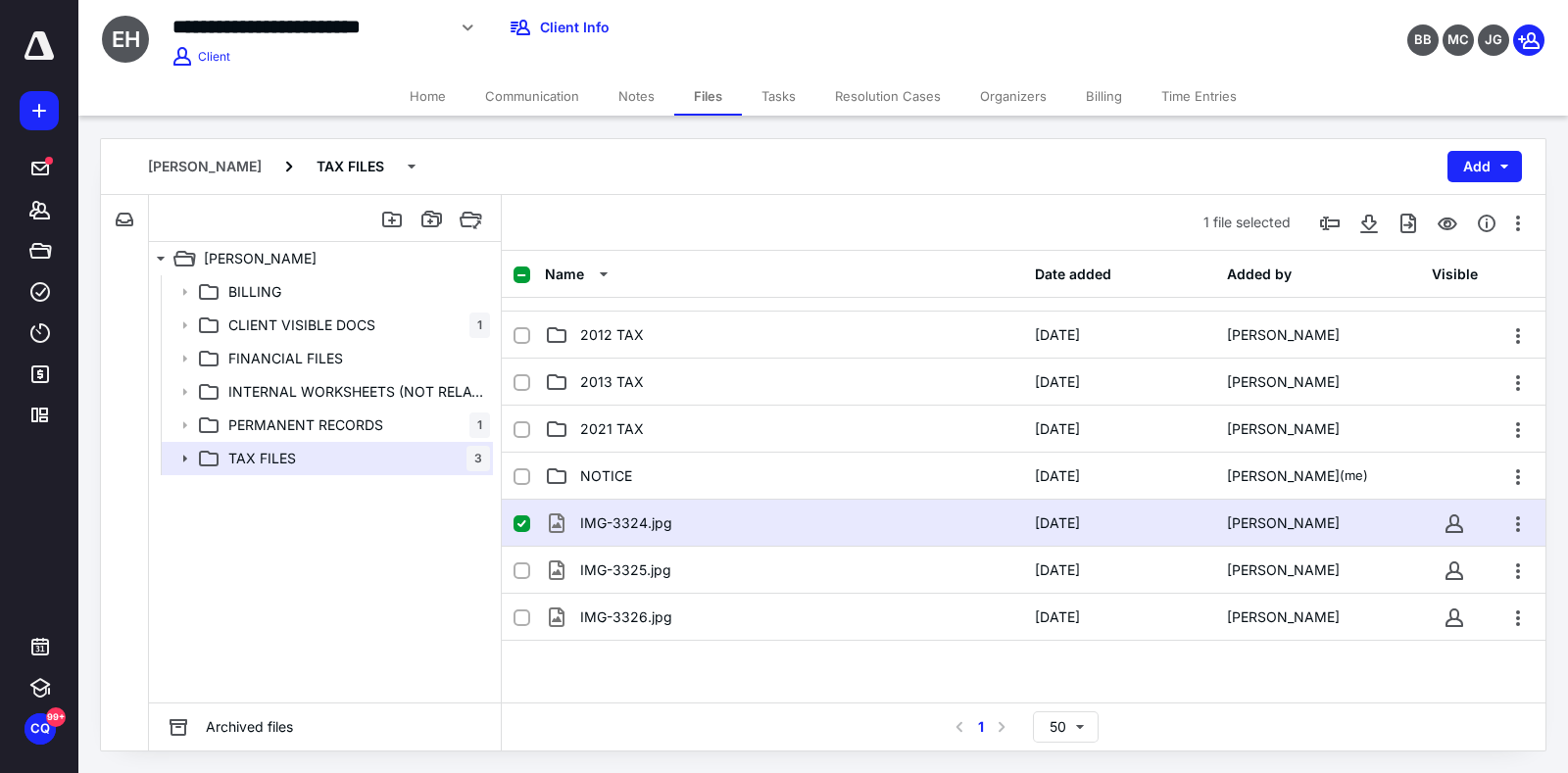 click on "Home" at bounding box center [427, 96] 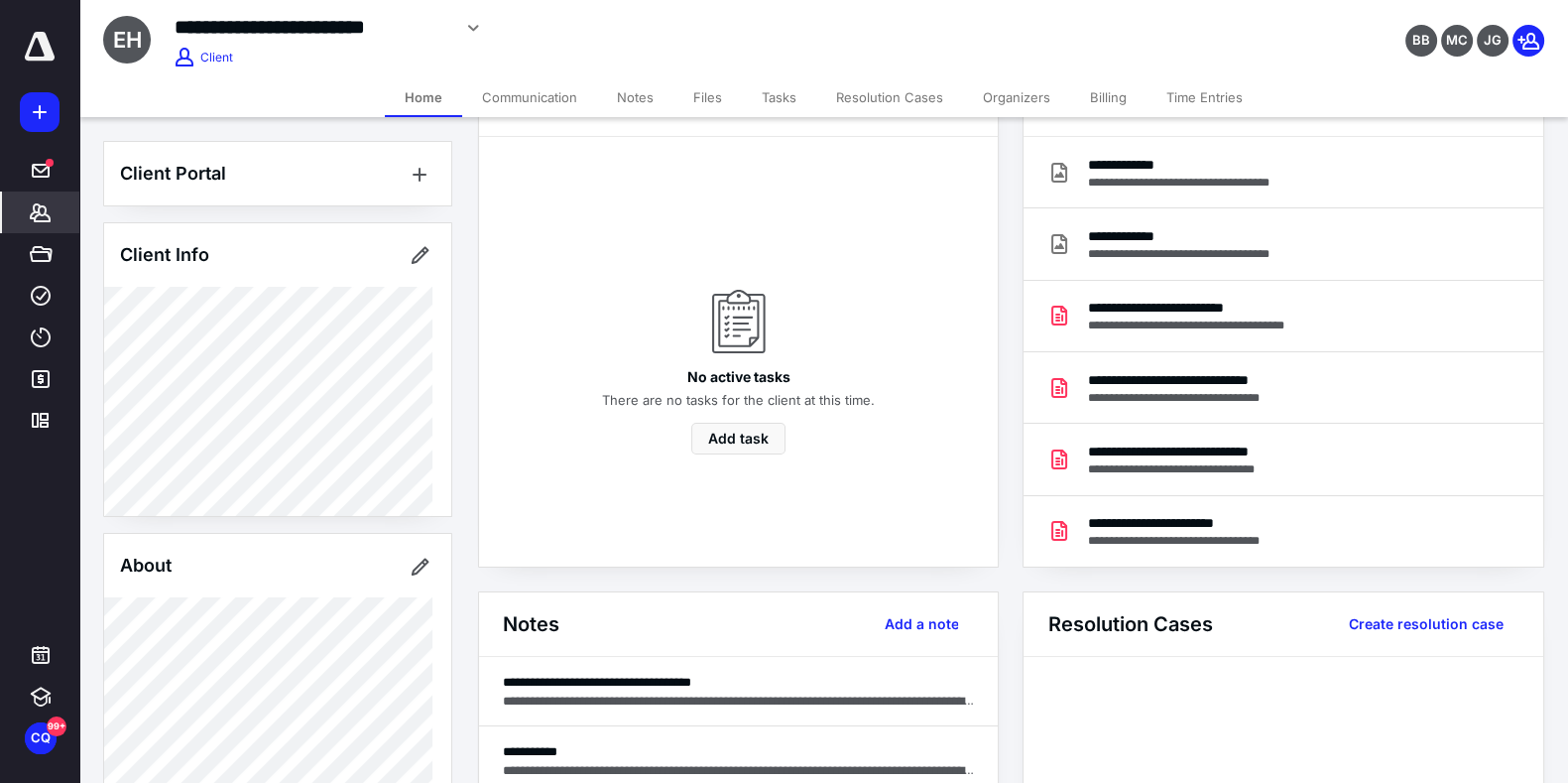scroll, scrollTop: 116, scrollLeft: 0, axis: vertical 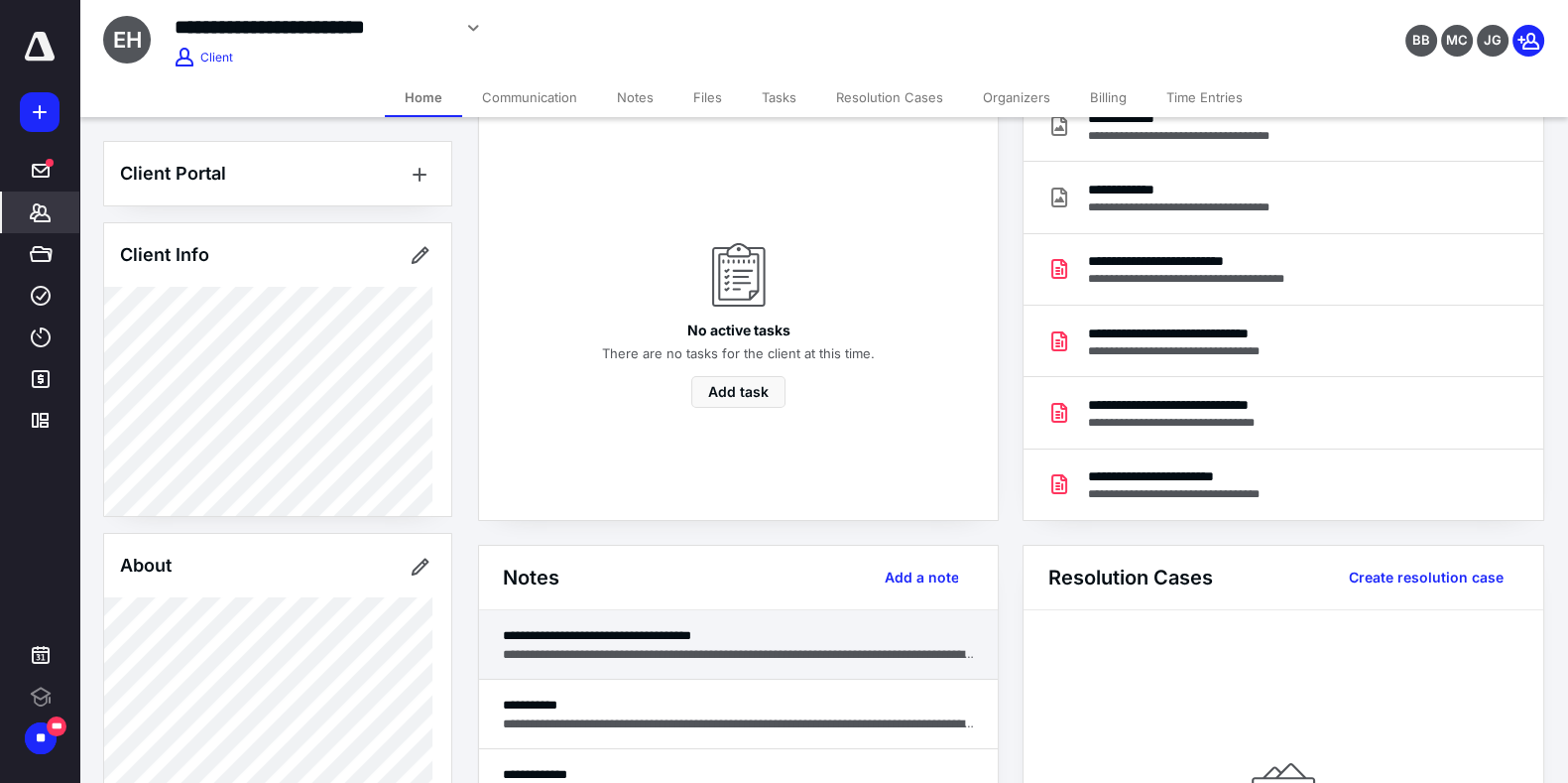 click on "**********" at bounding box center (739, 635) 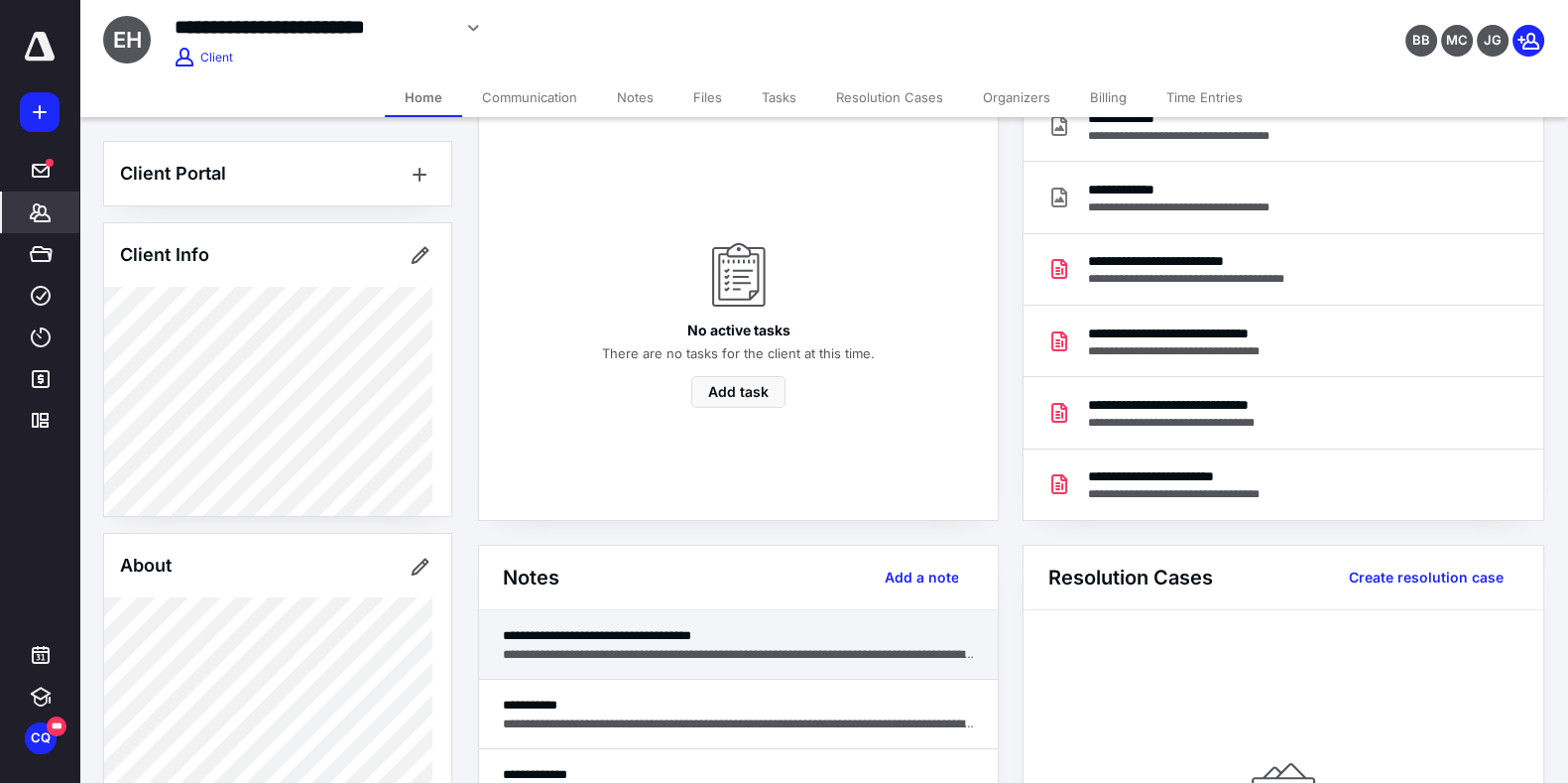 type on "**********" 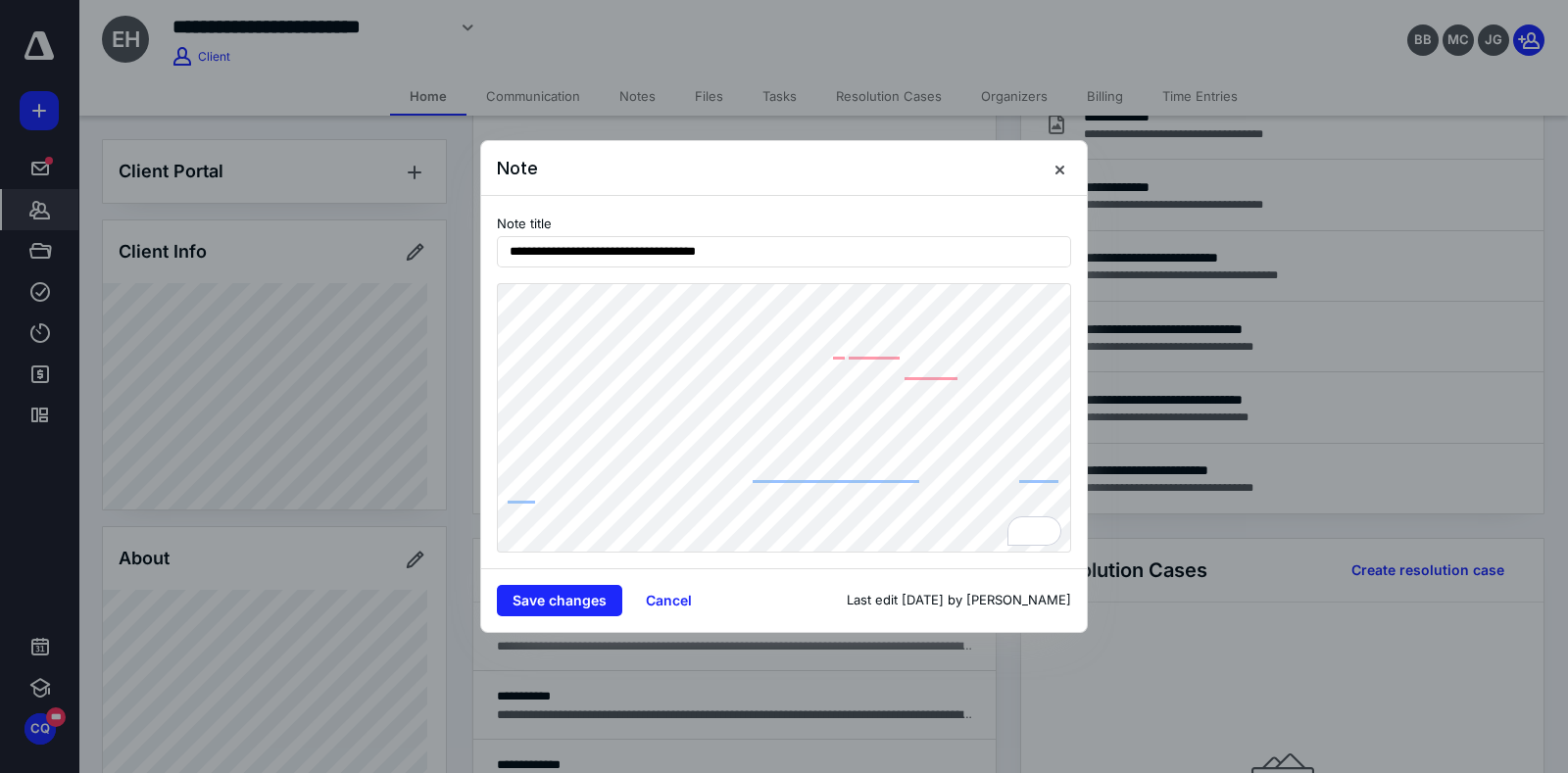 click on "Save changes Cancel Last edit Jul 10, 2025 by Victor Milano" at bounding box center (784, 600) 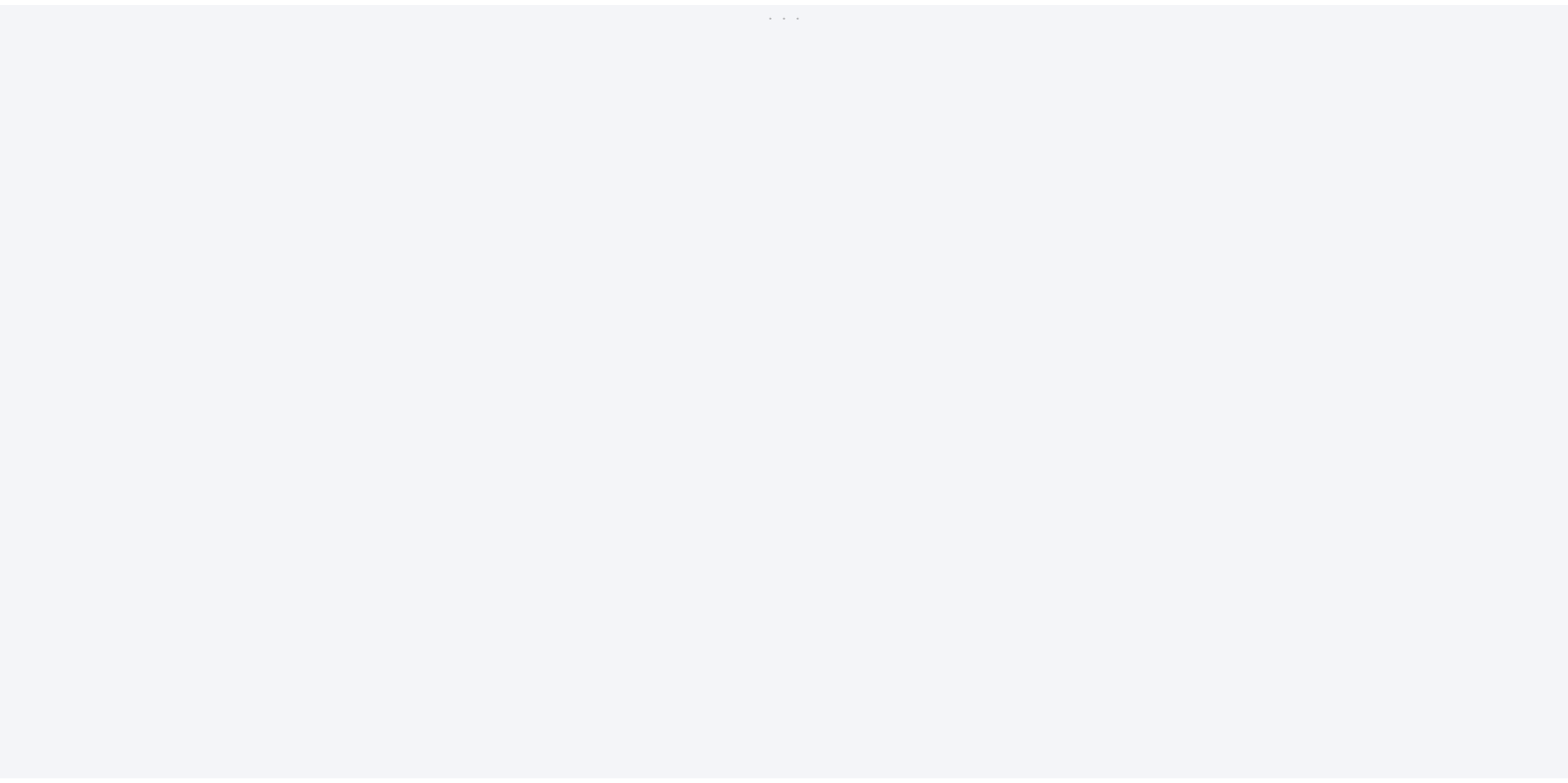 scroll, scrollTop: 0, scrollLeft: 0, axis: both 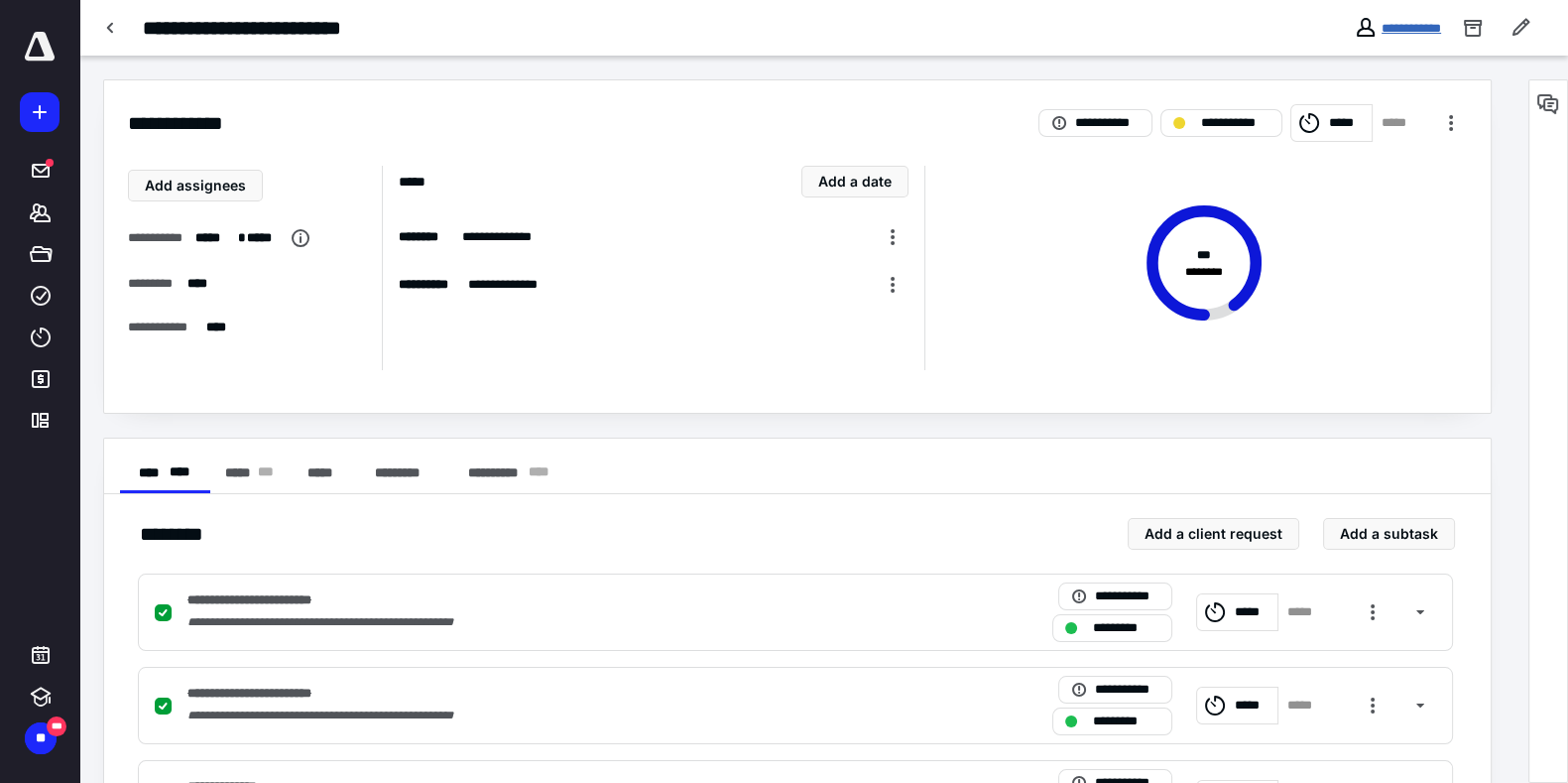 click on "**********" at bounding box center [1411, 28] 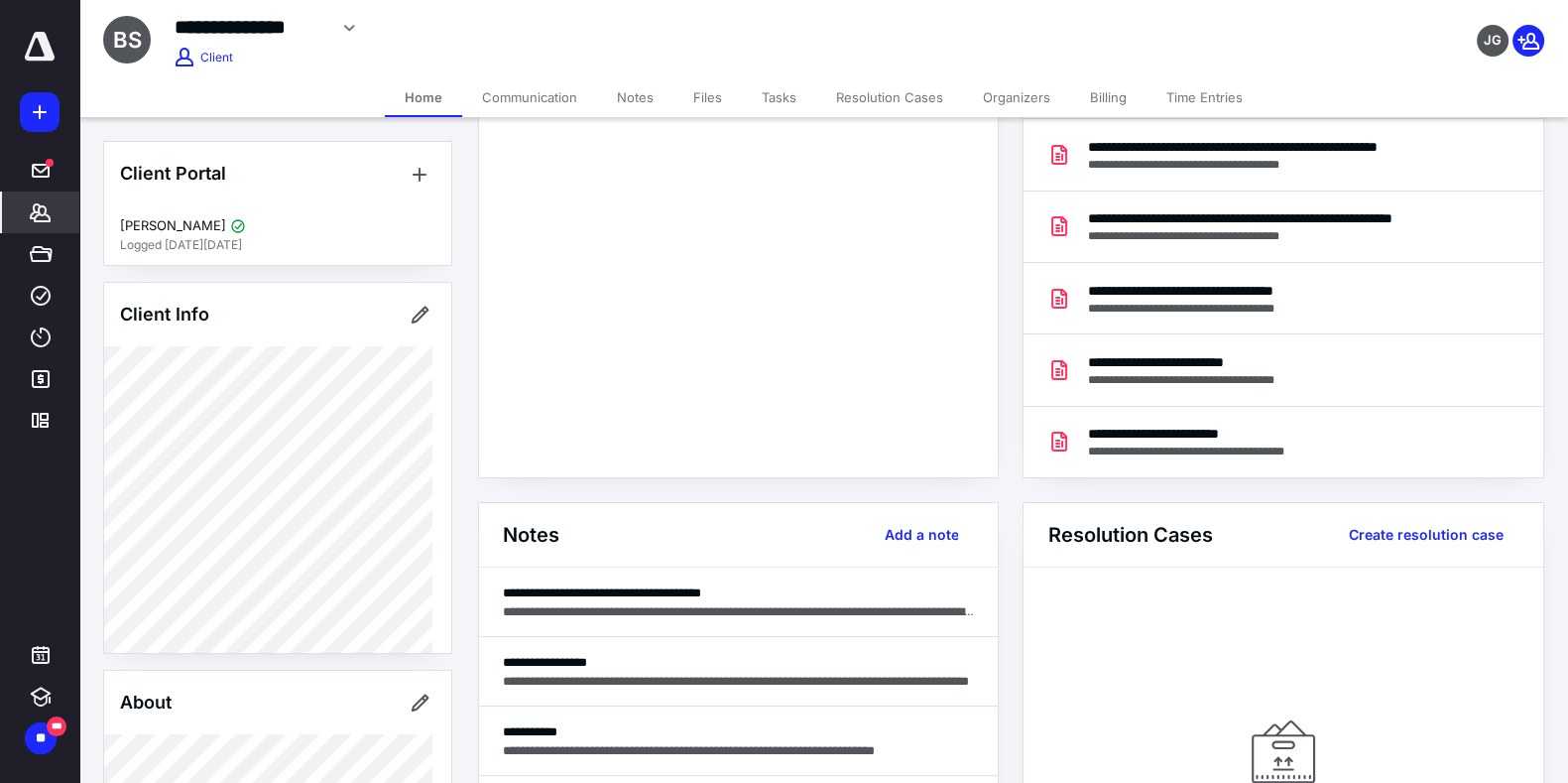scroll, scrollTop: 0, scrollLeft: 0, axis: both 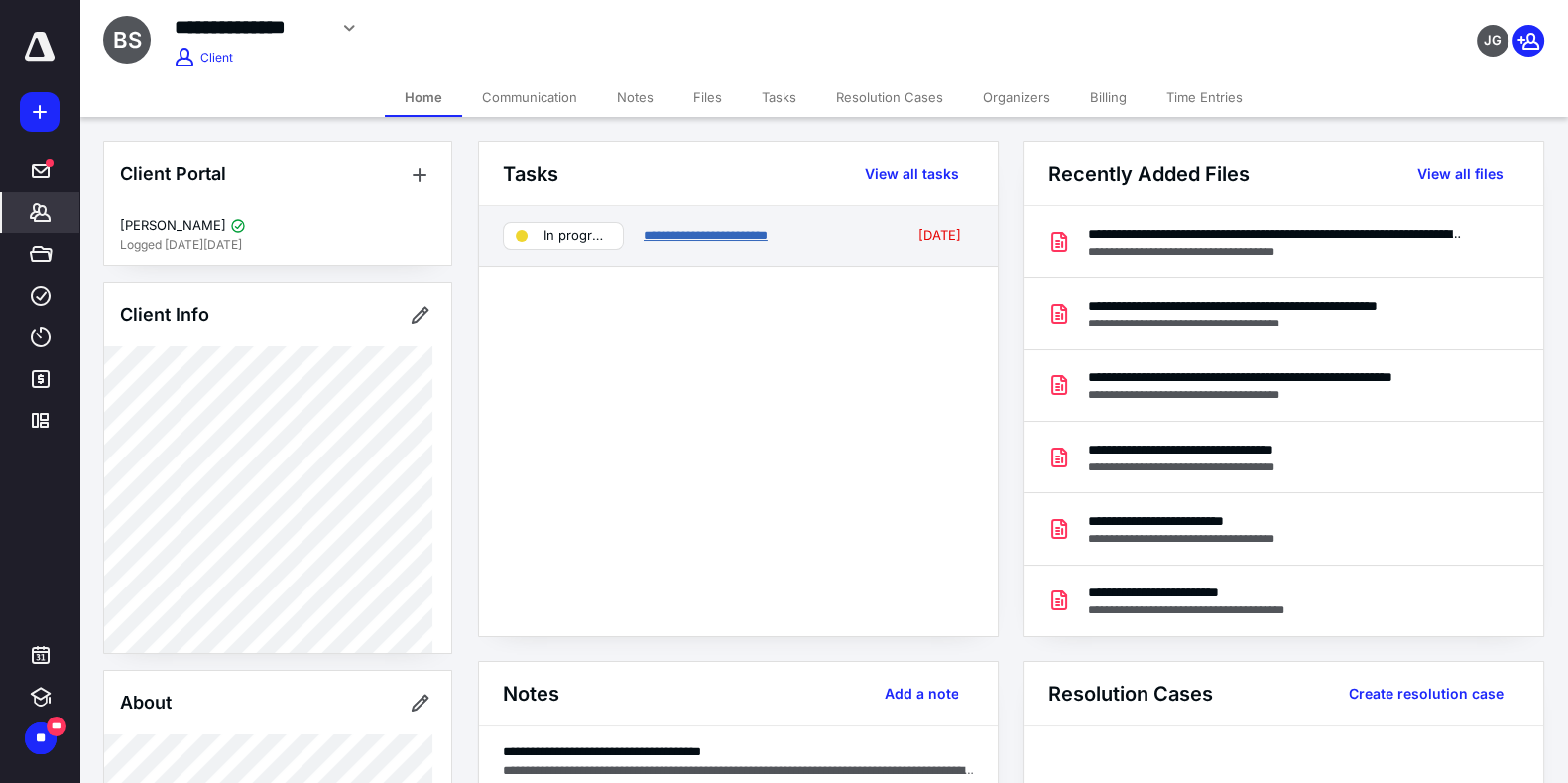 click on "**********" at bounding box center (705, 235) 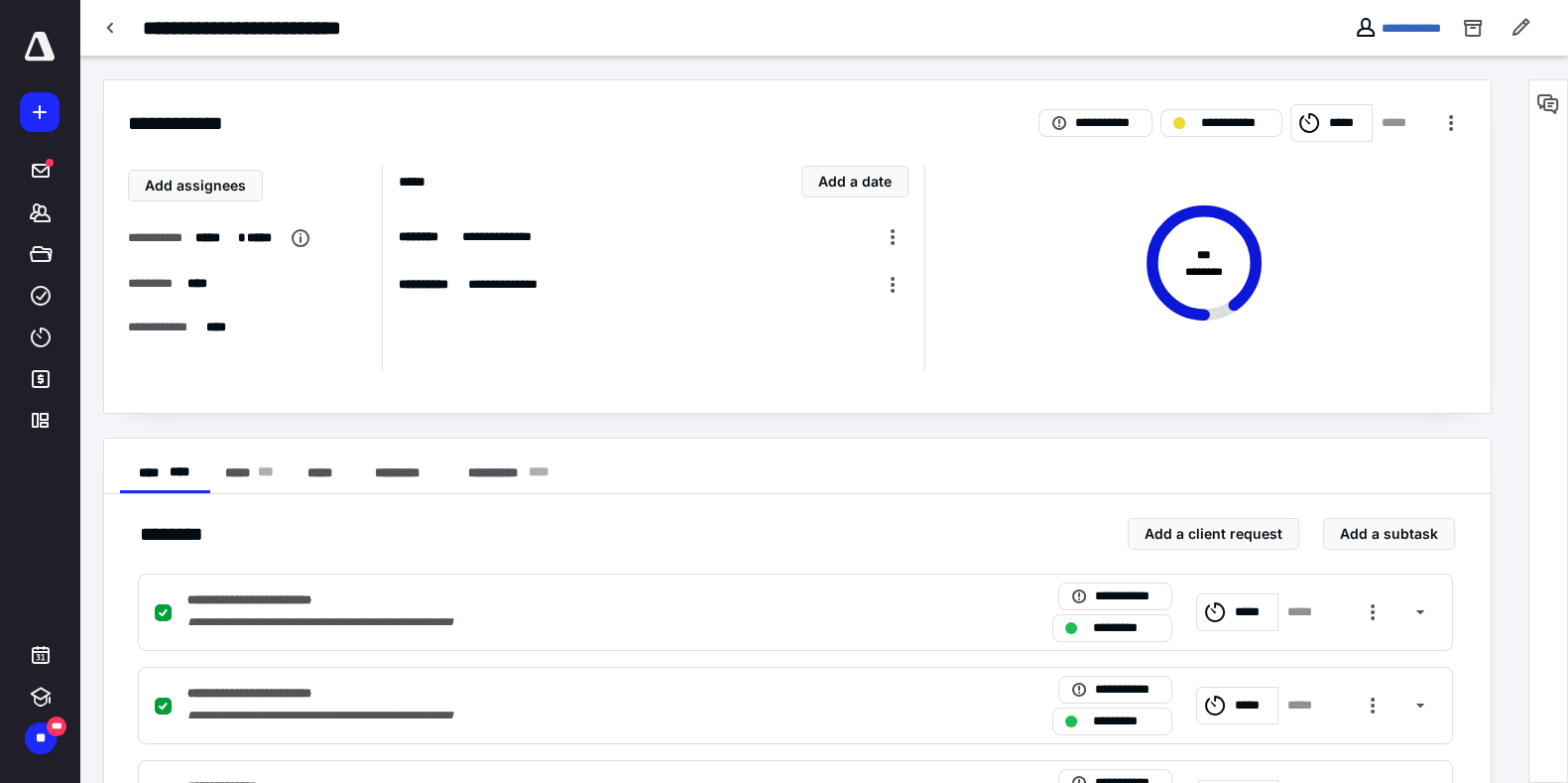 click at bounding box center [40, 47] 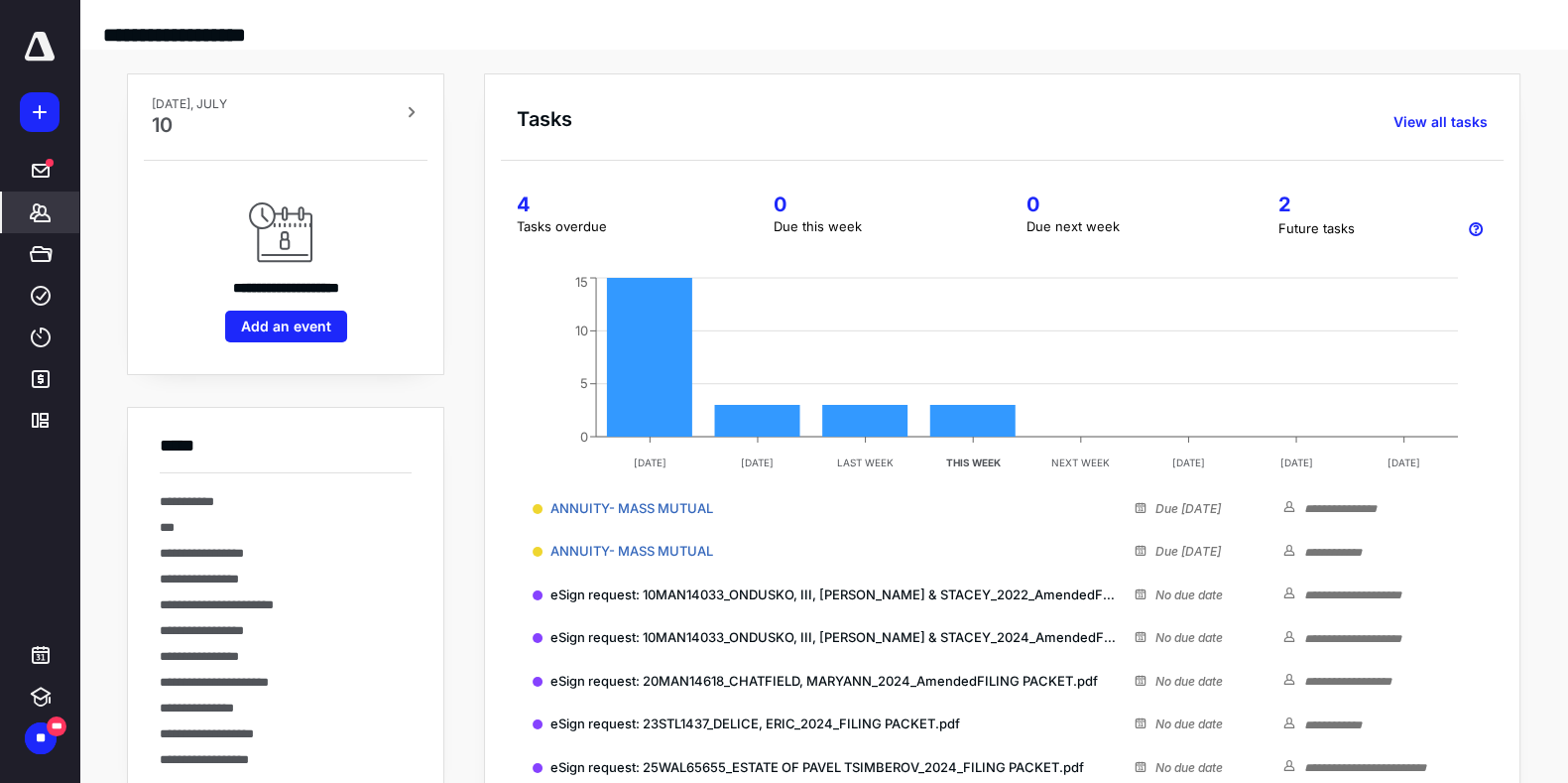 click 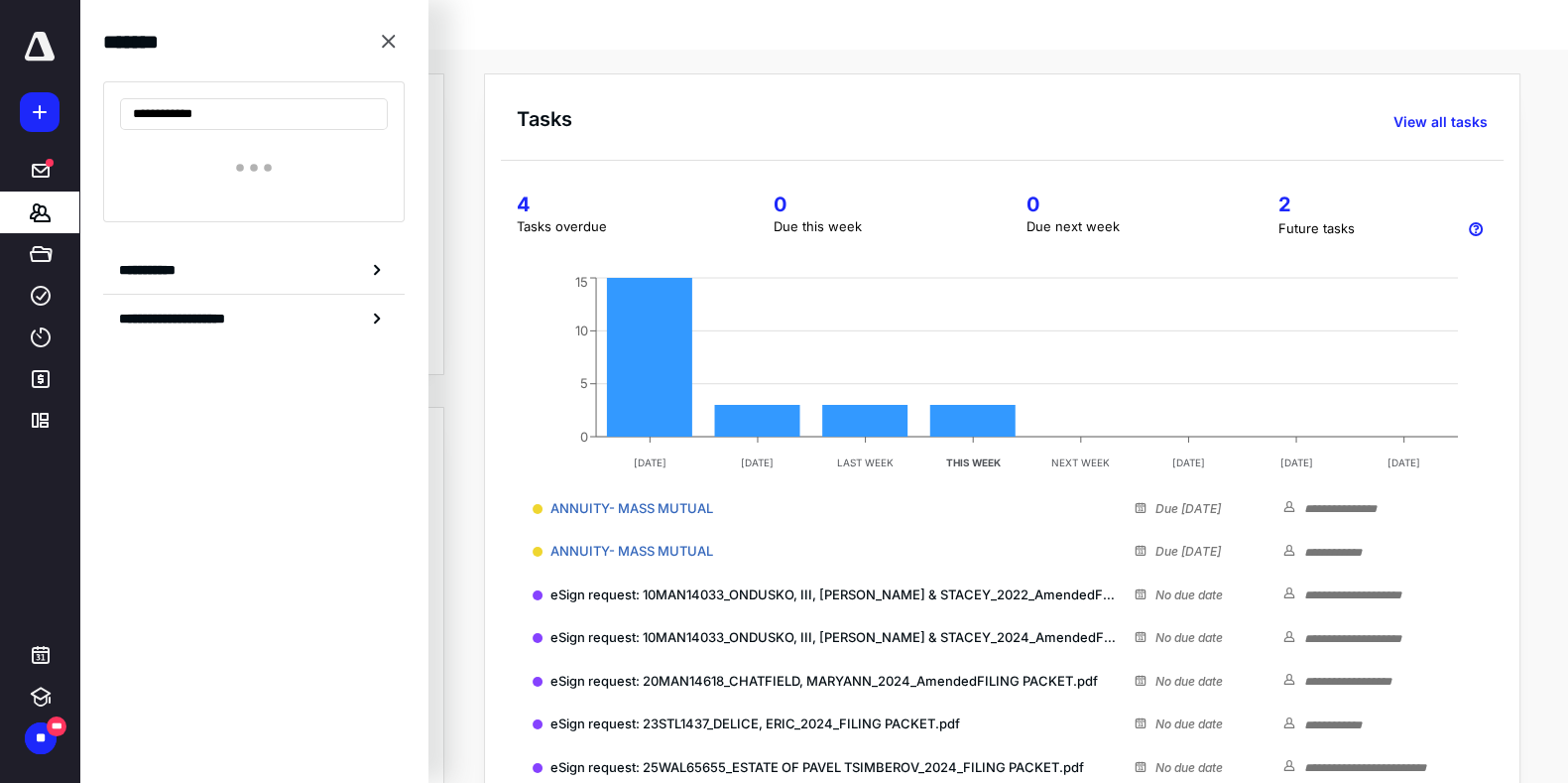 type on "**********" 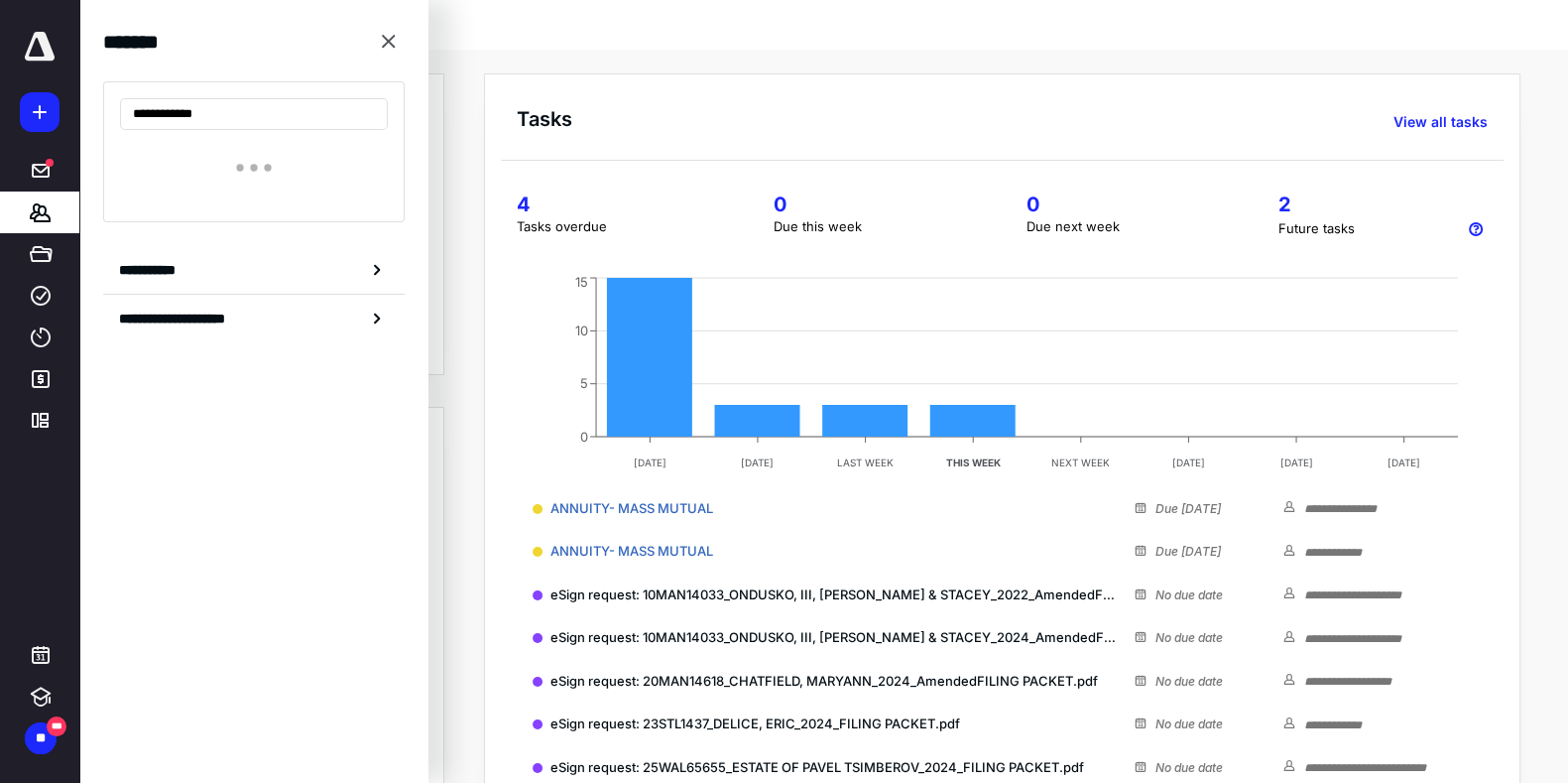 click at bounding box center (254, 168) 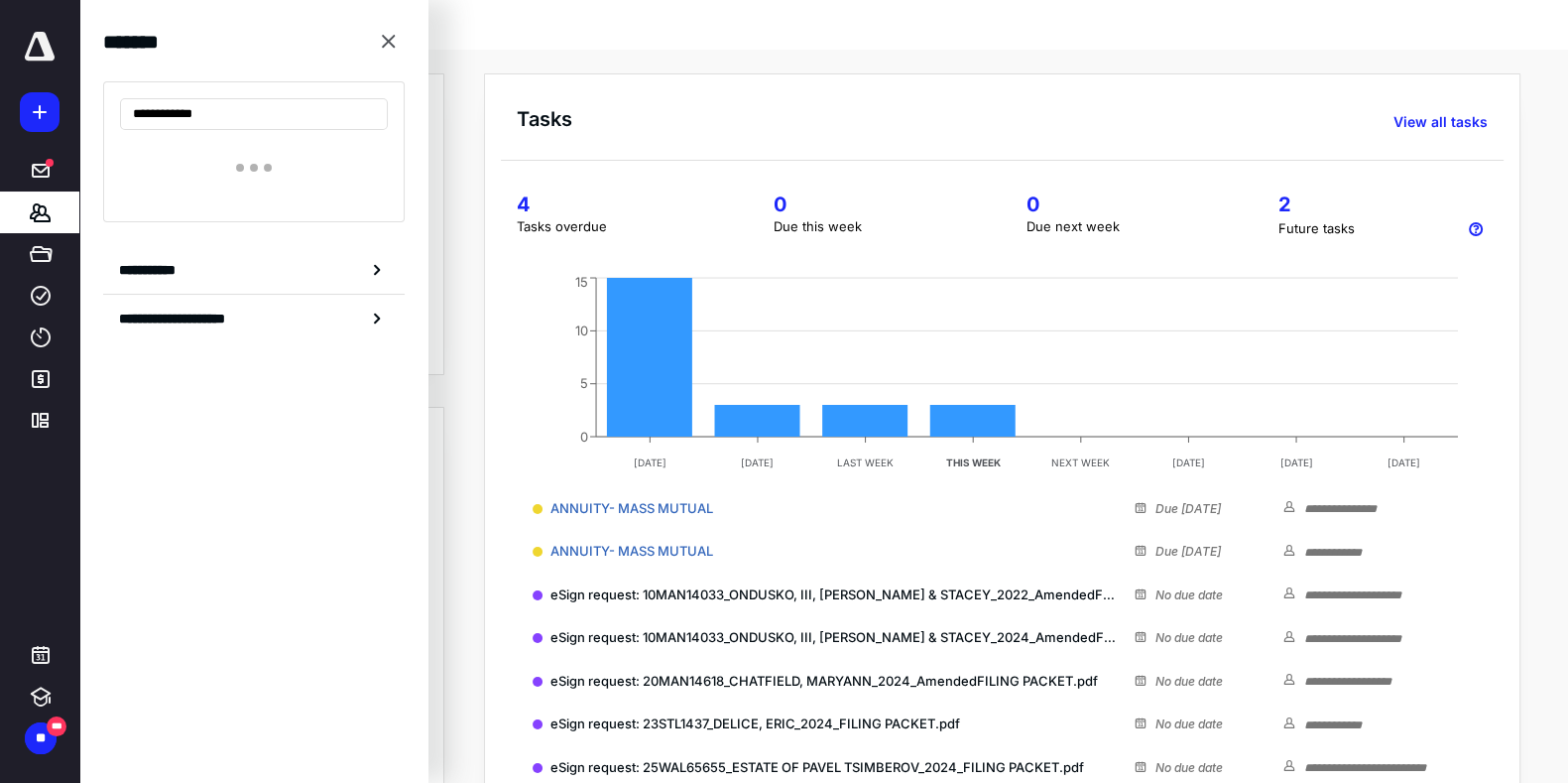 click at bounding box center (254, 168) 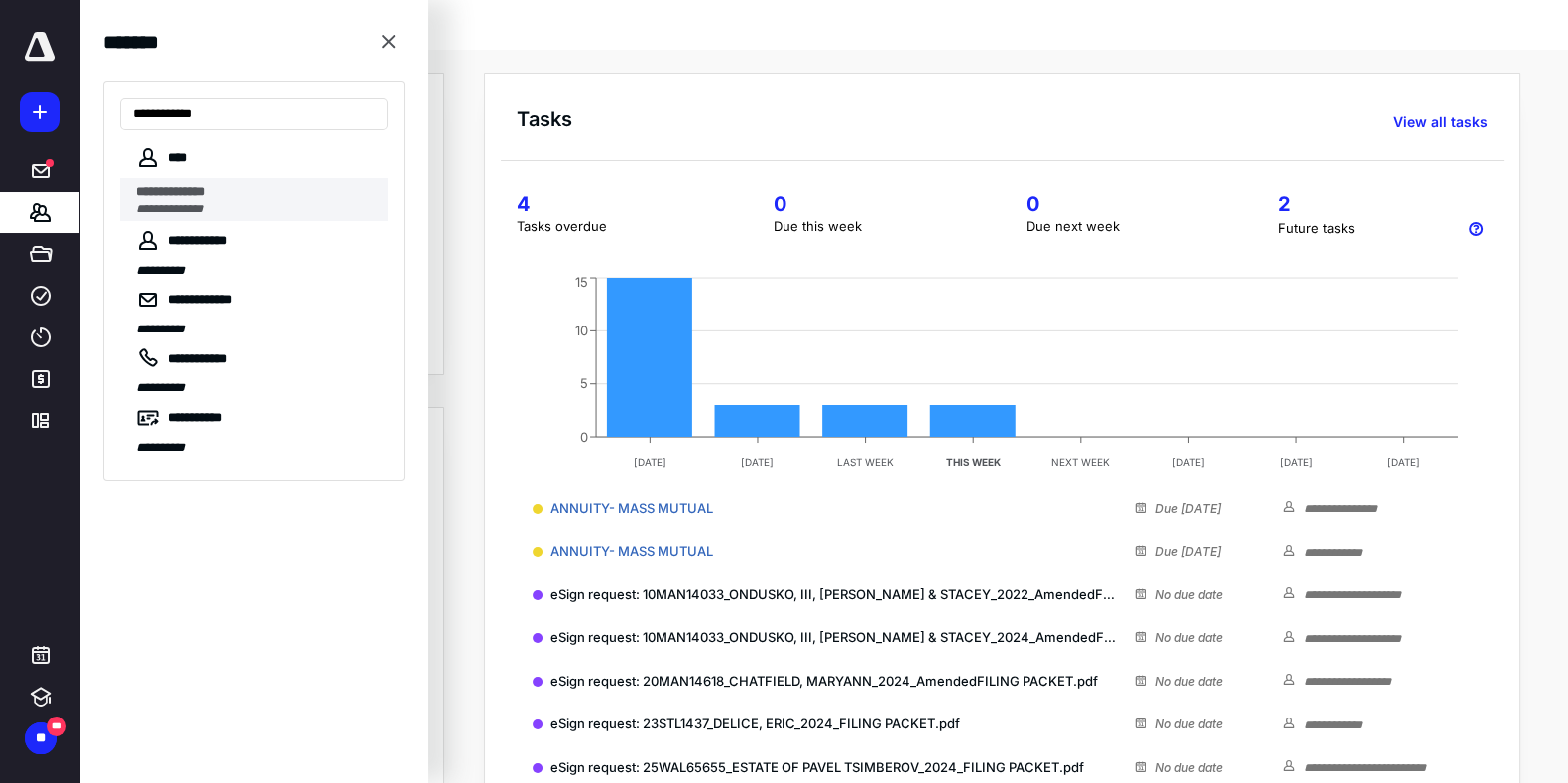 click on "**********" at bounding box center [256, 209] 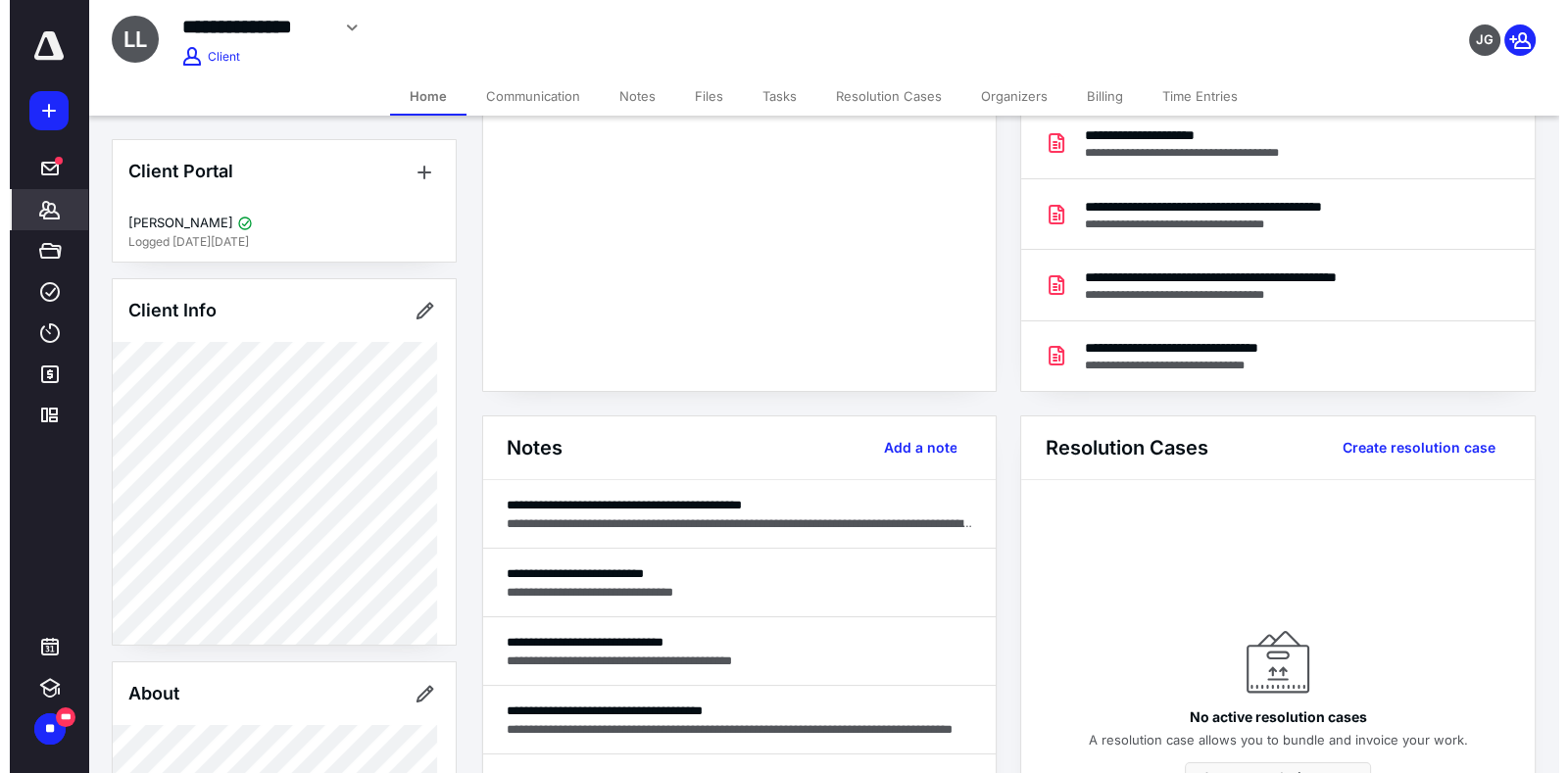 scroll, scrollTop: 0, scrollLeft: 0, axis: both 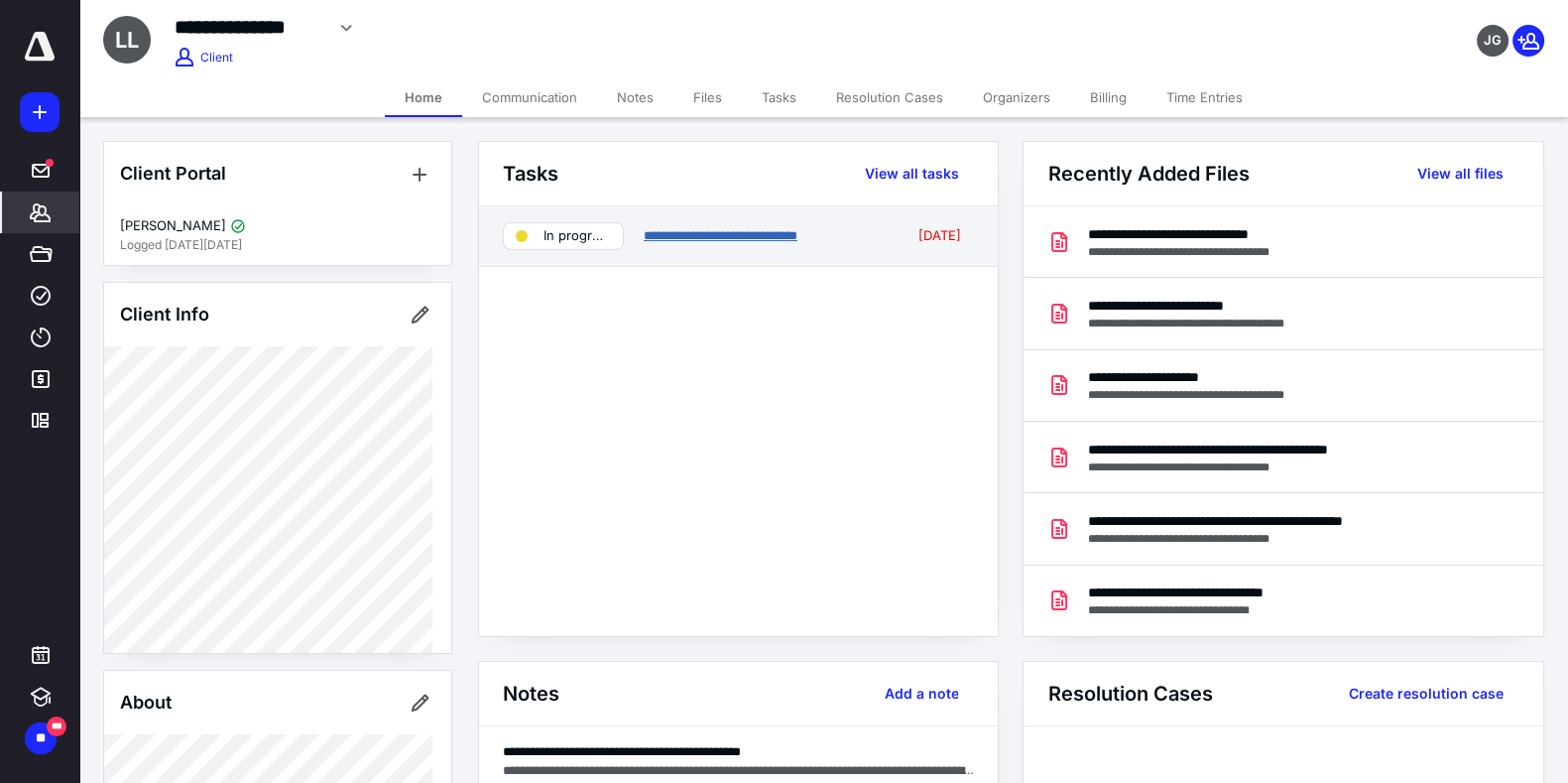 click on "**********" at bounding box center [720, 235] 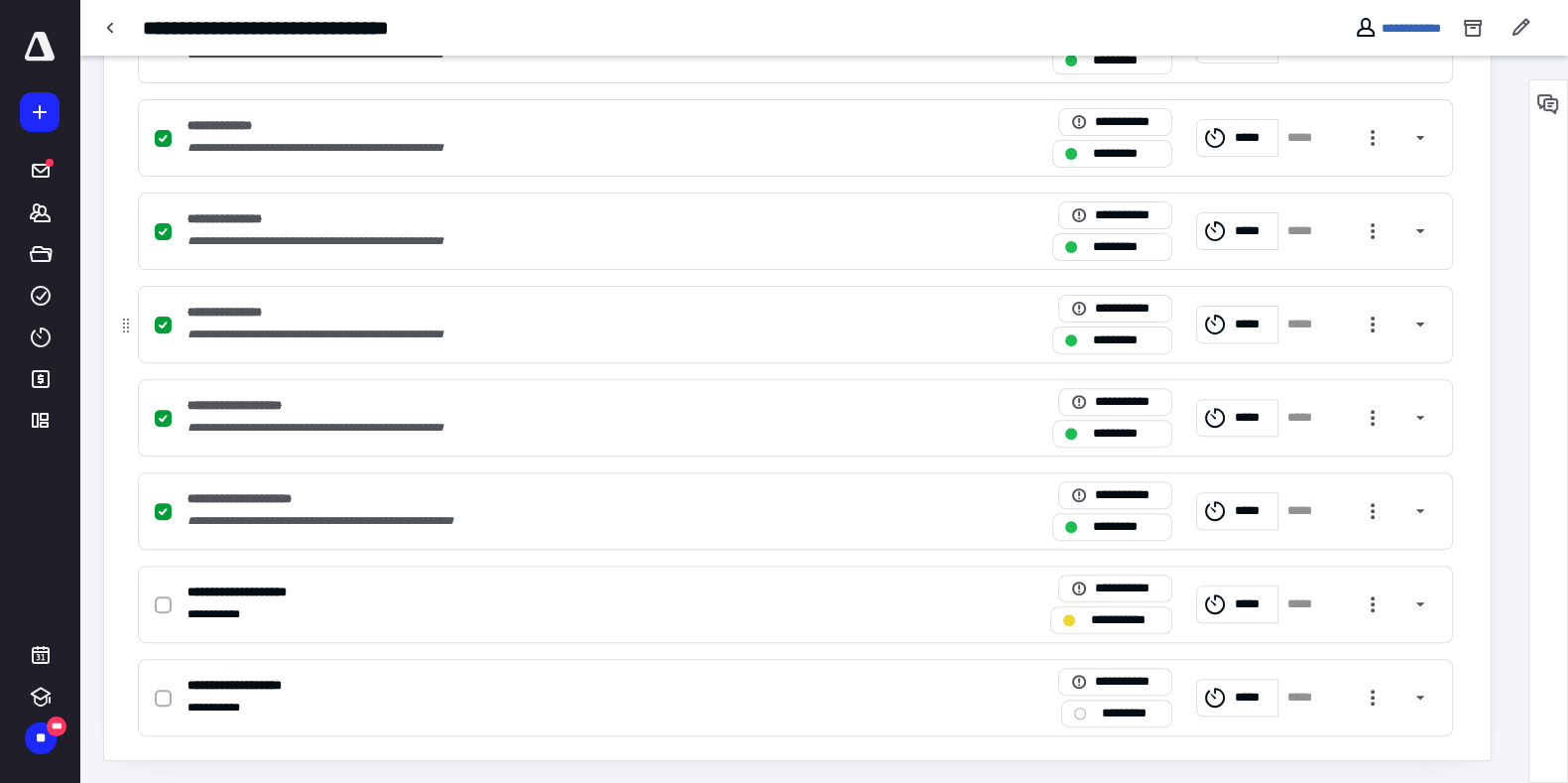 scroll, scrollTop: 0, scrollLeft: 0, axis: both 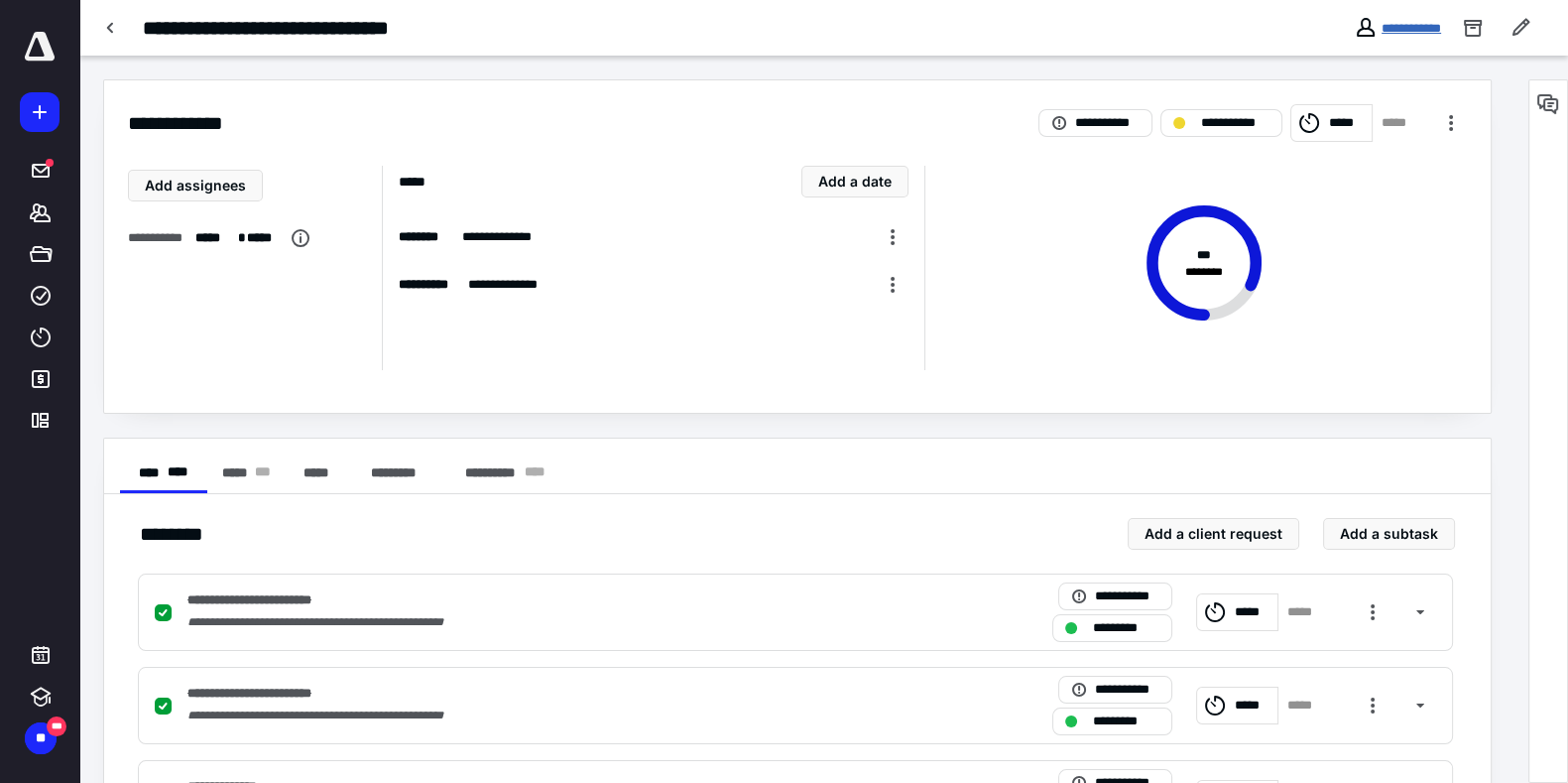 click on "**********" at bounding box center (1411, 28) 